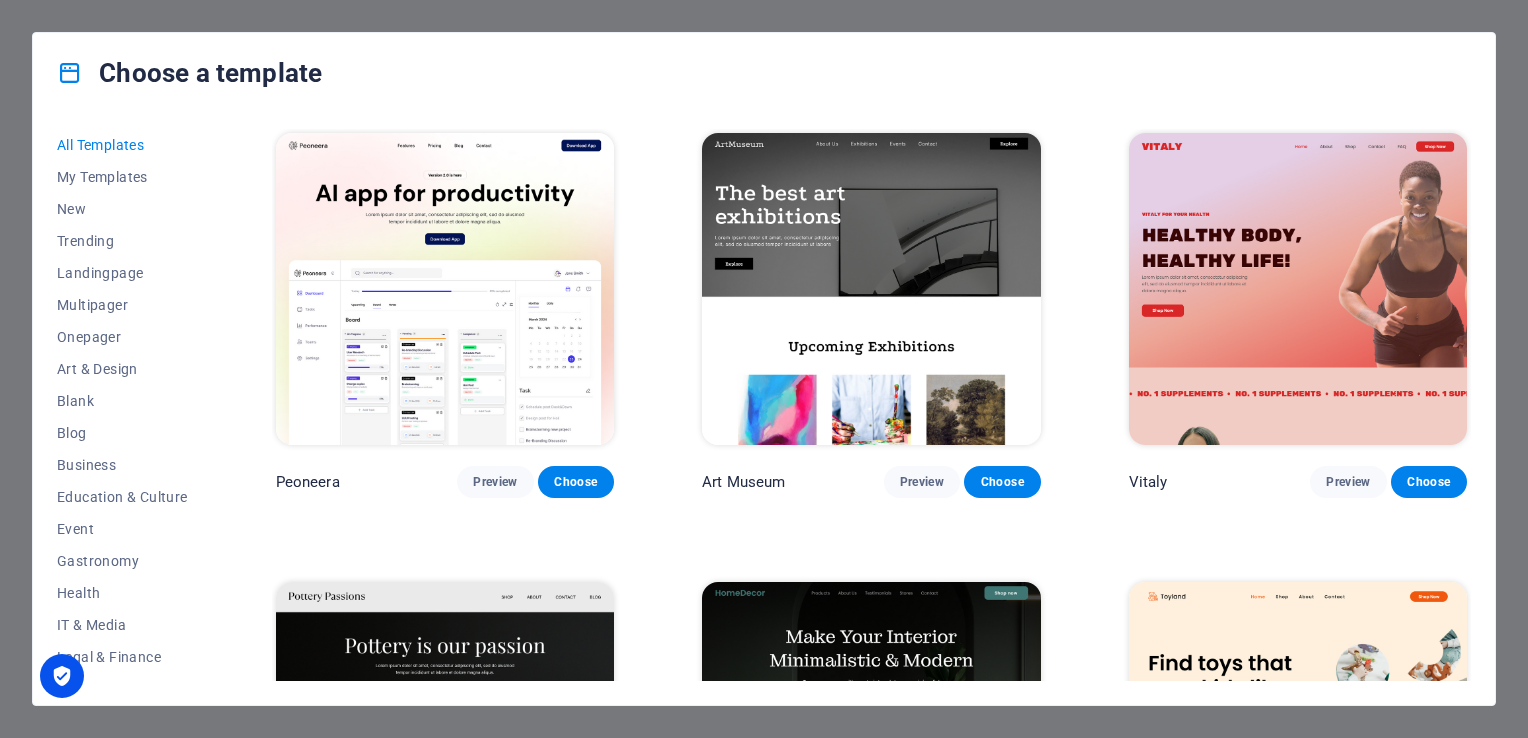 scroll, scrollTop: 0, scrollLeft: 0, axis: both 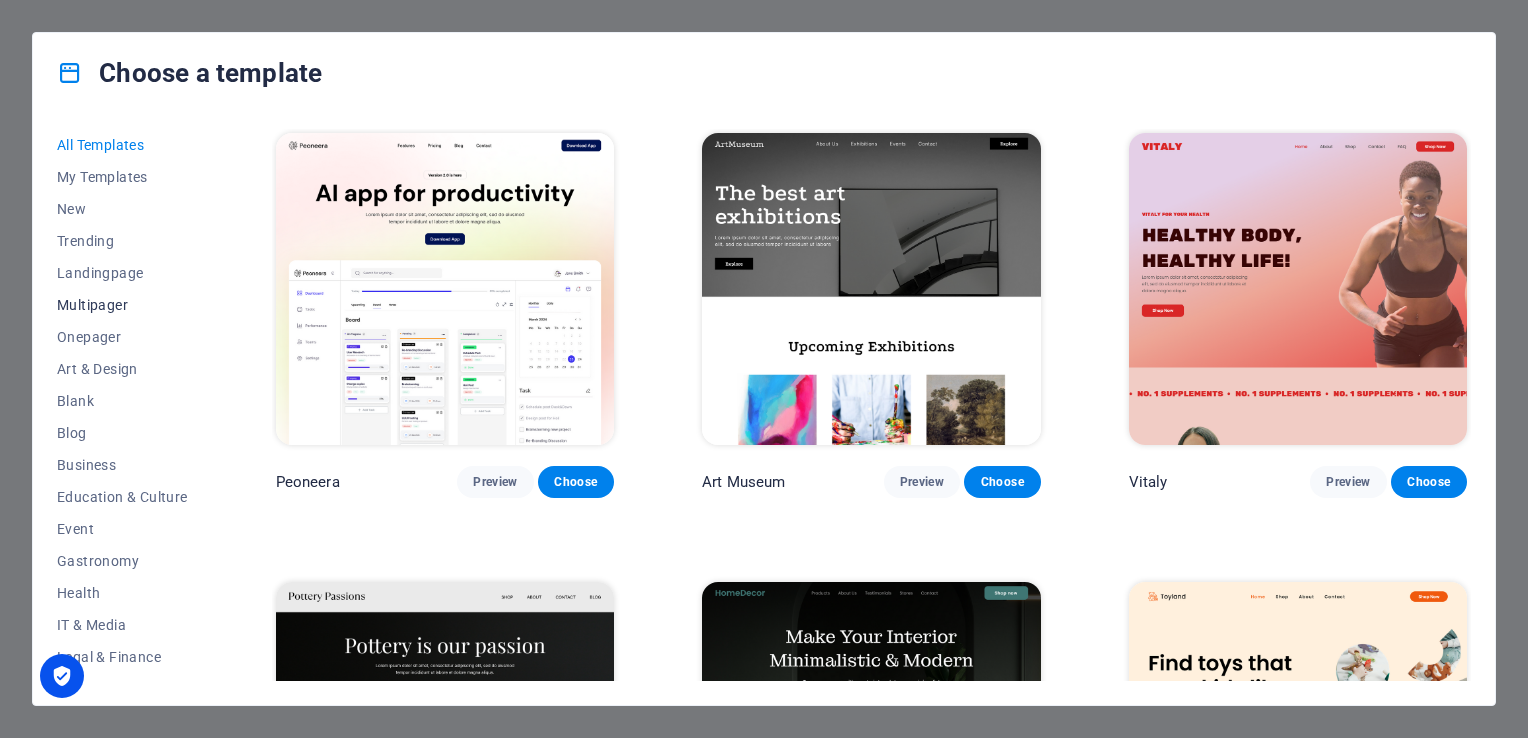 click on "Multipager" at bounding box center [122, 305] 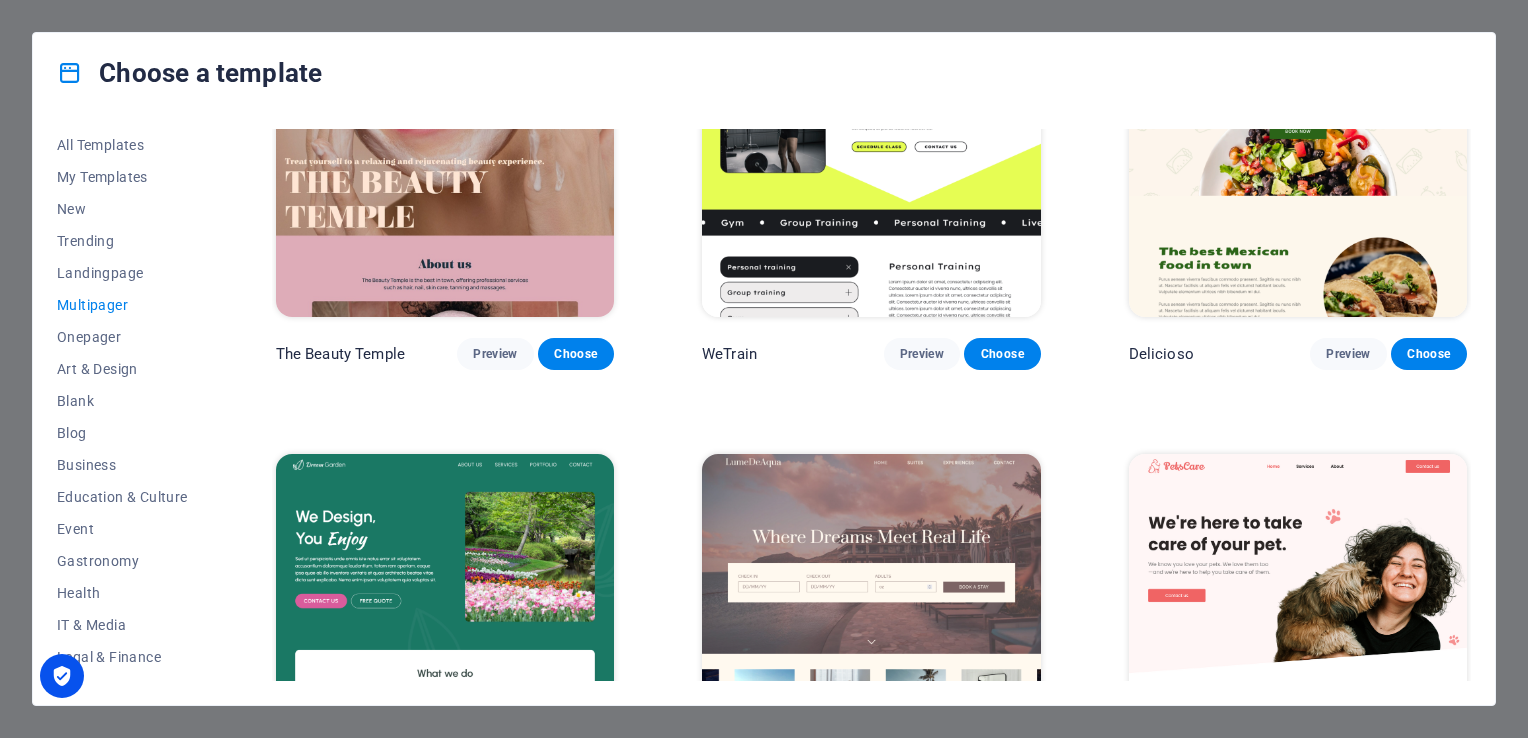 scroll, scrollTop: 1519, scrollLeft: 0, axis: vertical 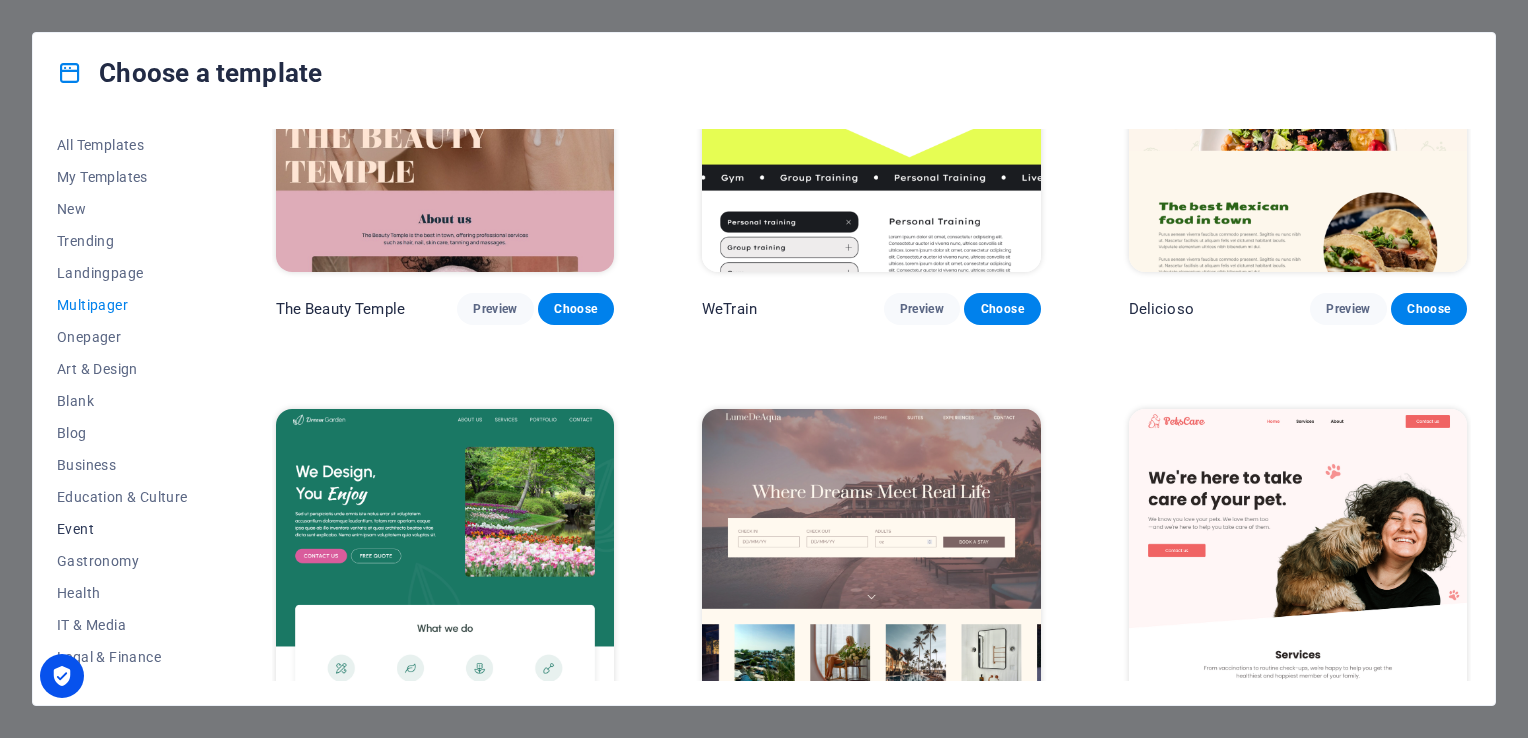 click on "Event" at bounding box center [122, 529] 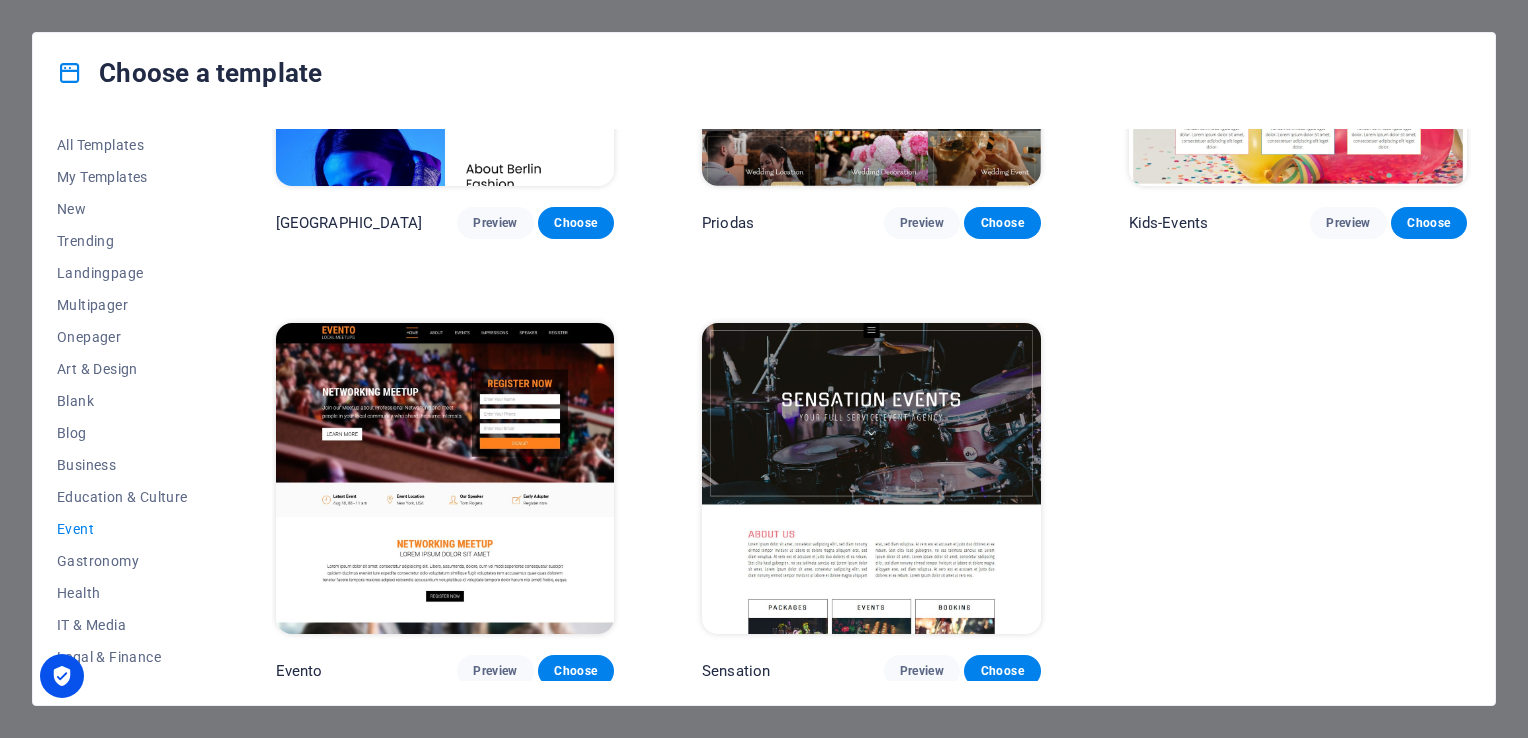 click on "Wonder Planner Preview Choose S&L Preview Choose MeetUp Preview Choose BERLIN Preview Choose Priodas Preview Choose Kids-Events Preview Choose Evento Preview Choose Sensation Preview Choose" at bounding box center (871, 54) 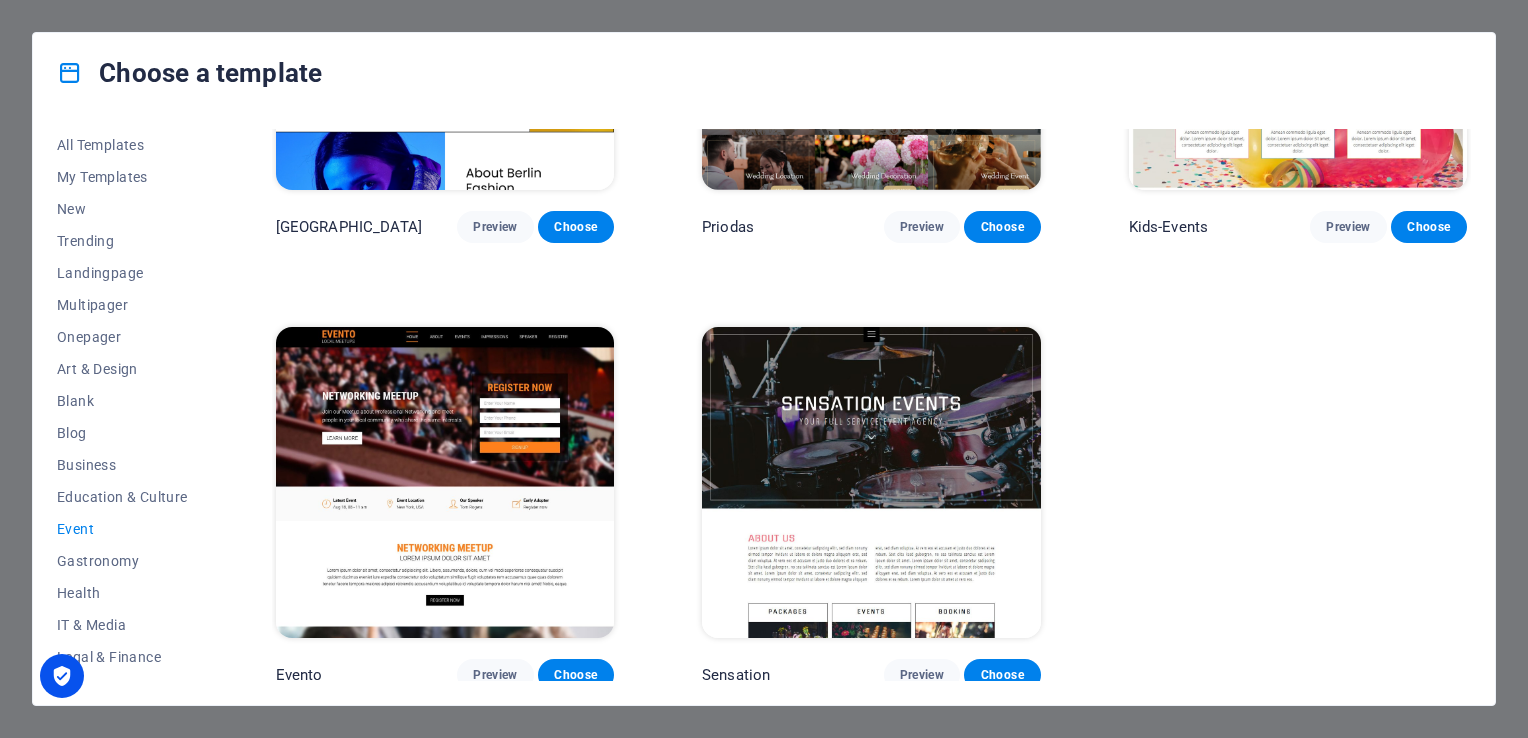 scroll, scrollTop: 567, scrollLeft: 0, axis: vertical 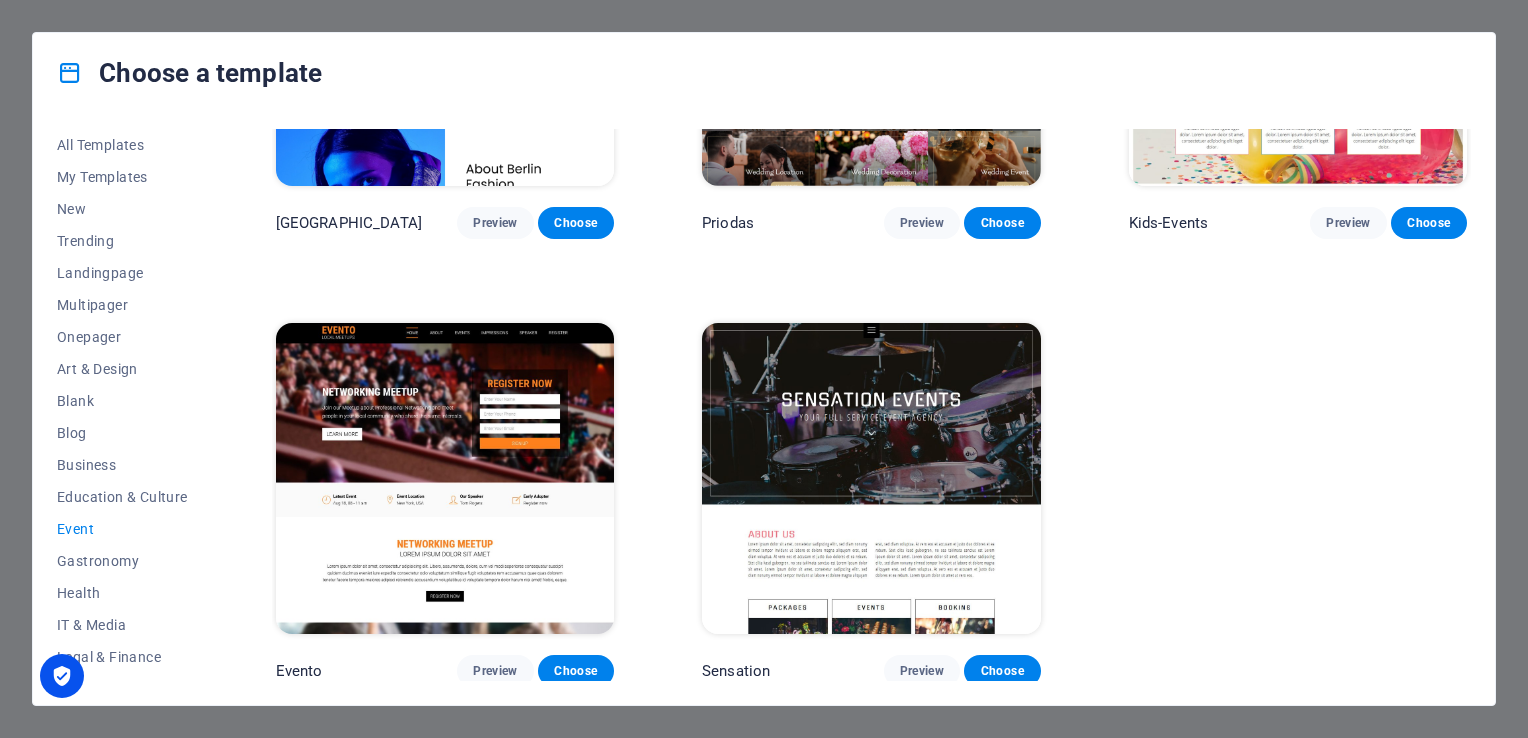 drag, startPoint x: 209, startPoint y: 380, endPoint x: 189, endPoint y: 527, distance: 148.35431 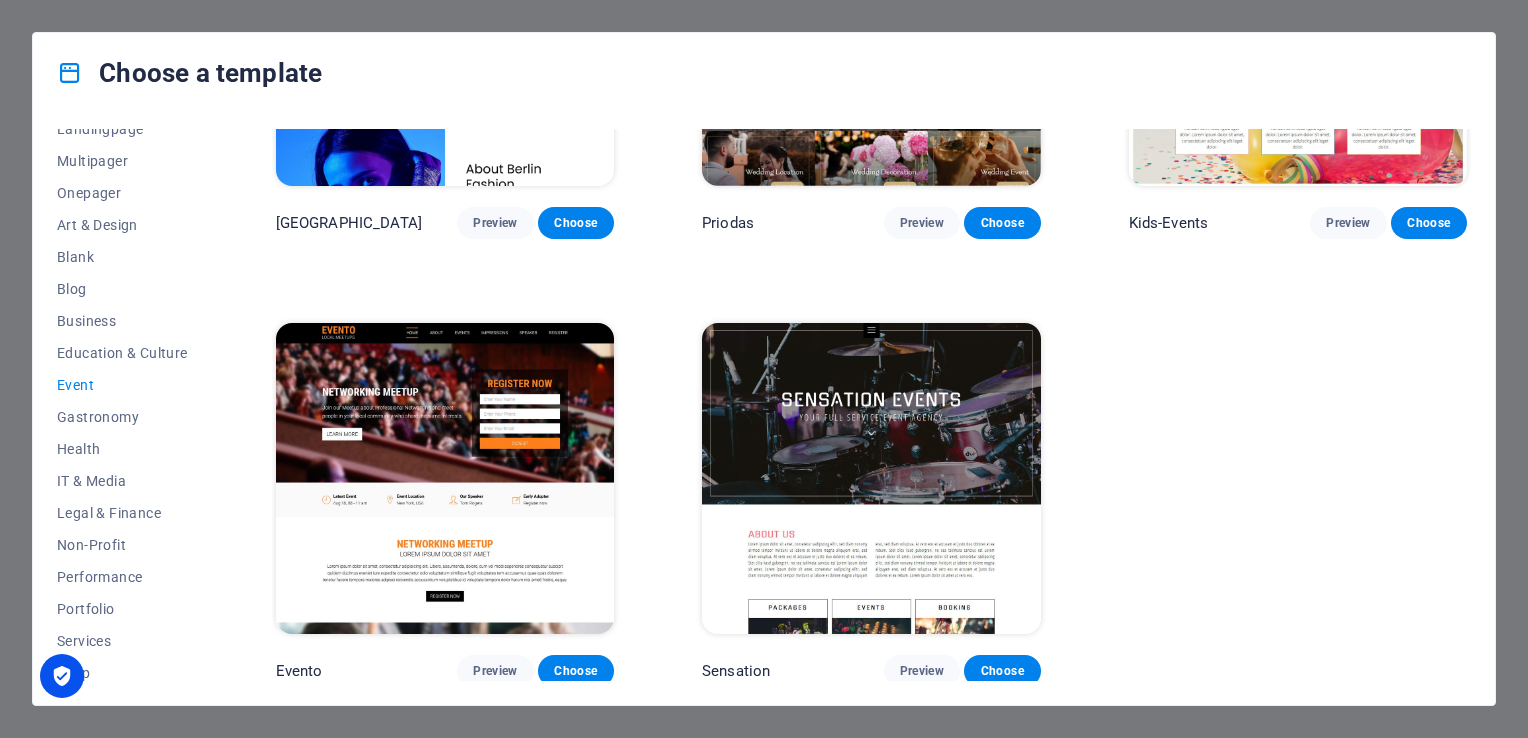 scroll, scrollTop: 279, scrollLeft: 0, axis: vertical 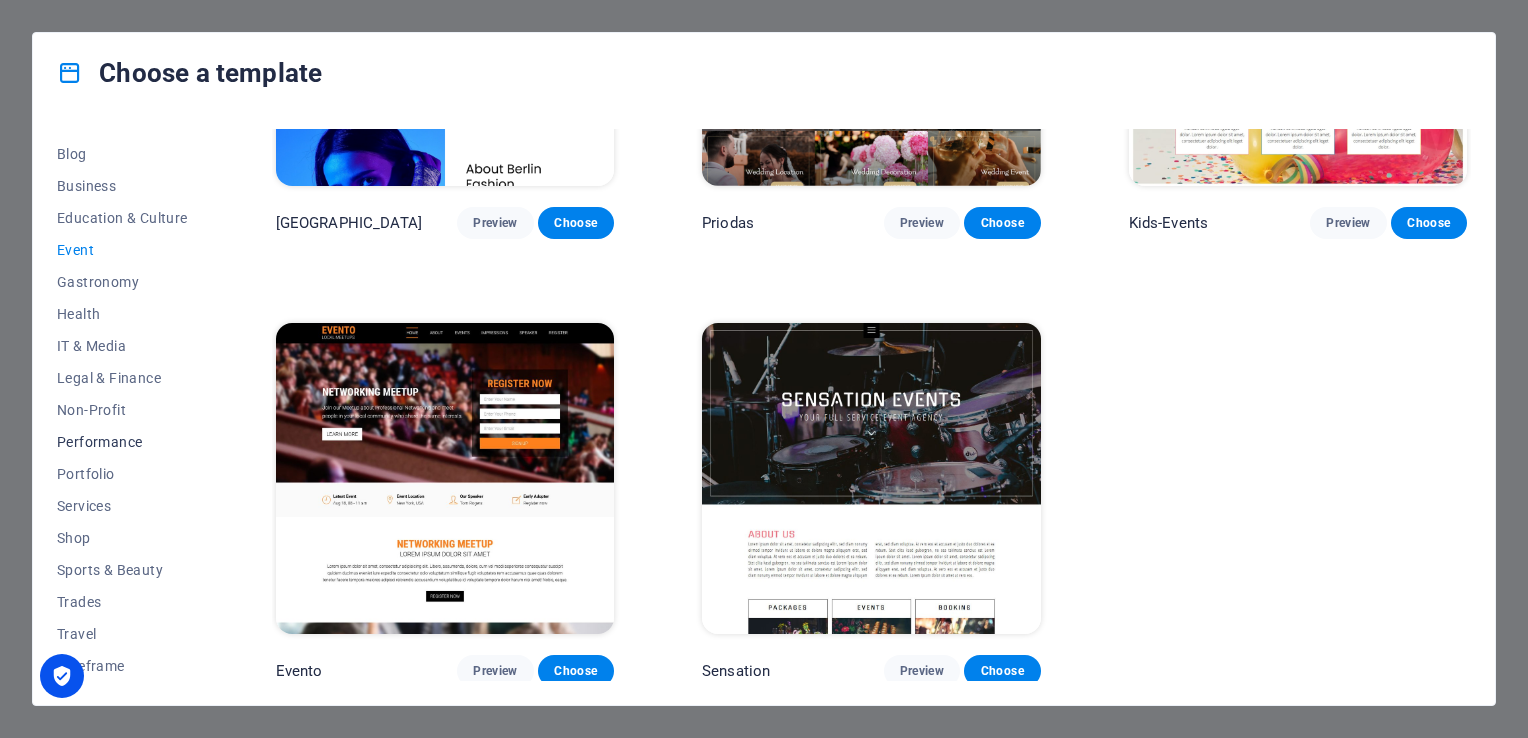 click on "Performance" at bounding box center [122, 442] 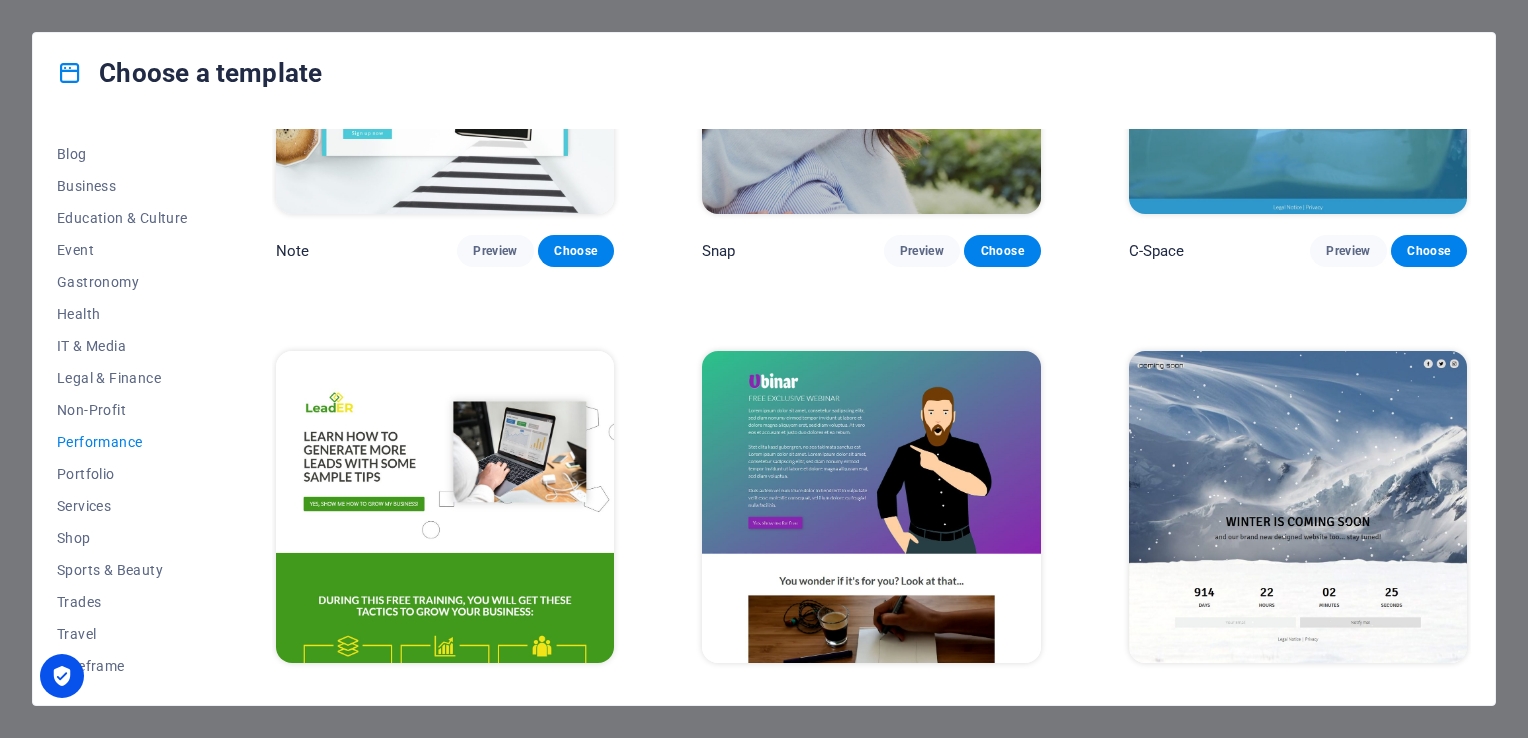 scroll, scrollTop: 1744, scrollLeft: 0, axis: vertical 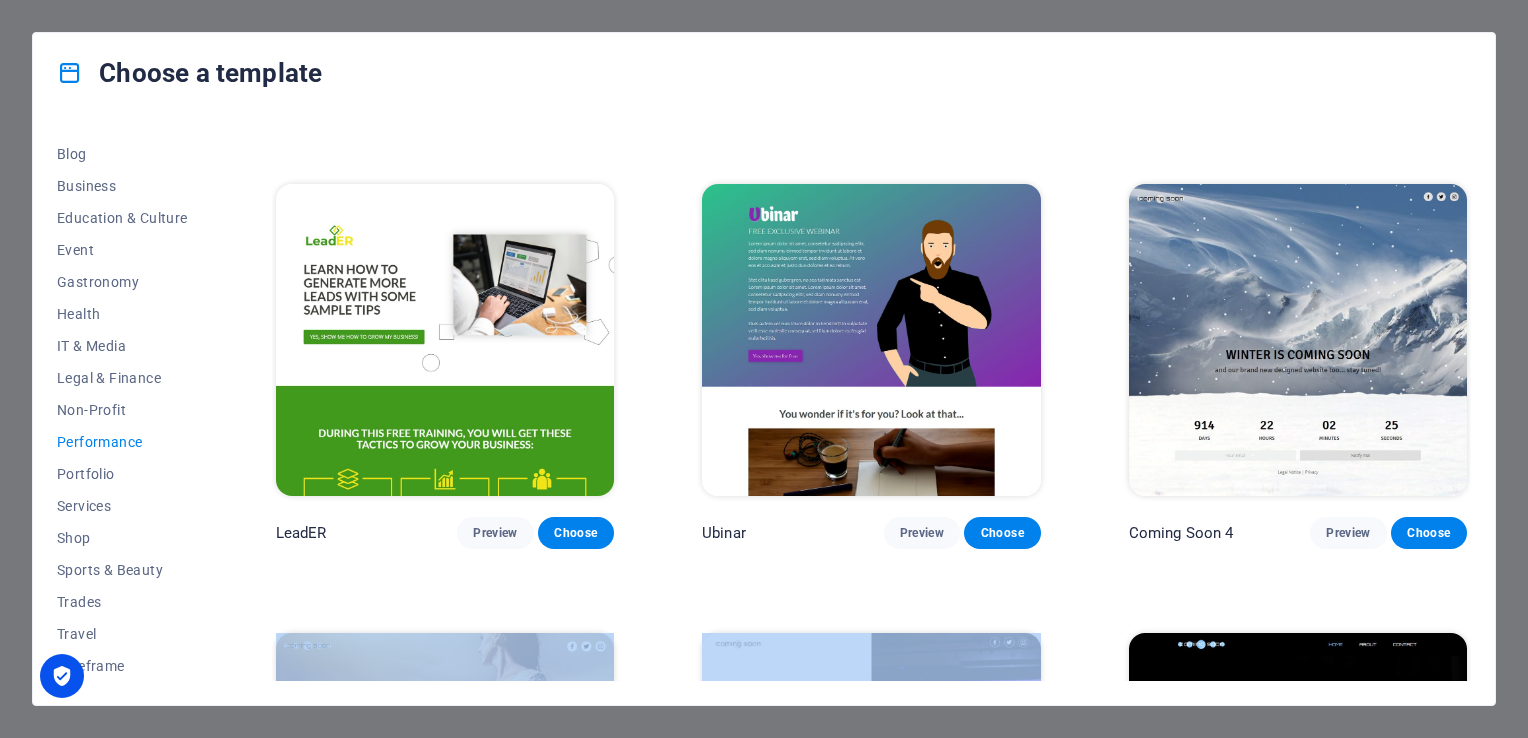 drag, startPoint x: 1465, startPoint y: 543, endPoint x: 1463, endPoint y: 616, distance: 73.02739 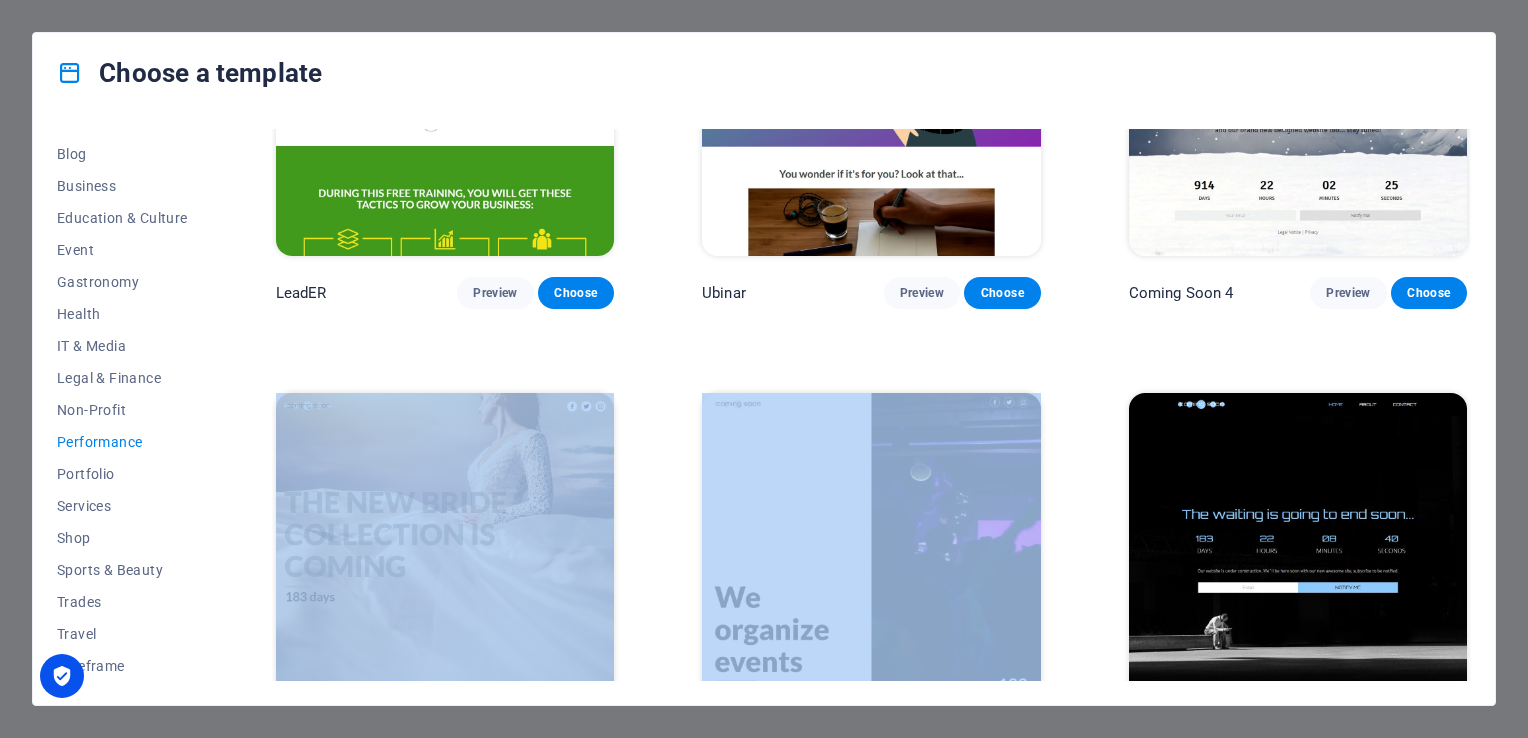 scroll, scrollTop: 2048, scrollLeft: 0, axis: vertical 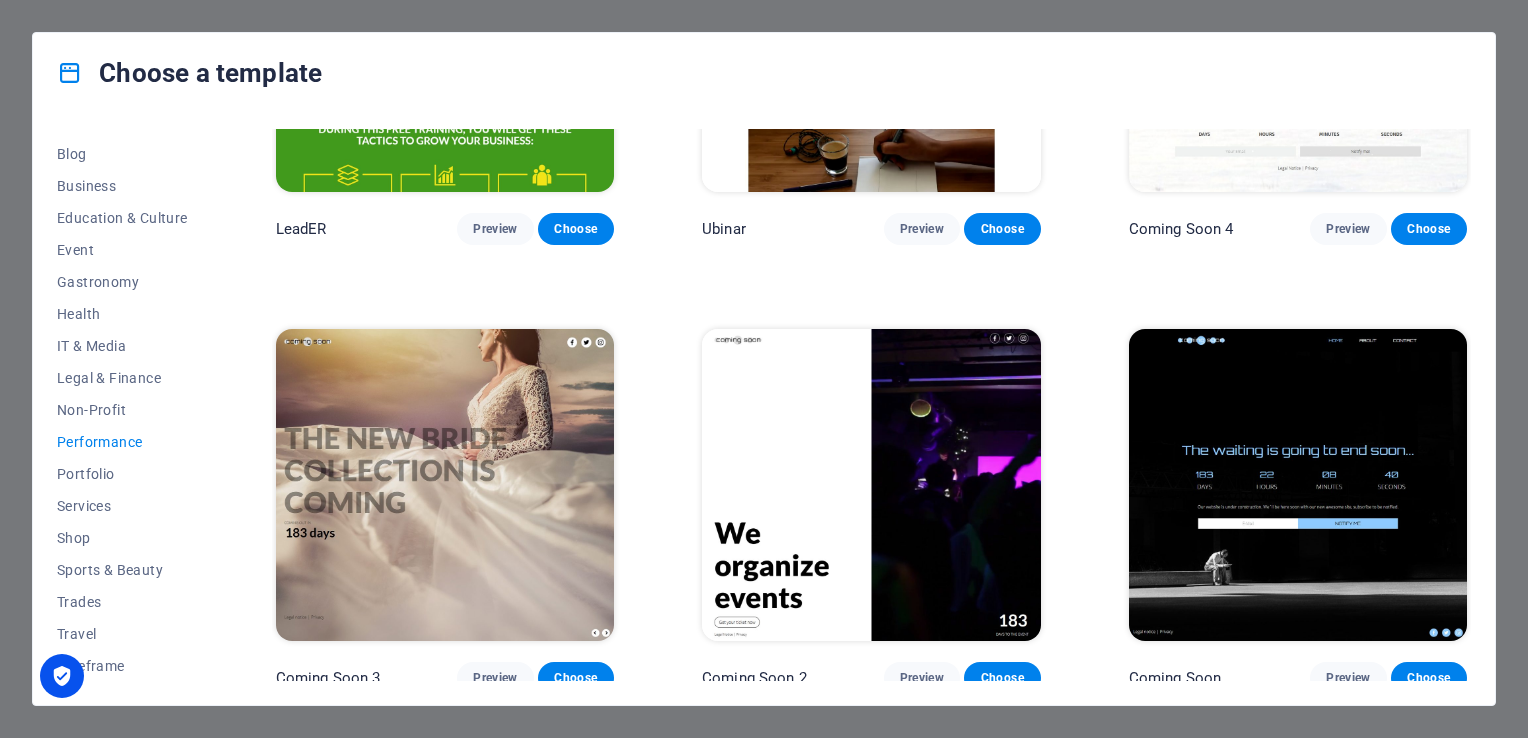click on "All Templates My Templates New Trending Landingpage Multipager Onepager Art & Design Blank Blog Business Education & Culture Event Gastronomy Health IT & Media Legal & Finance Non-Profit Performance Portfolio Services Shop Sports & Beauty Trades Travel Wireframe Klank Preview Choose Phonic Preview Choose Code Preview Choose Beatbox Preview Choose Videoo Preview Choose Advanced Preview Choose Pets Preview Choose Athletics Preview Choose Driven Preview Choose Note Preview Choose Snap Preview Choose C-Space Preview Choose LeadER Preview Choose Ubinar Preview Choose Coming Soon 4 Preview Choose Coming Soon 3 Preview Choose Coming Soon 2 Preview Choose Coming Soon Preview Choose" at bounding box center (764, 409) 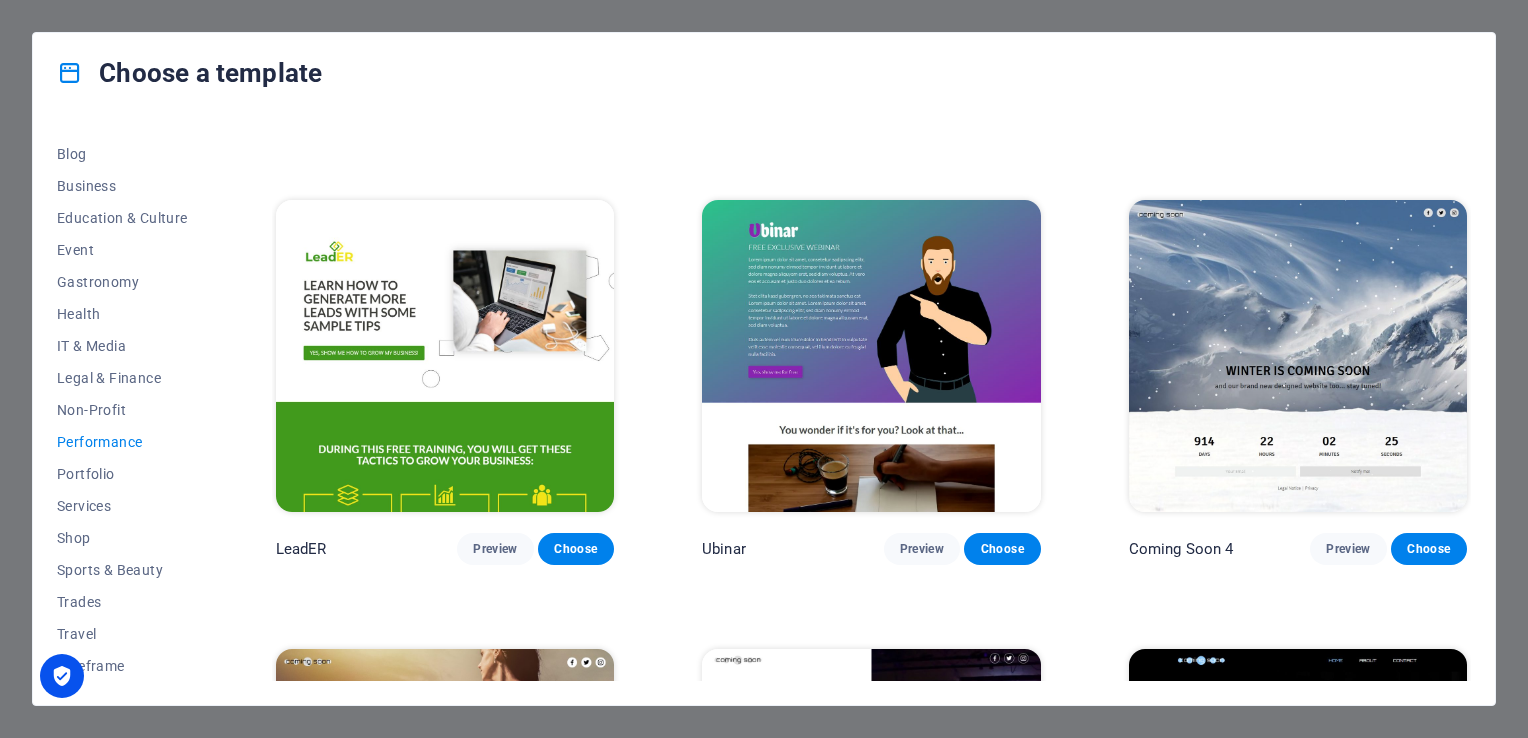 scroll, scrollTop: 1720, scrollLeft: 0, axis: vertical 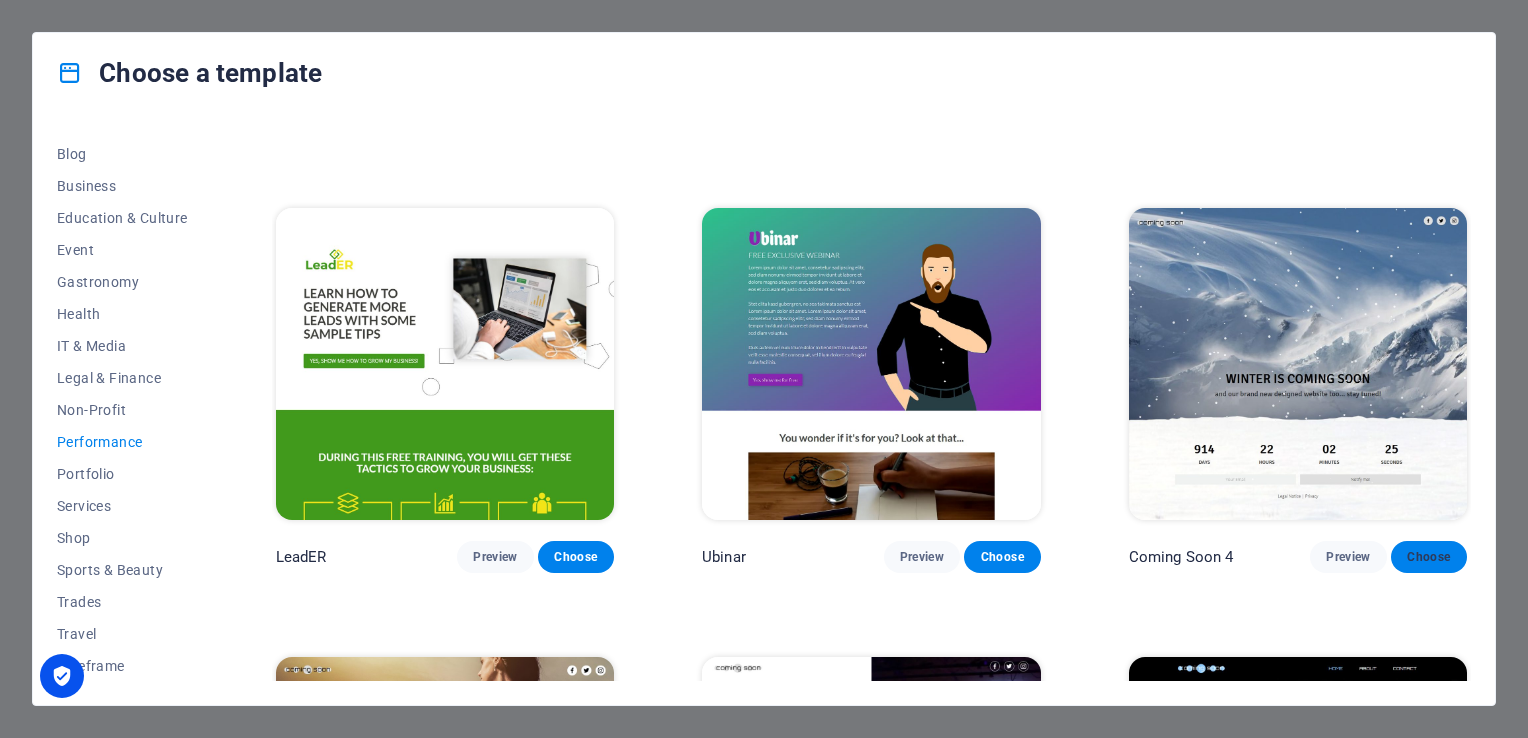 click on "Choose" at bounding box center (1429, 557) 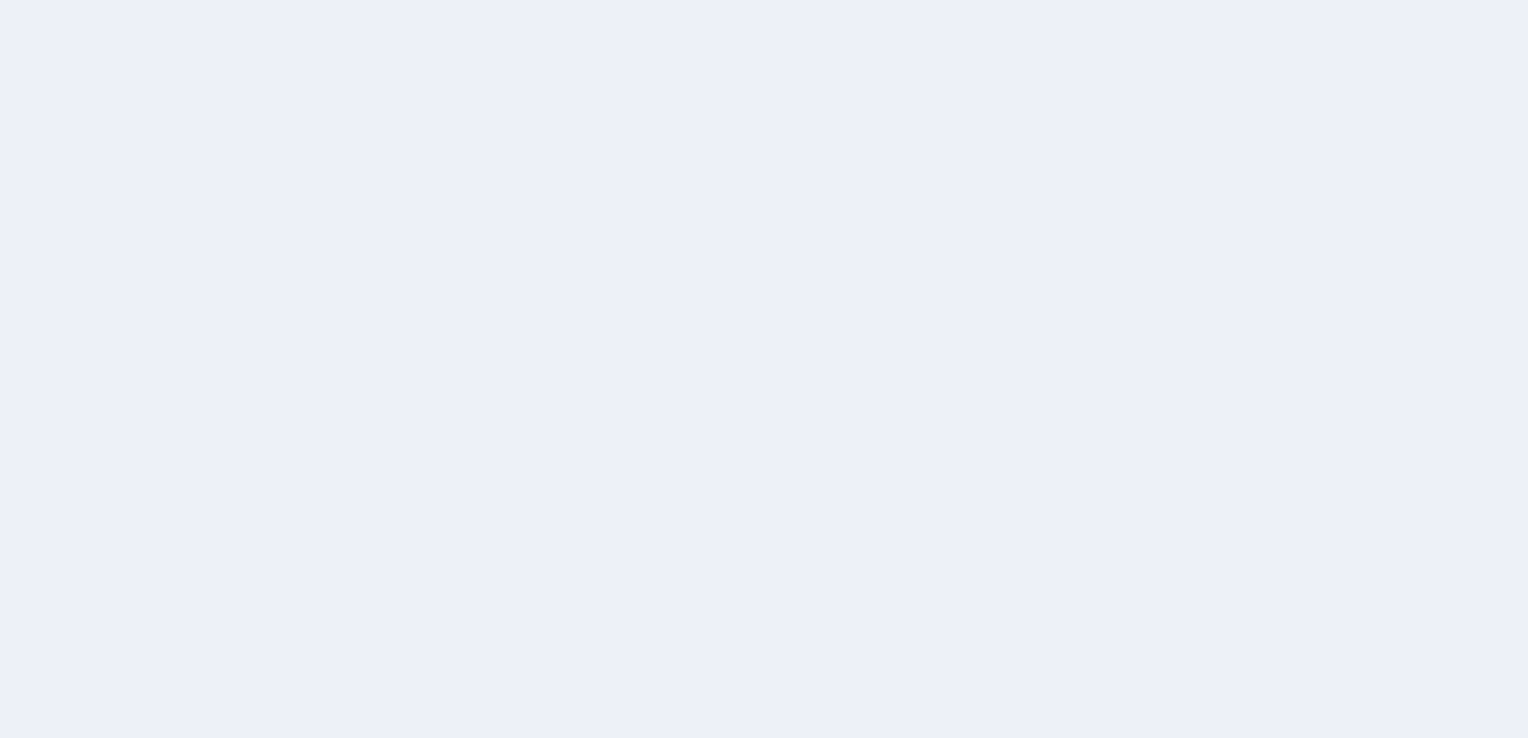 scroll, scrollTop: 0, scrollLeft: 0, axis: both 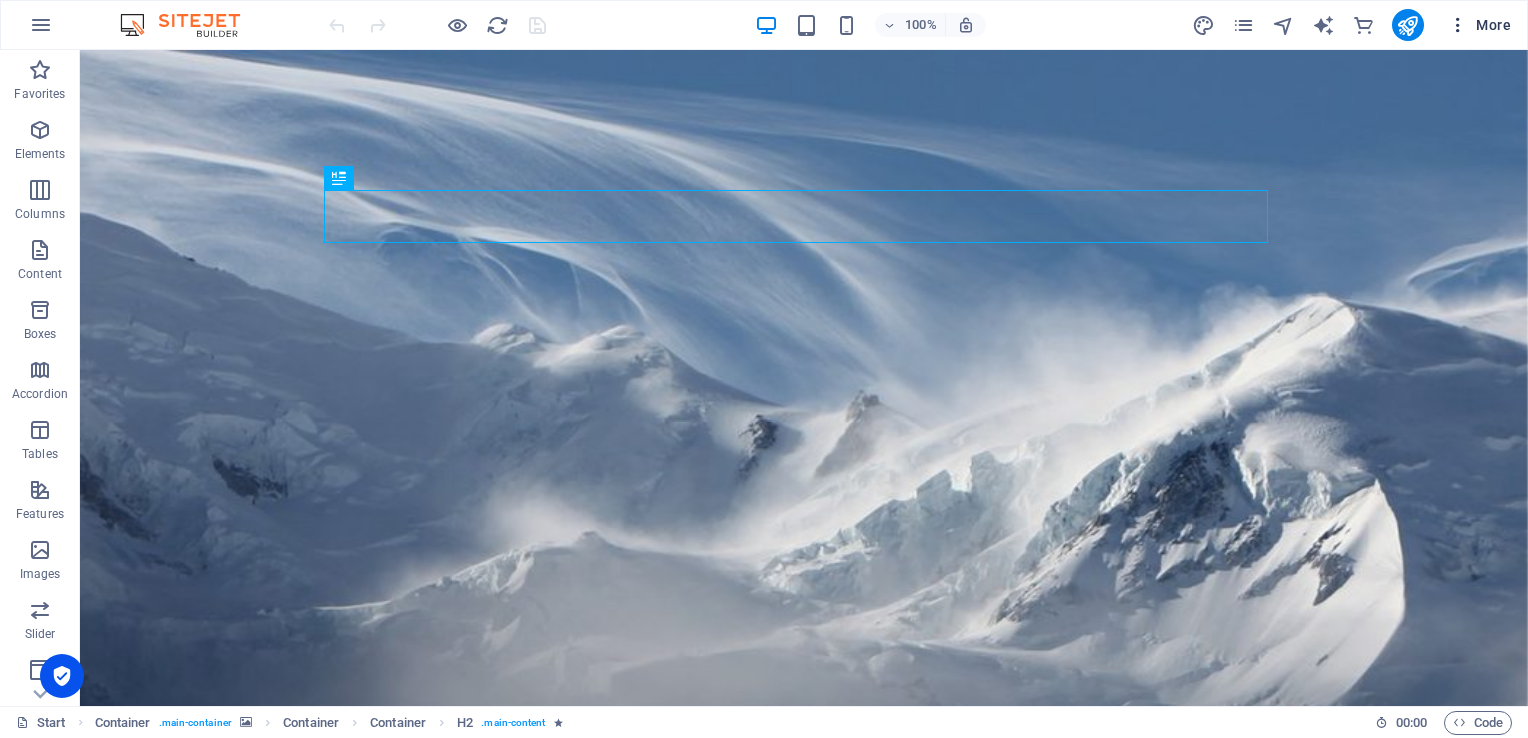 click at bounding box center [1458, 25] 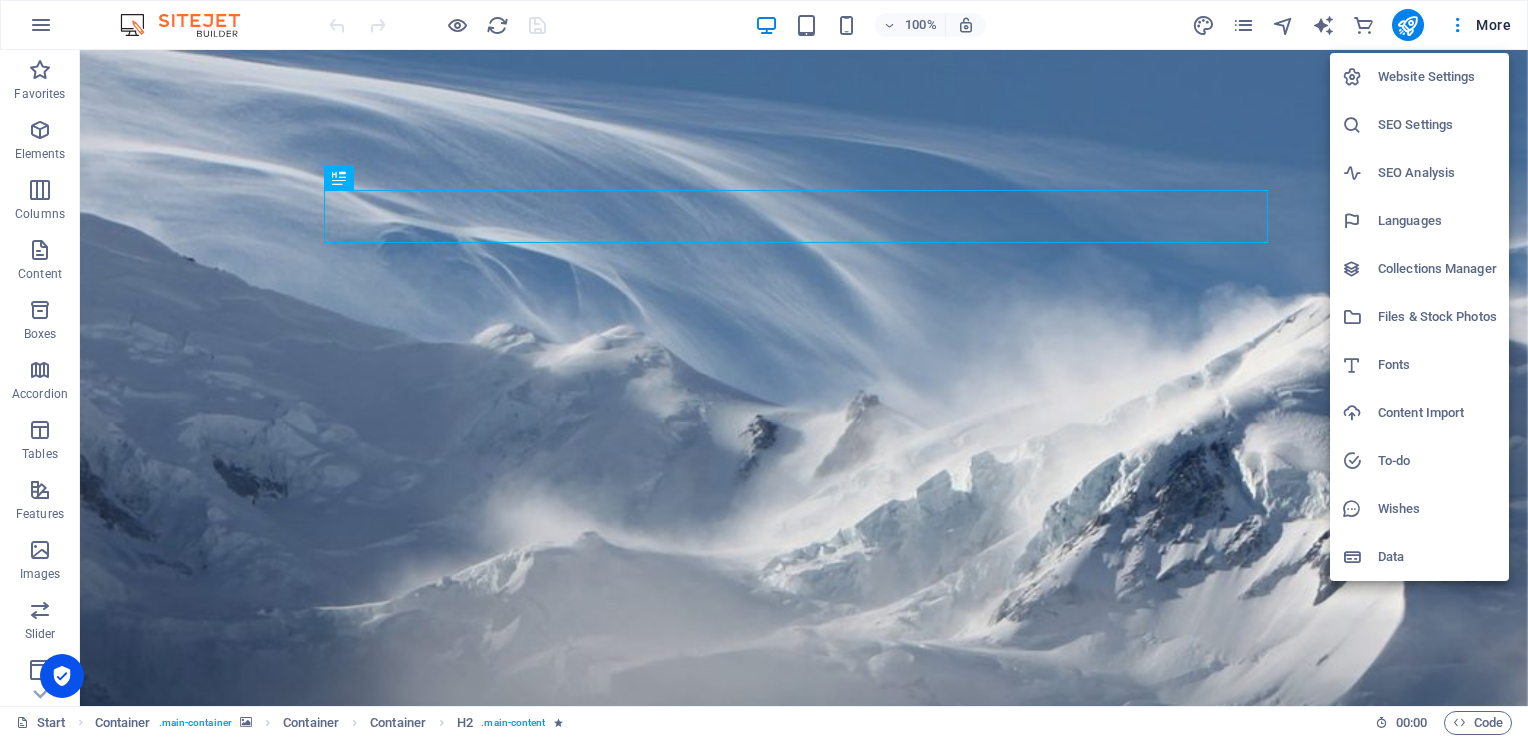 click at bounding box center (764, 369) 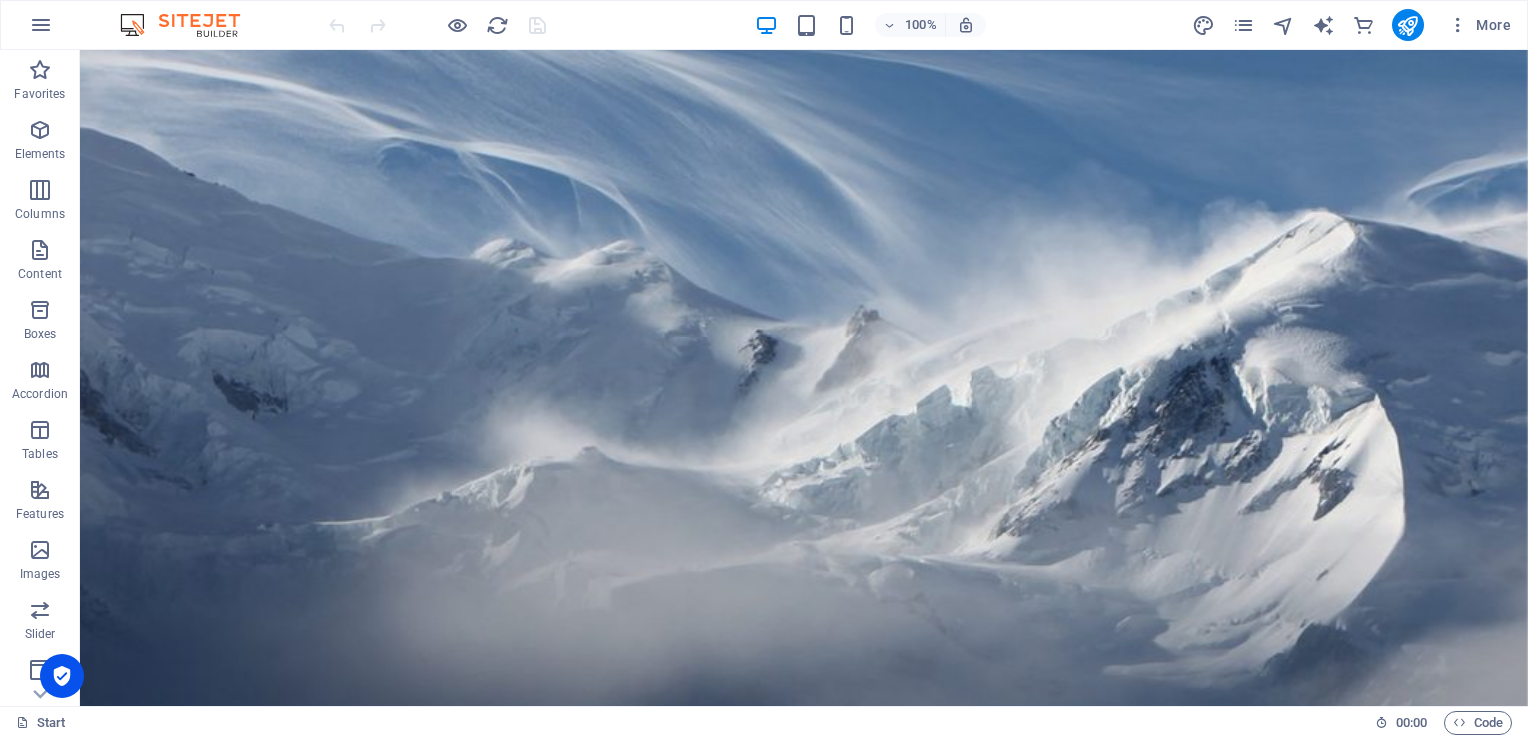 scroll, scrollTop: 0, scrollLeft: 0, axis: both 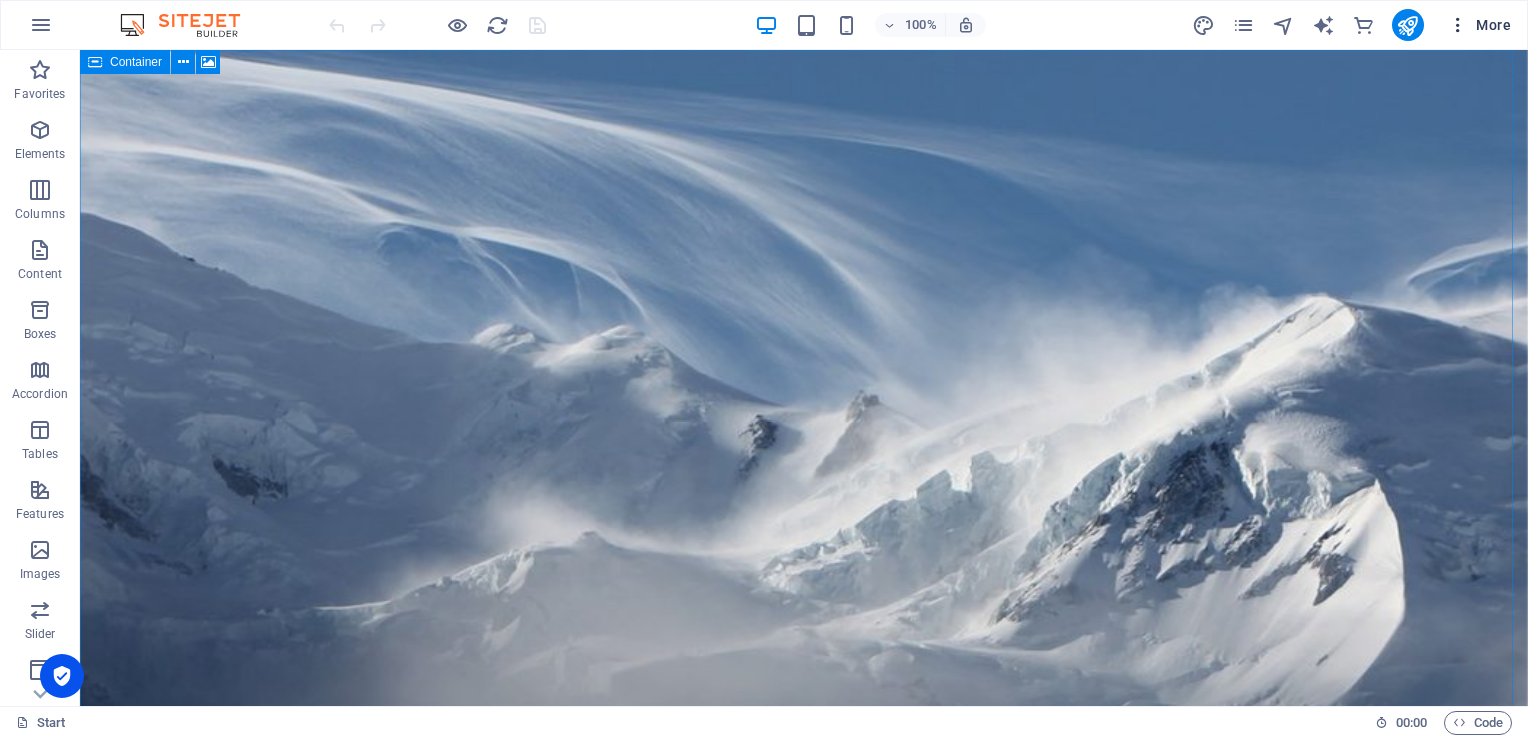click at bounding box center (1458, 25) 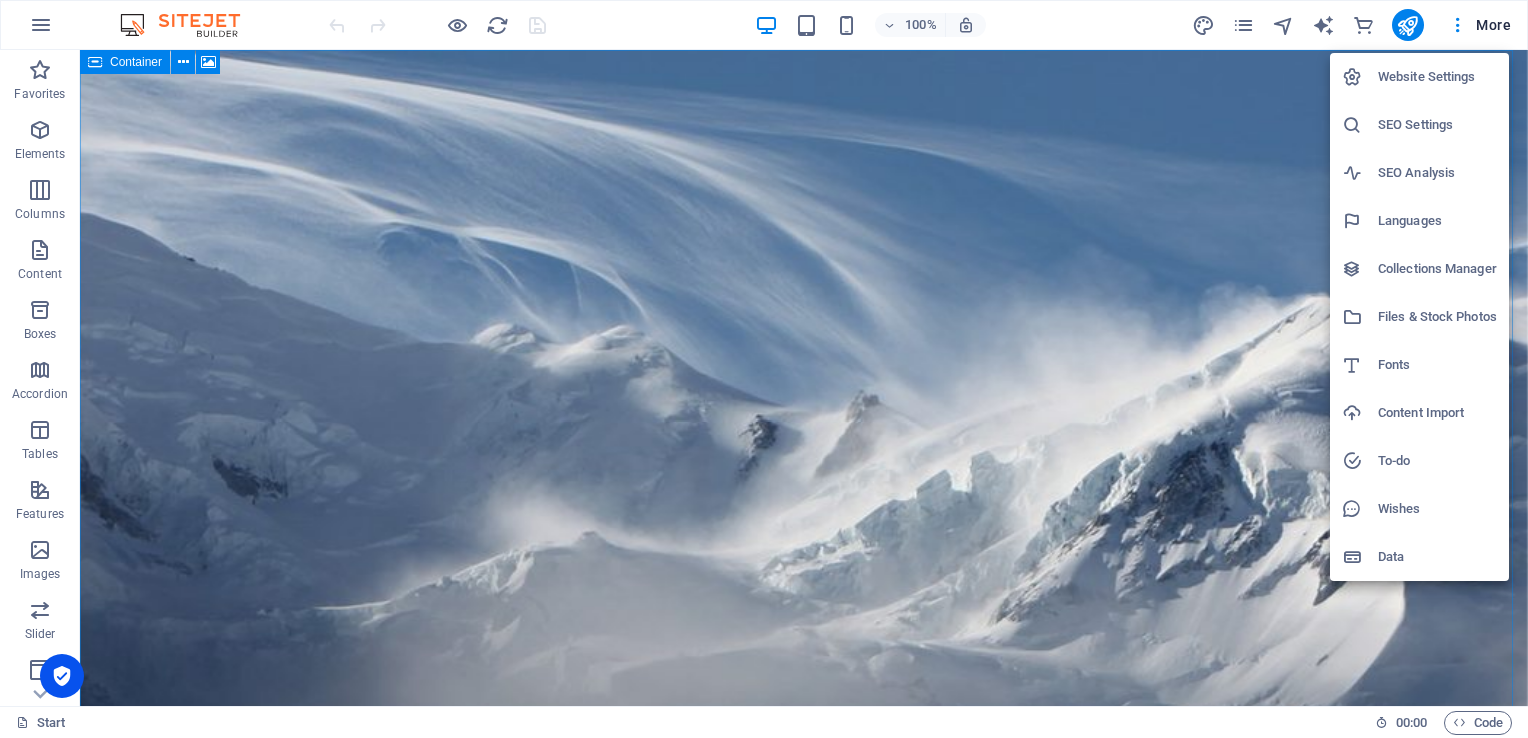 click on "Website Settings" at bounding box center (1437, 77) 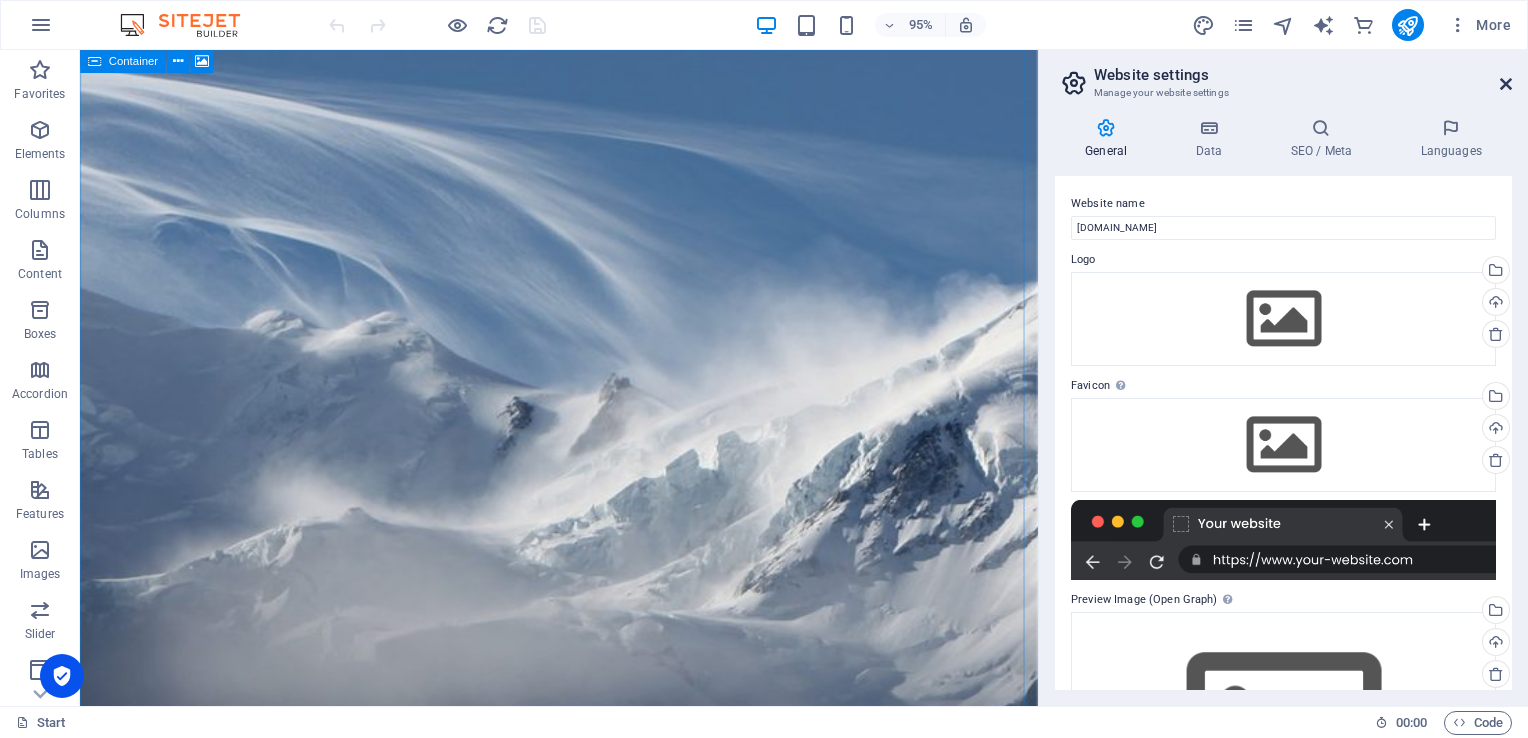 click at bounding box center (1506, 84) 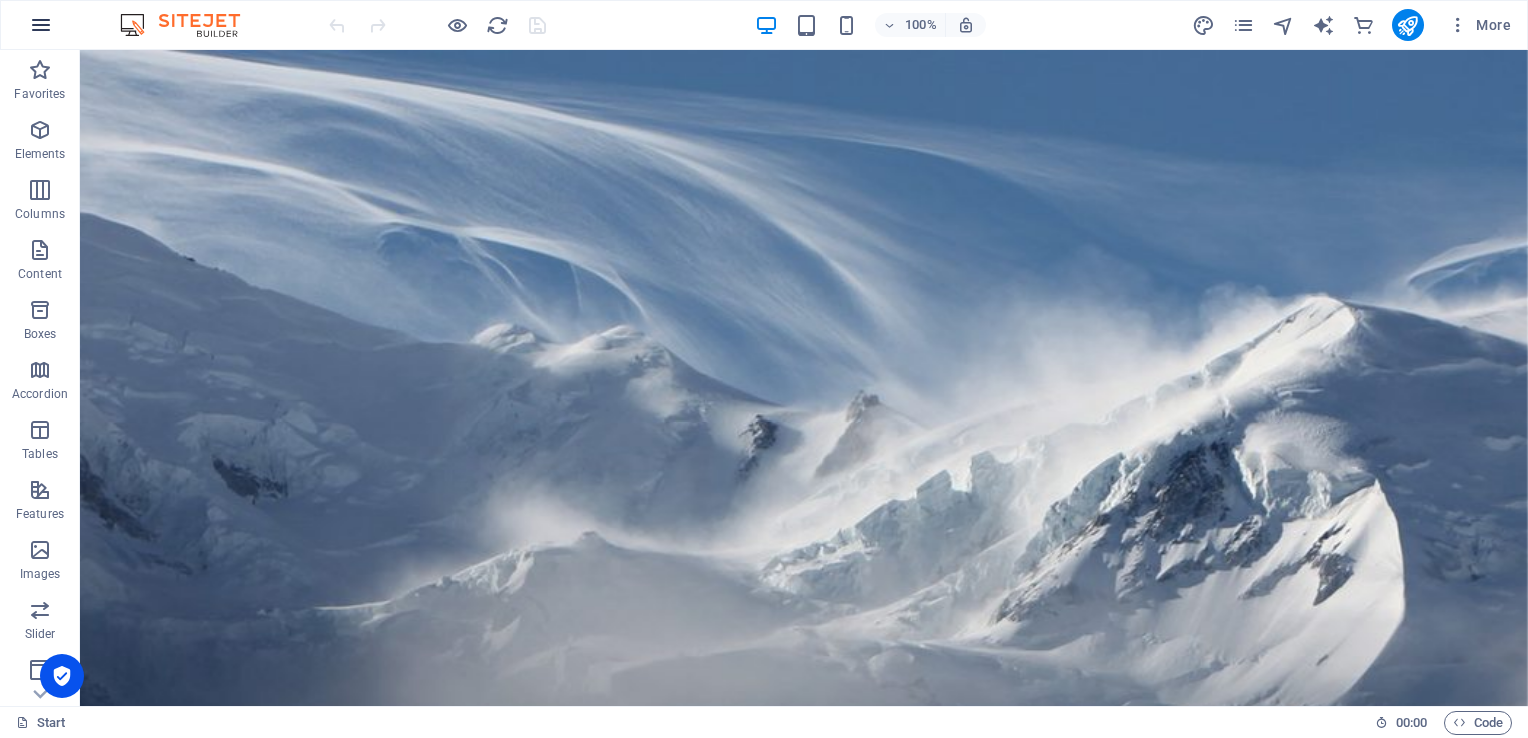 click at bounding box center [41, 25] 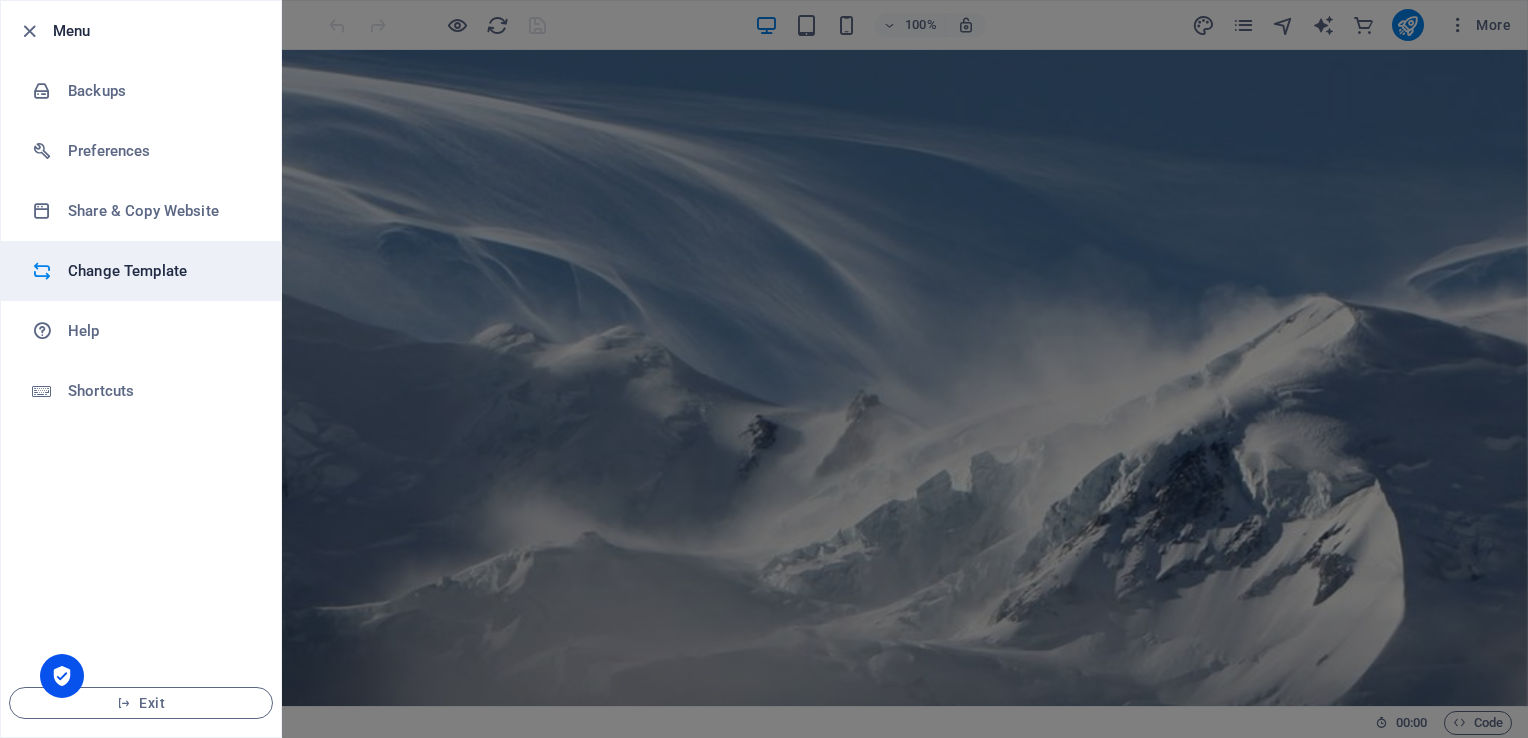 click on "Change Template" at bounding box center (160, 271) 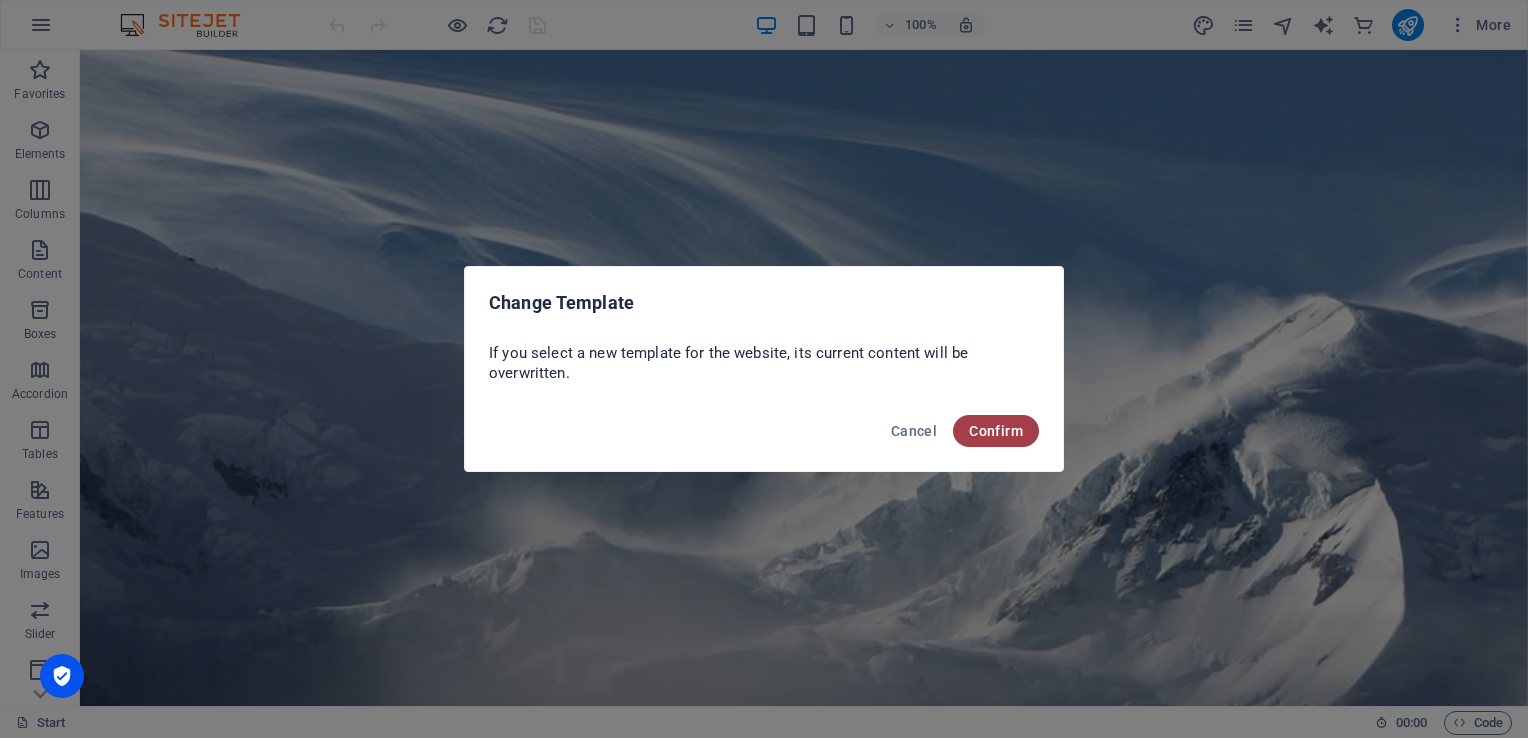 click on "Confirm" at bounding box center (996, 431) 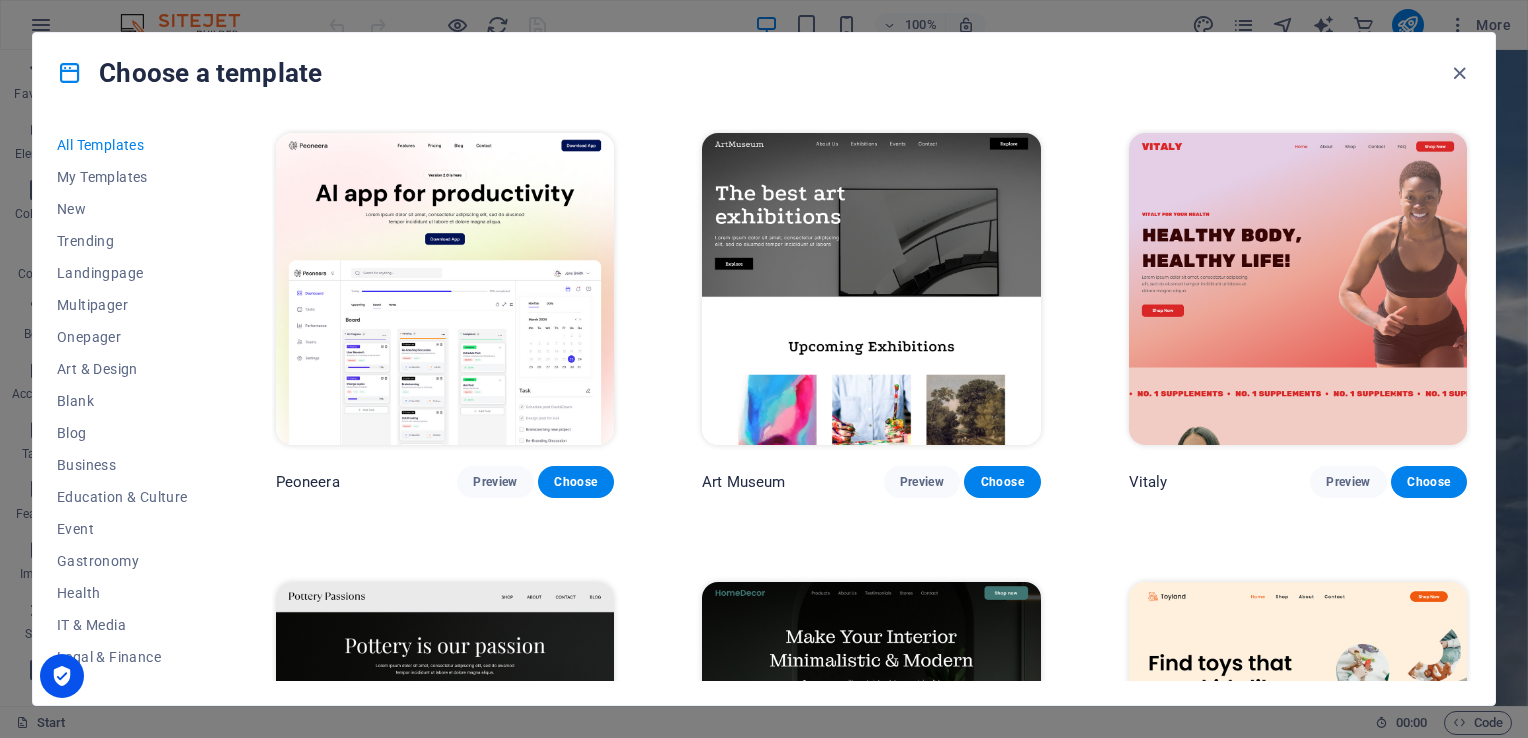 drag, startPoint x: 1471, startPoint y: 132, endPoint x: 1470, endPoint y: 149, distance: 17.029387 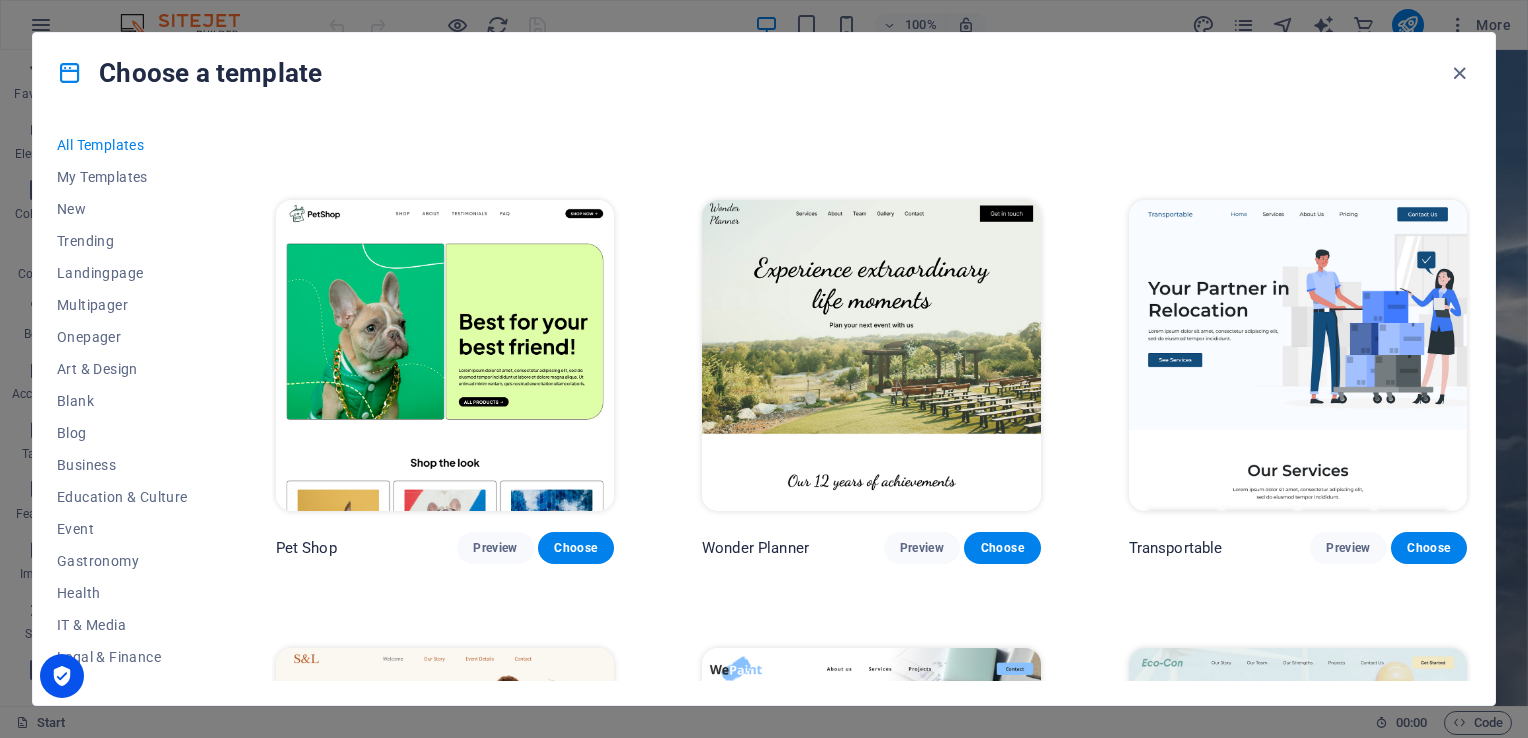 scroll, scrollTop: 967, scrollLeft: 0, axis: vertical 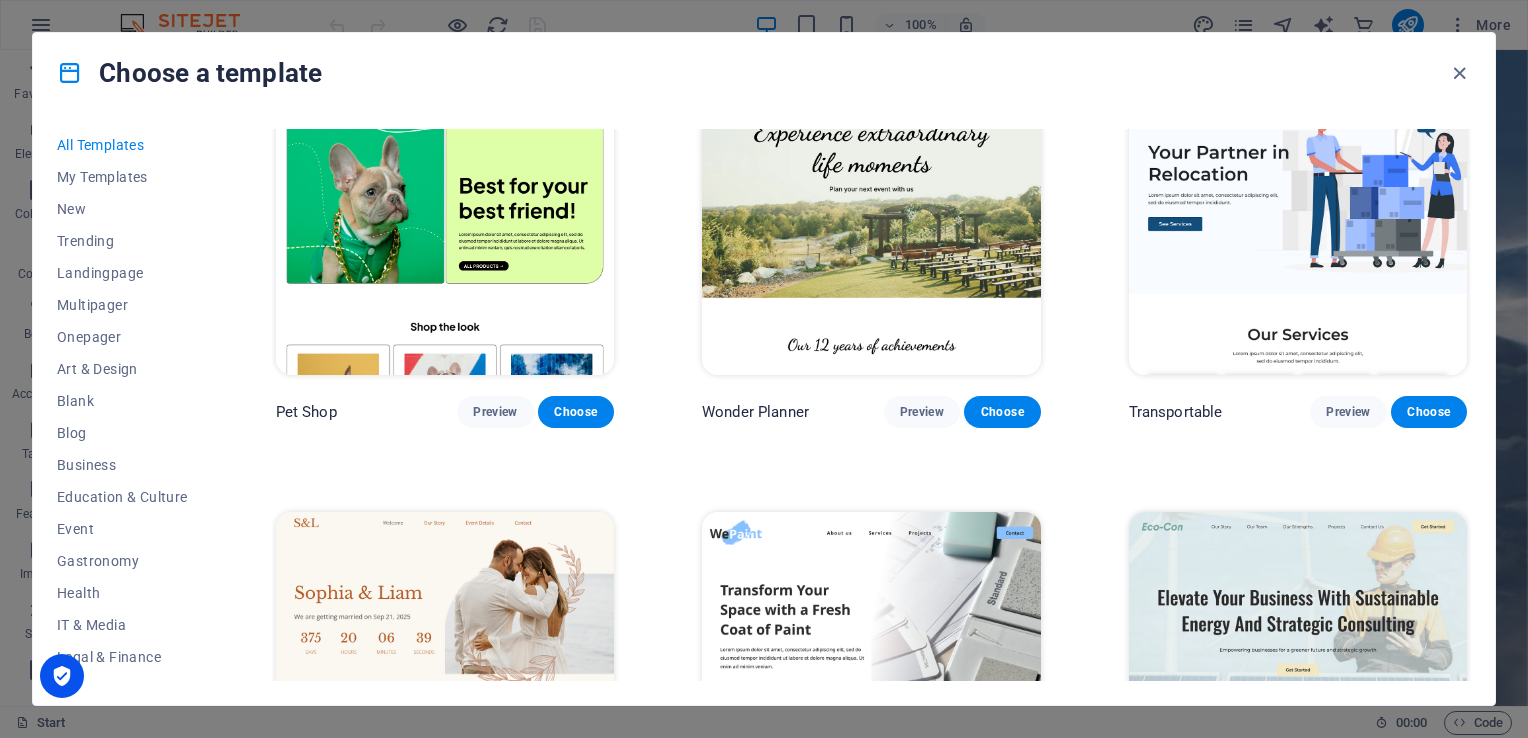 drag, startPoint x: 1471, startPoint y: 153, endPoint x: 1471, endPoint y: 132, distance: 21 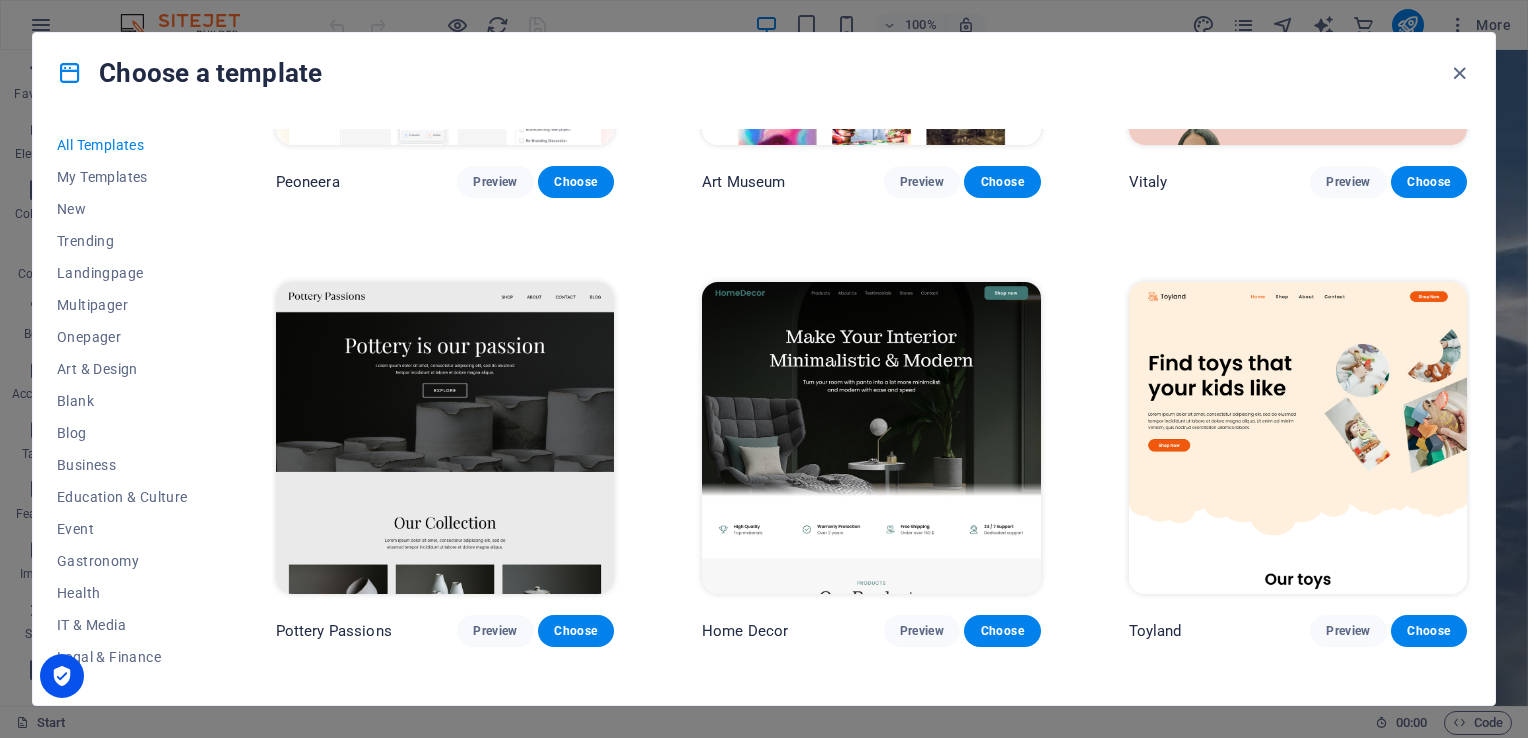 scroll, scrollTop: 339, scrollLeft: 0, axis: vertical 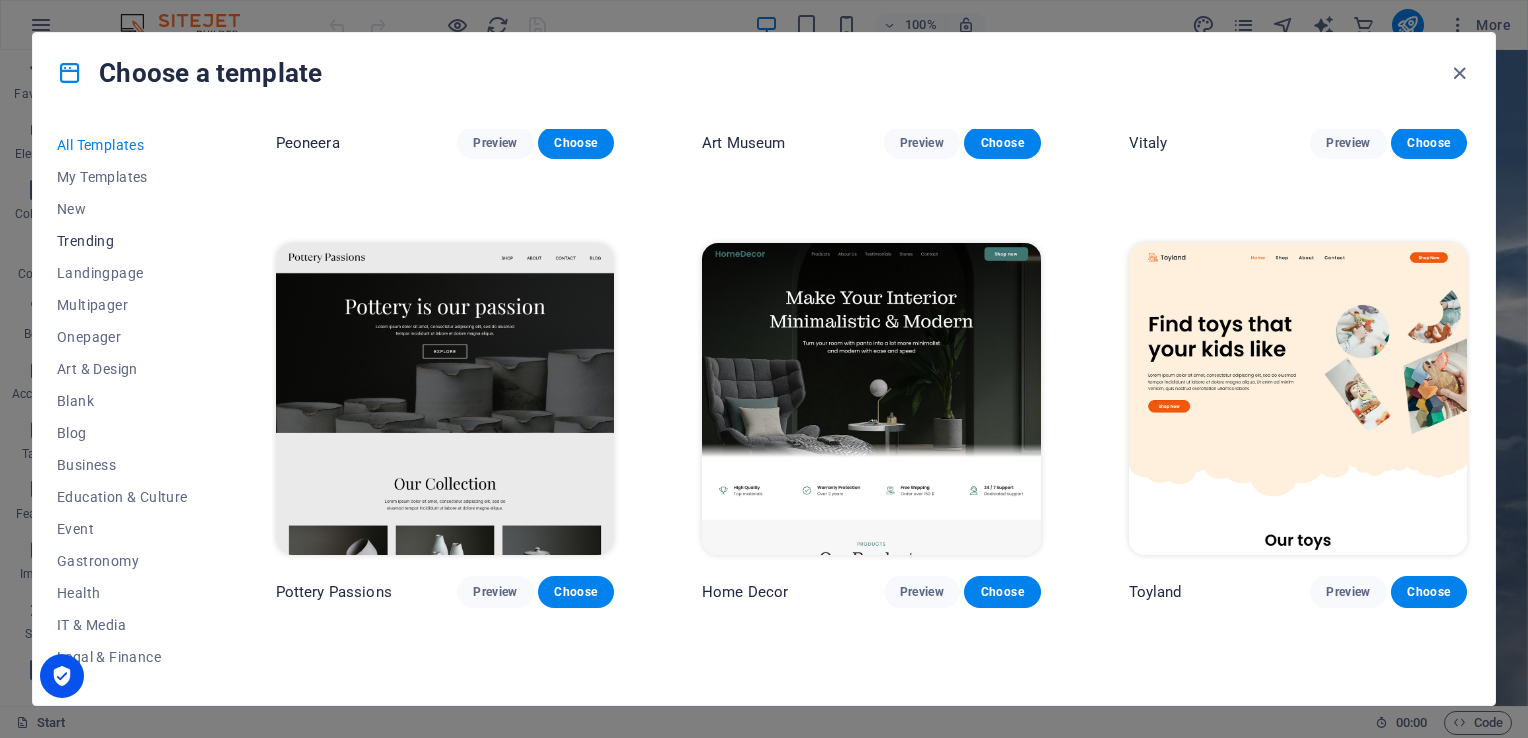 click on "Trending" at bounding box center [122, 241] 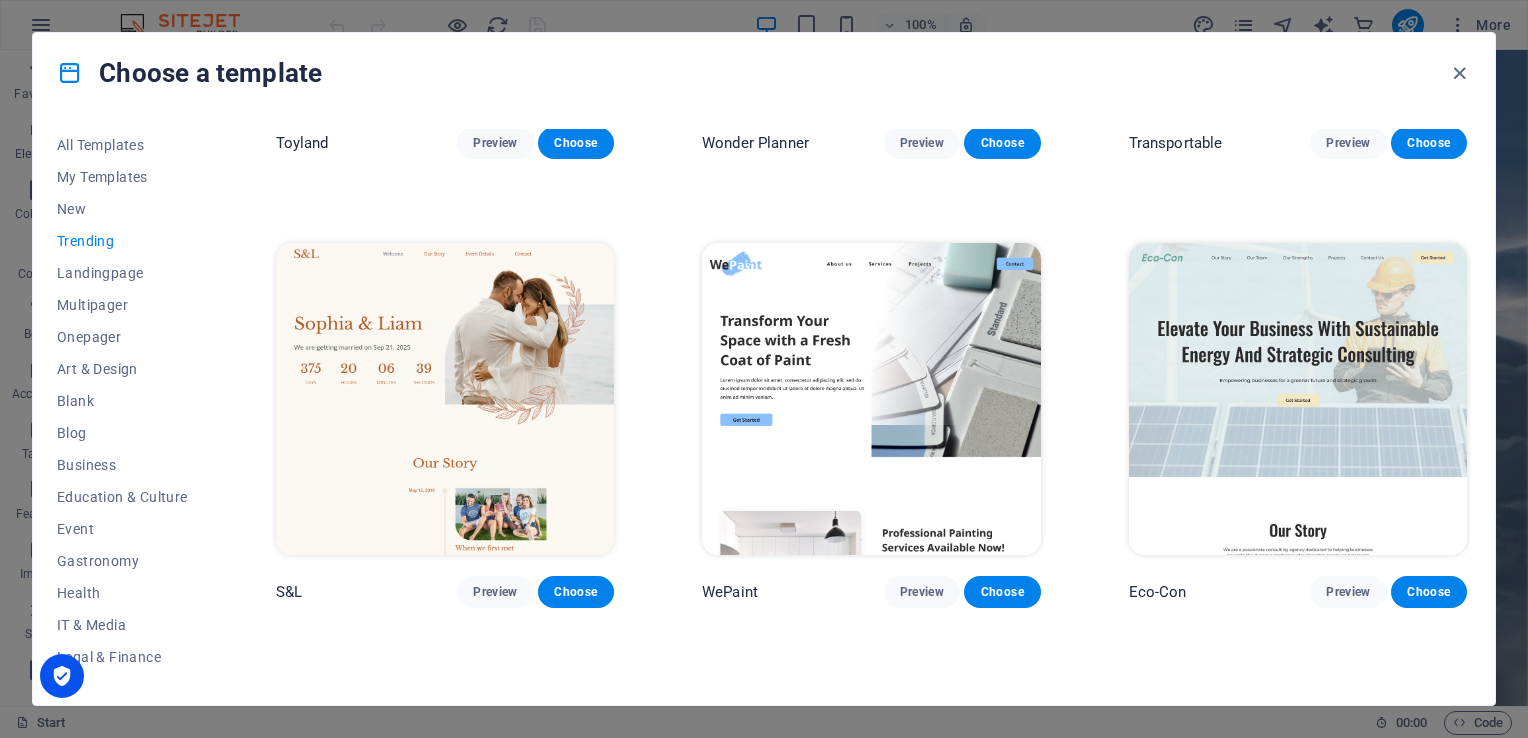 scroll, scrollTop: 0, scrollLeft: 0, axis: both 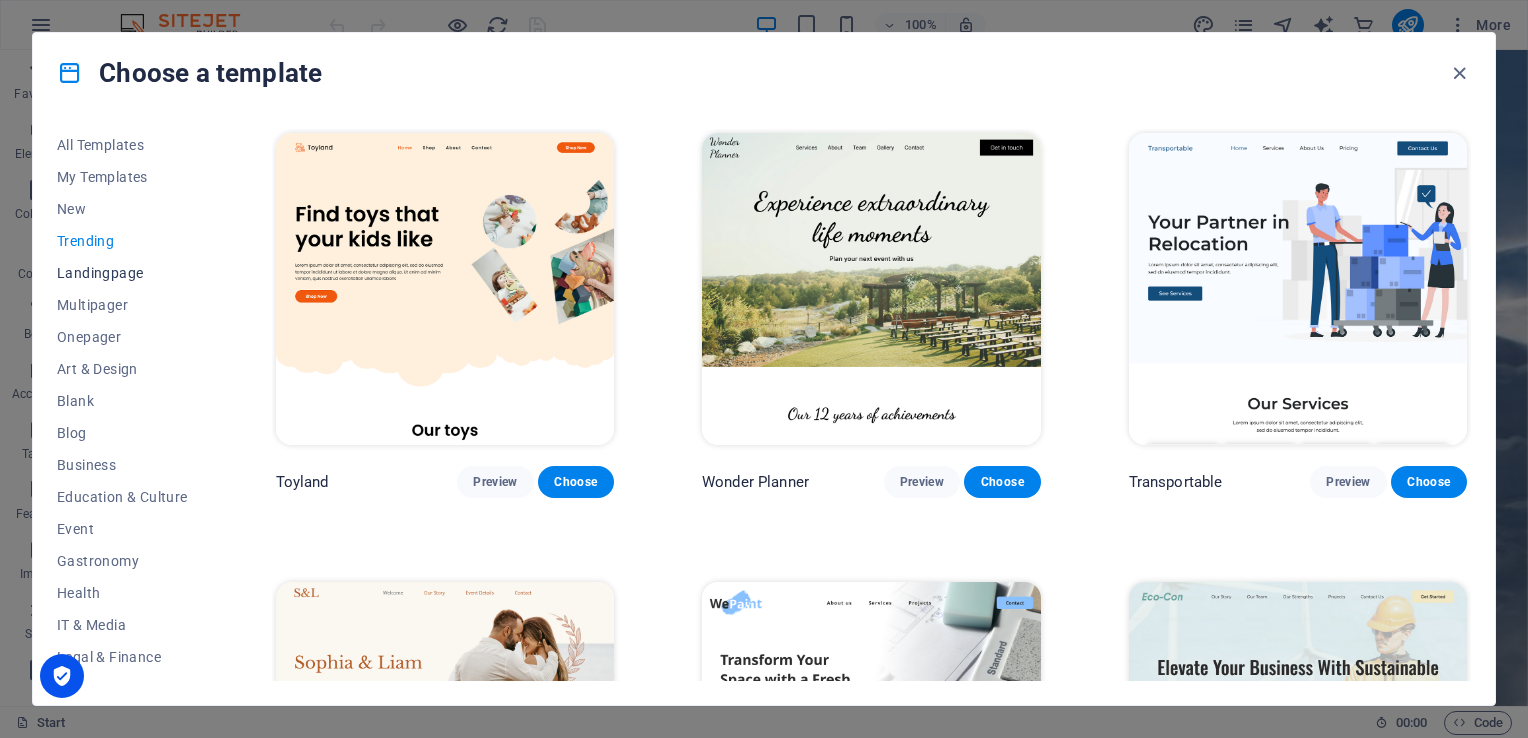 click on "Landingpage" at bounding box center [122, 273] 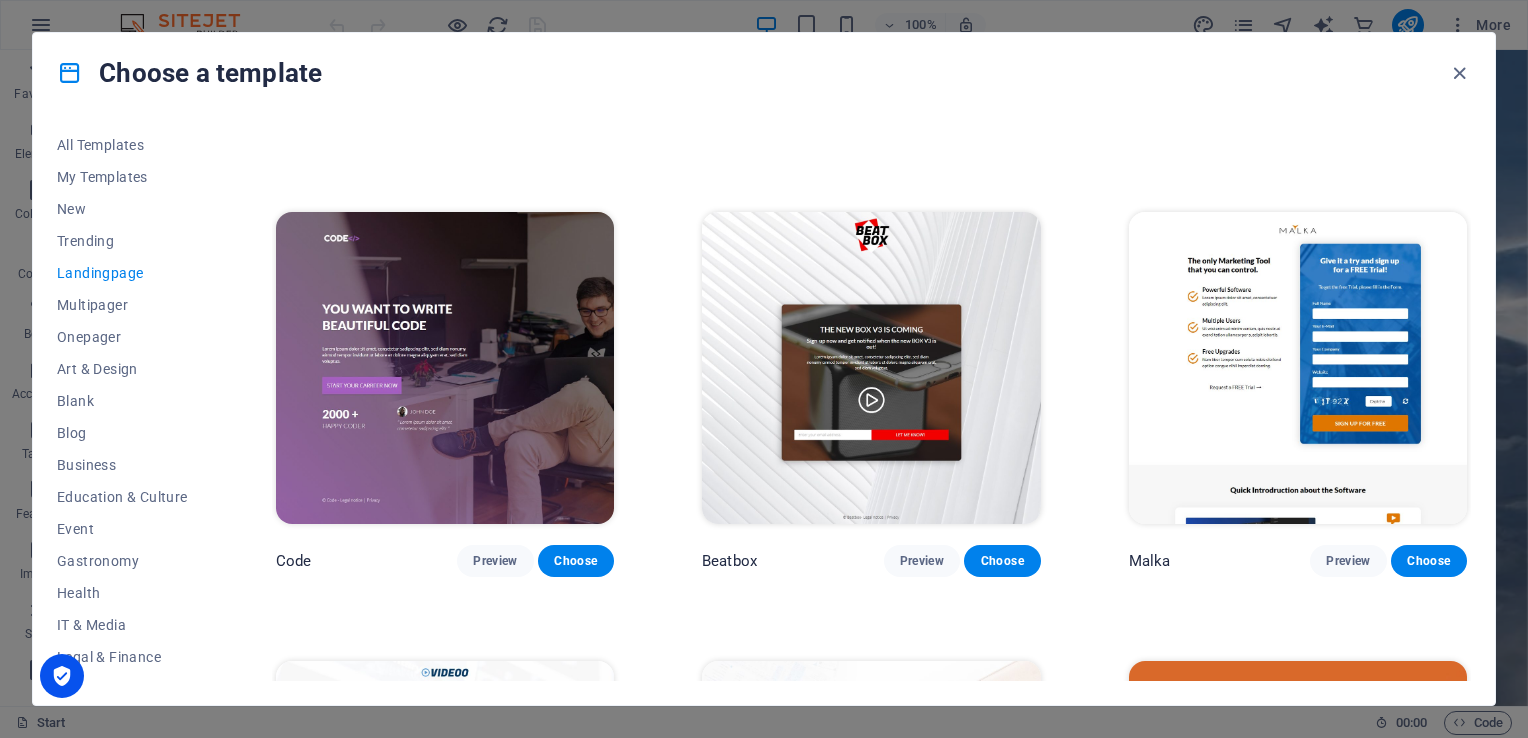 scroll, scrollTop: 416, scrollLeft: 0, axis: vertical 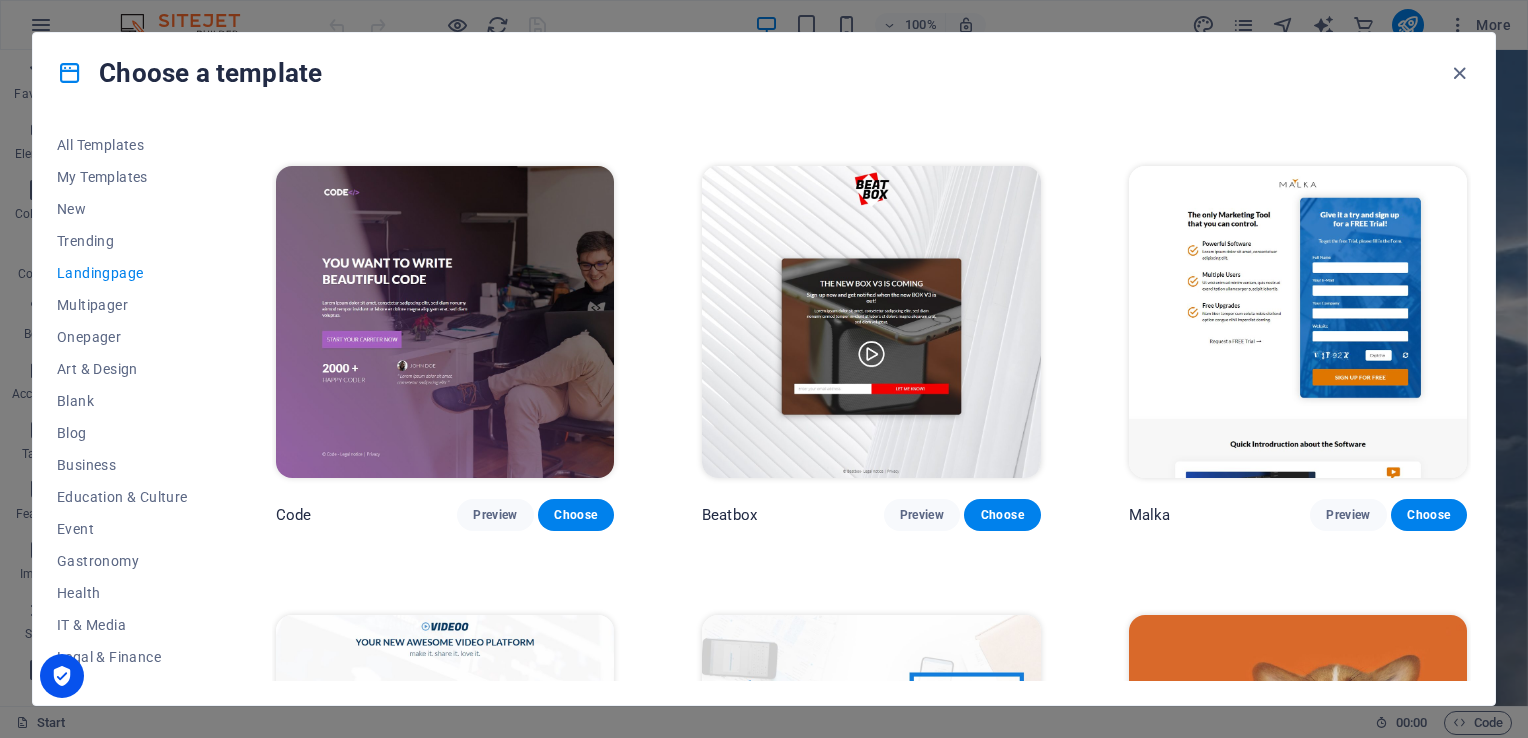 drag, startPoint x: 208, startPoint y: 371, endPoint x: 197, endPoint y: 488, distance: 117.51595 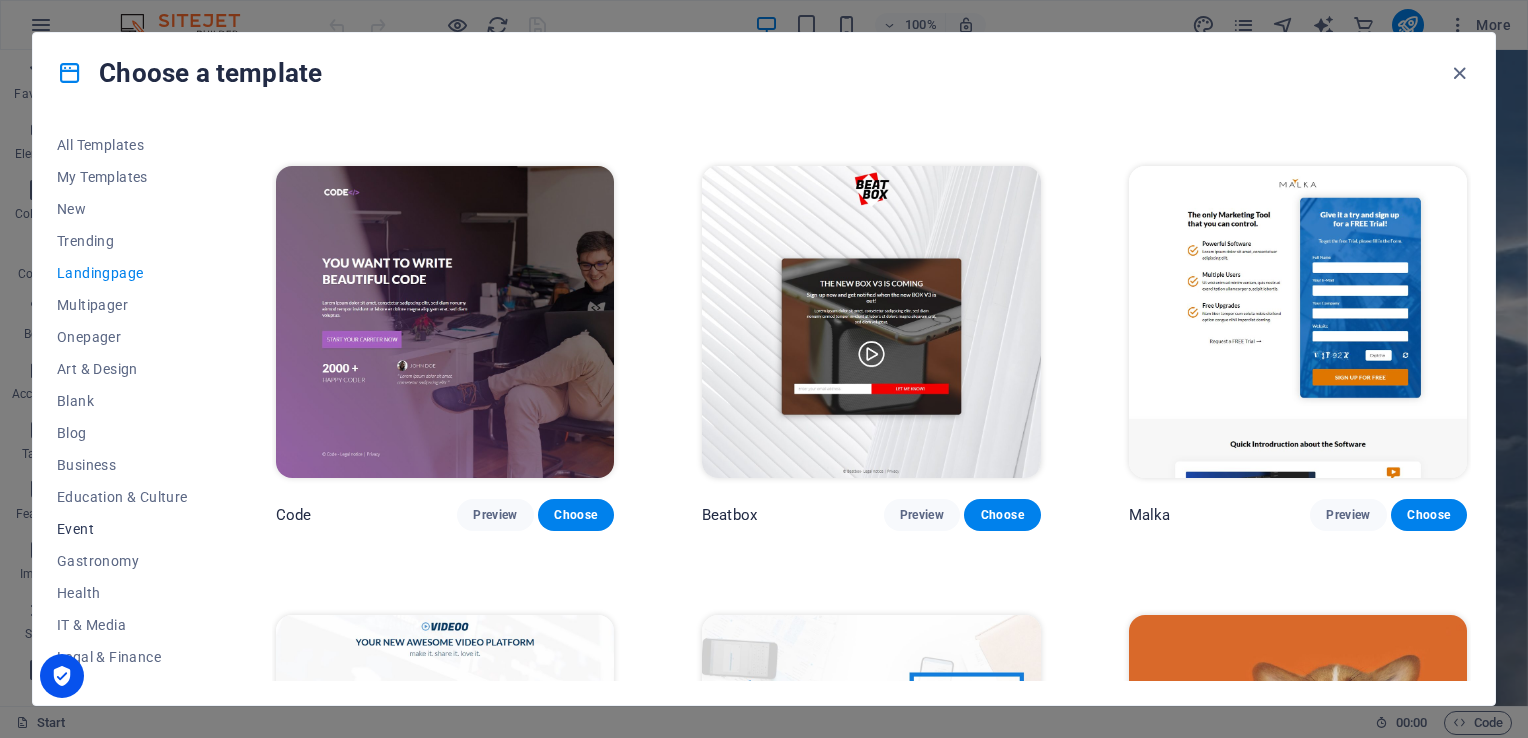 click on "Event" at bounding box center (122, 529) 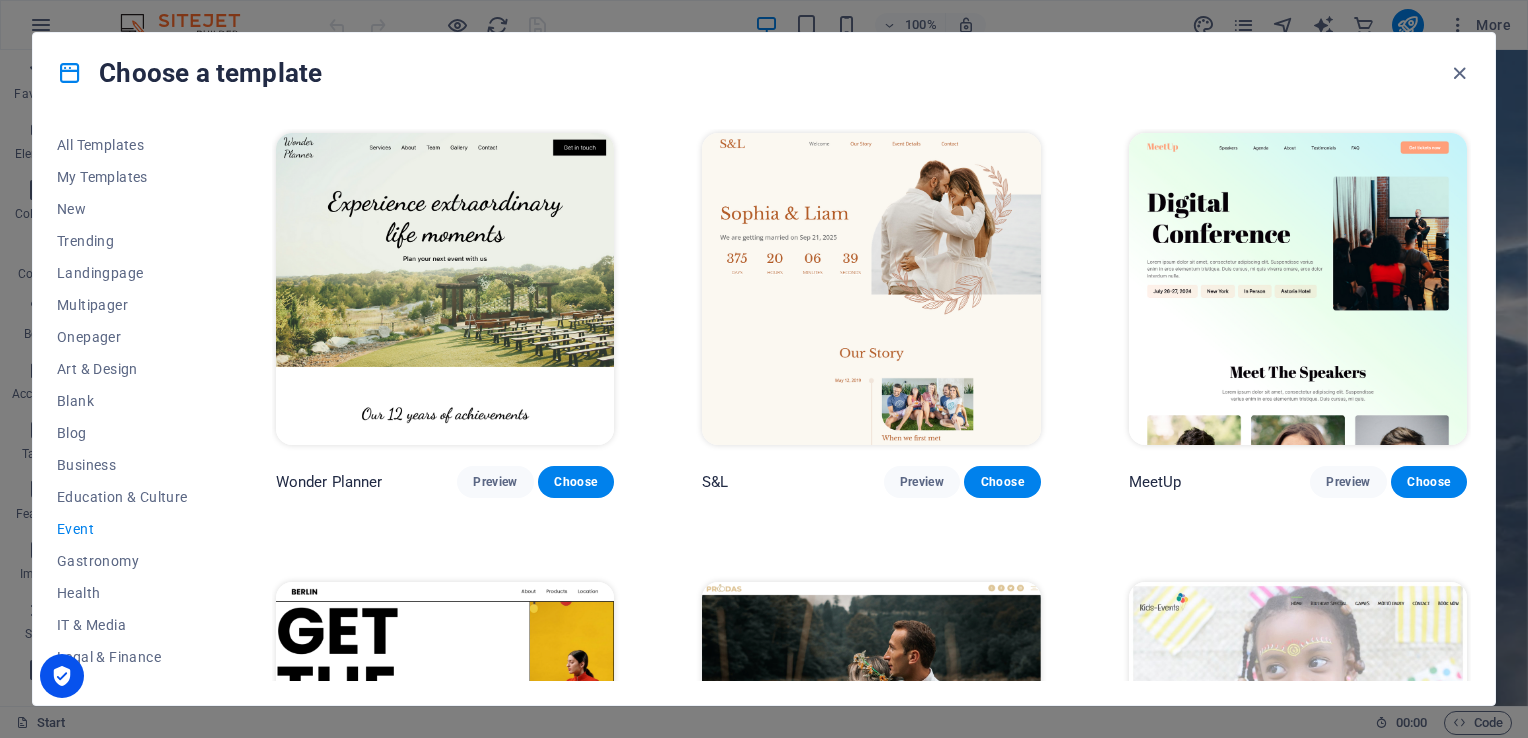 drag, startPoint x: 1471, startPoint y: 173, endPoint x: 1465, endPoint y: 262, distance: 89.20202 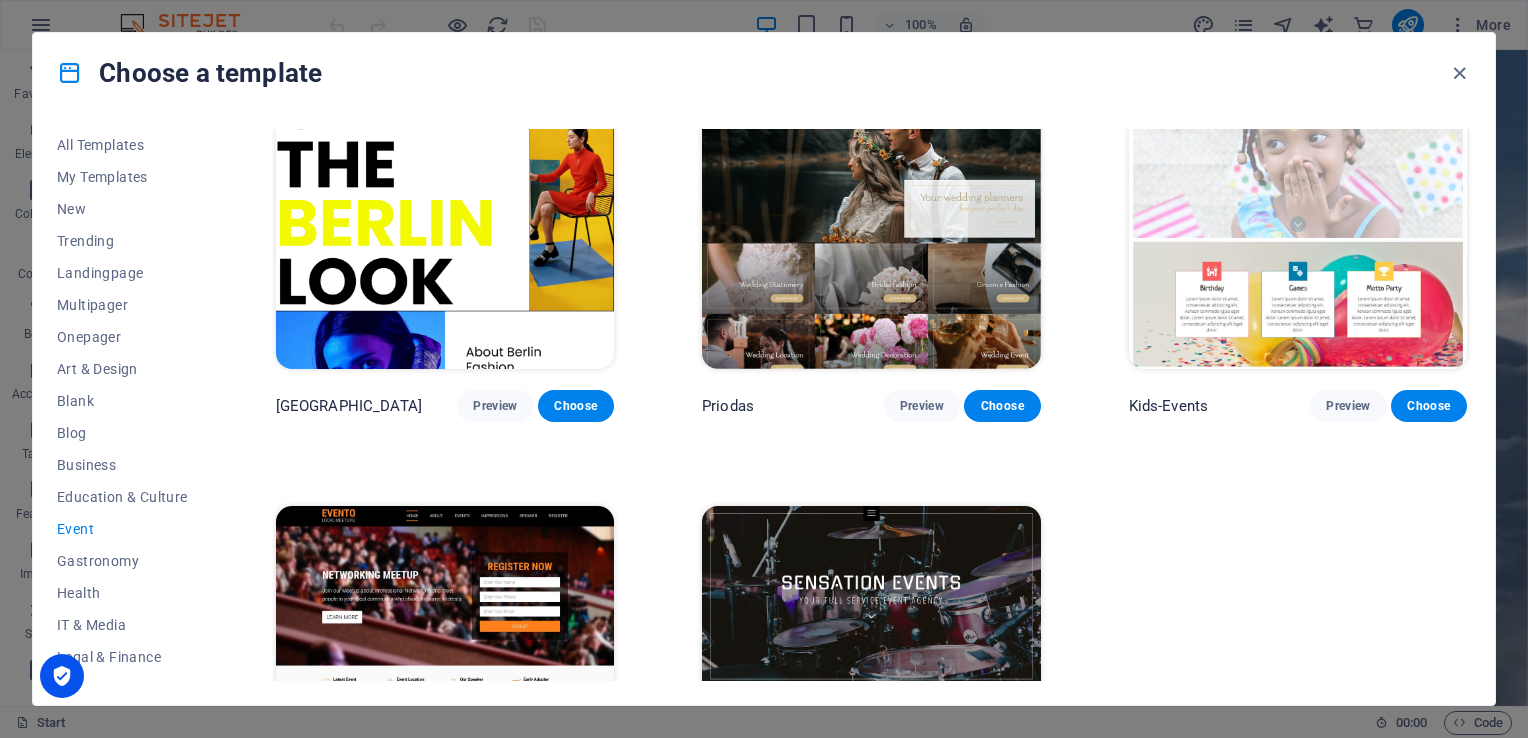 scroll, scrollTop: 523, scrollLeft: 0, axis: vertical 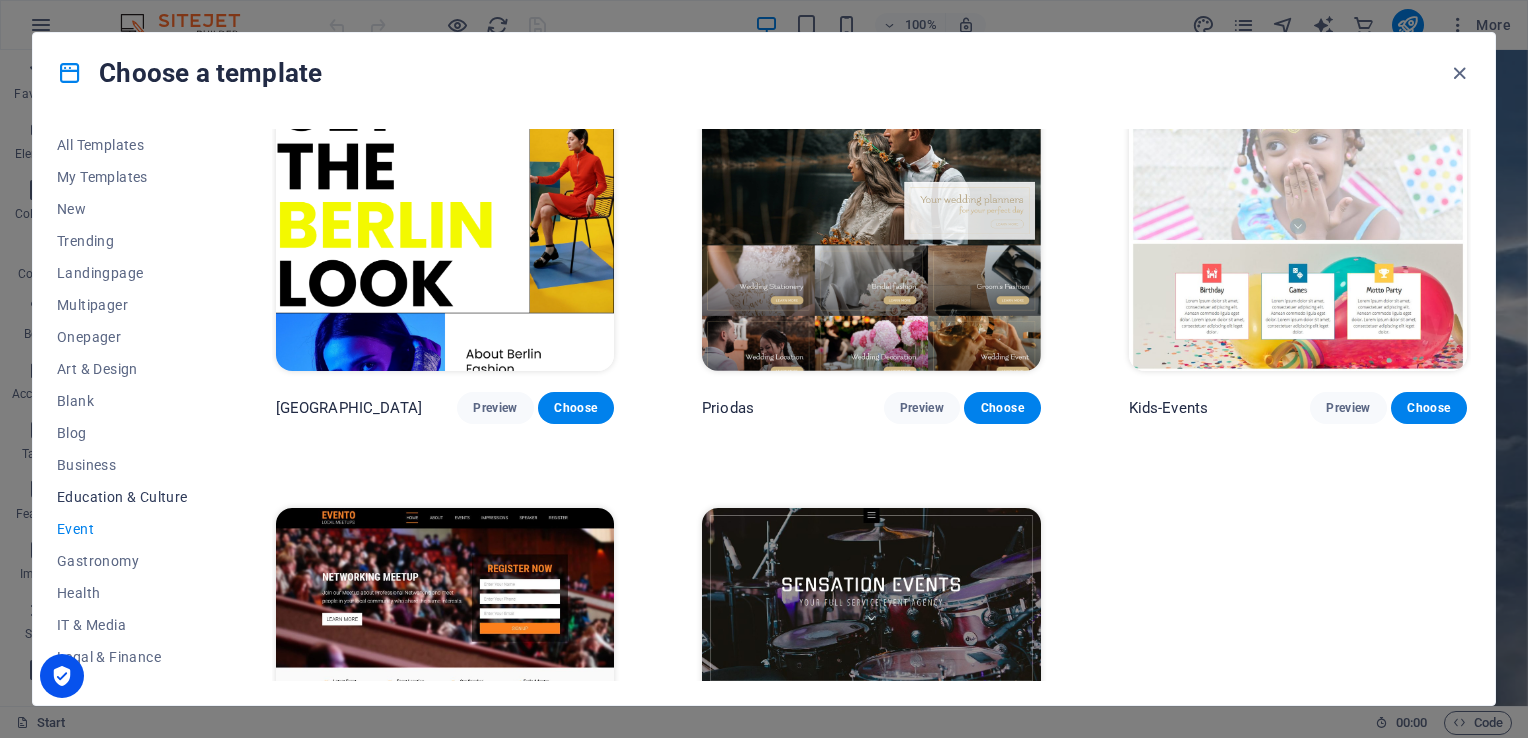 click on "Education & Culture" at bounding box center [122, 497] 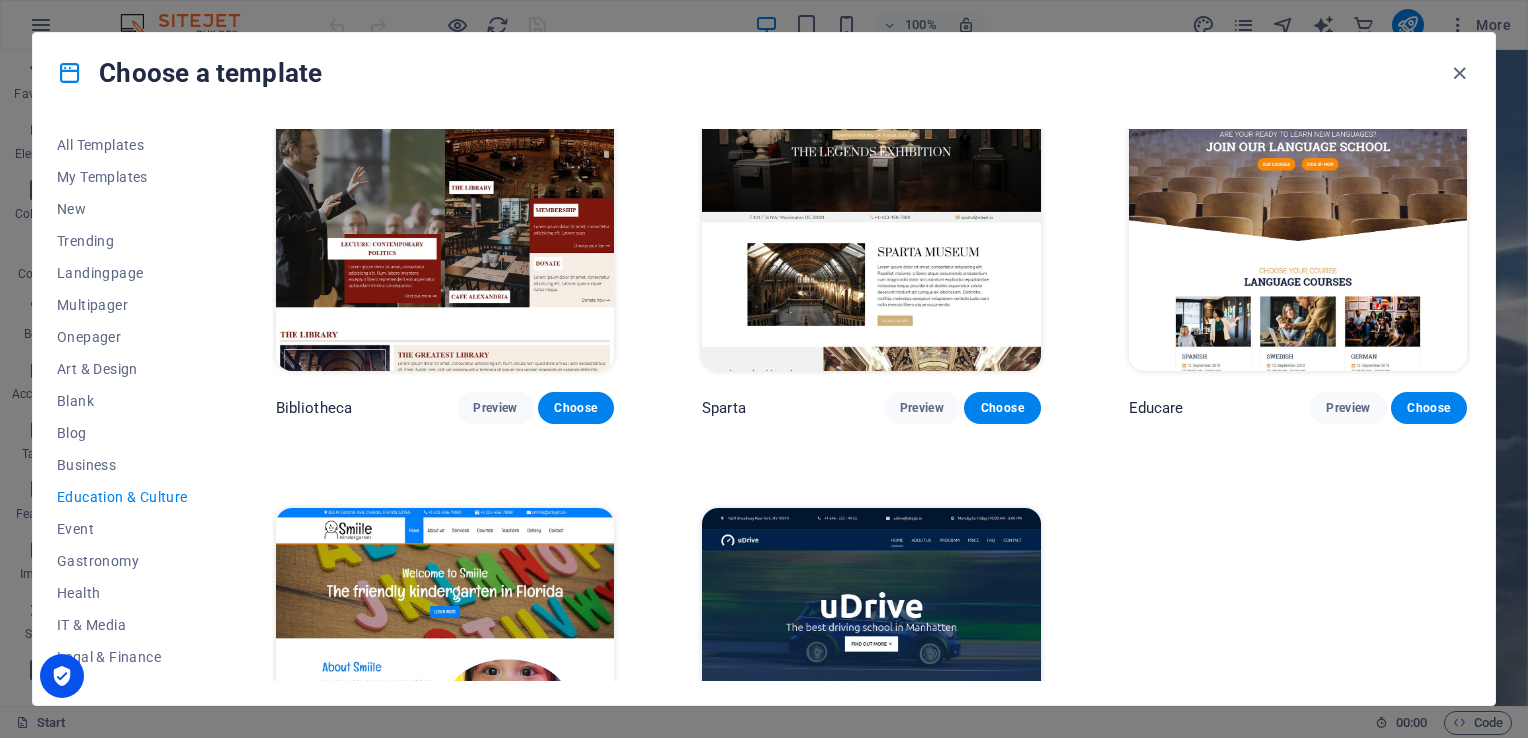 scroll, scrollTop: 0, scrollLeft: 0, axis: both 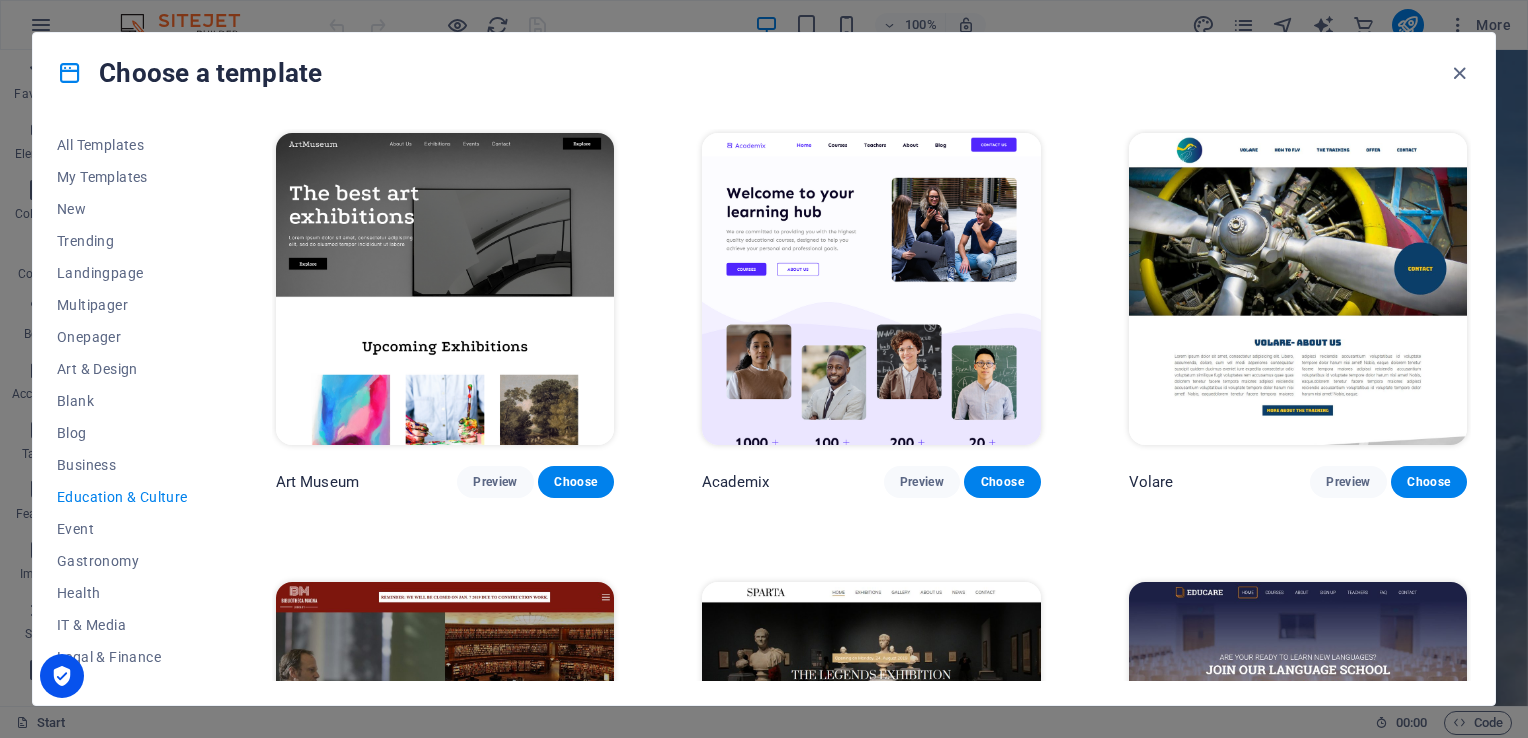 drag, startPoint x: 1465, startPoint y: 210, endPoint x: 1453, endPoint y: 314, distance: 104.69002 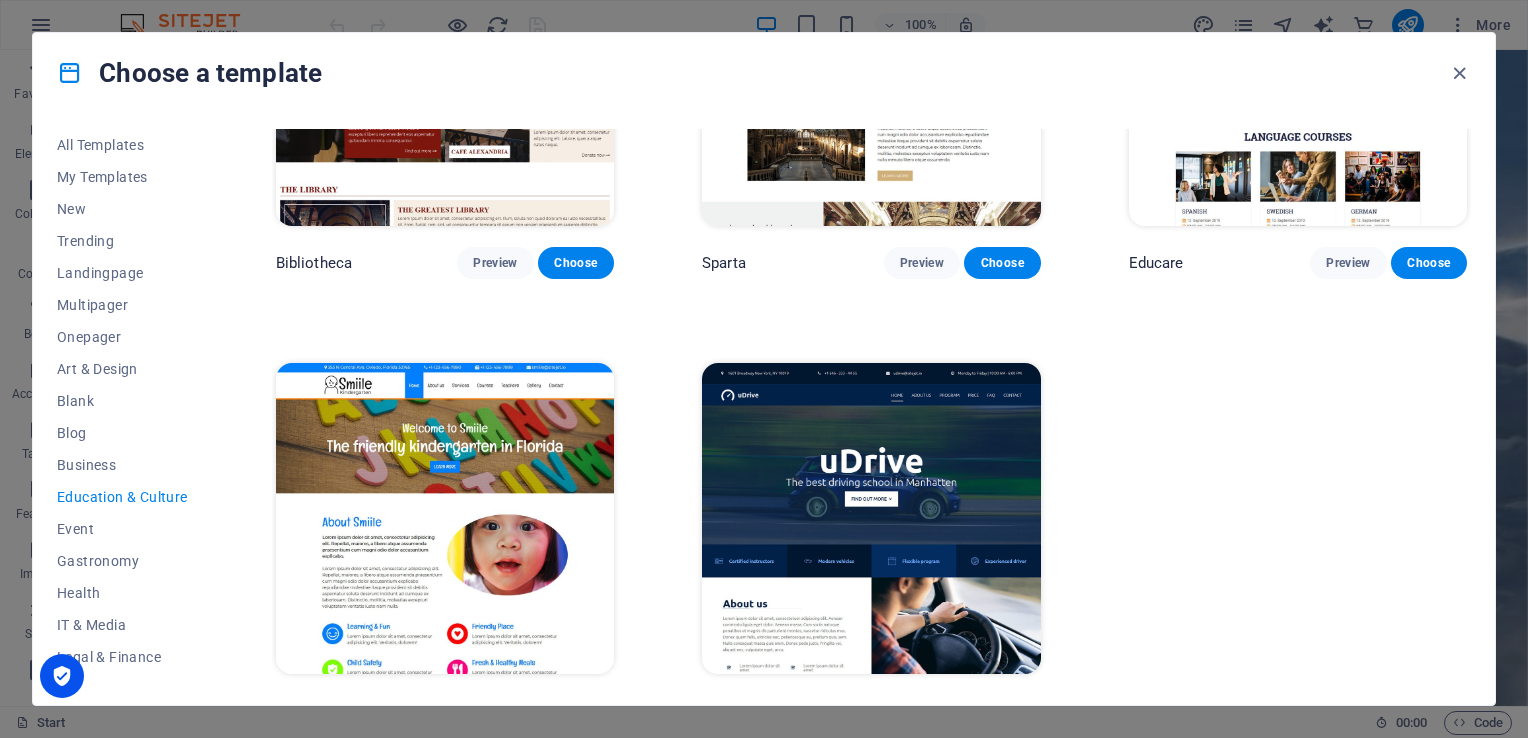 scroll, scrollTop: 708, scrollLeft: 0, axis: vertical 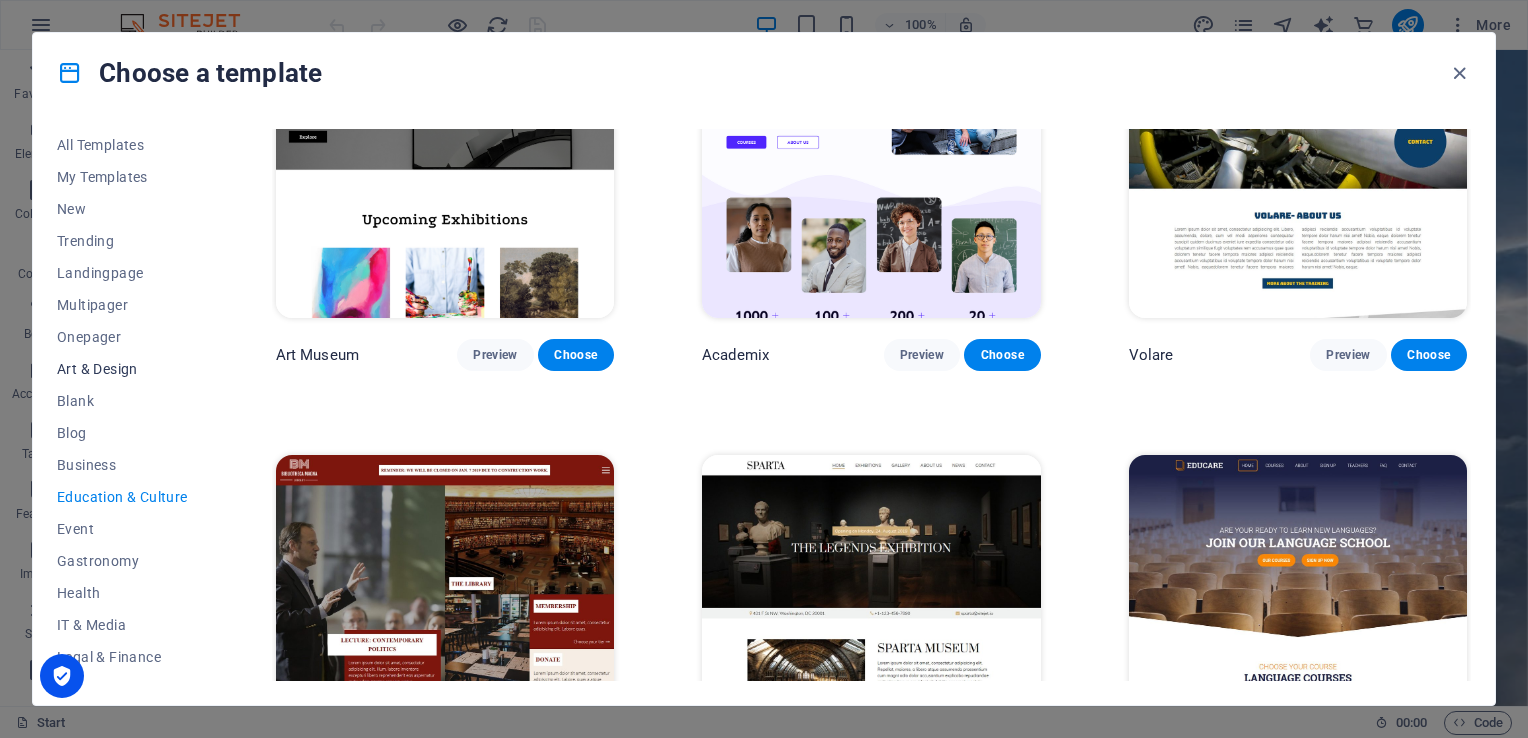 click on "Art & Design" at bounding box center [122, 369] 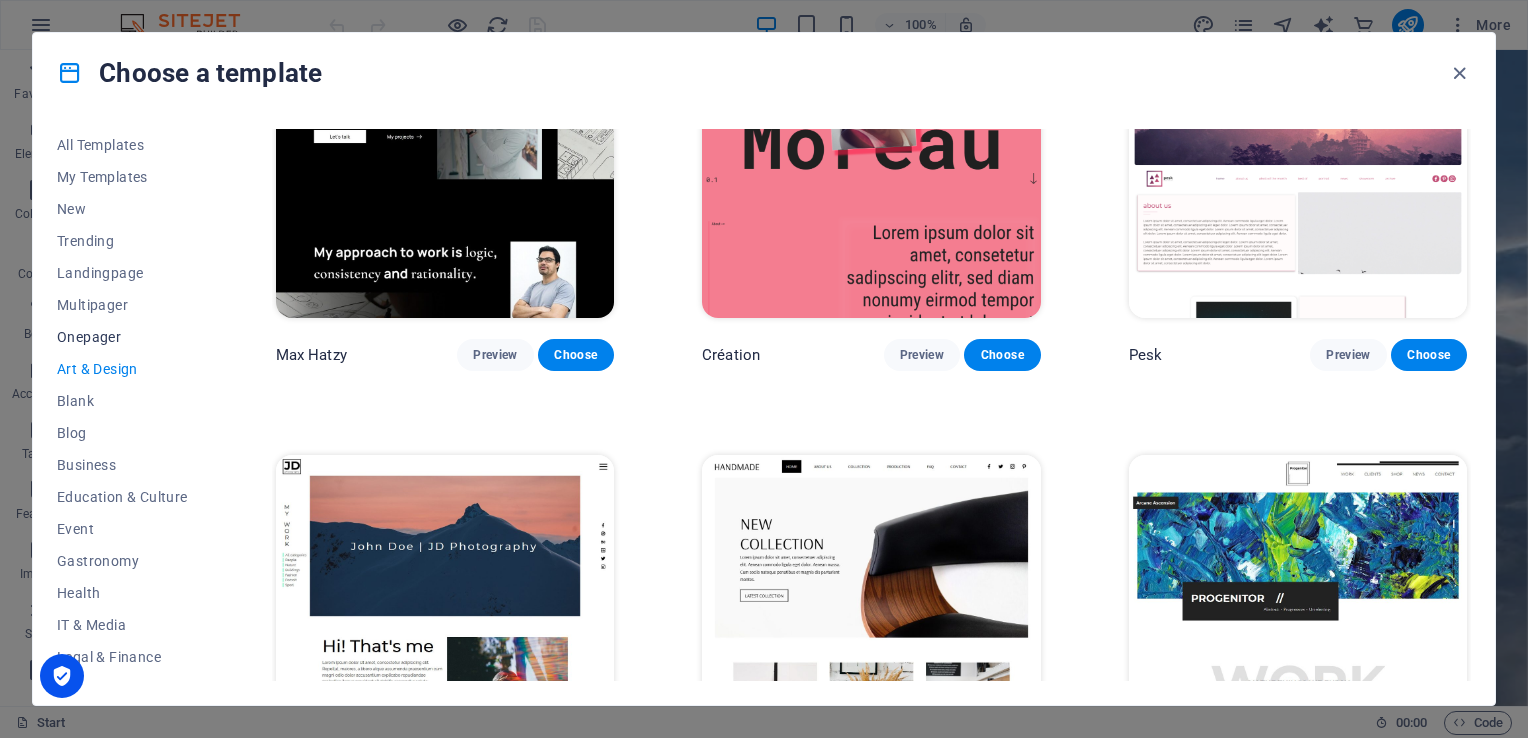 click on "Onepager" at bounding box center (122, 337) 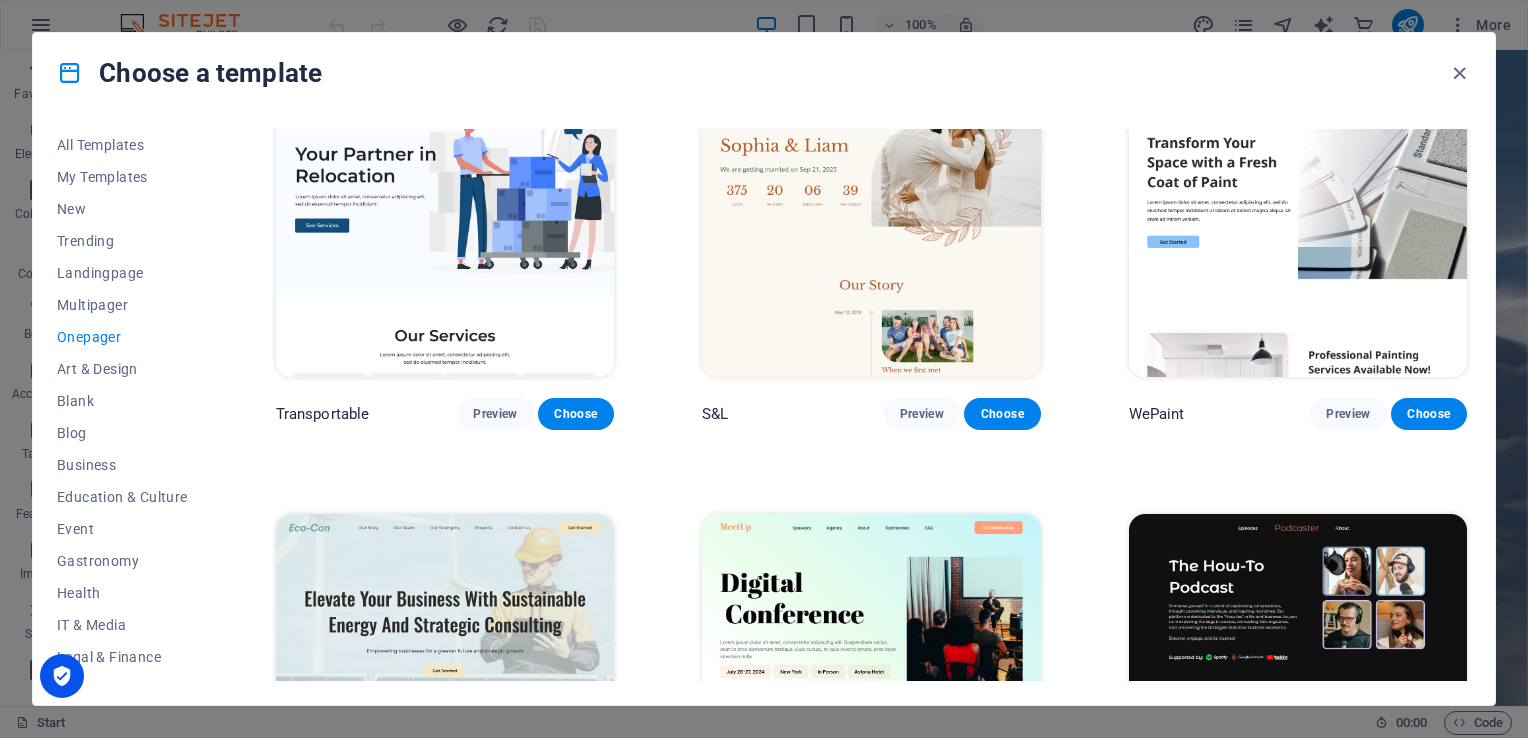 scroll, scrollTop: 0, scrollLeft: 0, axis: both 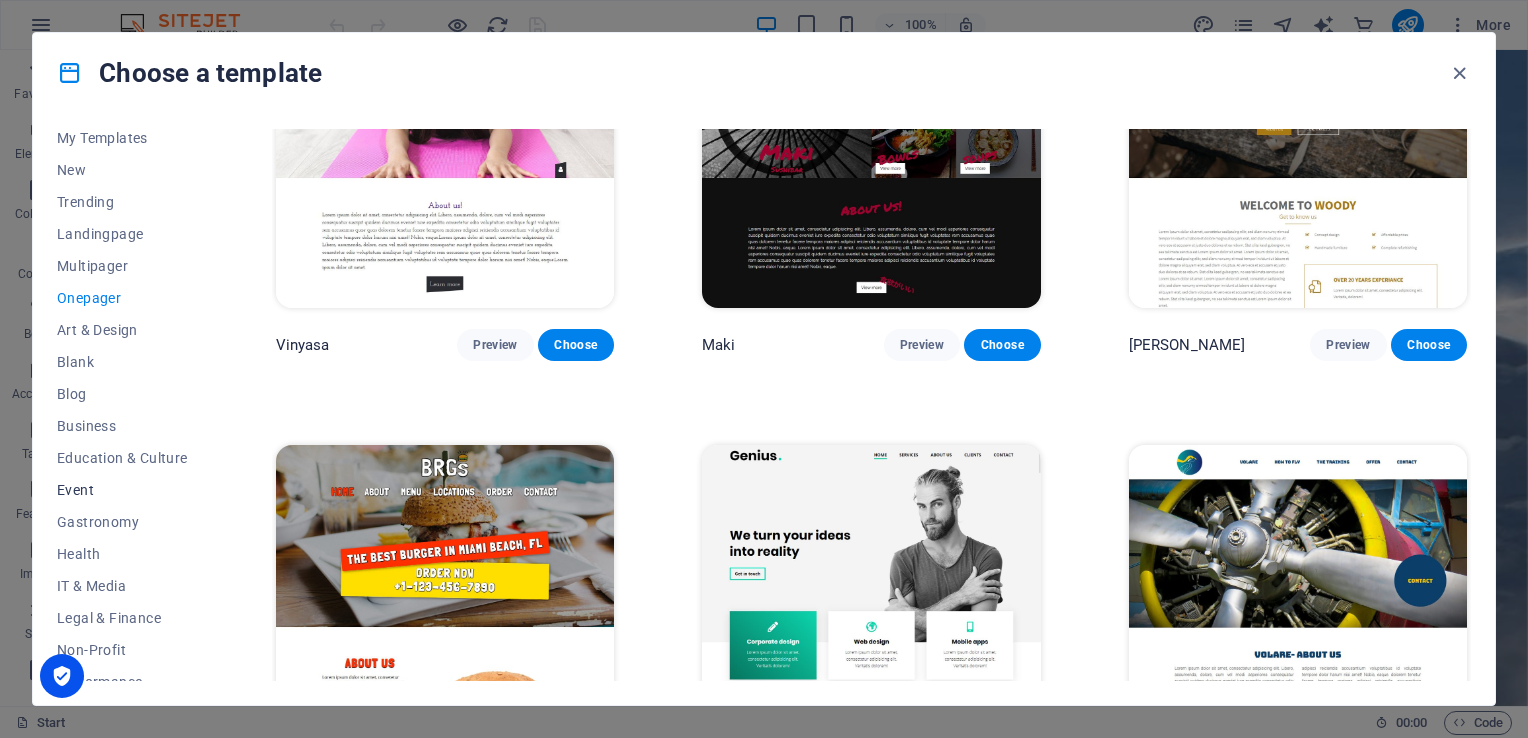 click on "Event" at bounding box center (122, 490) 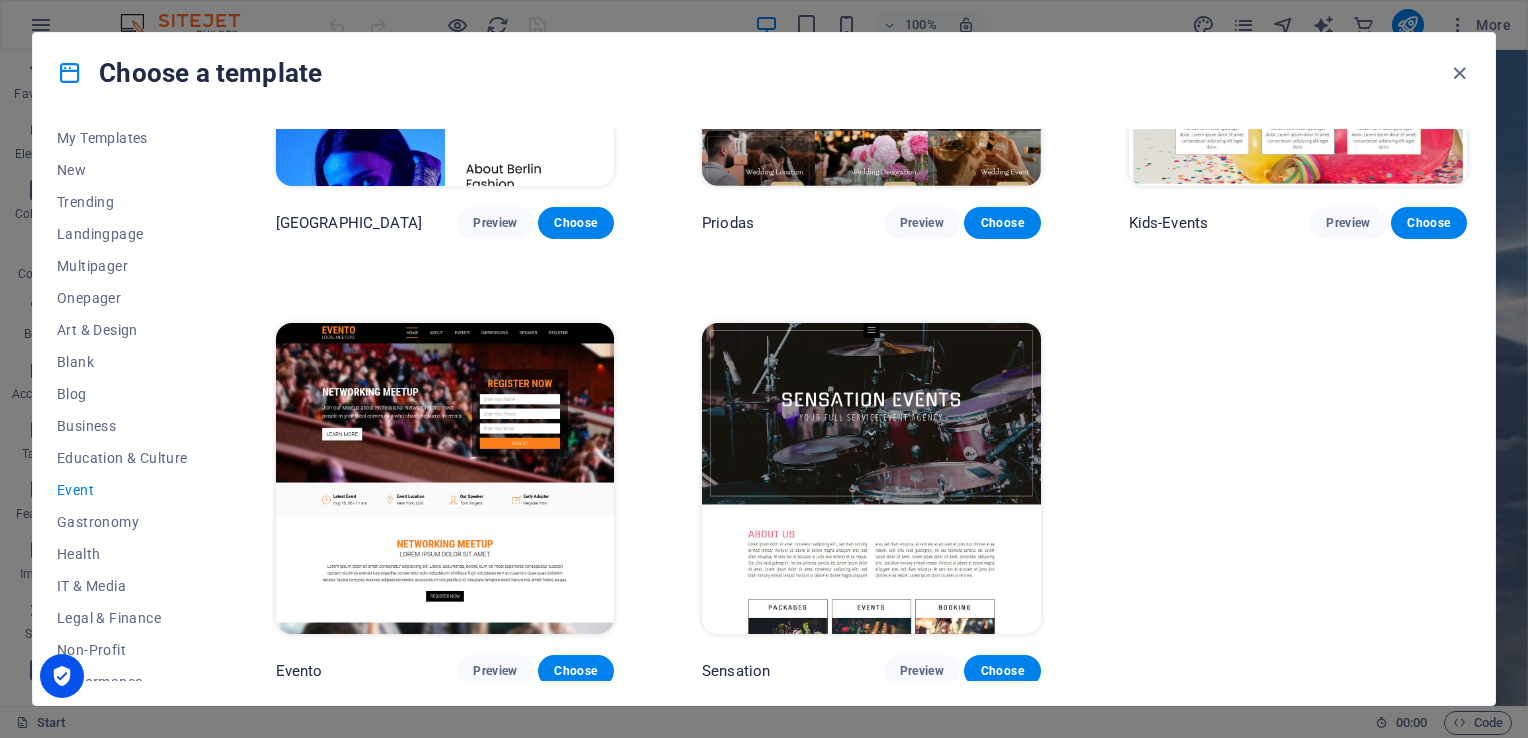 drag, startPoint x: 1471, startPoint y: 466, endPoint x: 1464, endPoint y: 394, distance: 72.33948 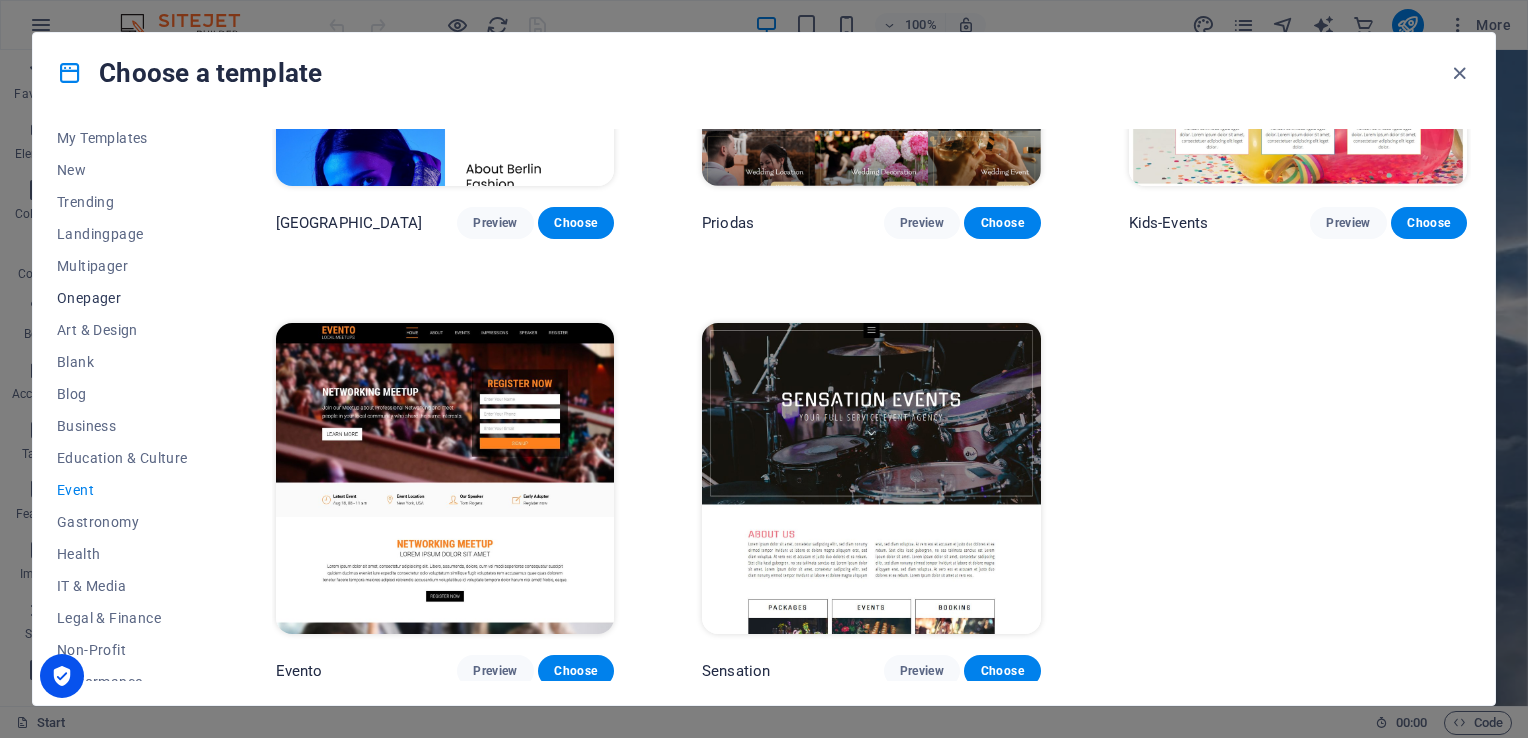 click on "Onepager" at bounding box center (122, 298) 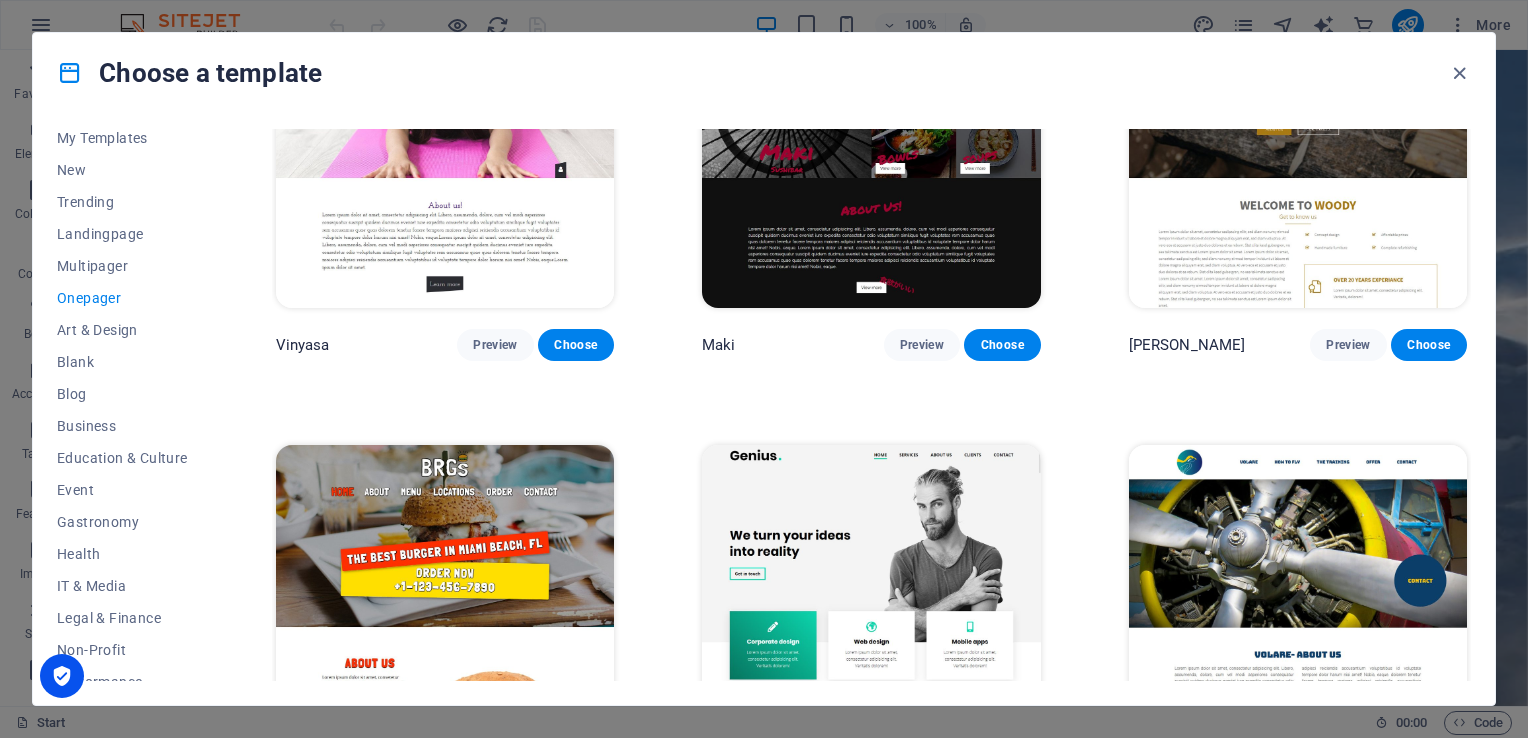 drag, startPoint x: 1471, startPoint y: 363, endPoint x: 1458, endPoint y: 426, distance: 64.327286 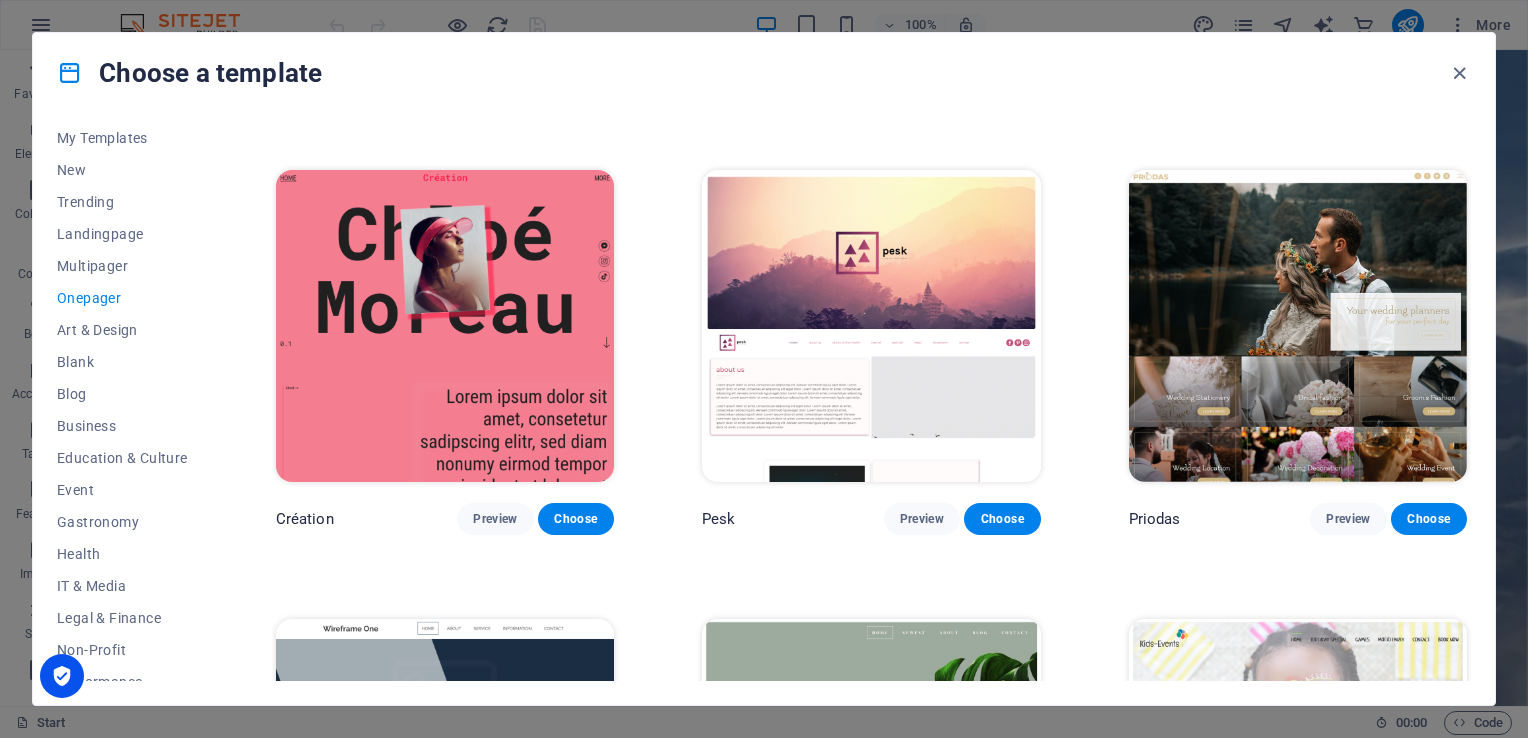 scroll, scrollTop: 3123, scrollLeft: 0, axis: vertical 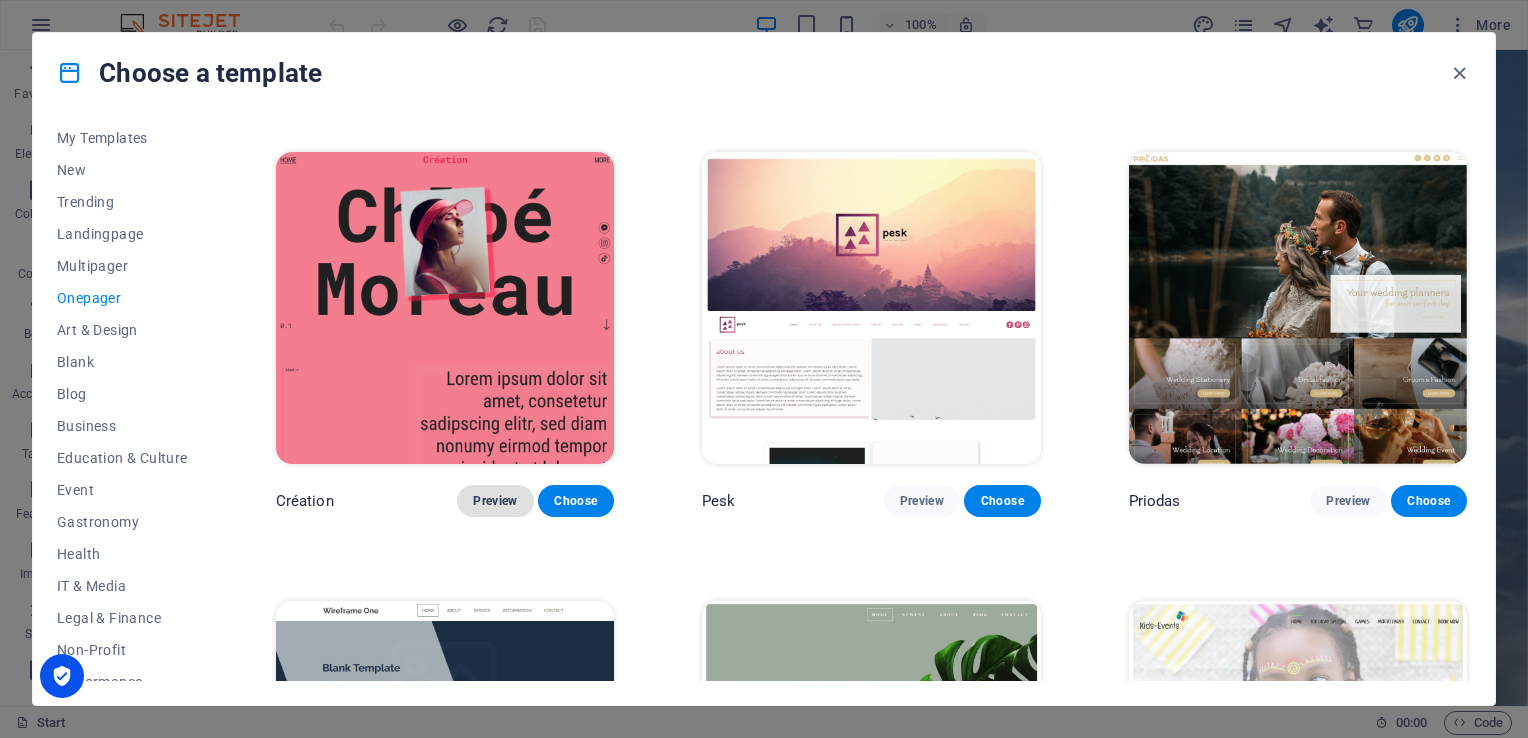 click on "Preview" at bounding box center [495, 501] 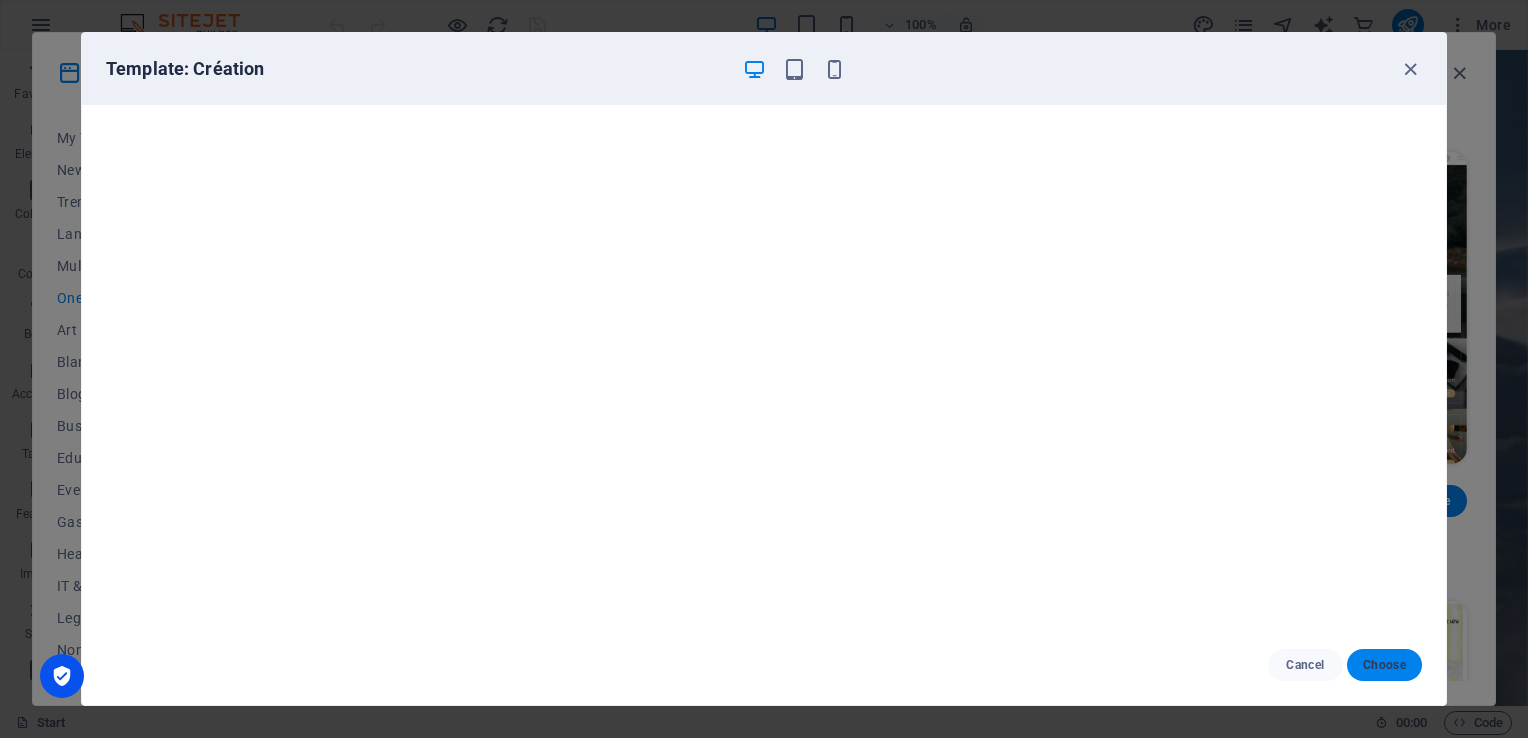 click on "Choose" at bounding box center [1384, 665] 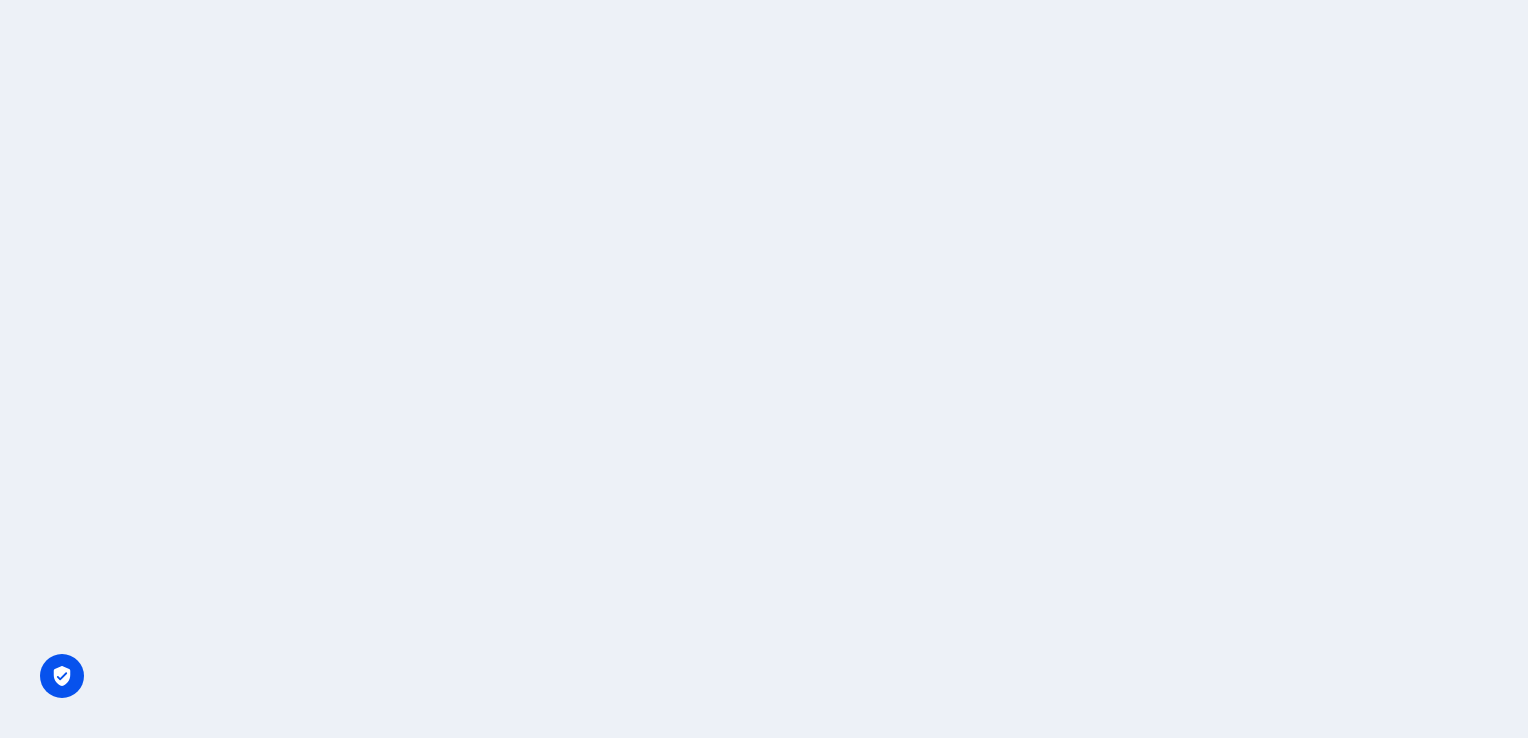scroll, scrollTop: 0, scrollLeft: 0, axis: both 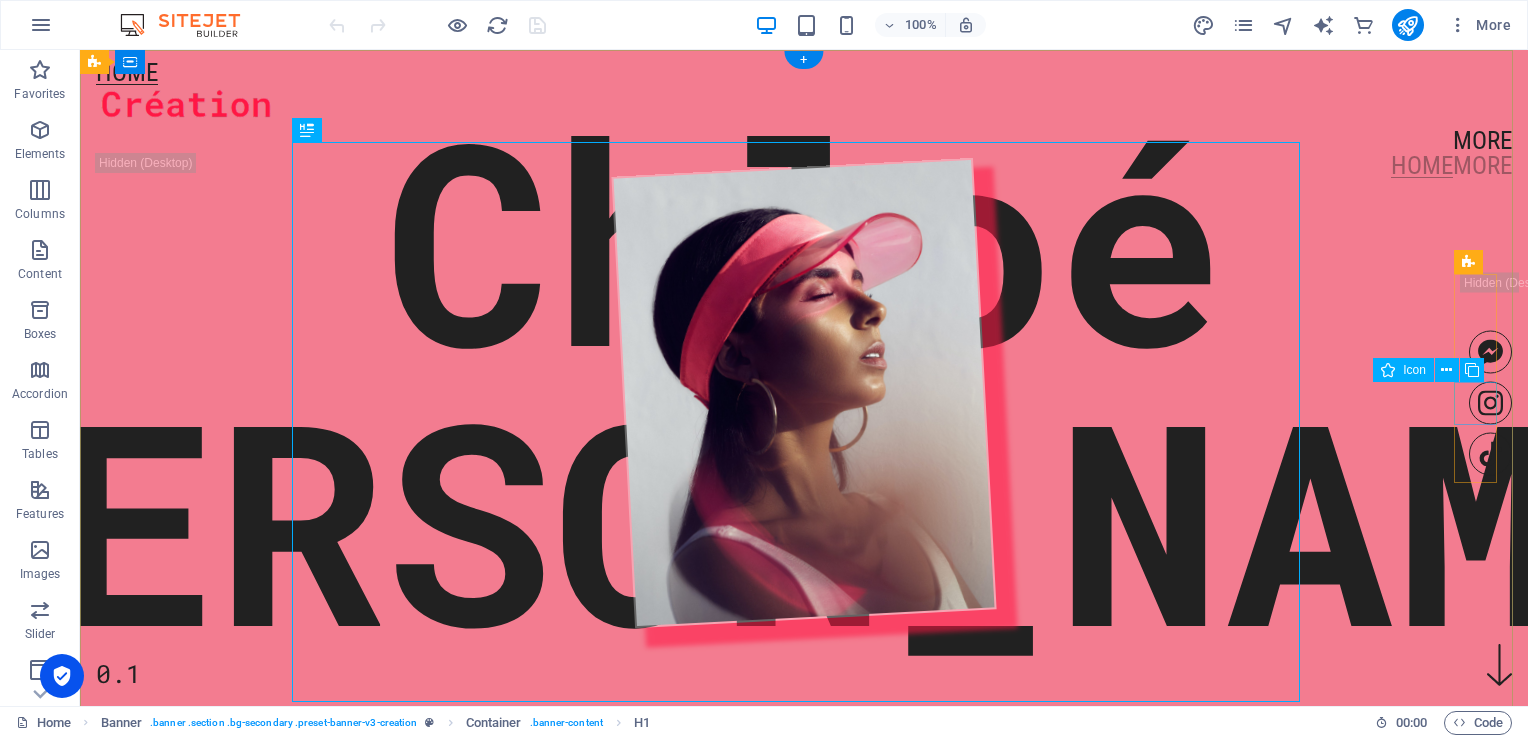 click at bounding box center (1490, 403) 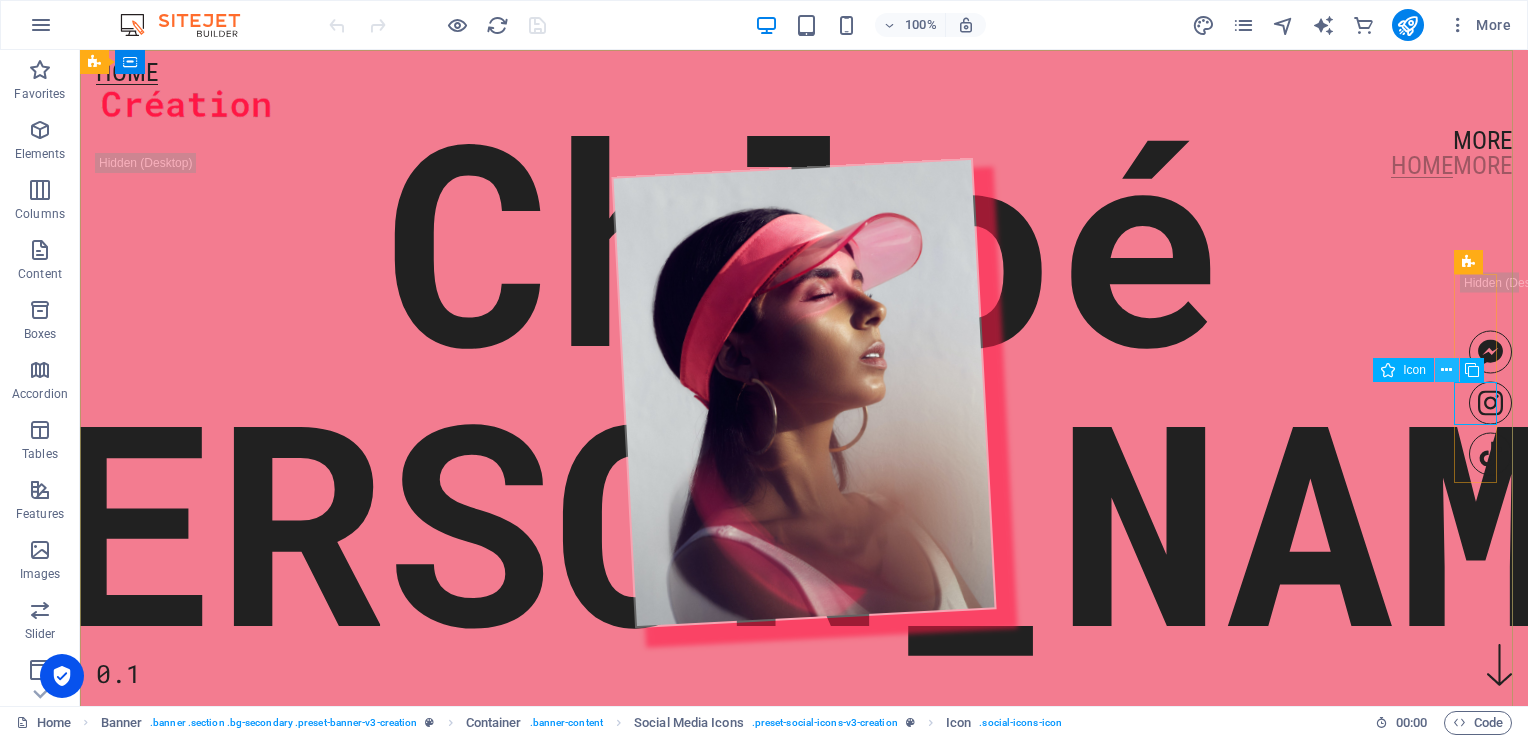 click at bounding box center (1446, 370) 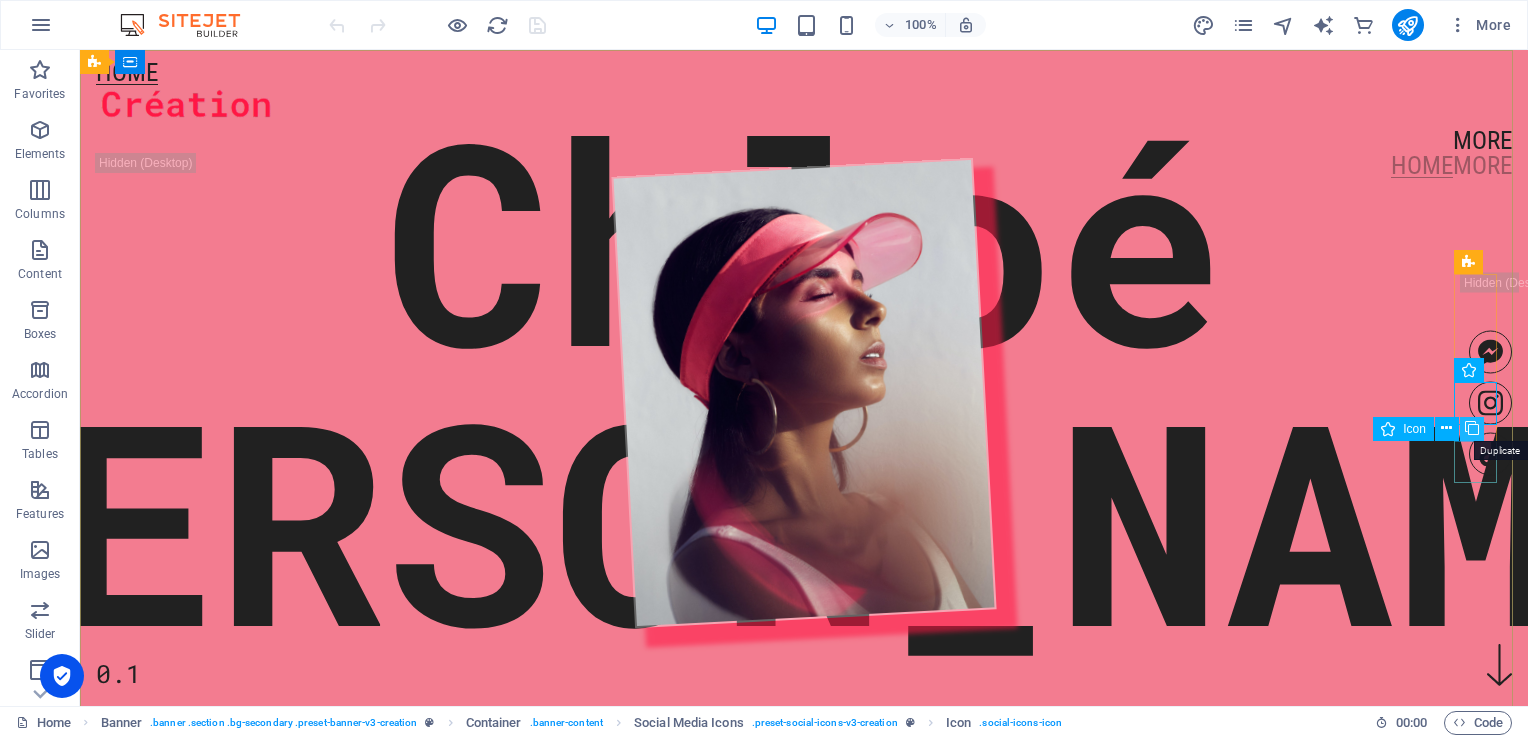 click at bounding box center (1472, 428) 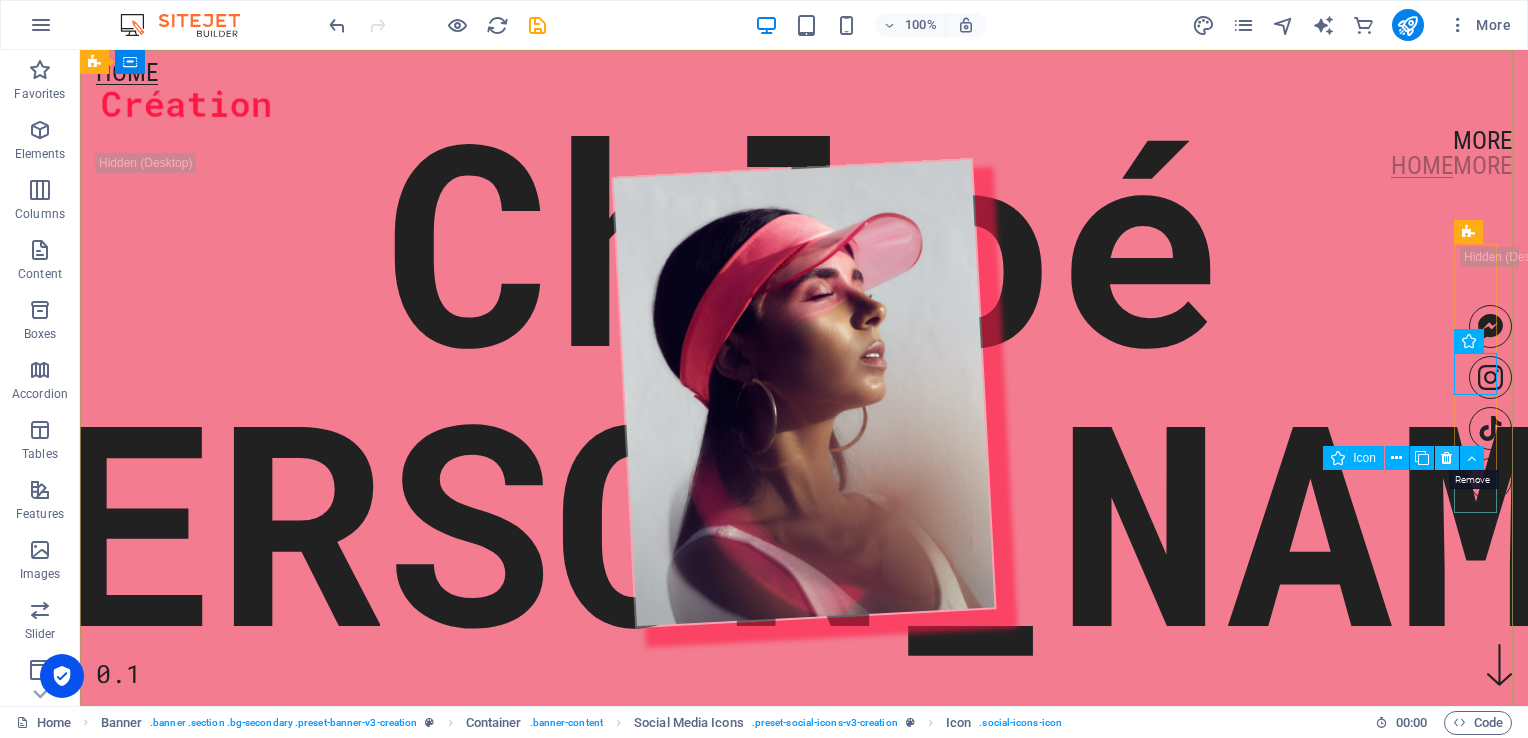 click at bounding box center (1446, 458) 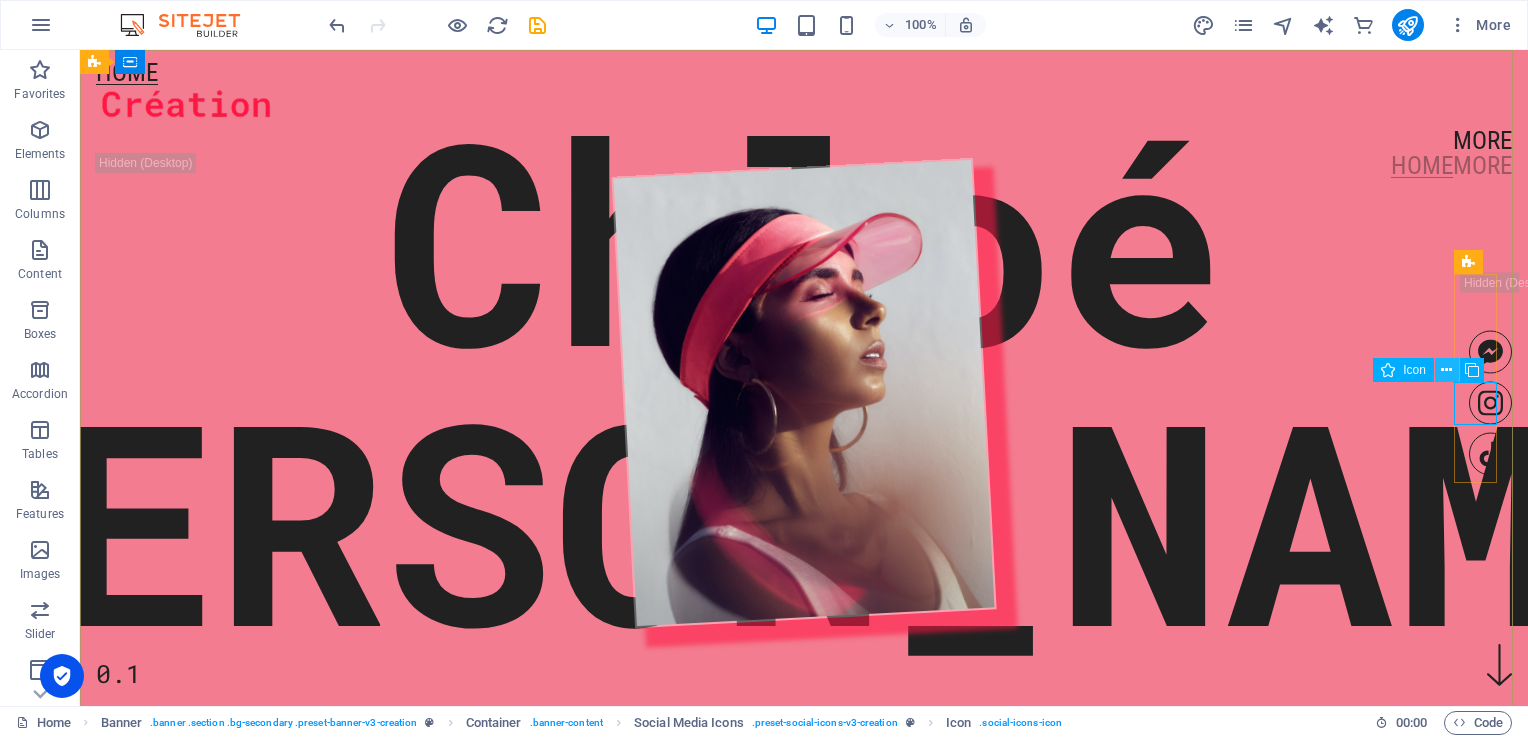 click at bounding box center [1446, 370] 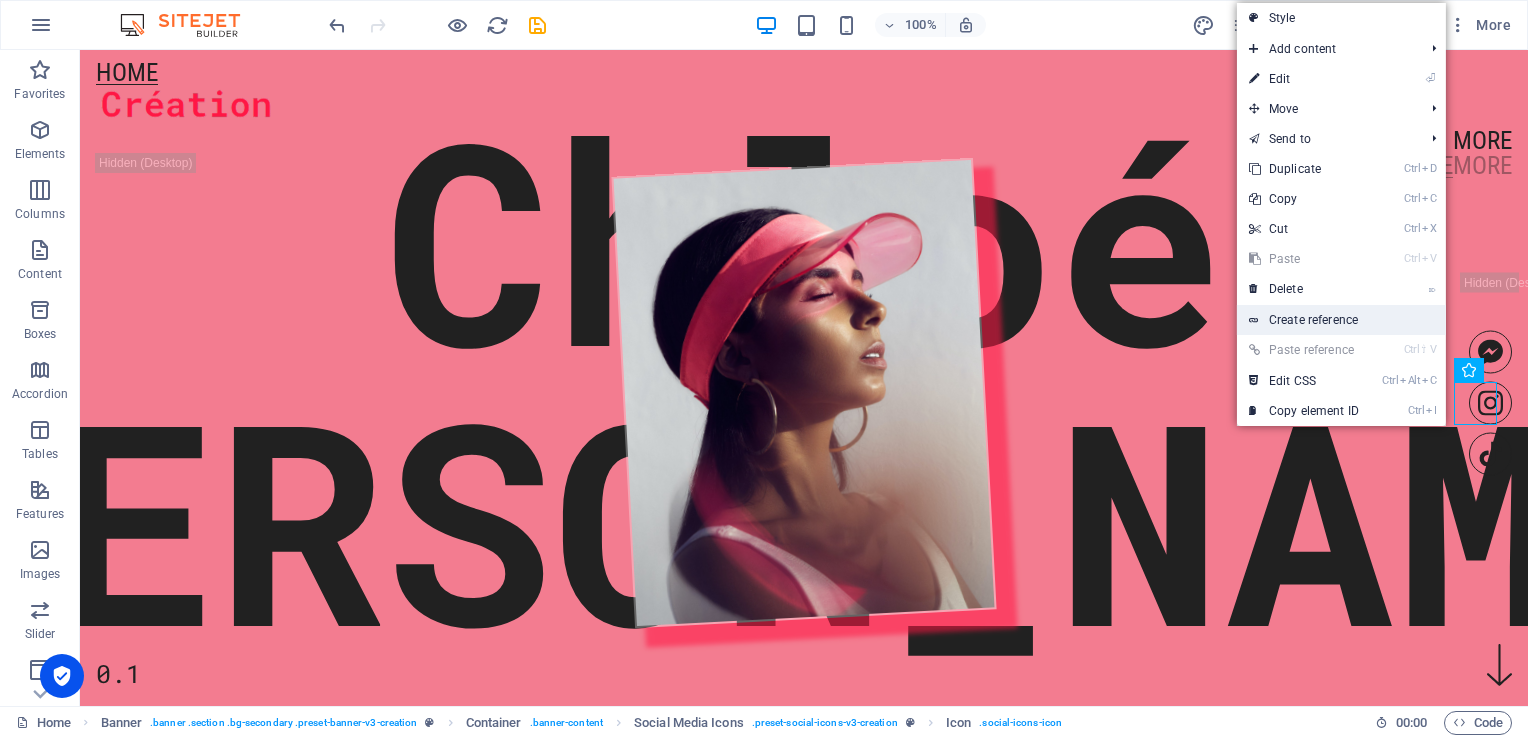 click on "Create reference" at bounding box center (1341, 320) 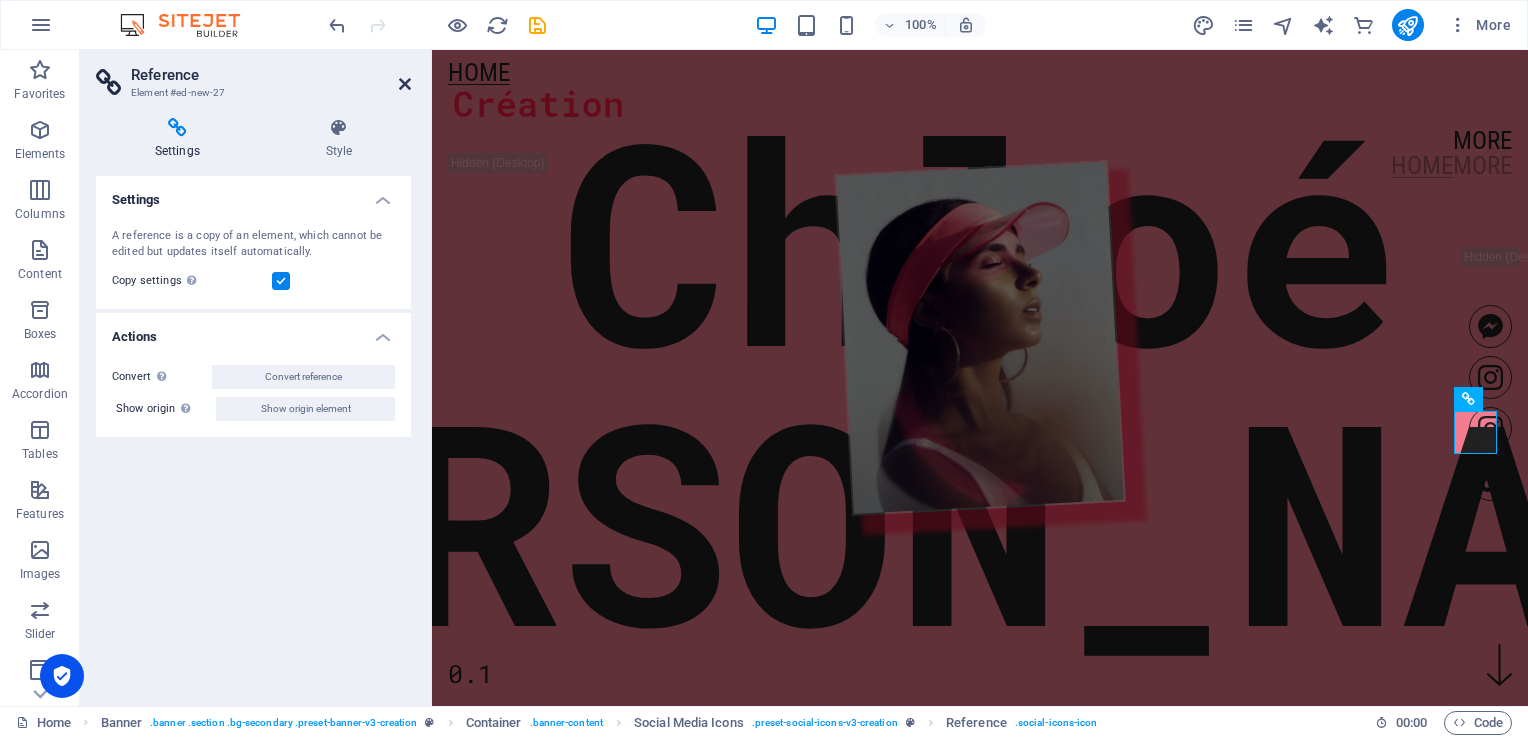 click at bounding box center (405, 84) 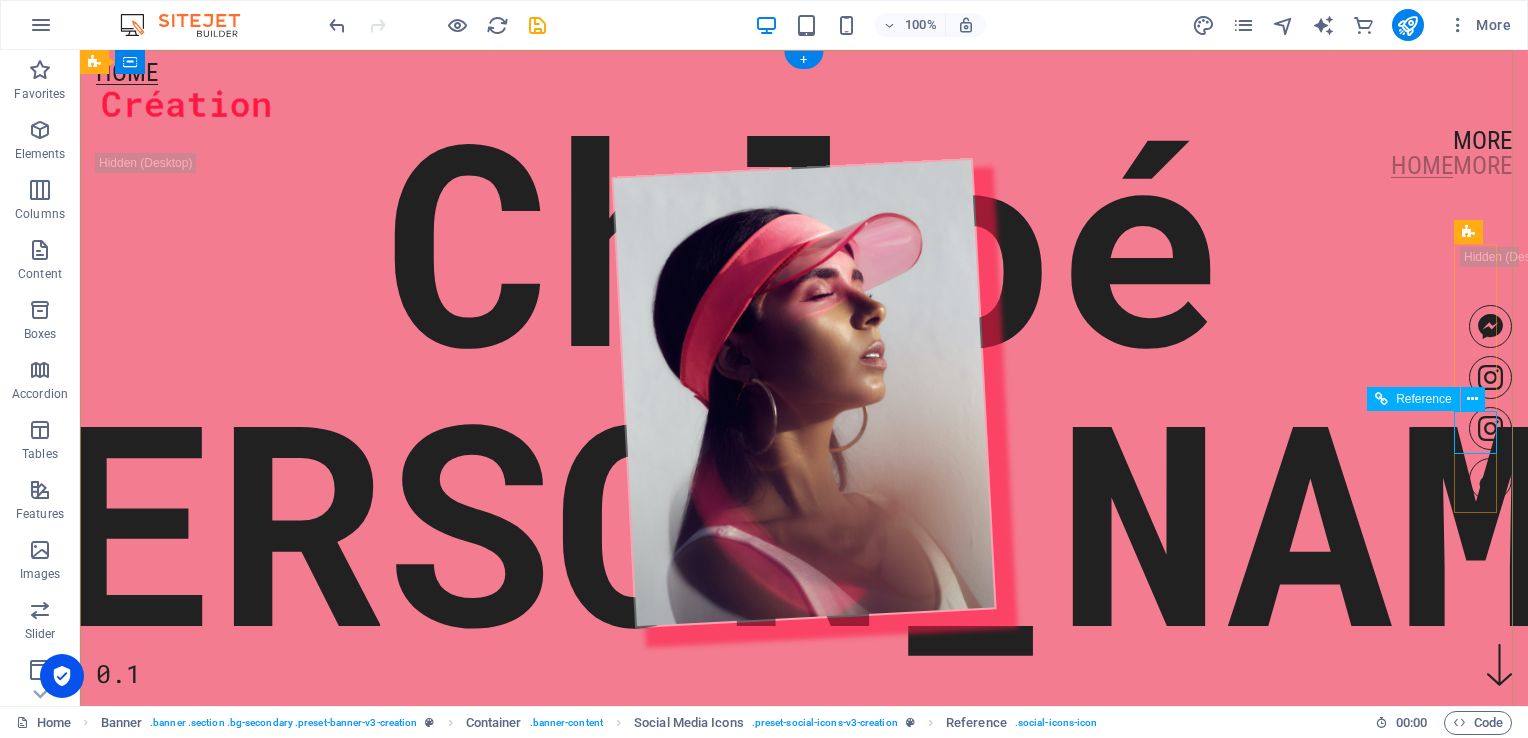 click at bounding box center (1490, 428) 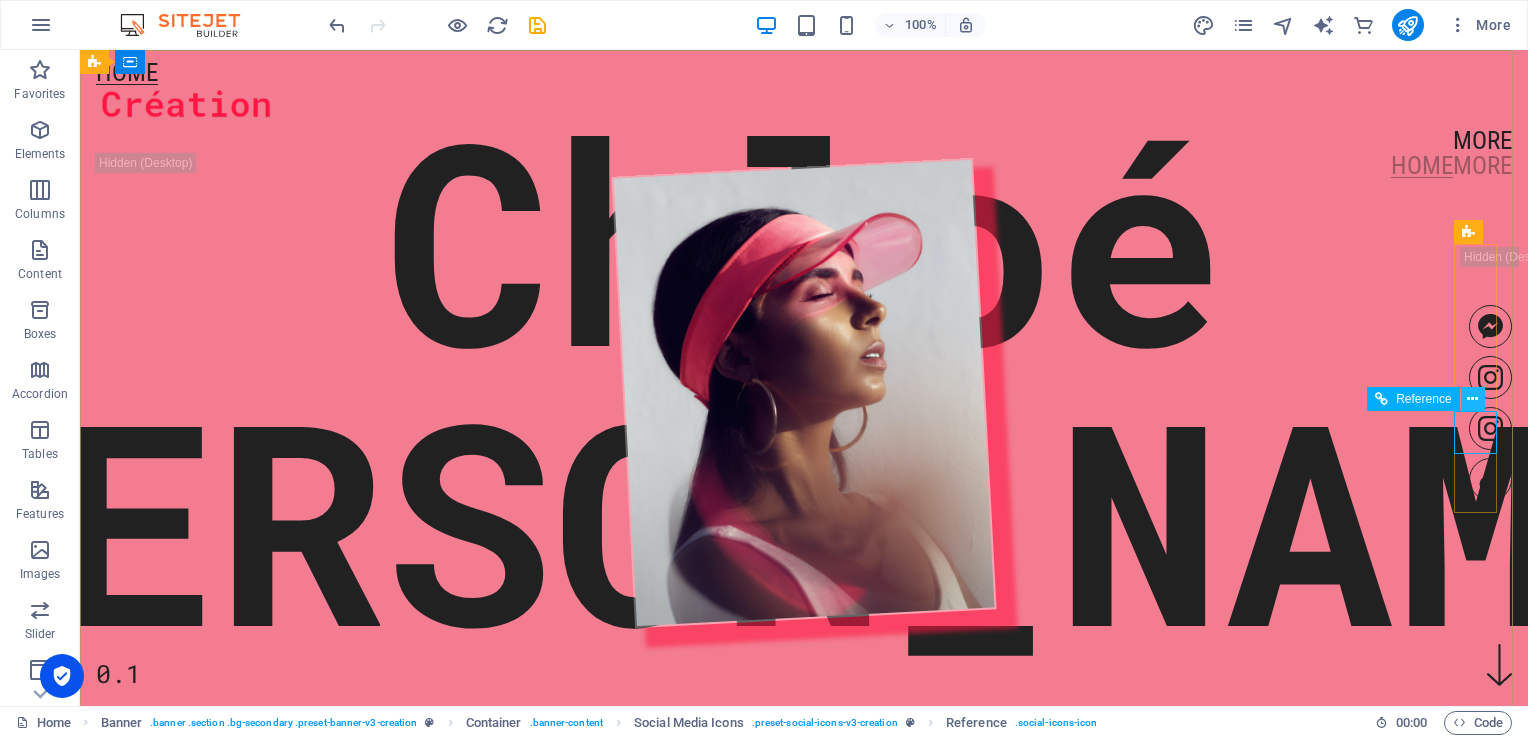 click at bounding box center [1472, 399] 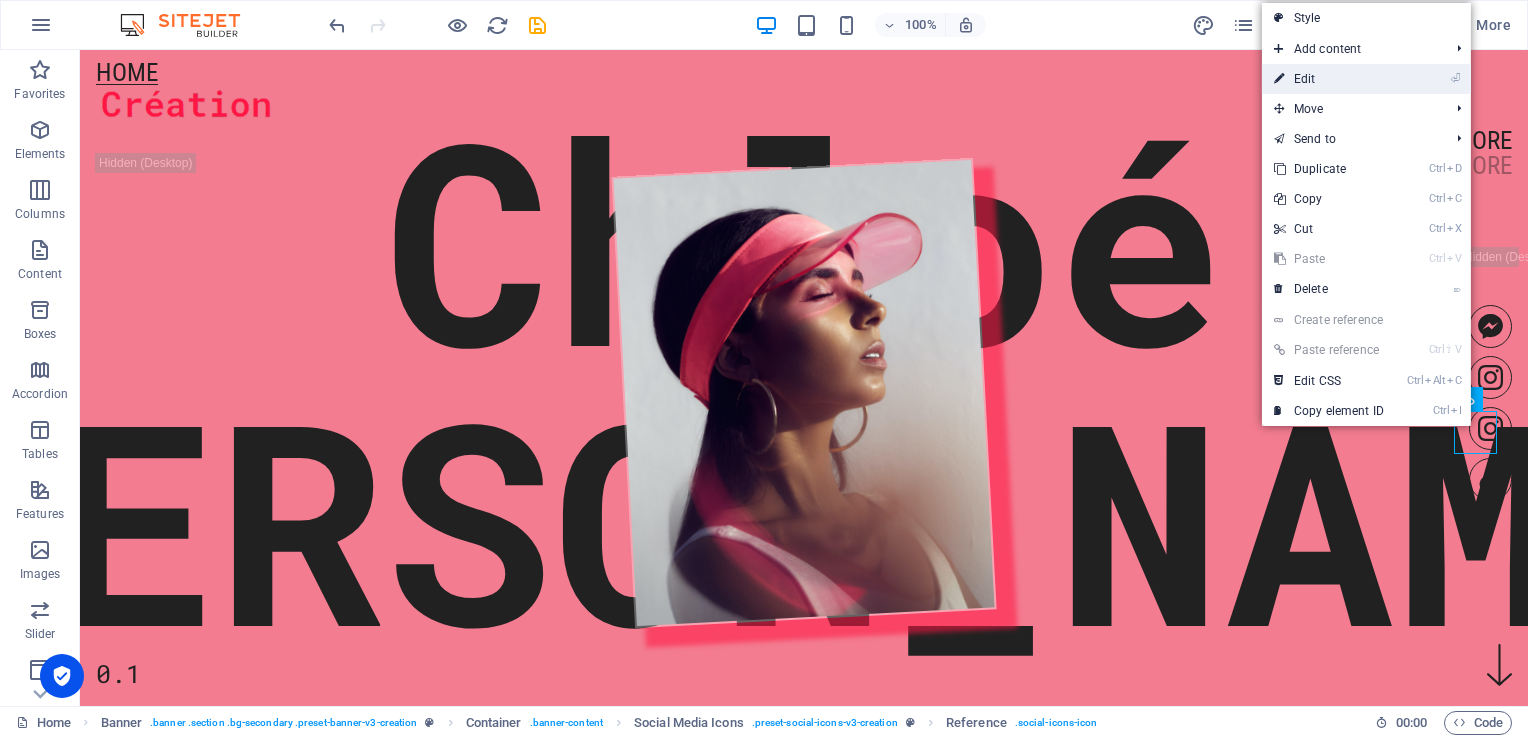 click on "⏎  Edit" at bounding box center (1329, 79) 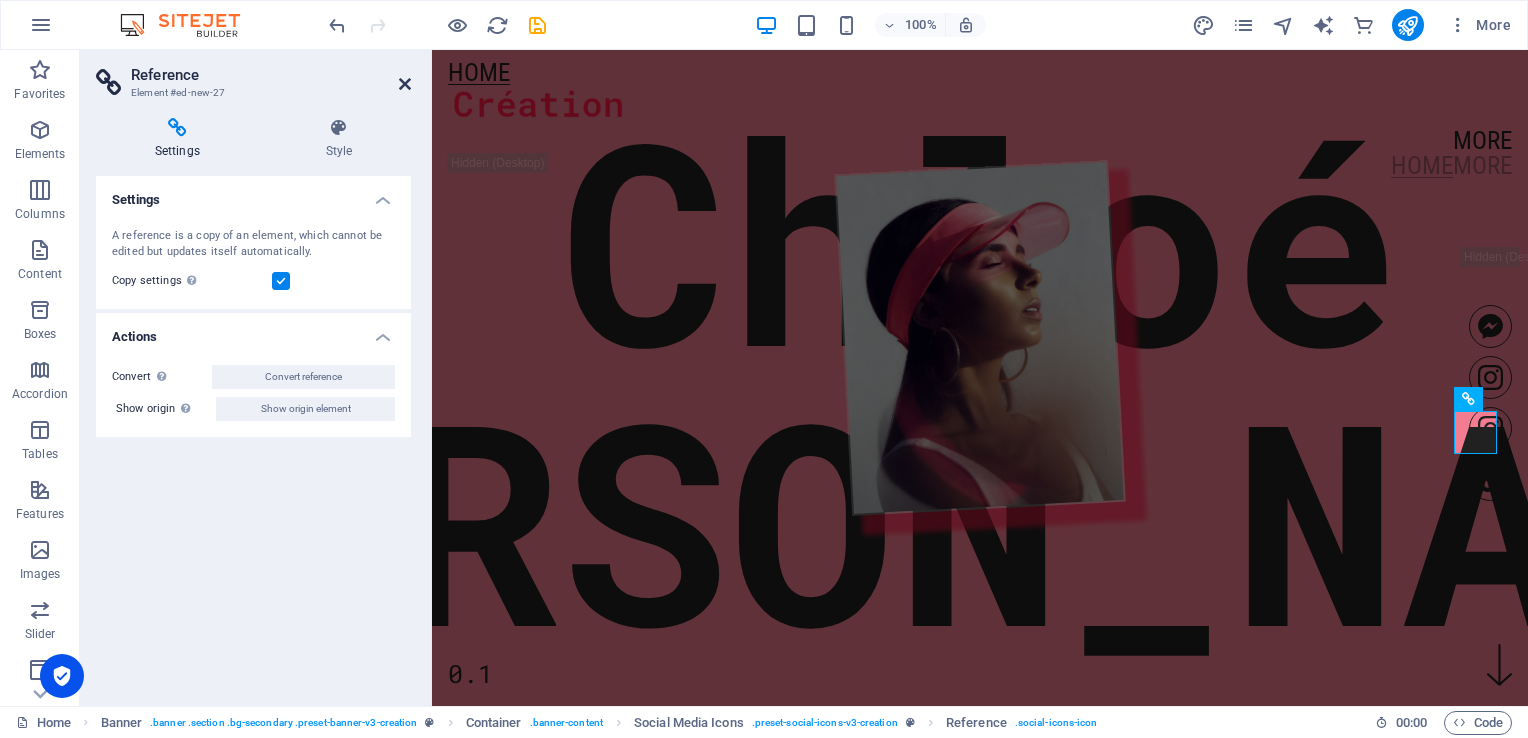 click at bounding box center (405, 84) 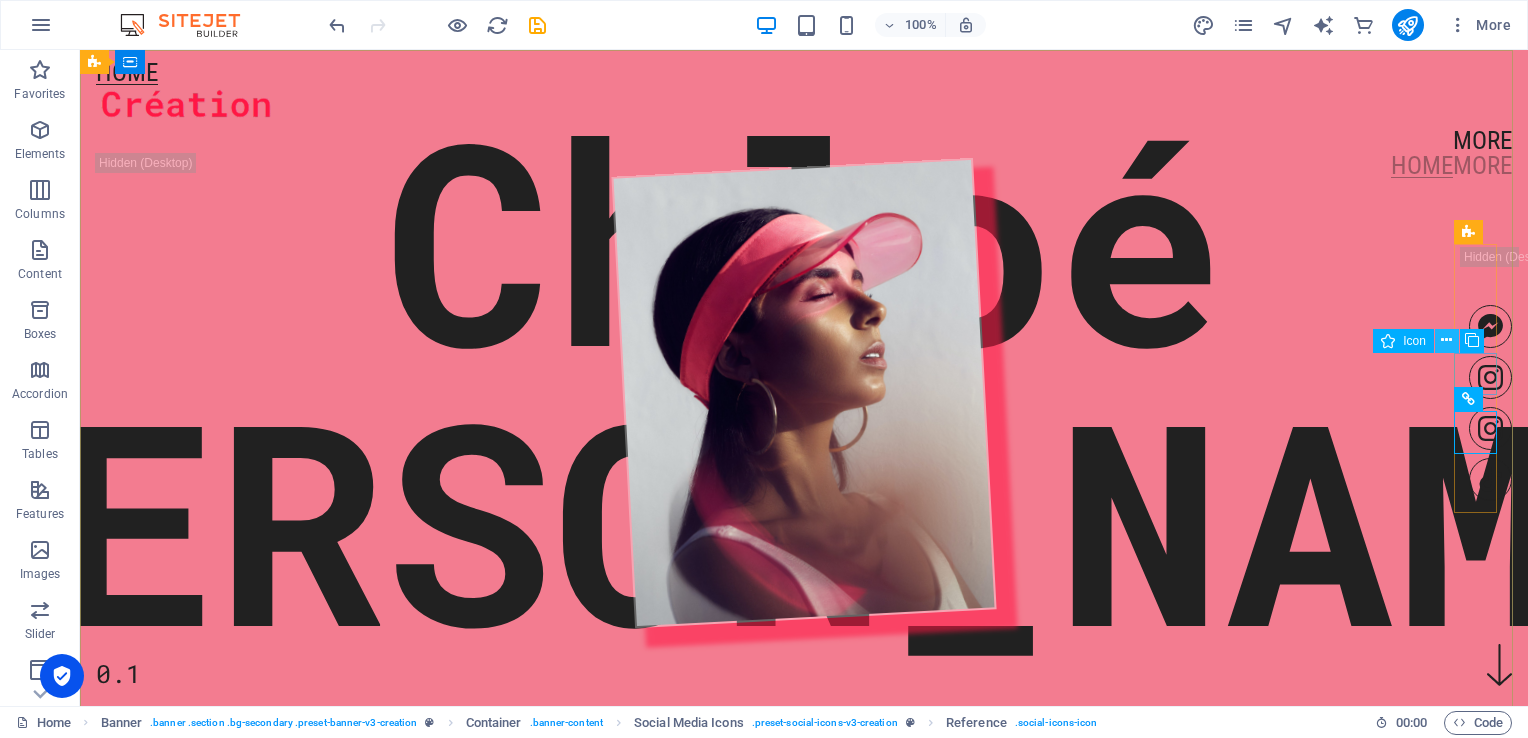 click at bounding box center (1446, 340) 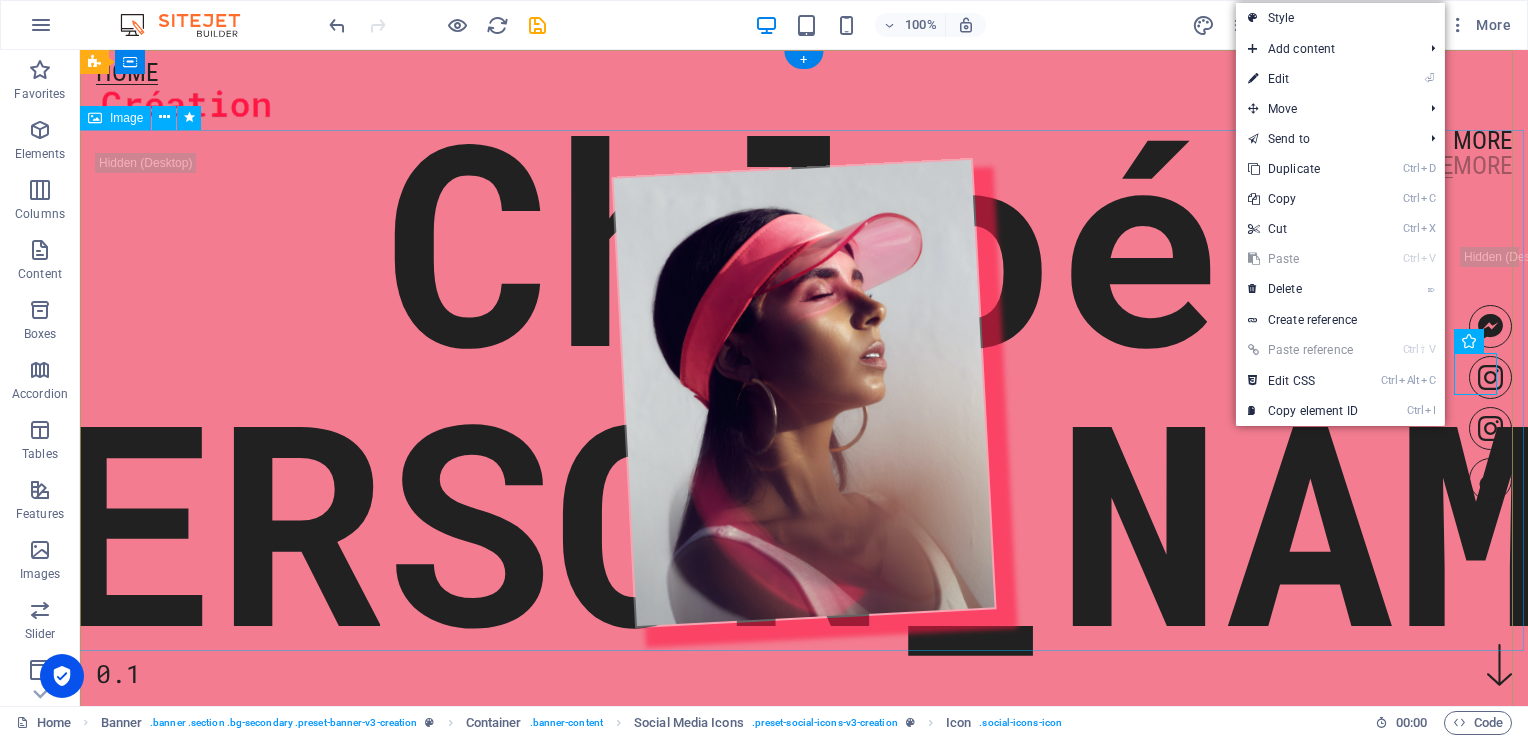 click at bounding box center [804, 392] 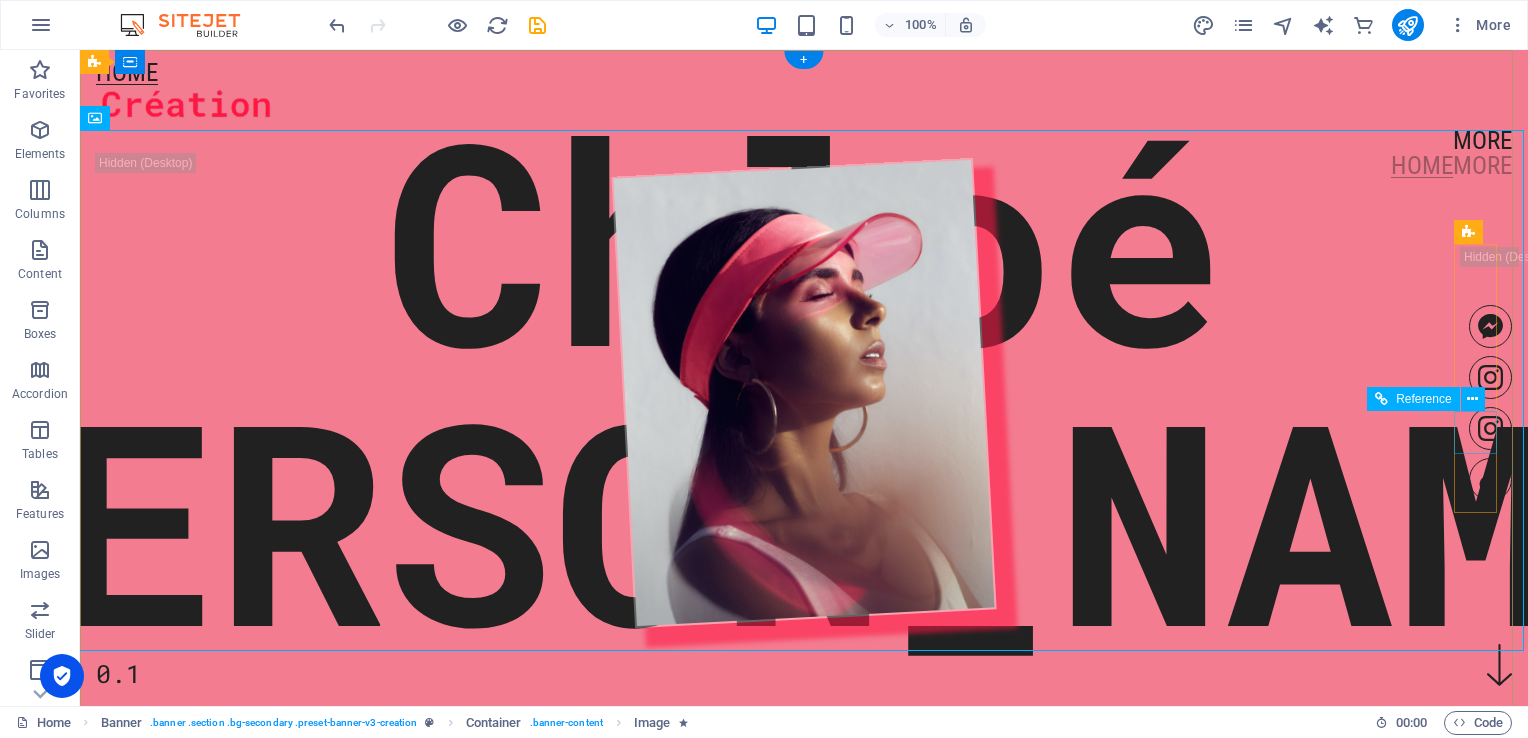 click at bounding box center (1490, 428) 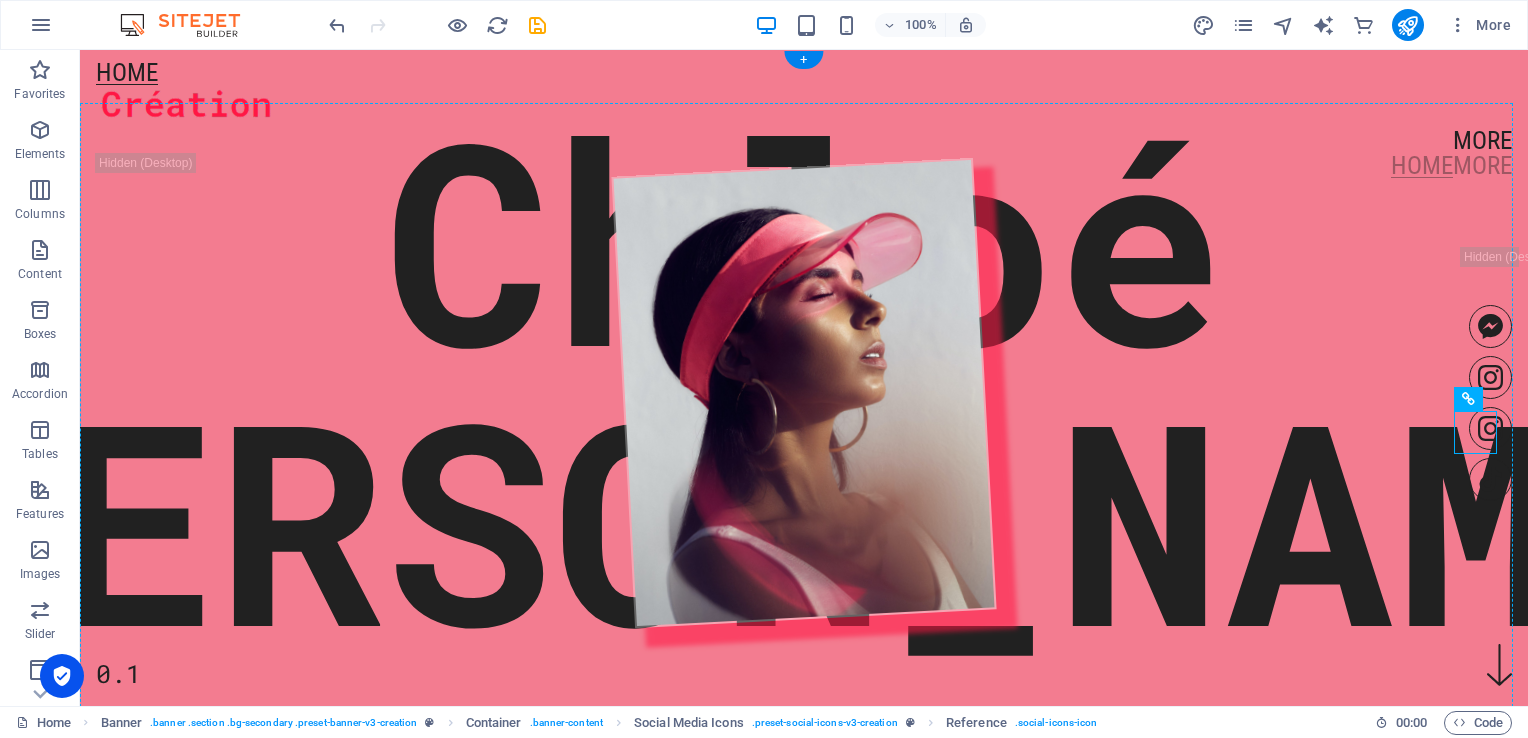 drag, startPoint x: 1464, startPoint y: 454, endPoint x: 1372, endPoint y: 446, distance: 92.34717 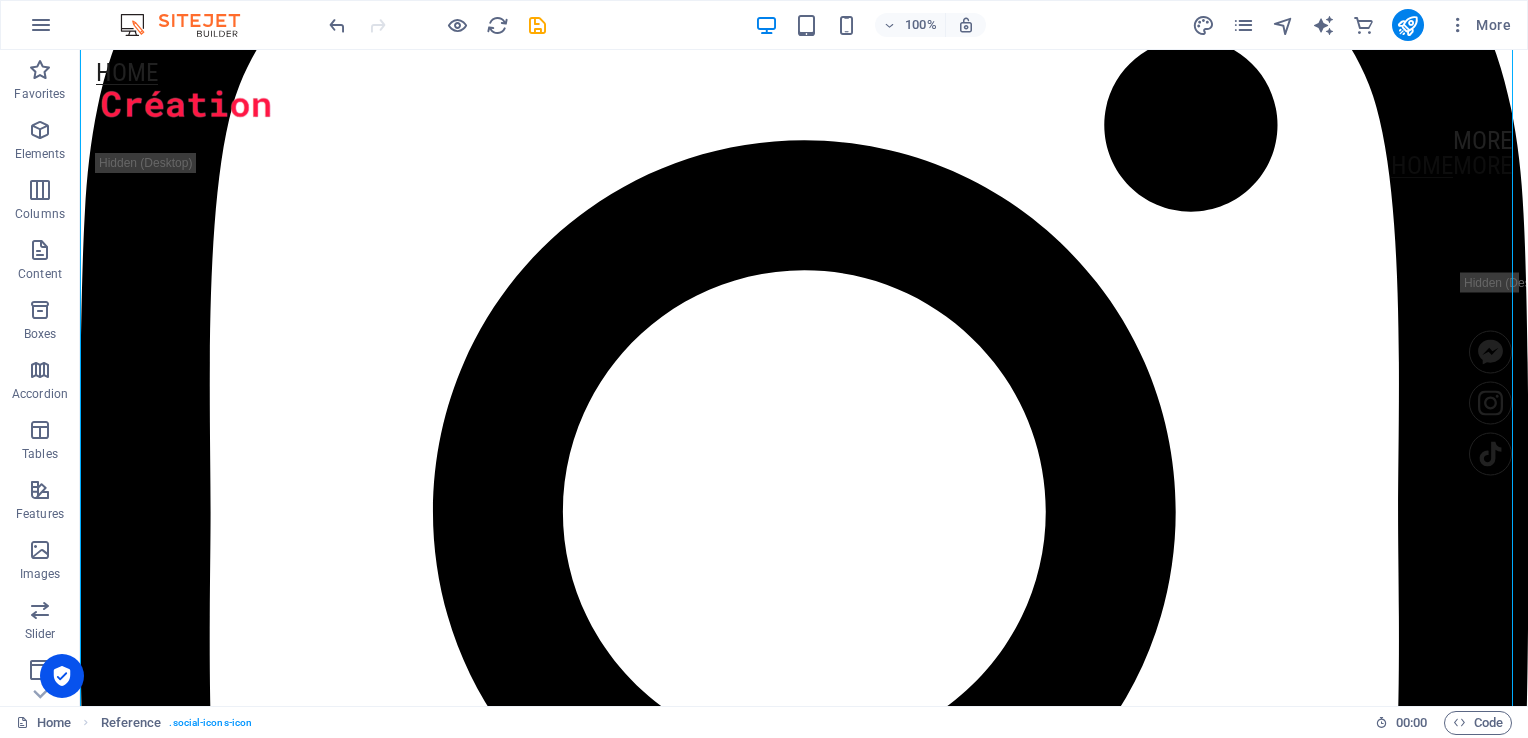 scroll, scrollTop: 1080, scrollLeft: 0, axis: vertical 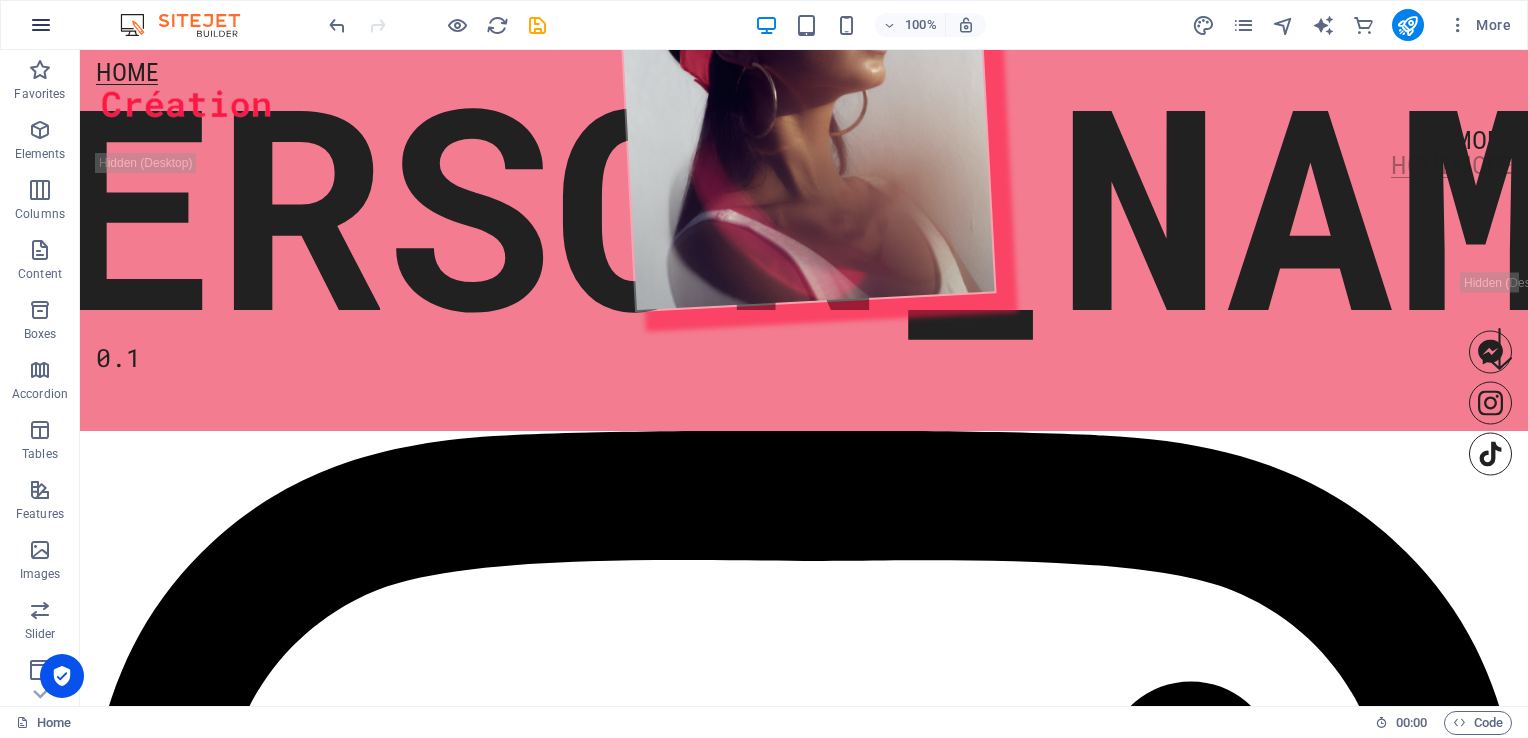 click at bounding box center [41, 25] 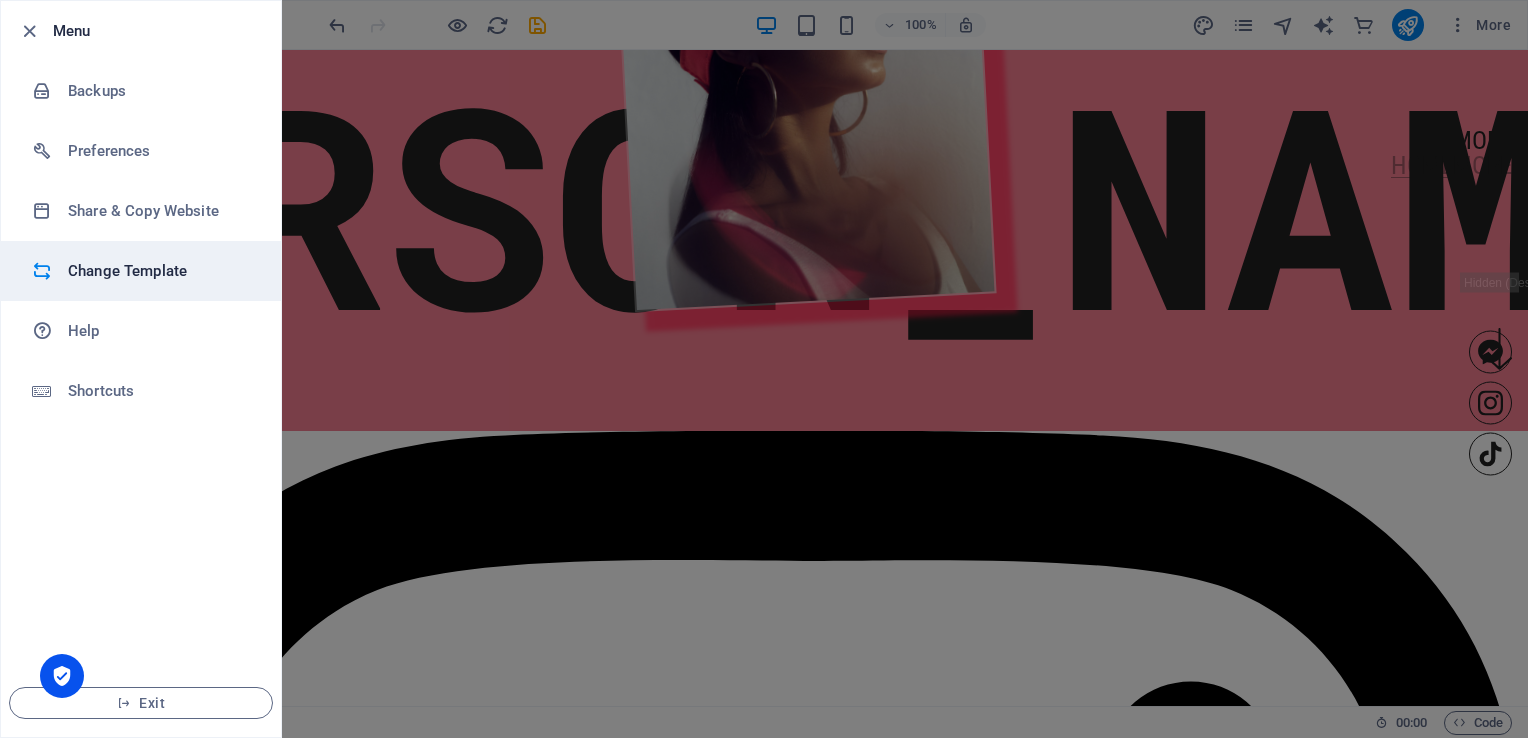 click on "Change Template" at bounding box center (160, 271) 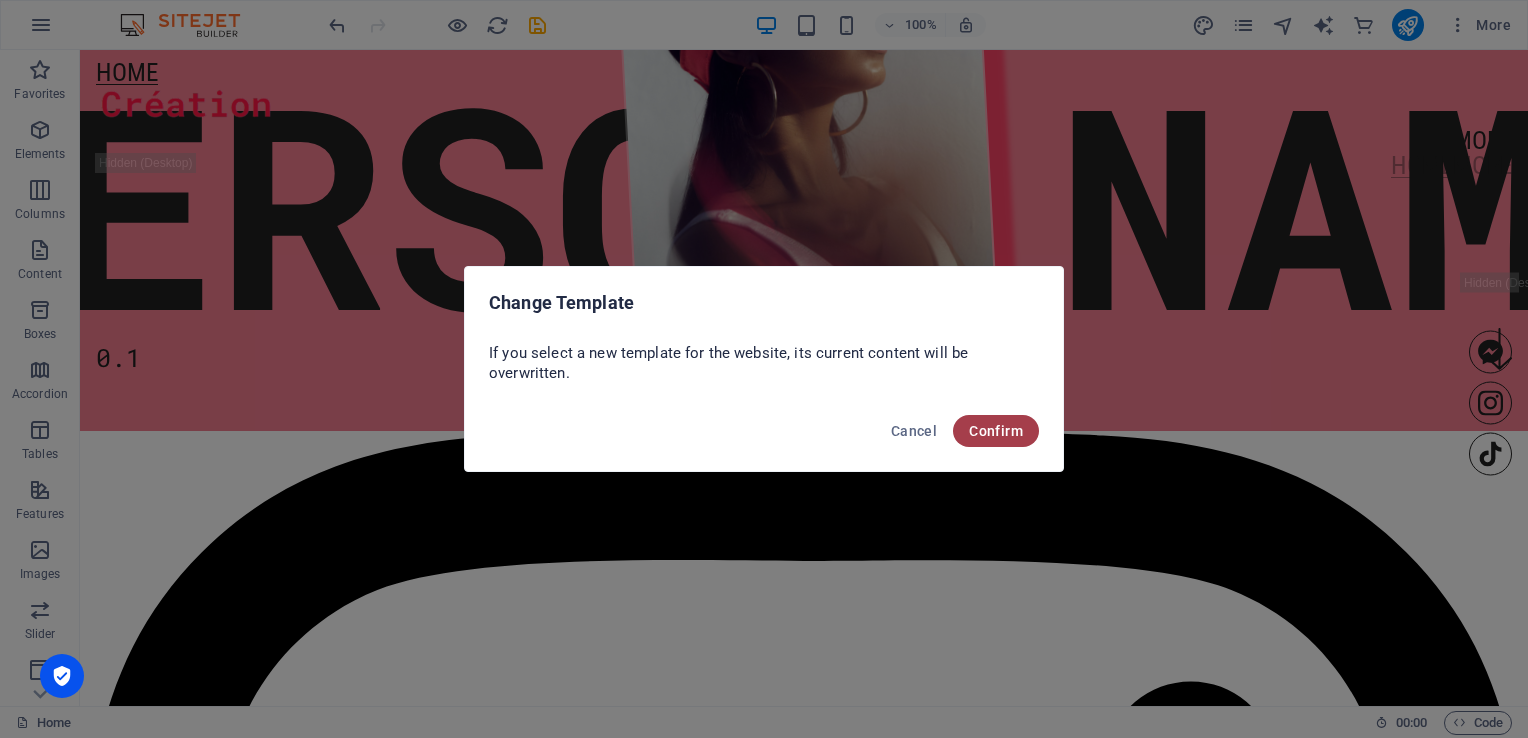 click on "Confirm" at bounding box center (996, 431) 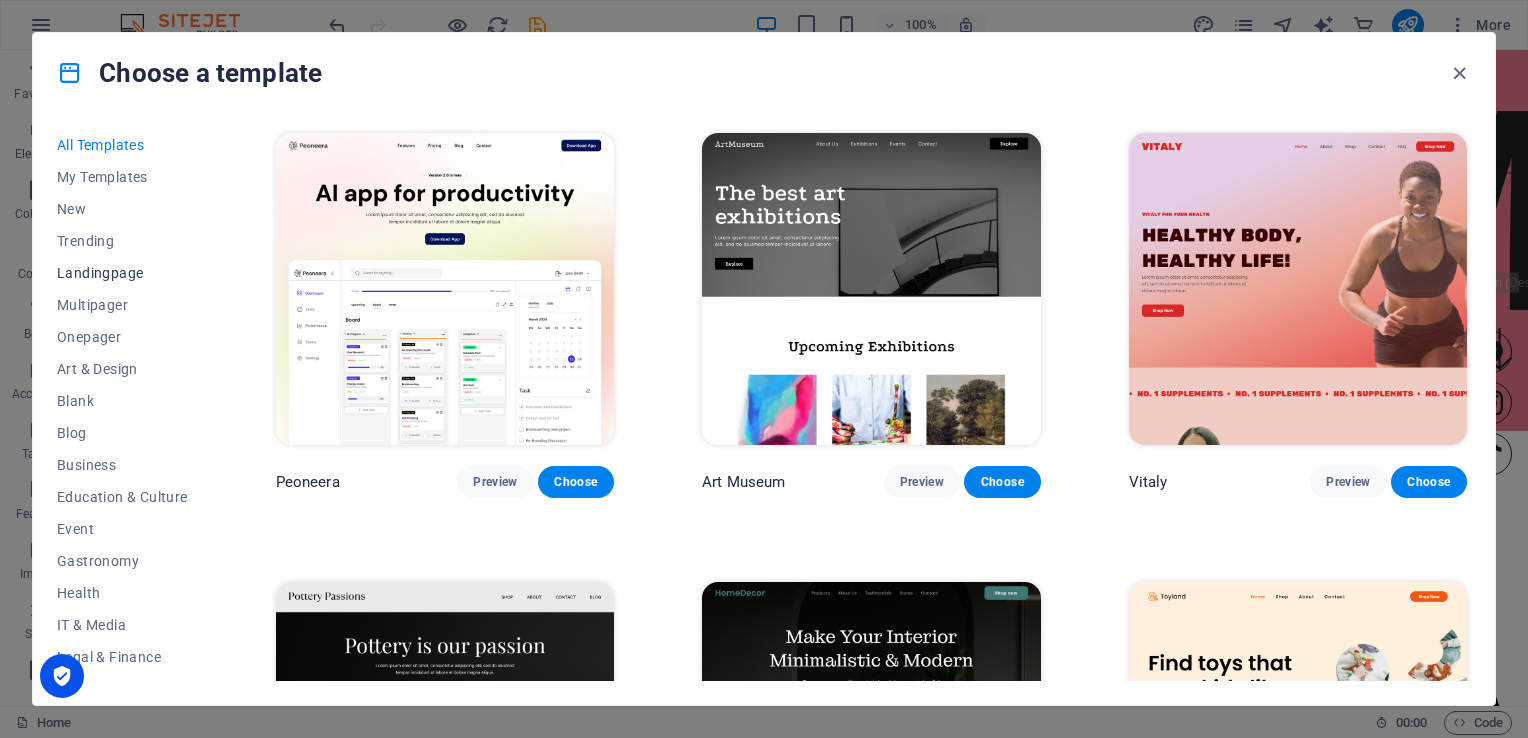 click on "Landingpage" at bounding box center (122, 273) 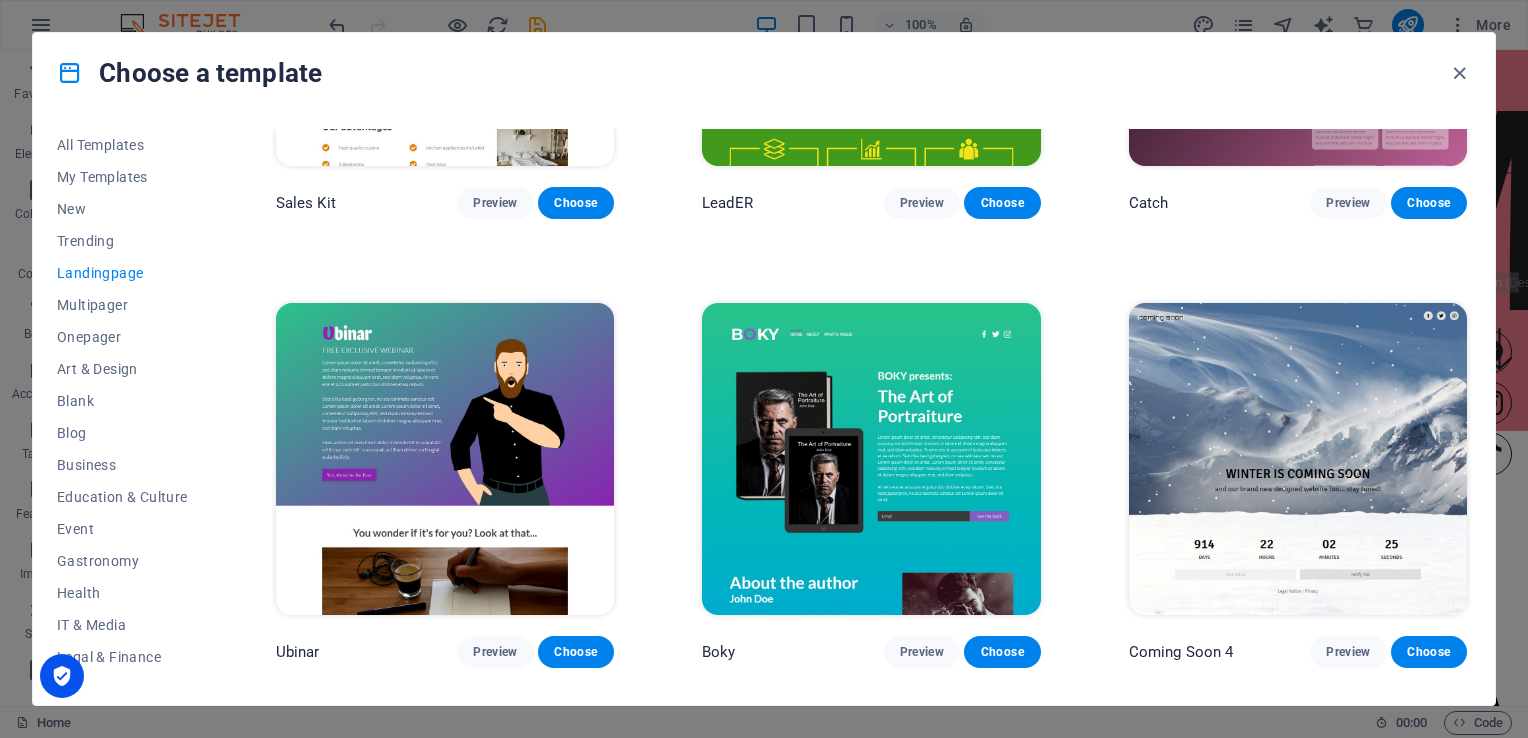scroll, scrollTop: 3389, scrollLeft: 0, axis: vertical 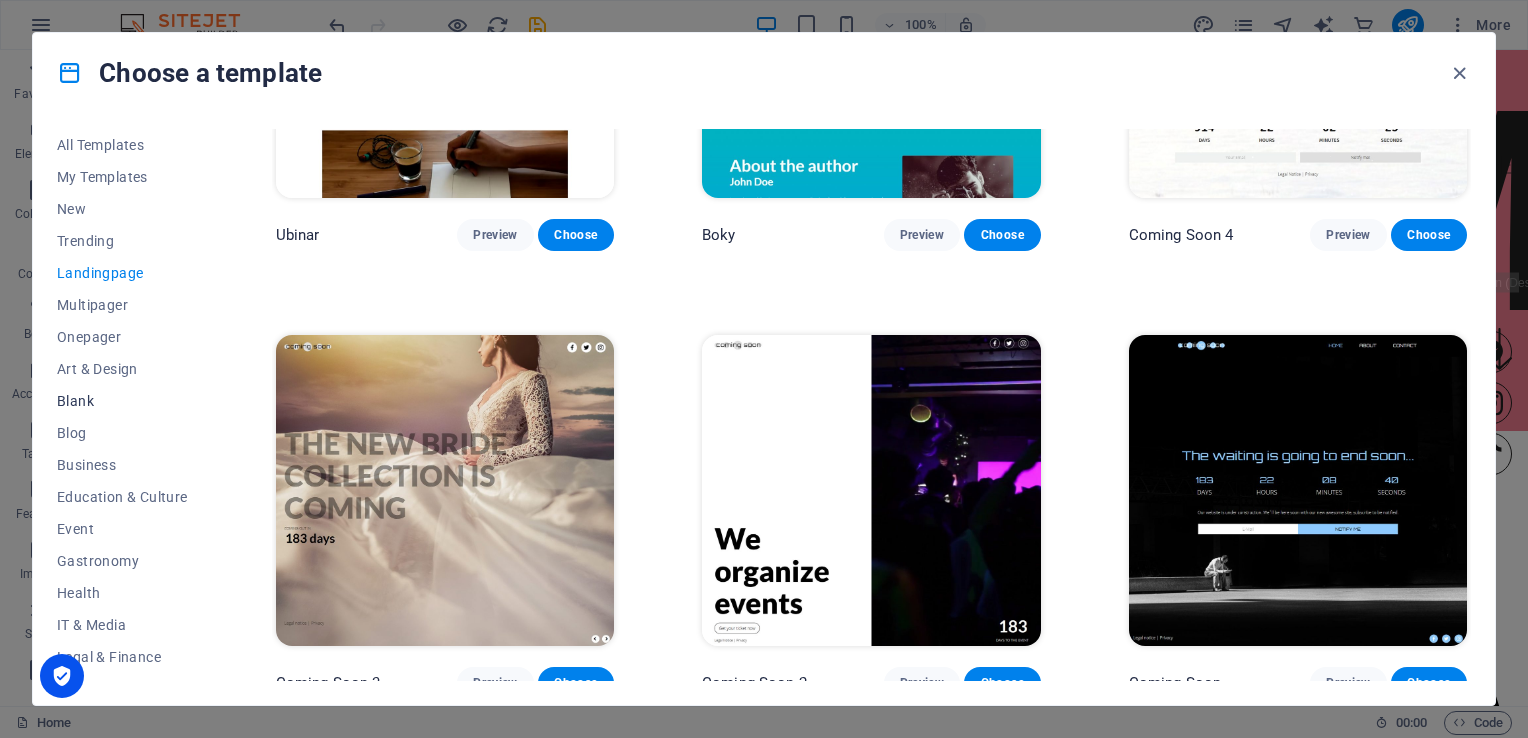 click on "Blank" at bounding box center (122, 401) 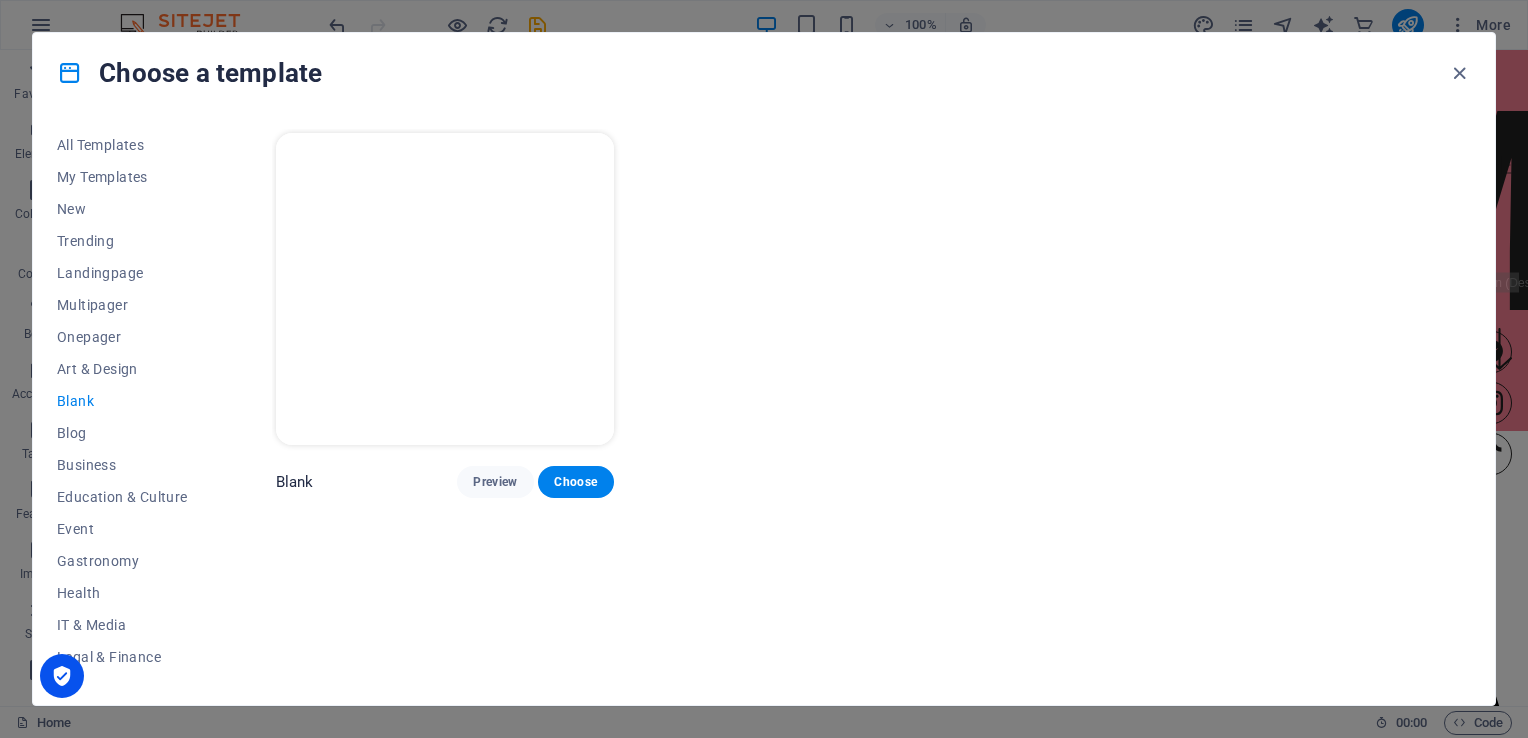 scroll, scrollTop: 0, scrollLeft: 0, axis: both 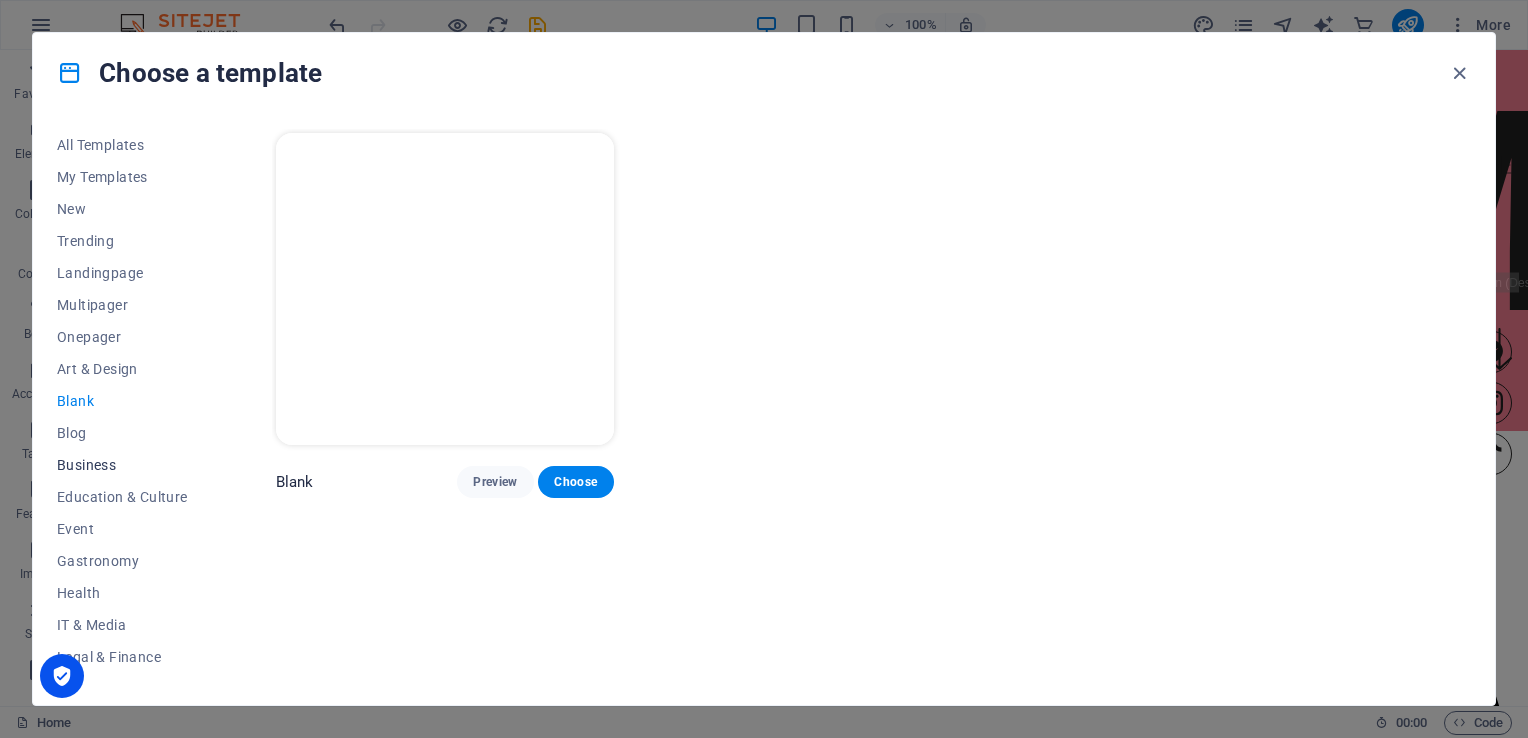 click on "Business" at bounding box center [122, 465] 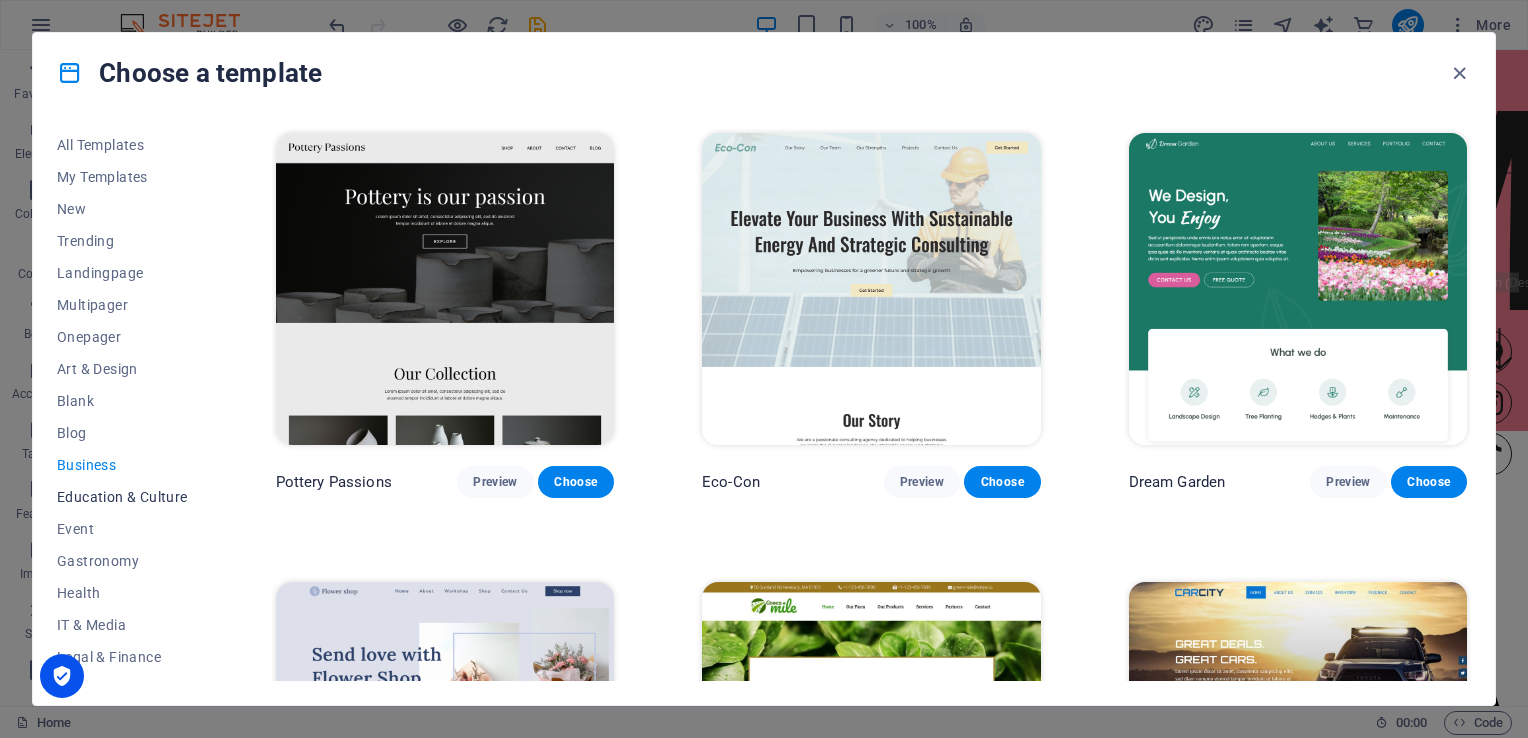 click on "Education & Culture" at bounding box center (122, 497) 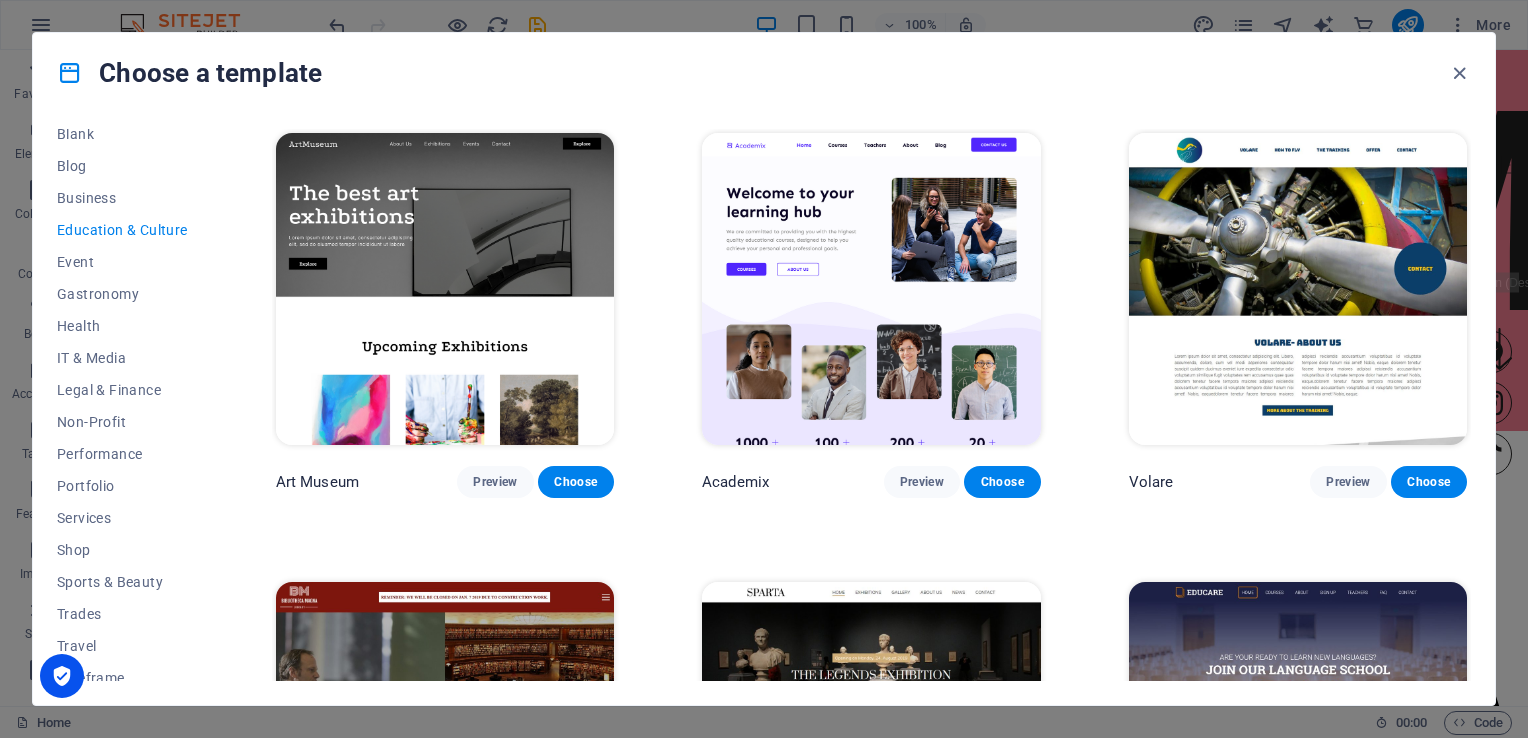 scroll, scrollTop: 279, scrollLeft: 0, axis: vertical 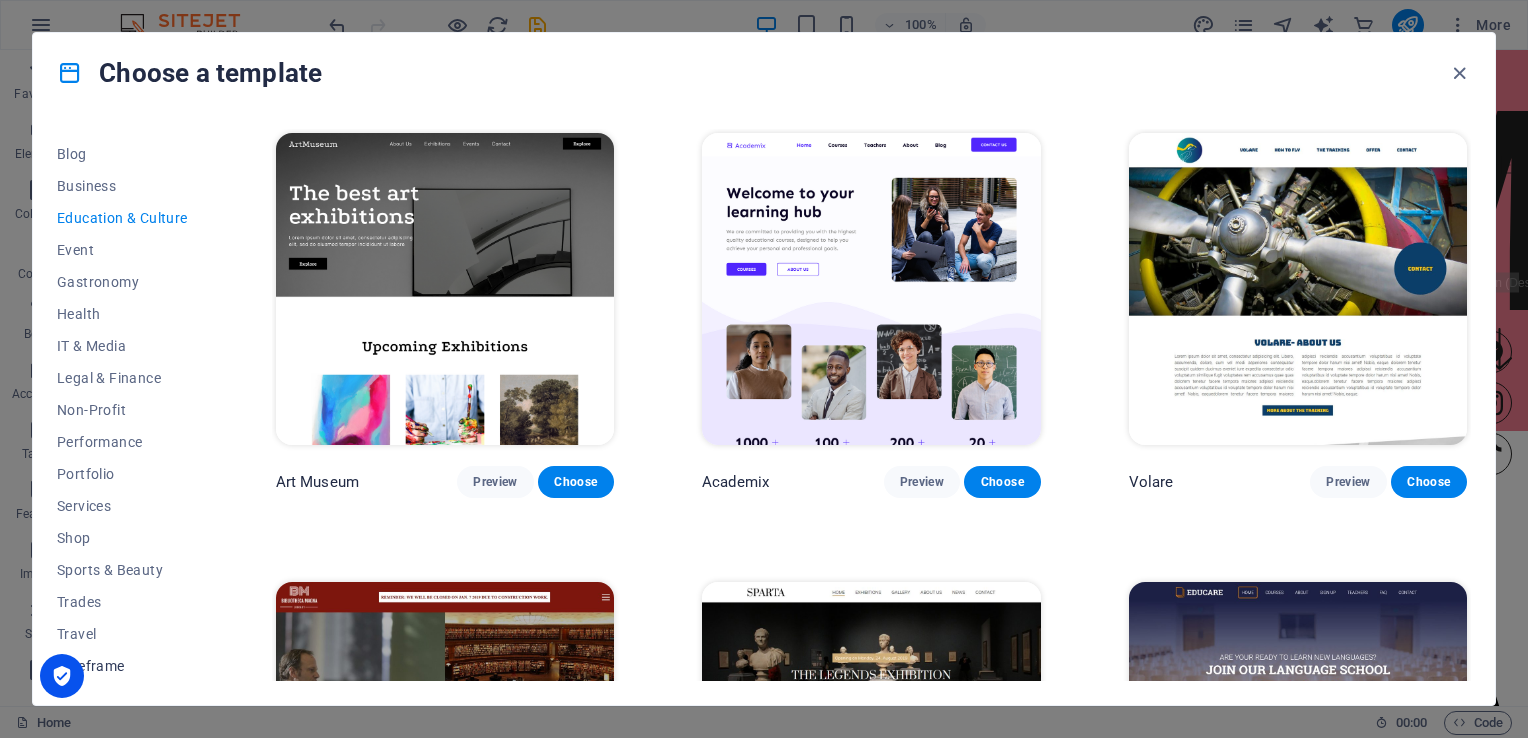 click on "Wireframe" at bounding box center [122, 666] 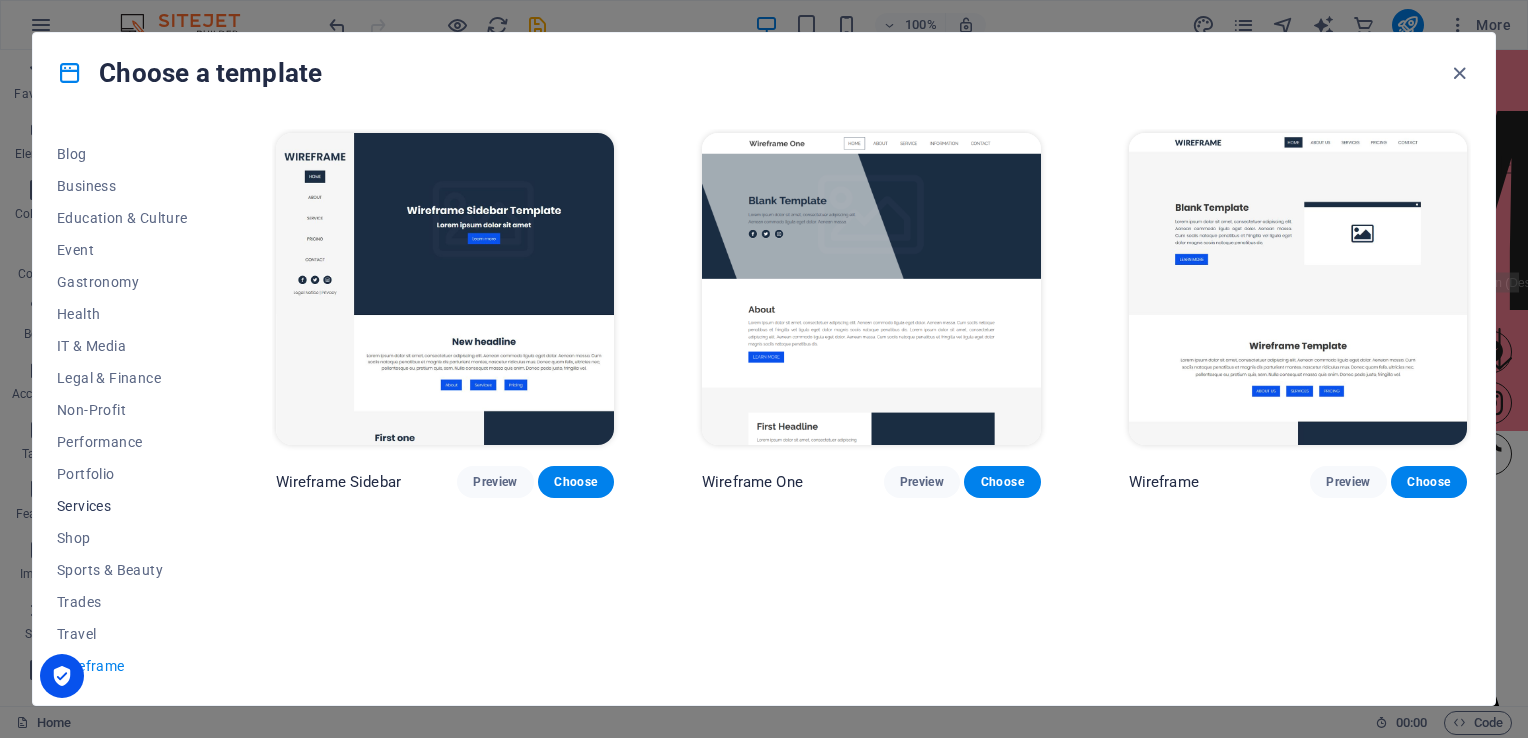 click on "Services" at bounding box center (122, 506) 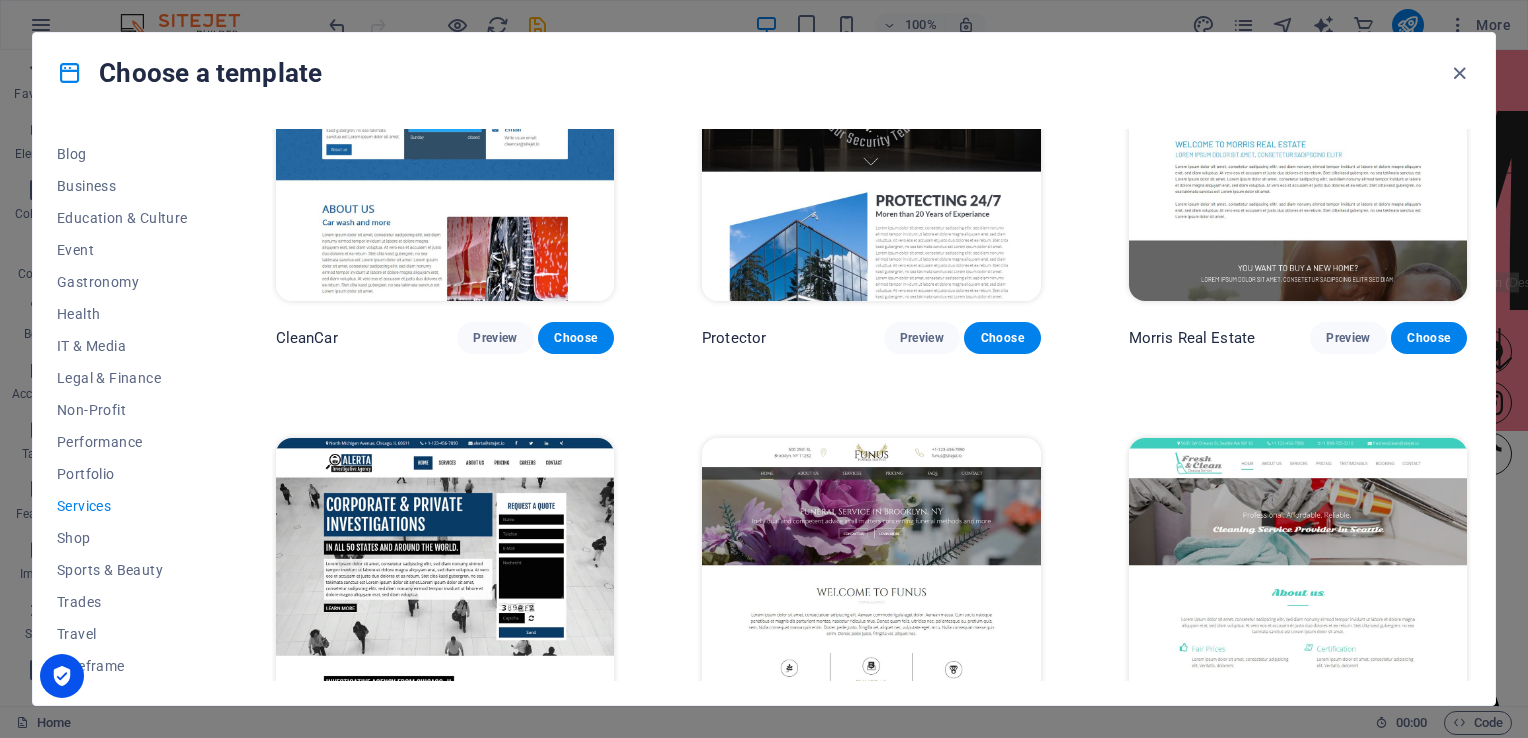 scroll, scrollTop: 1547, scrollLeft: 0, axis: vertical 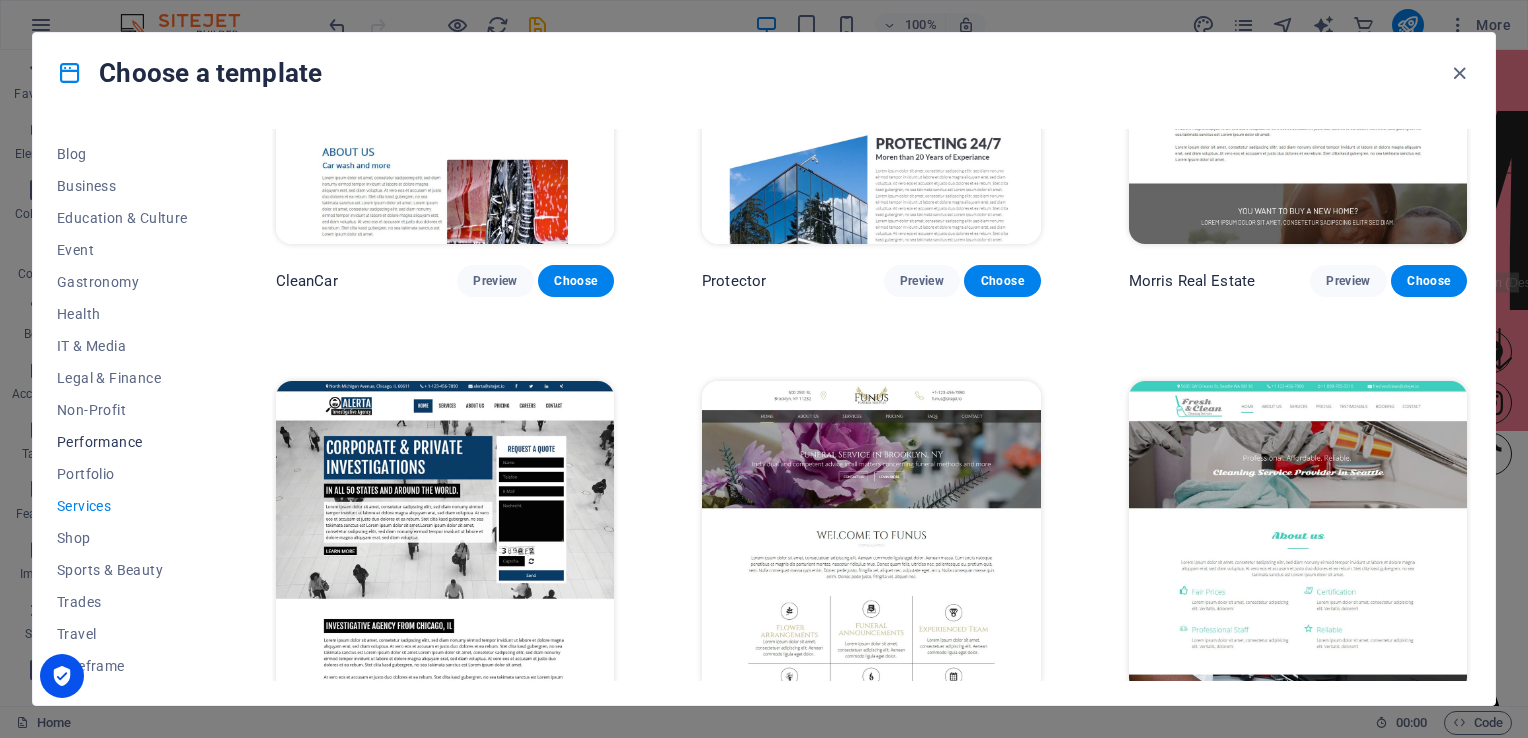 click on "Performance" at bounding box center (122, 442) 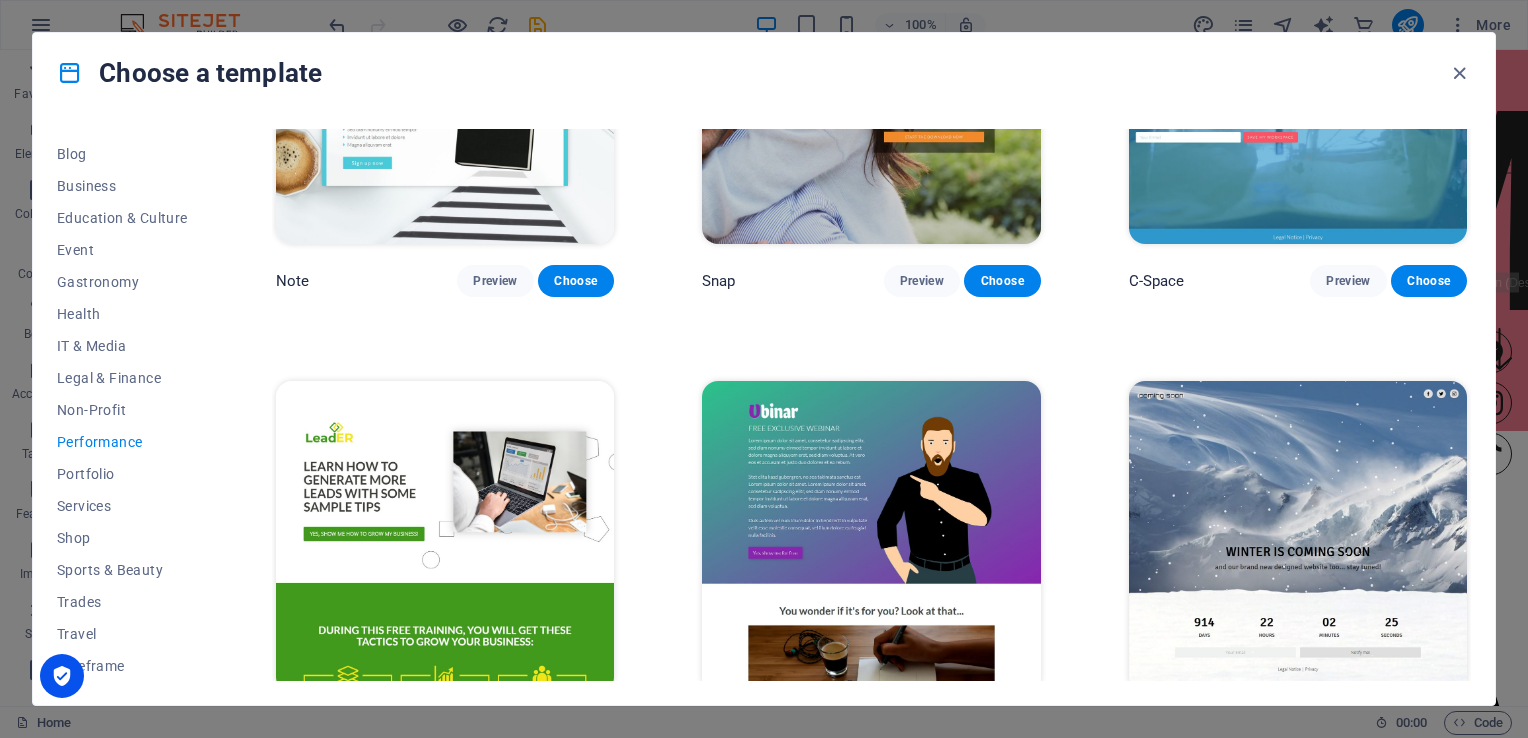 scroll, scrollTop: 1547, scrollLeft: 0, axis: vertical 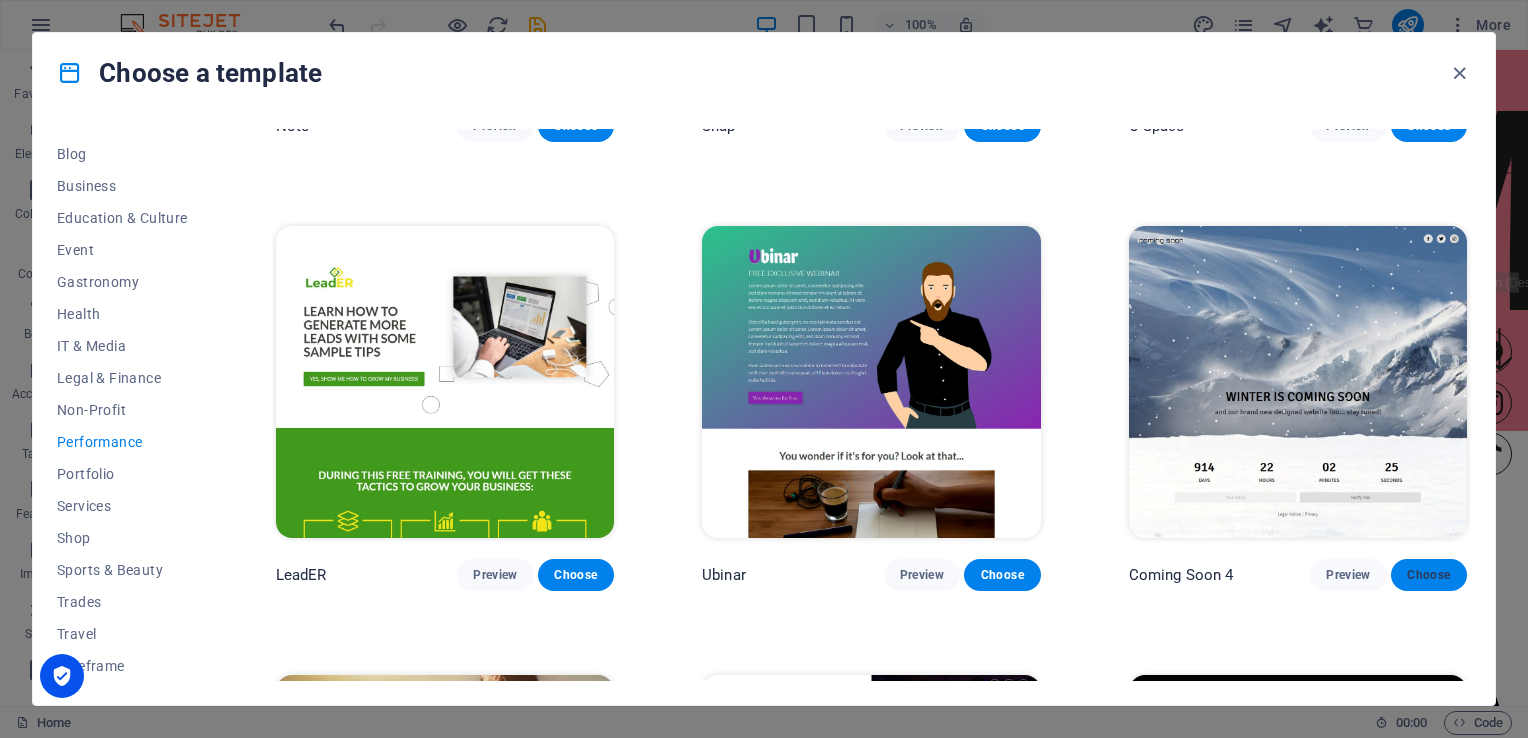 click on "Choose" at bounding box center (1429, 575) 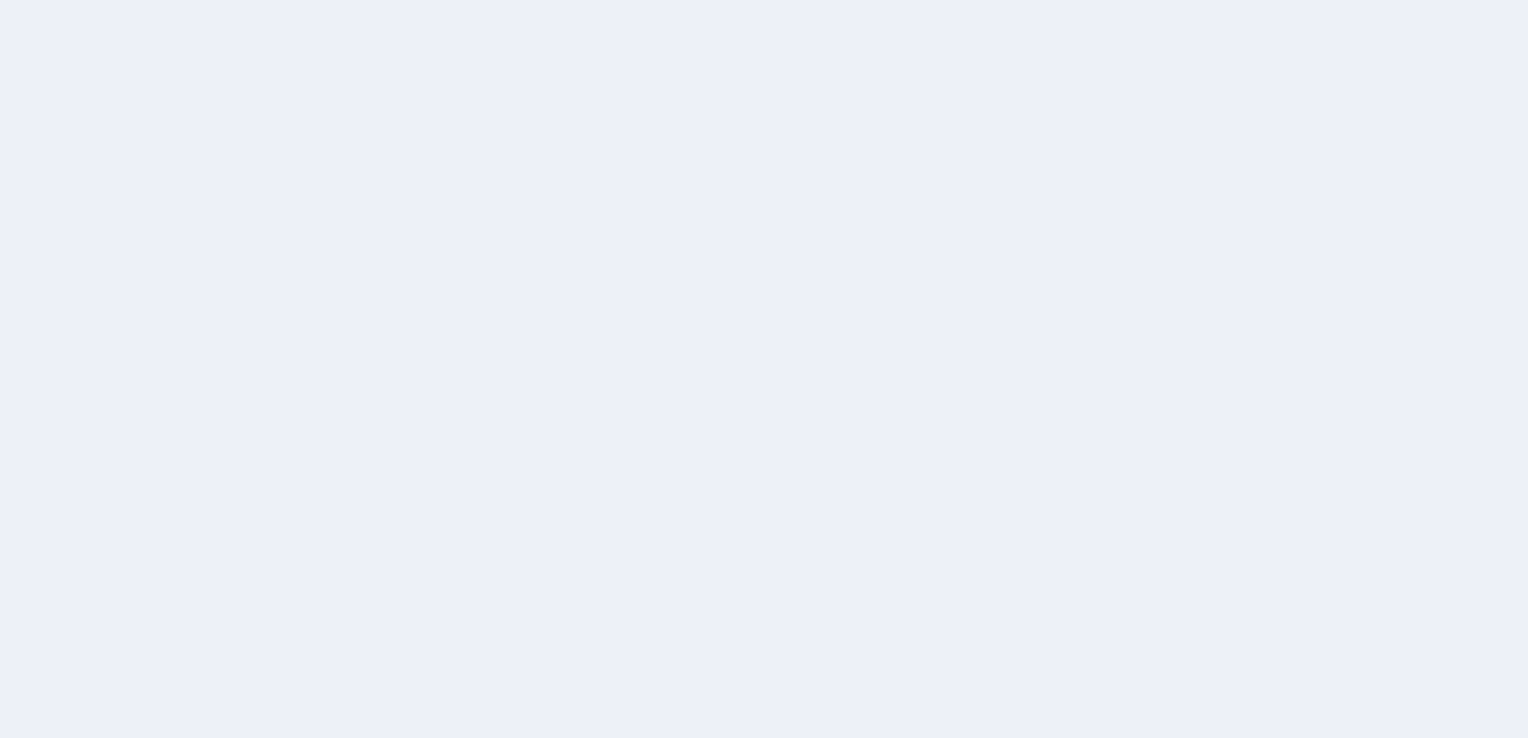 scroll, scrollTop: 0, scrollLeft: 0, axis: both 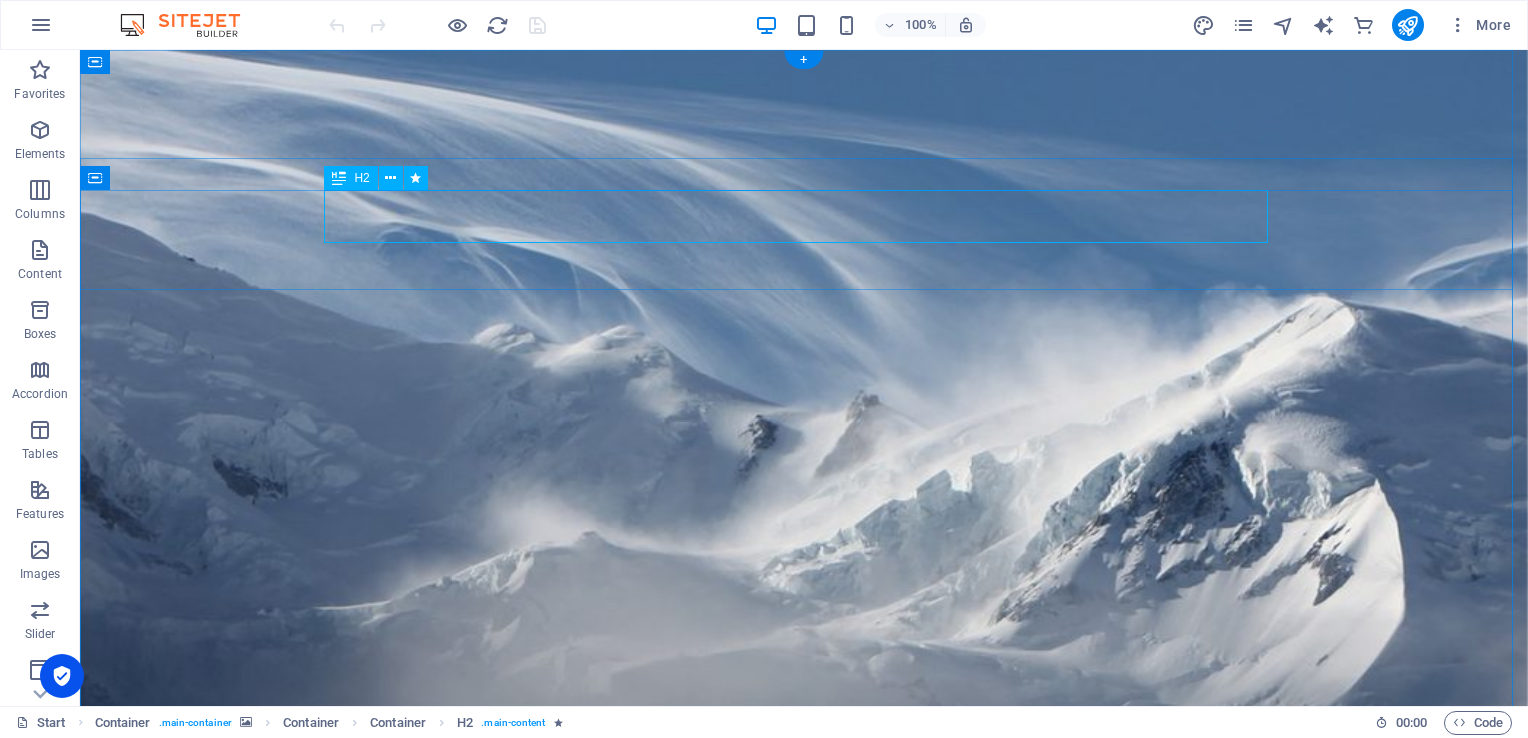 click on "Winter is coming soon" at bounding box center [804, 1426] 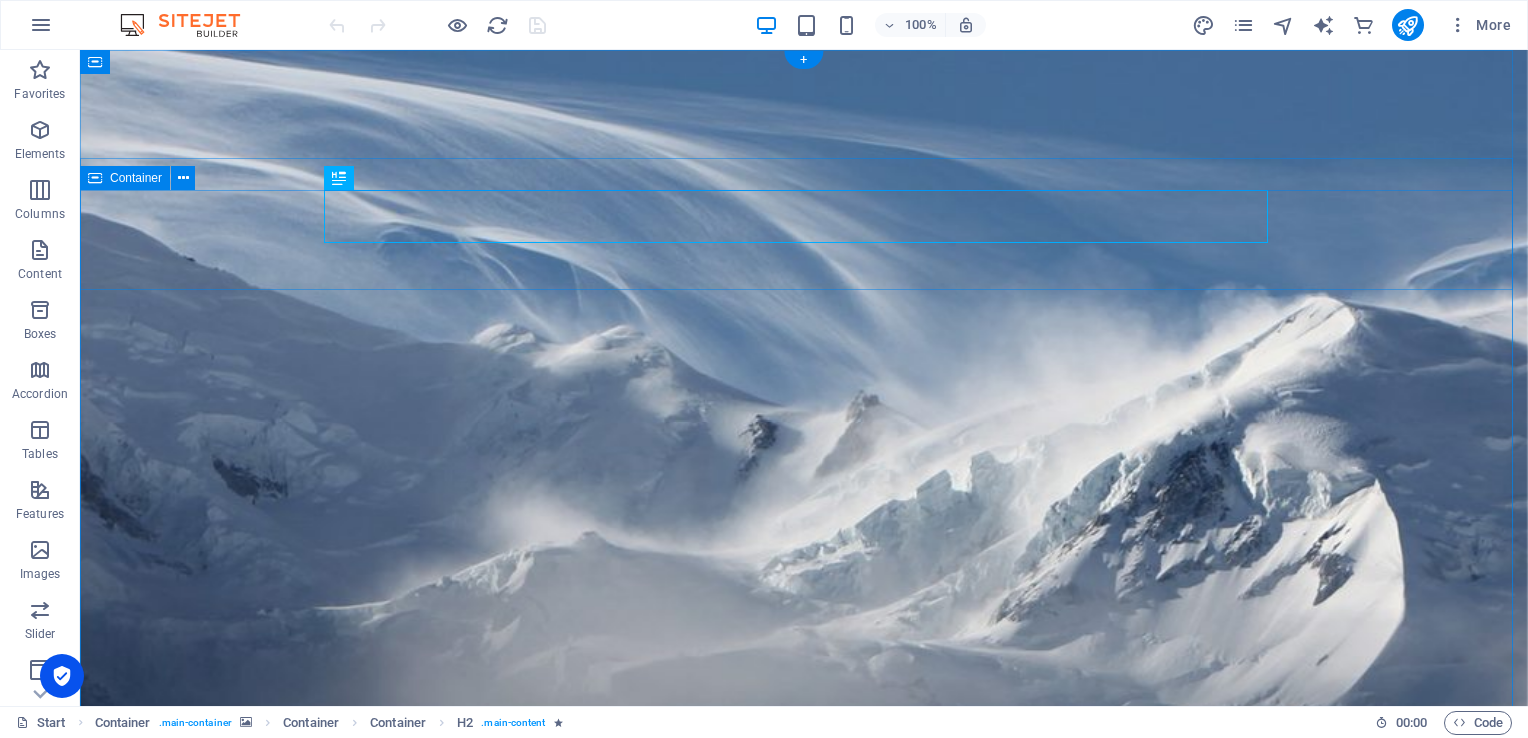 click on "Winter is coming soon and our brand new designed website too... stay tuned!" at bounding box center (804, 1450) 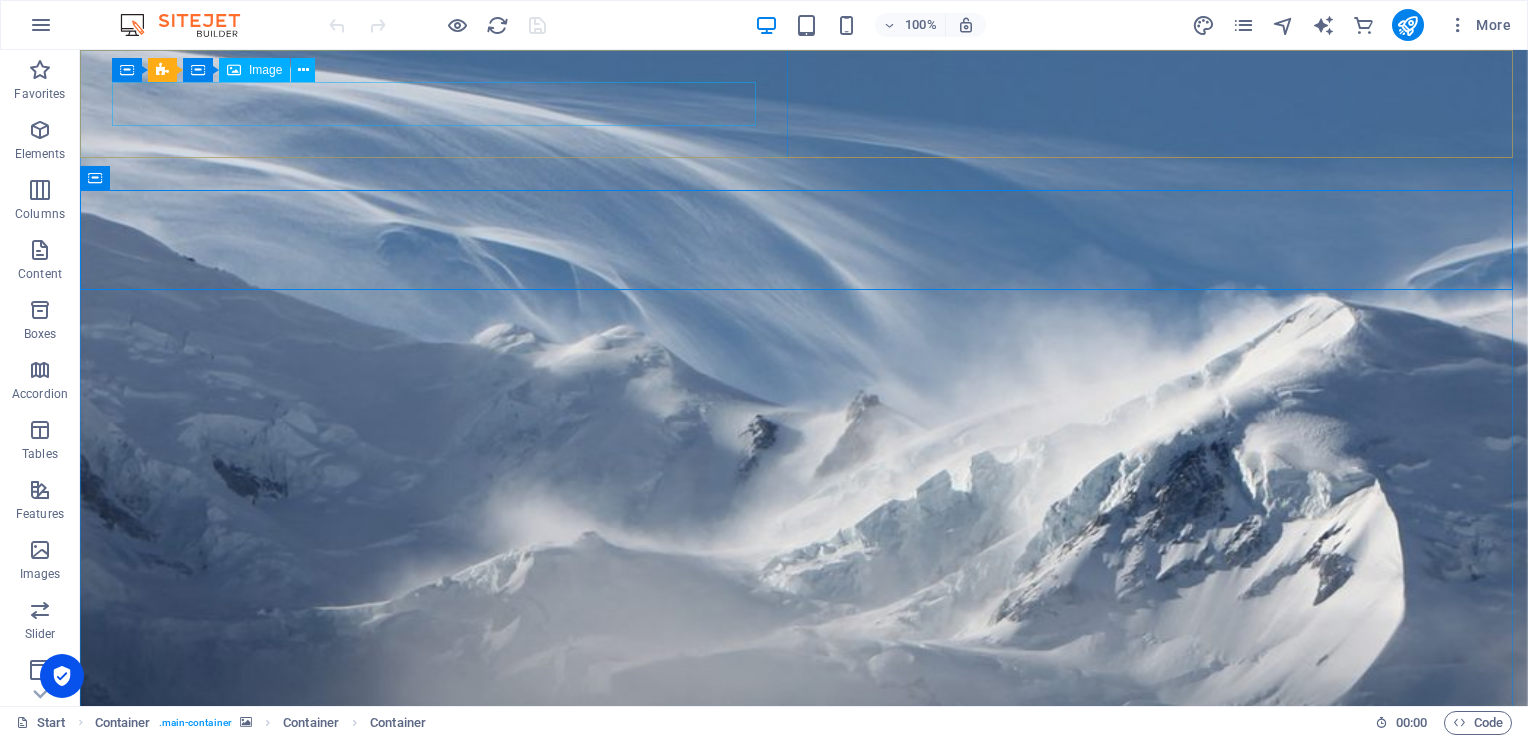 click on "Image" at bounding box center (265, 70) 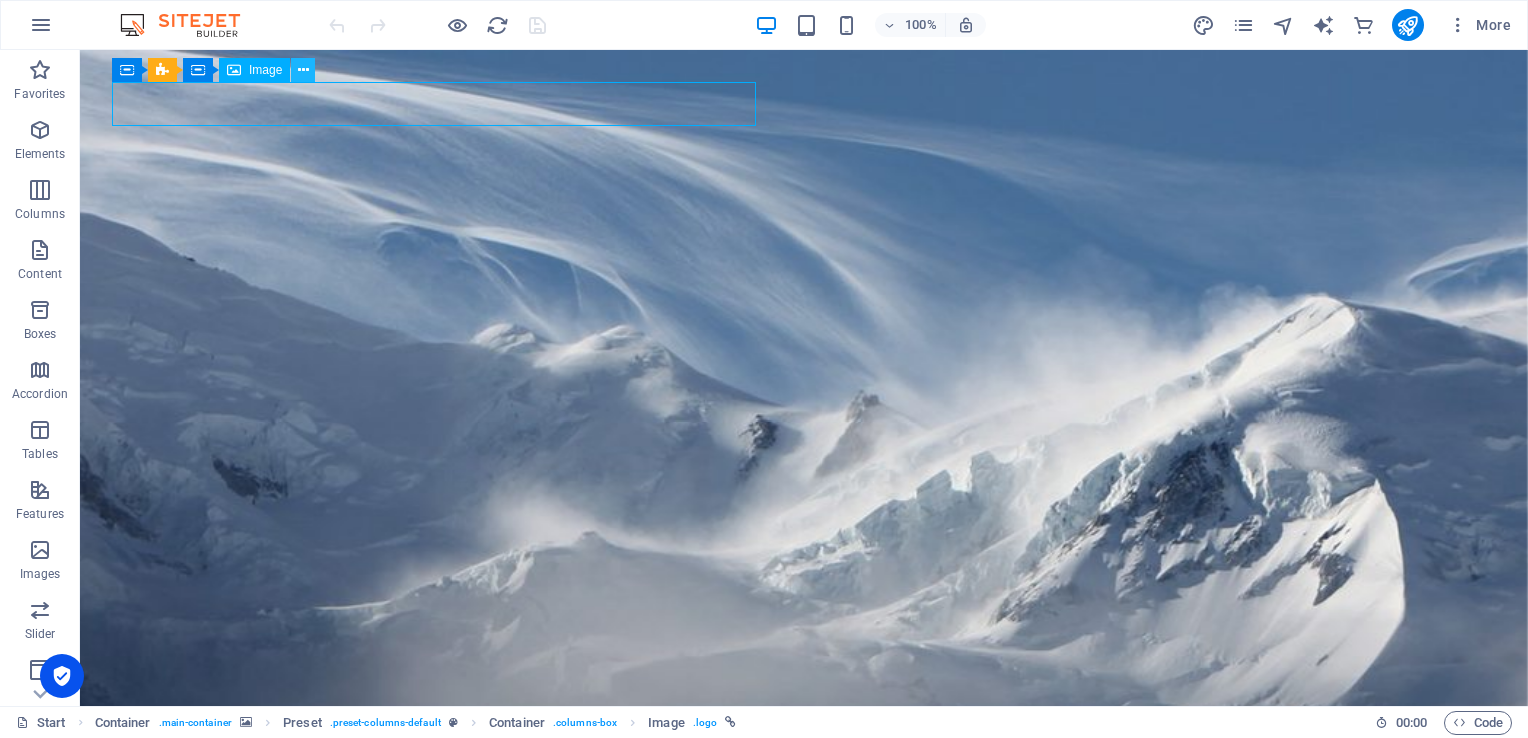 click at bounding box center (303, 70) 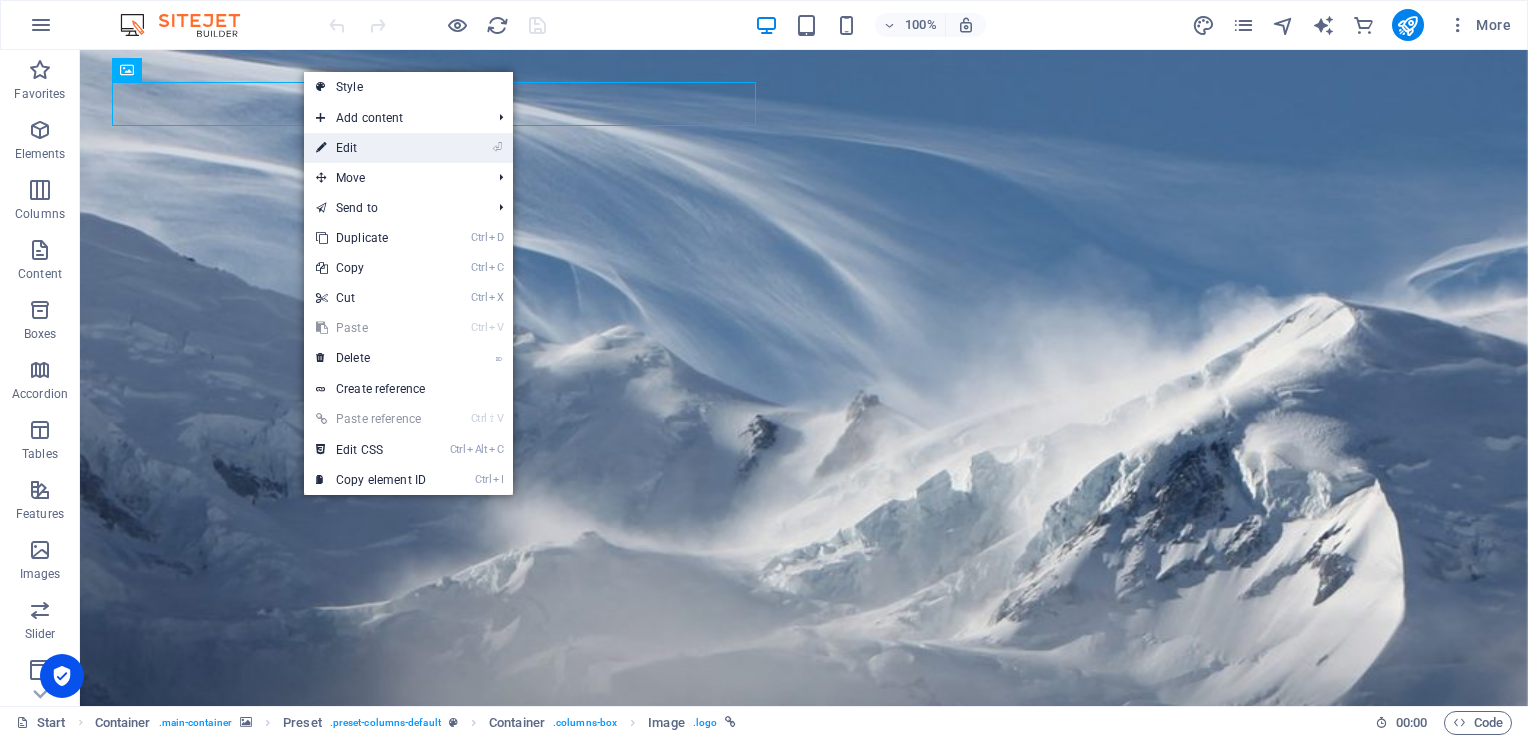 click on "⏎  Edit" at bounding box center (371, 148) 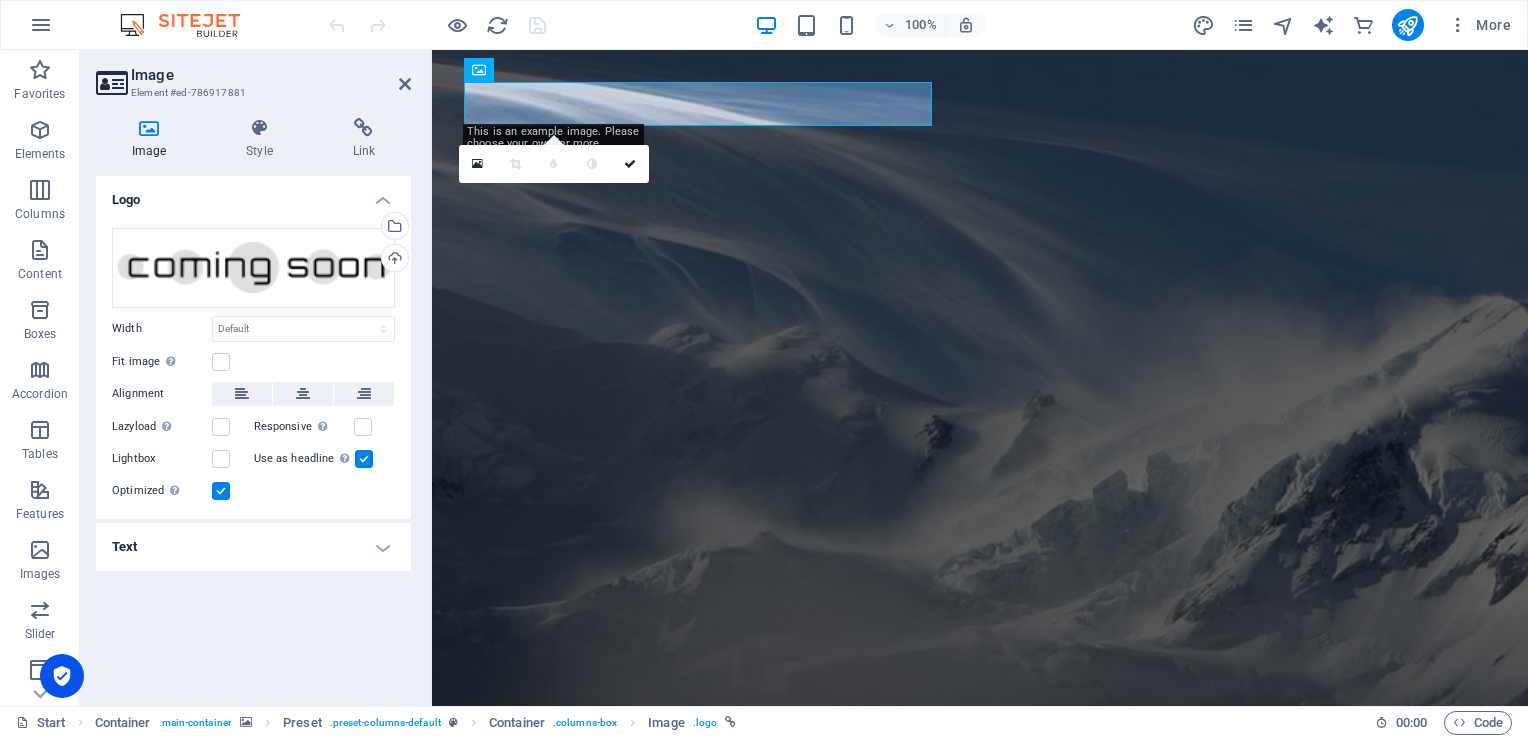 click at bounding box center [149, 128] 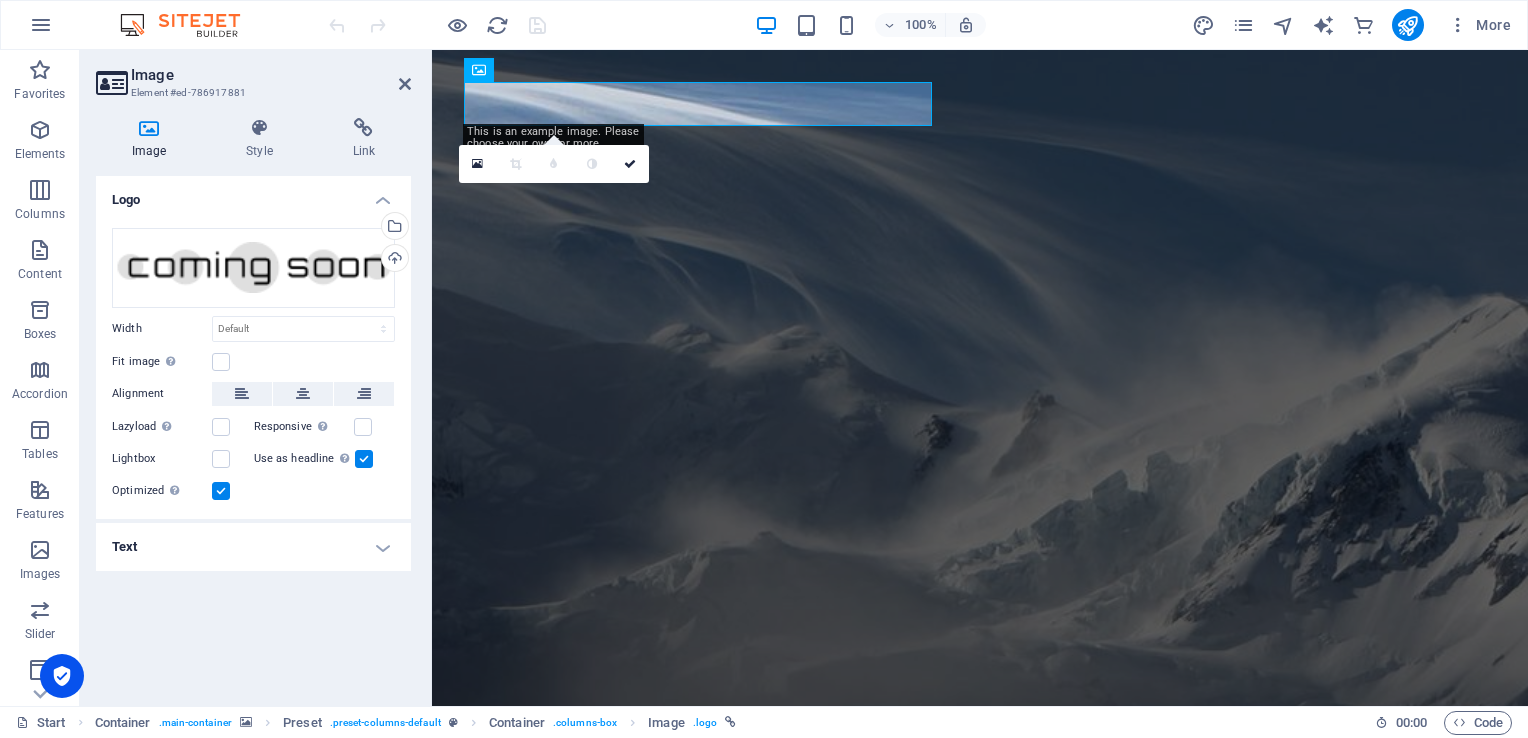 click on "Image Element #ed-786917881 Image Style Link Logo Drag files here, click to choose files or select files from Files or our free stock photos & videos Select files from the file manager, stock photos, or upload file(s) Upload Width Default auto px rem % em vh vw Fit image Automatically fit image to a fixed width and height Height Default auto px Alignment Lazyload Loading images after the page loads improves page speed. Responsive Automatically load retina image and smartphone optimized sizes. Lightbox Use as headline The image will be wrapped in an H1 headline tag. Useful for giving alternative text the weight of an H1 headline, e.g. for the logo. Leave unchecked if uncertain. Optimized Images are compressed to improve page speed. Position Direction Custom X offset 50 px rem % vh vw Y offset 50 px rem % vh vw Text Float No float Image left Image right Determine how text should behave around the image. Text Alternative text Coming soon Image caption Paragraph Format Normal Heading 1 Heading 2 Heading 3 Code 8" at bounding box center (256, 378) 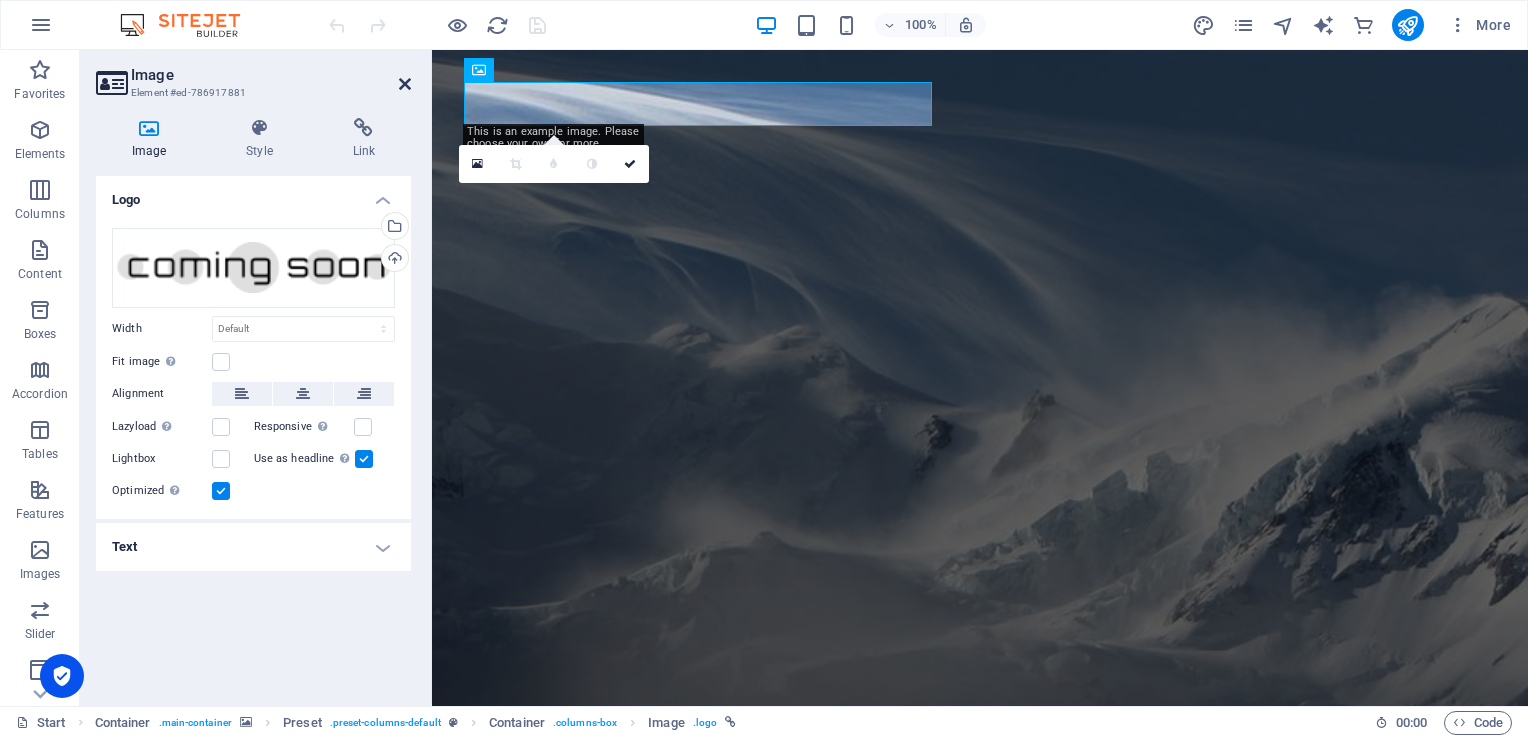click at bounding box center [405, 84] 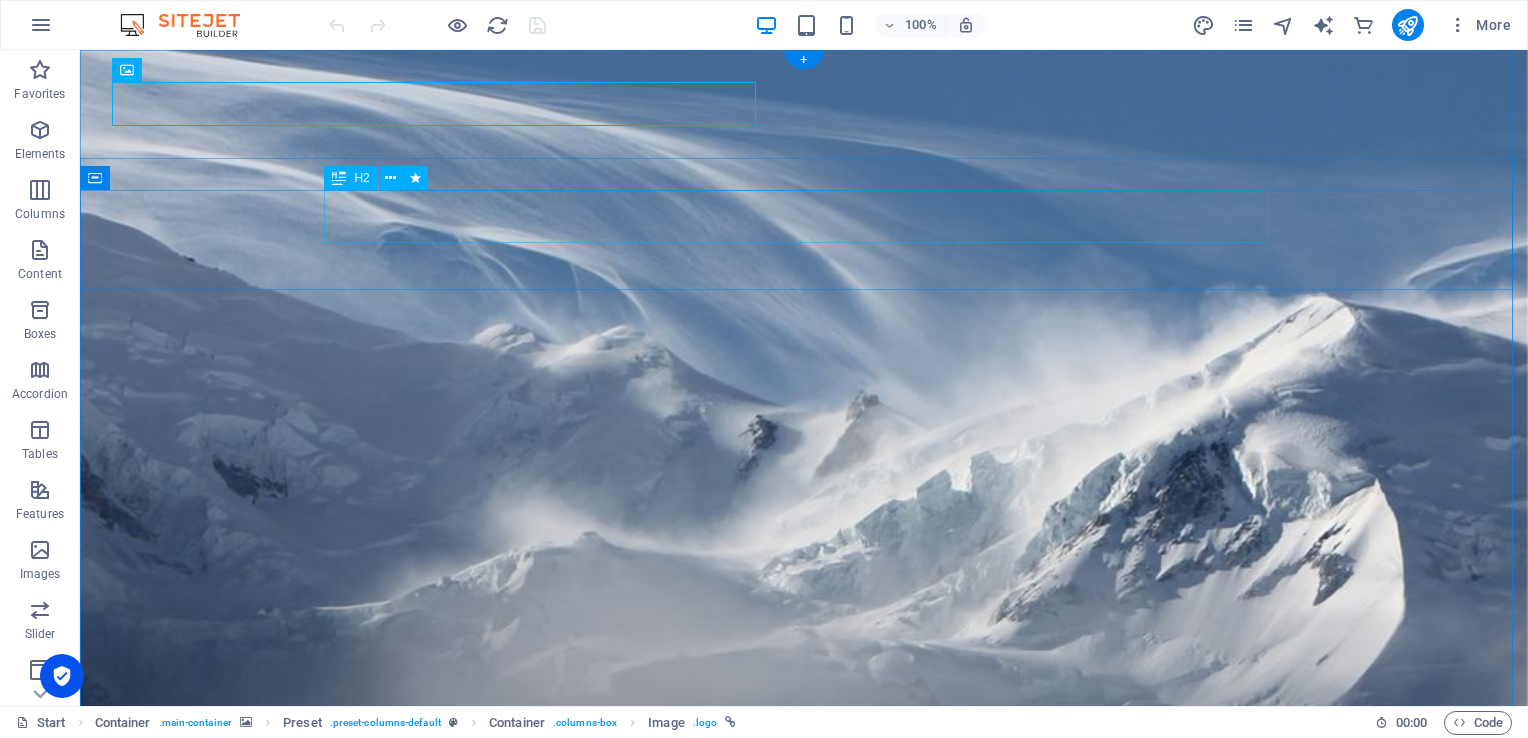 click on "Winter is coming soon" at bounding box center (804, 1426) 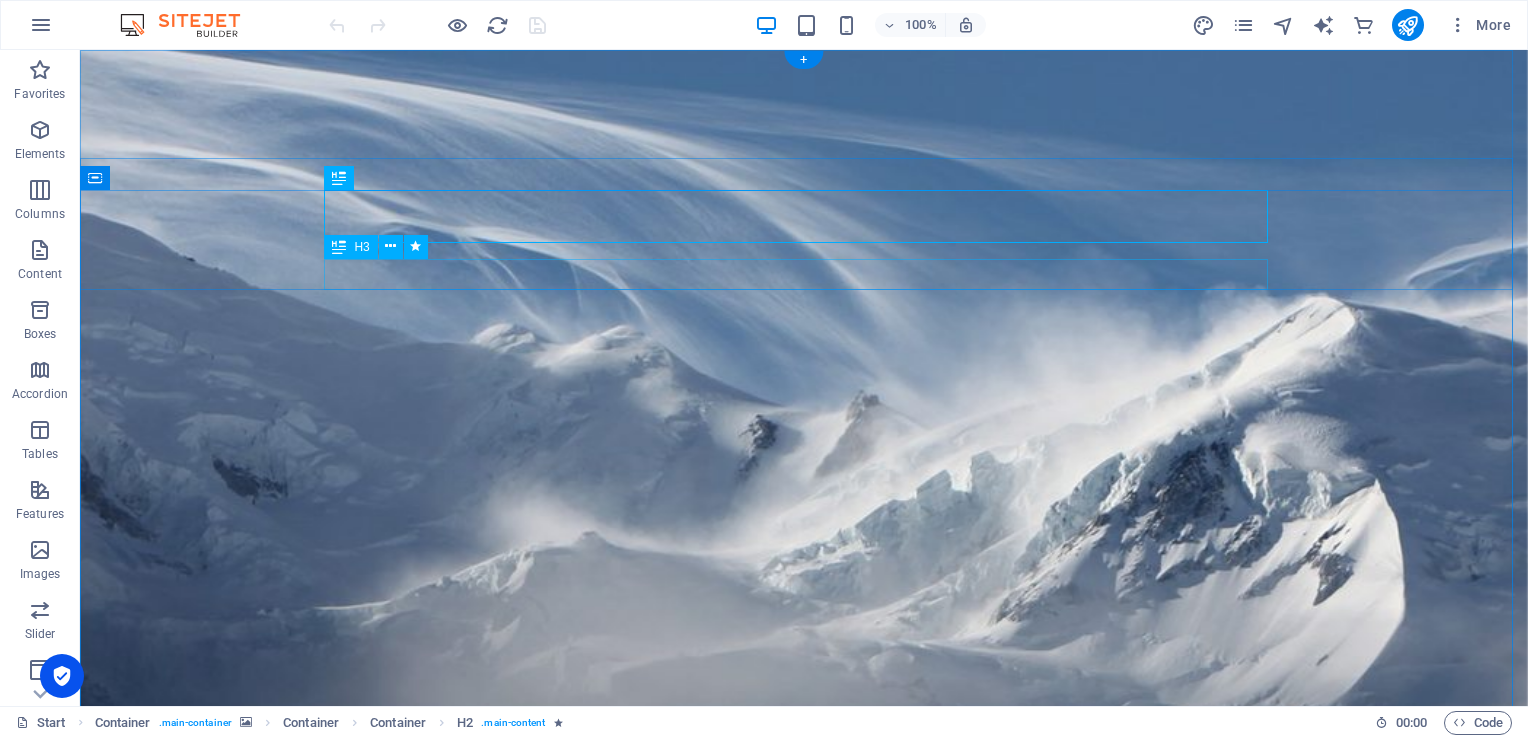 click on "and our brand new designed website too... stay tuned!" at bounding box center (804, 1484) 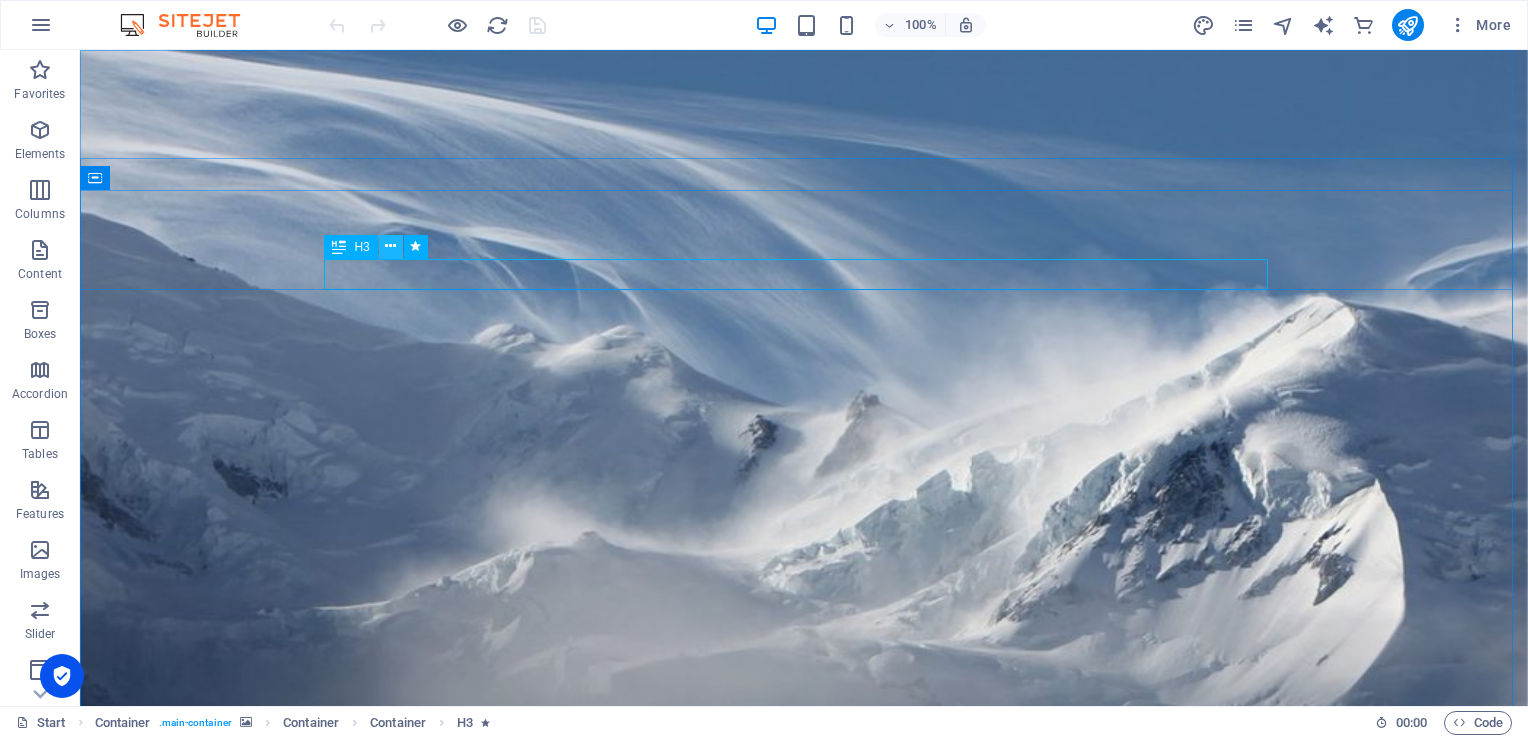 click at bounding box center [390, 246] 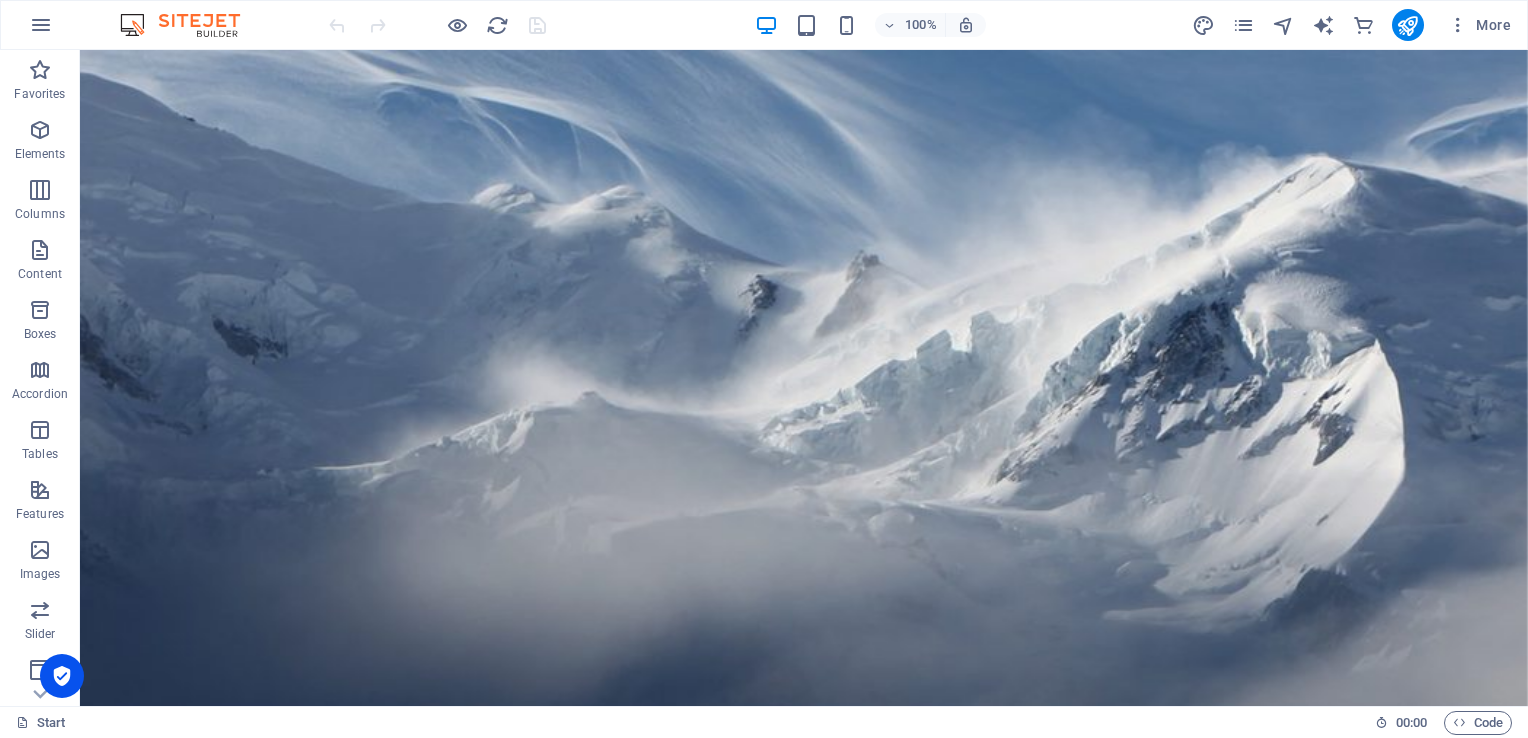 scroll, scrollTop: 85, scrollLeft: 0, axis: vertical 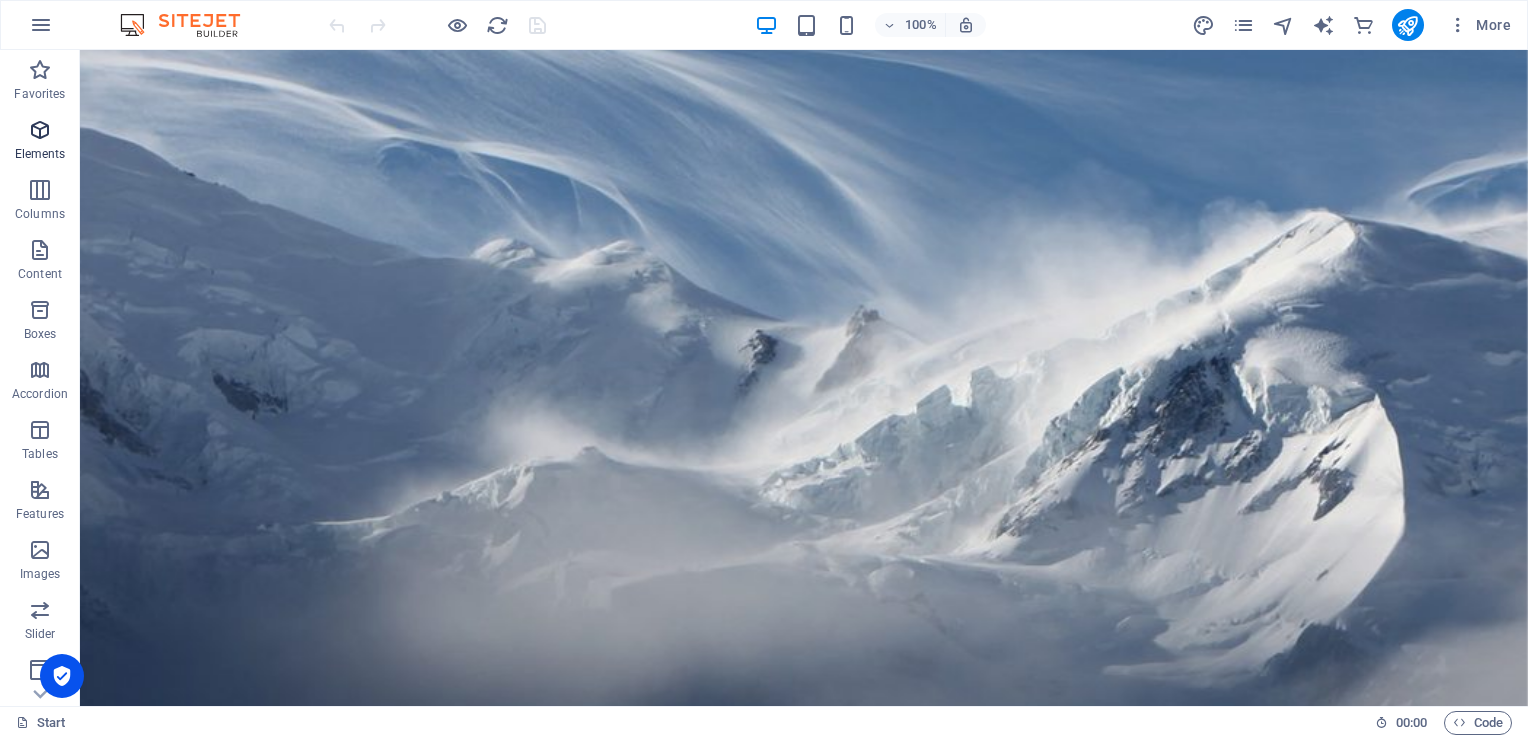 click at bounding box center [40, 130] 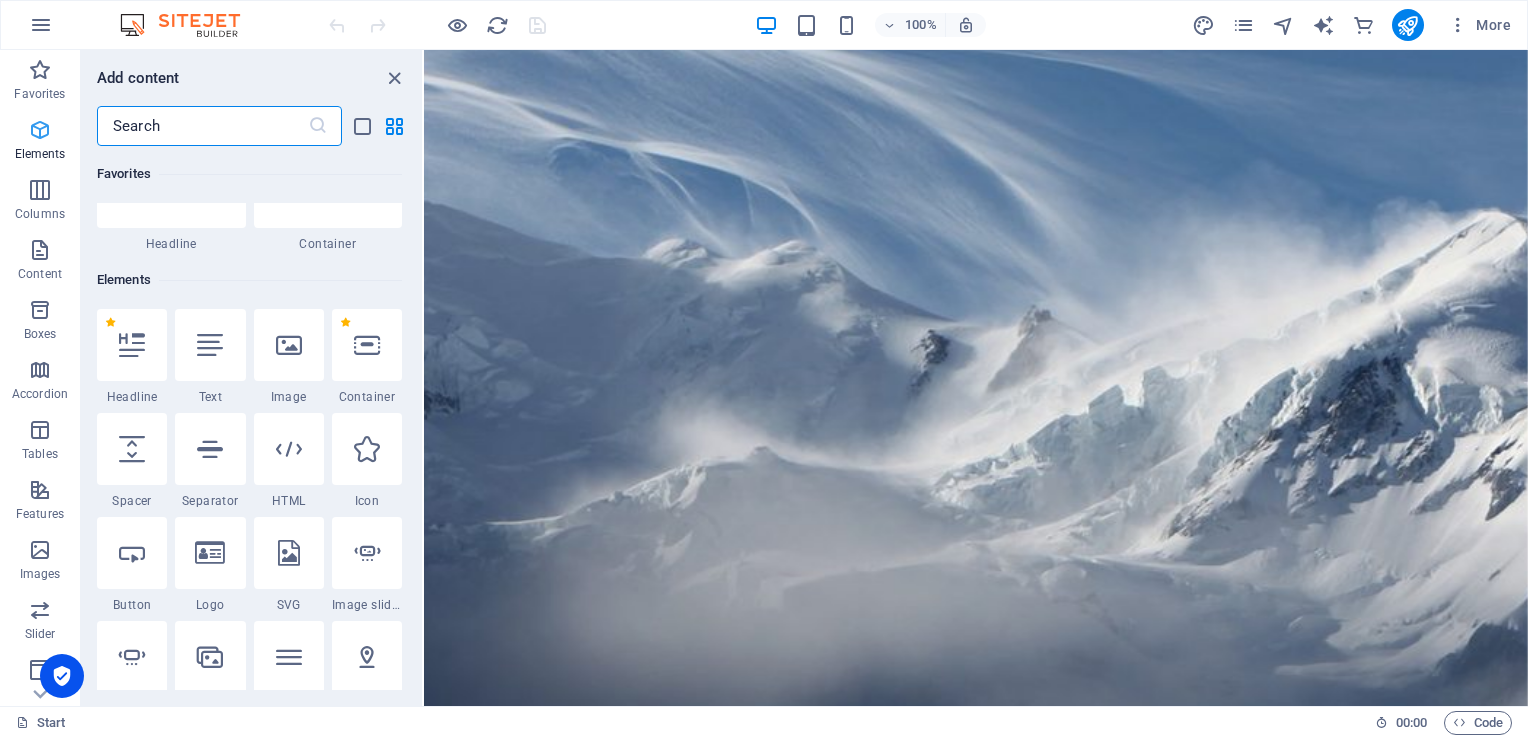 scroll, scrollTop: 212, scrollLeft: 0, axis: vertical 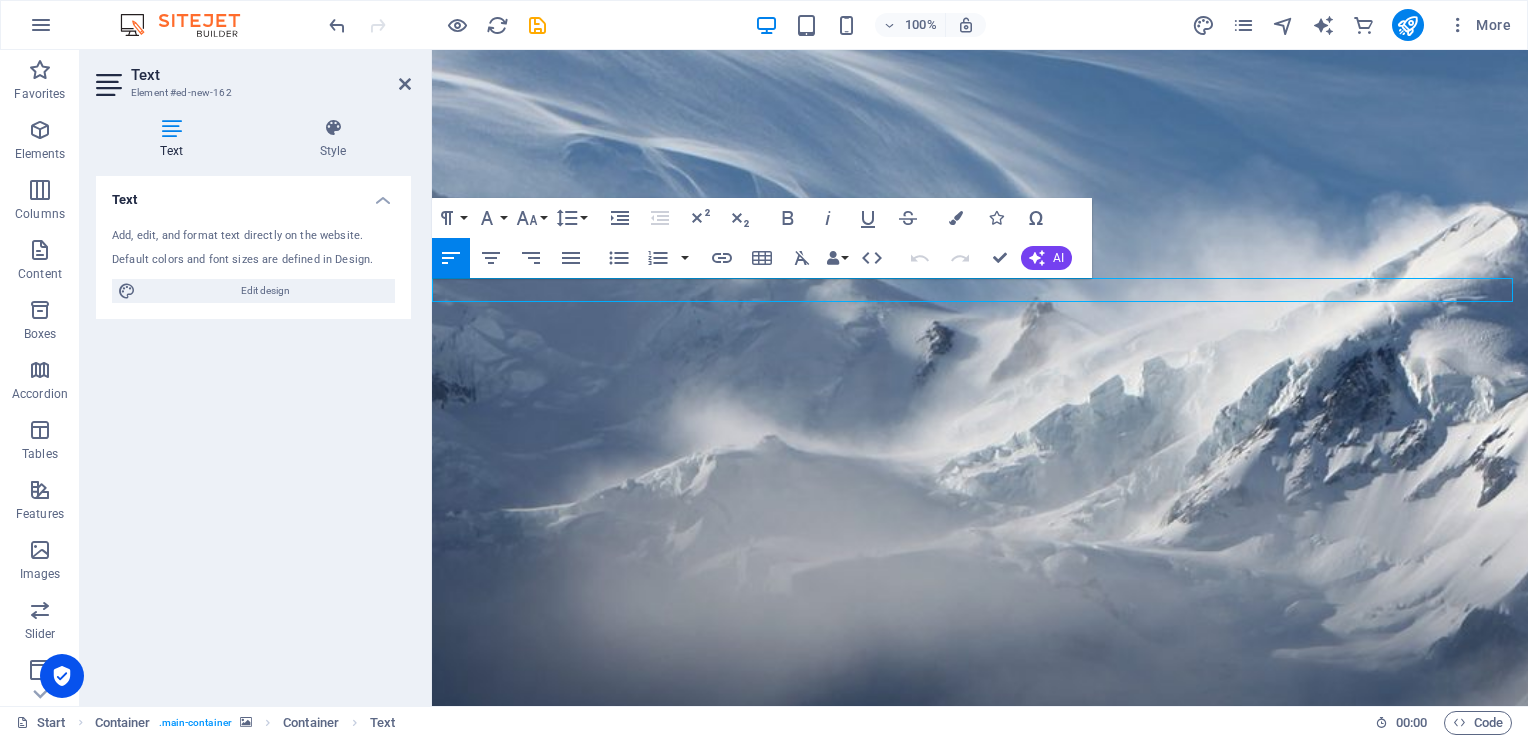 click at bounding box center [980, 1830] 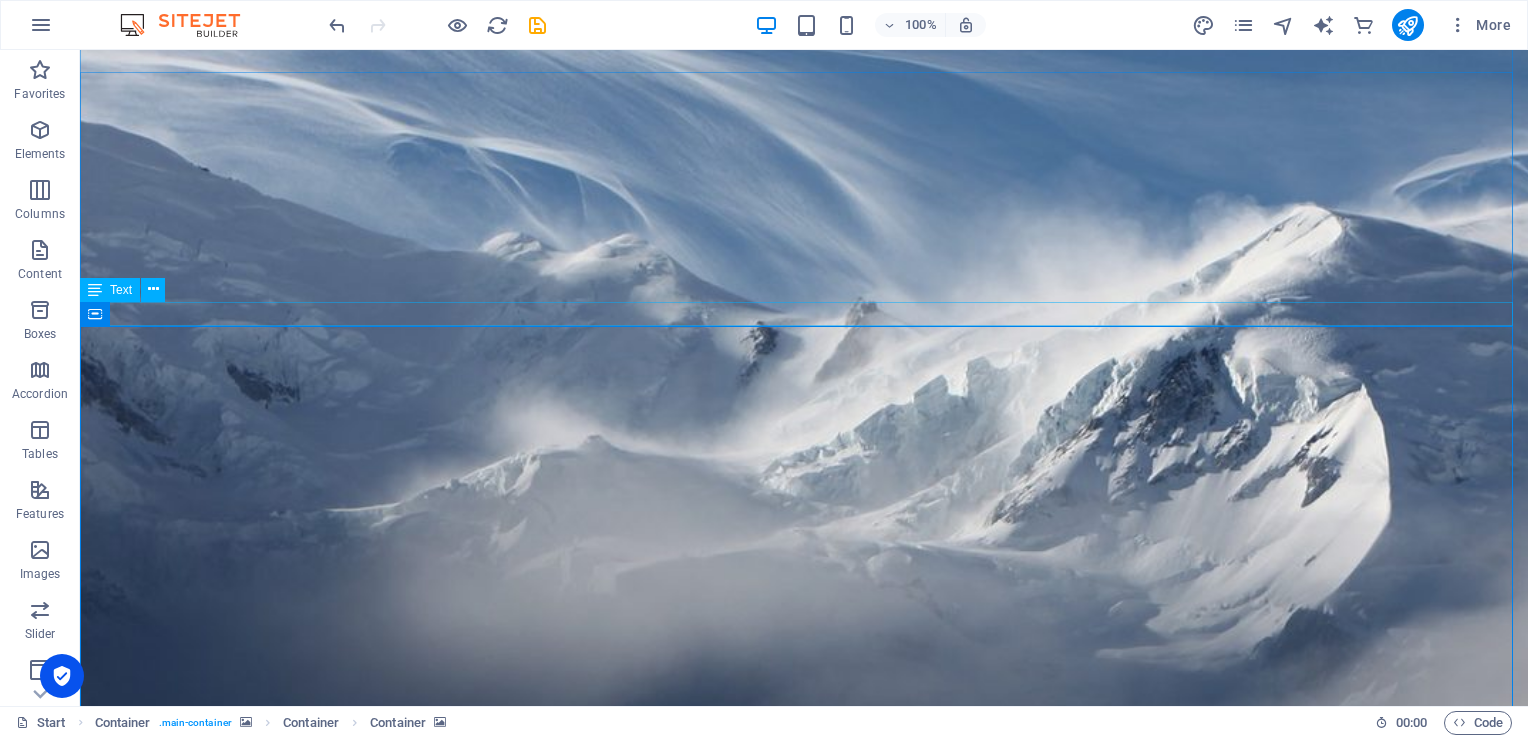 click on "New text element" at bounding box center (804, 1502) 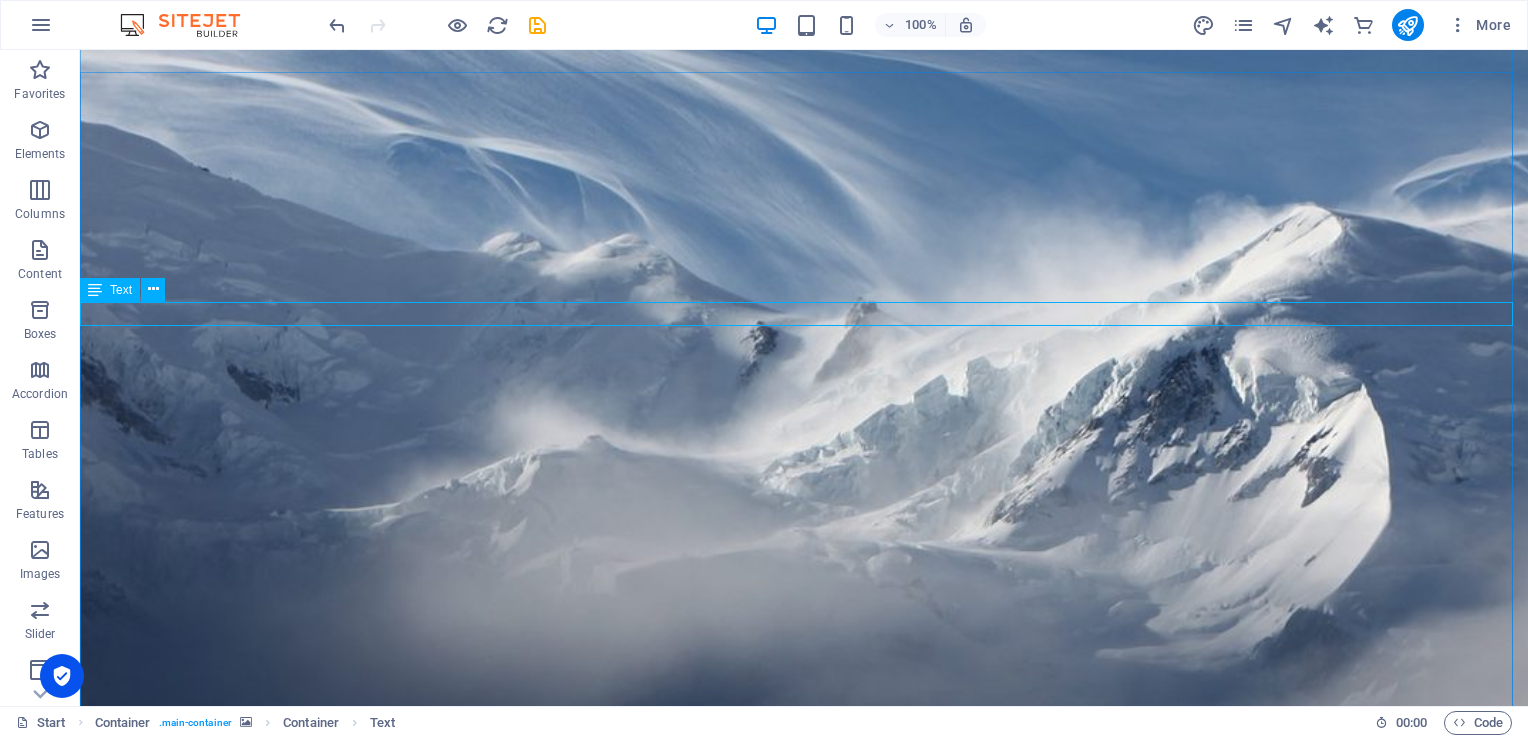 click on "Text" at bounding box center [121, 290] 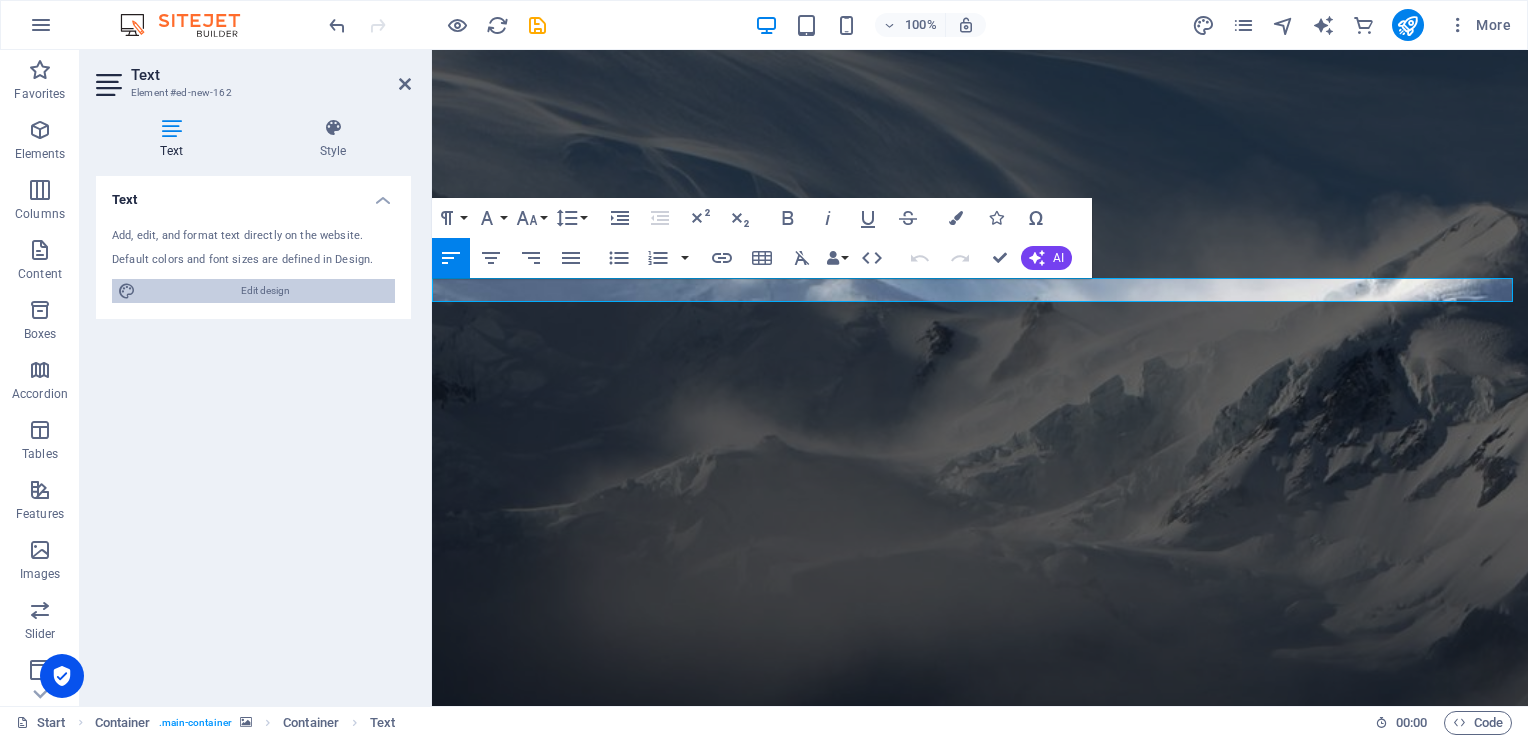 click on "Edit design" at bounding box center [265, 291] 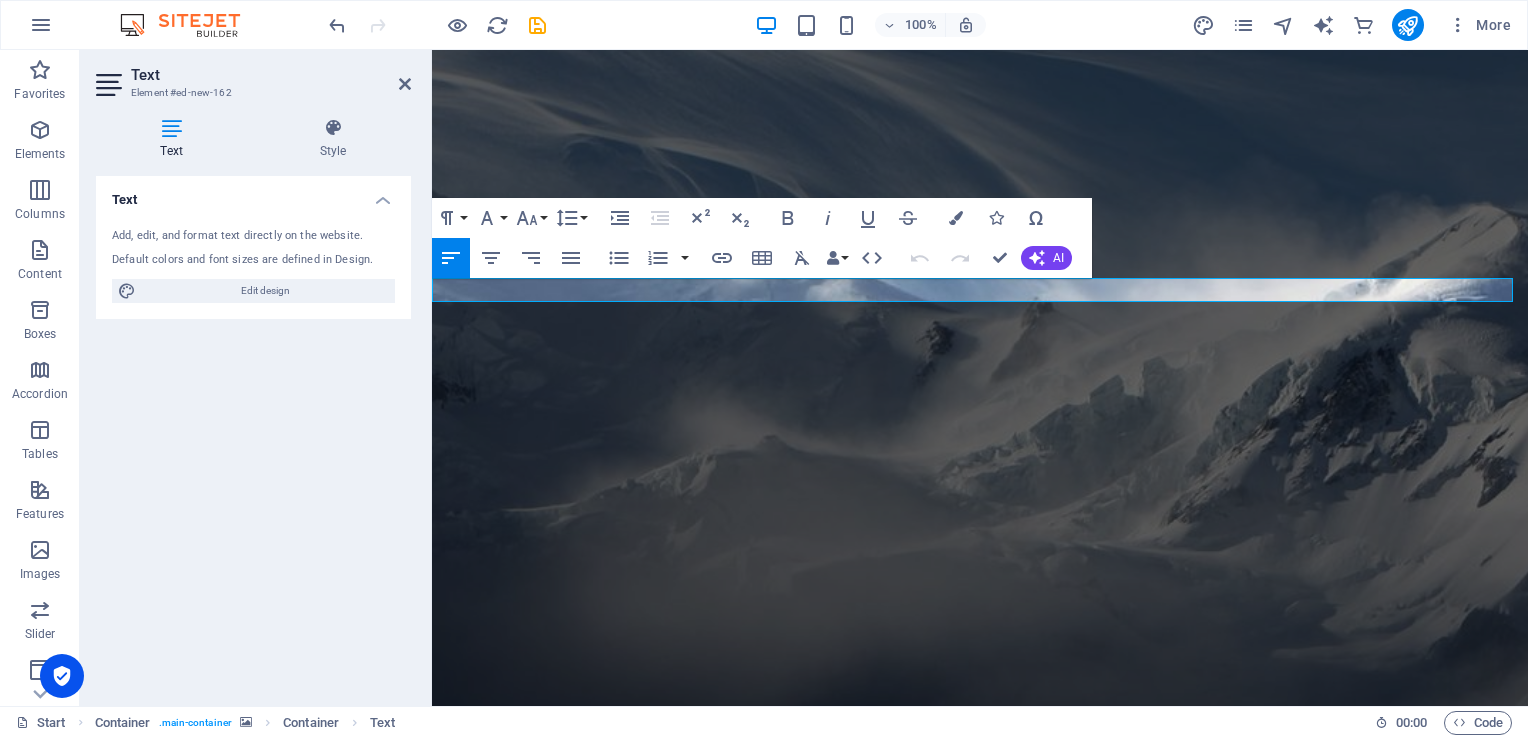 select on "px" 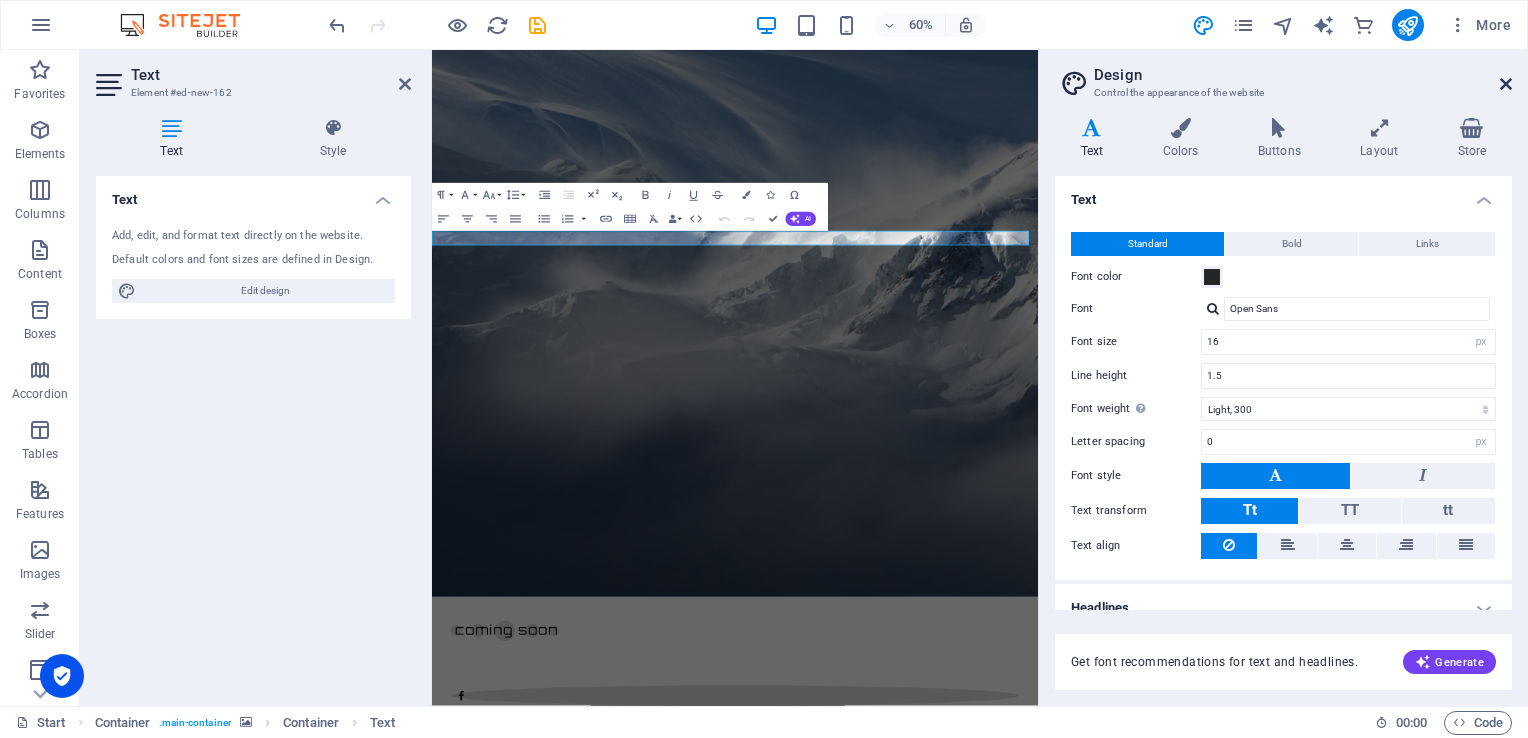 click at bounding box center [1506, 84] 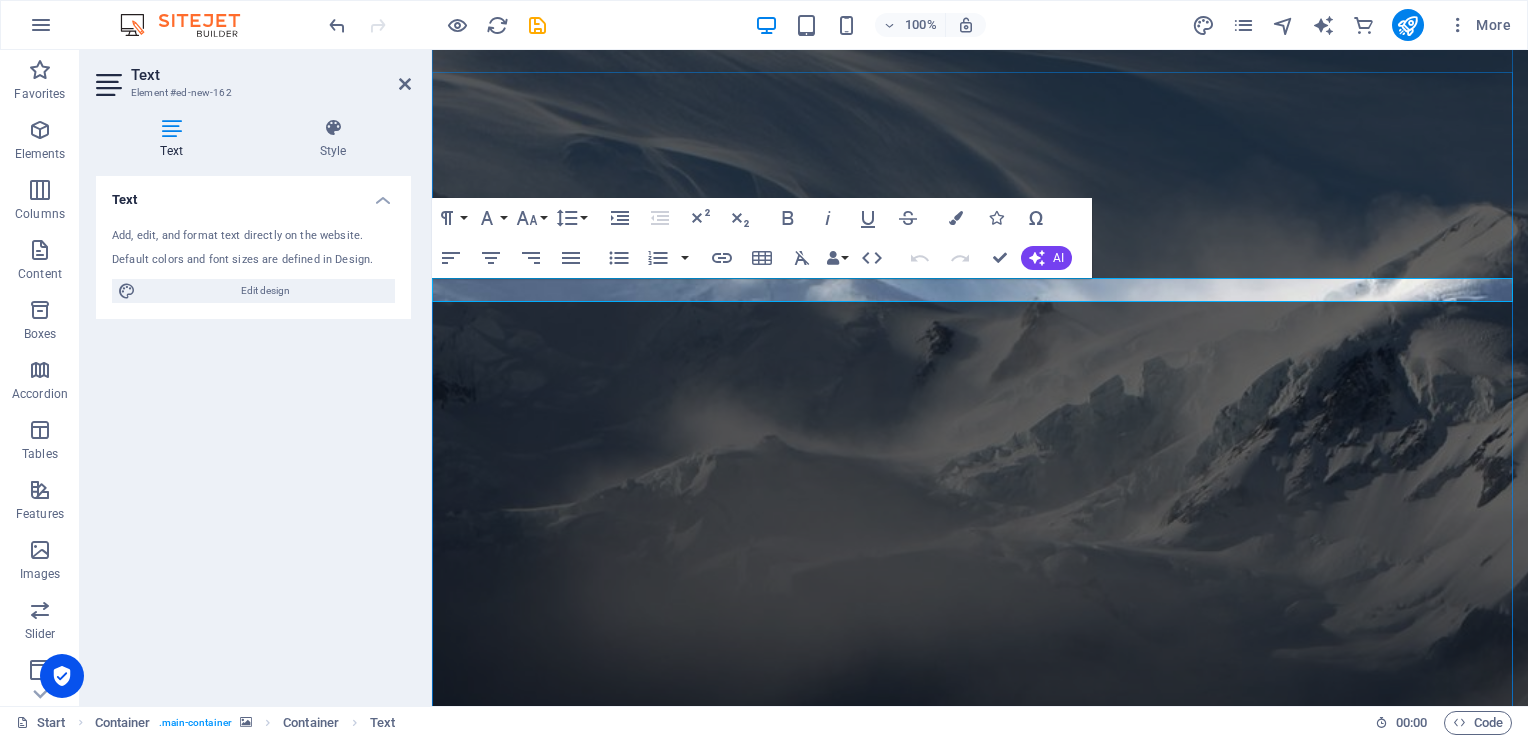 click on "New text element" at bounding box center (980, 1477) 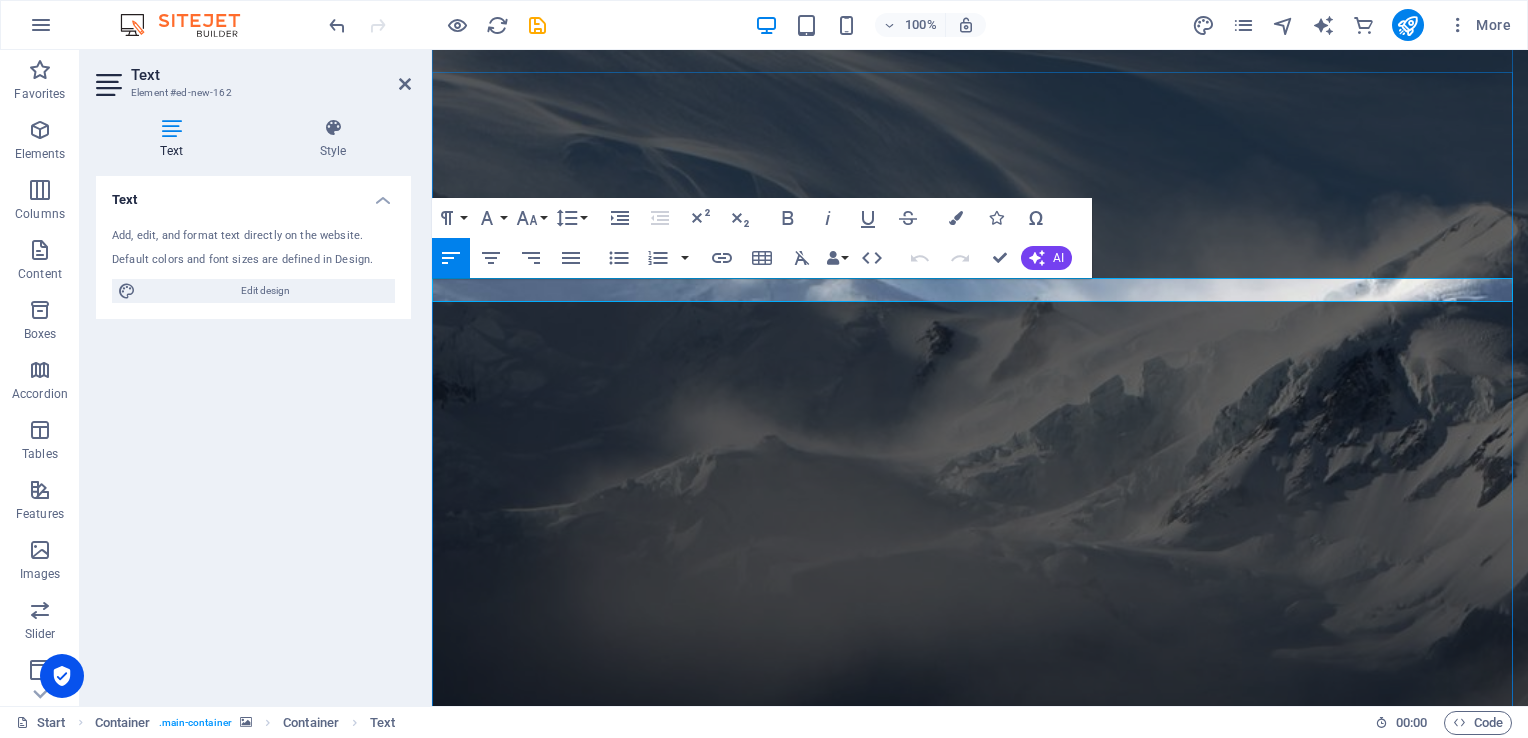 type 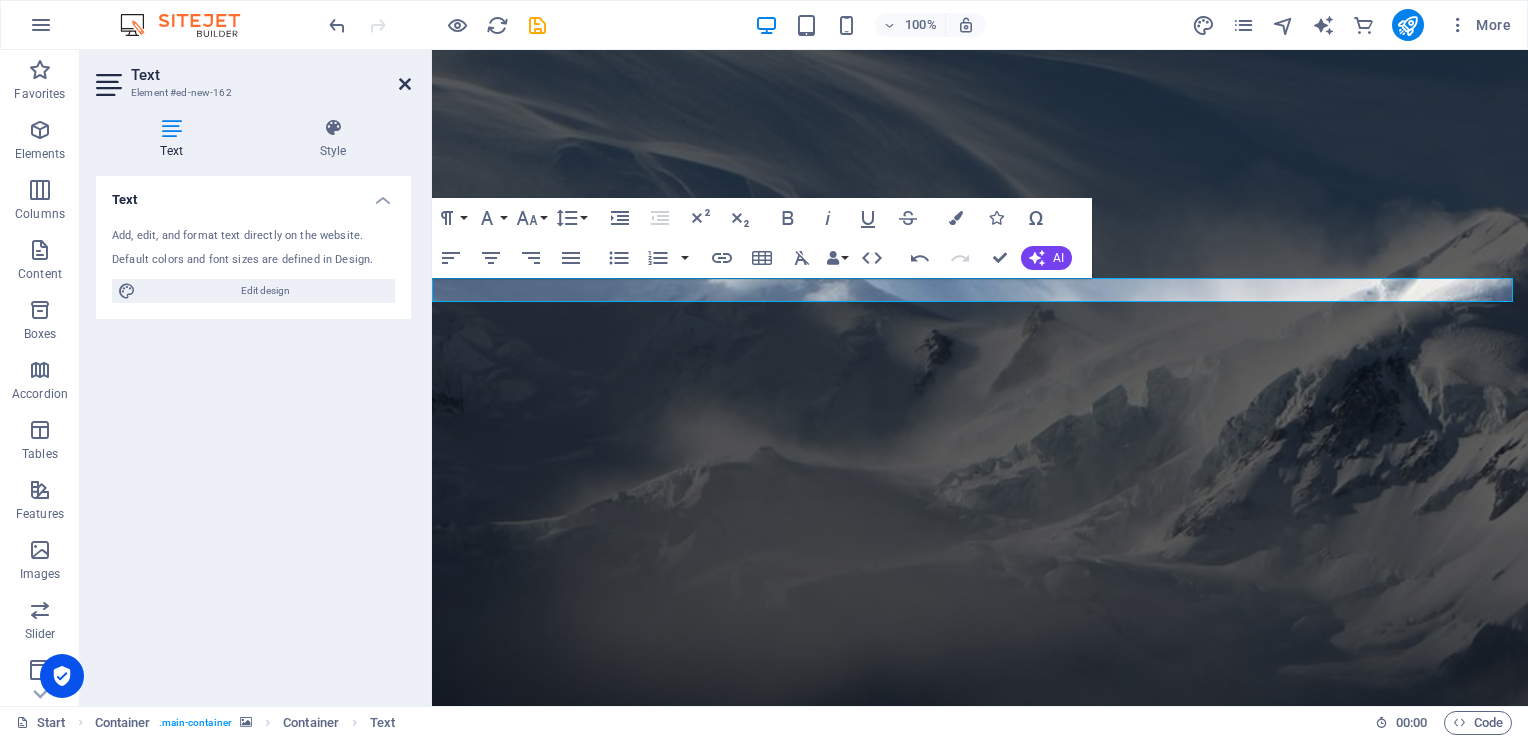 click at bounding box center (405, 84) 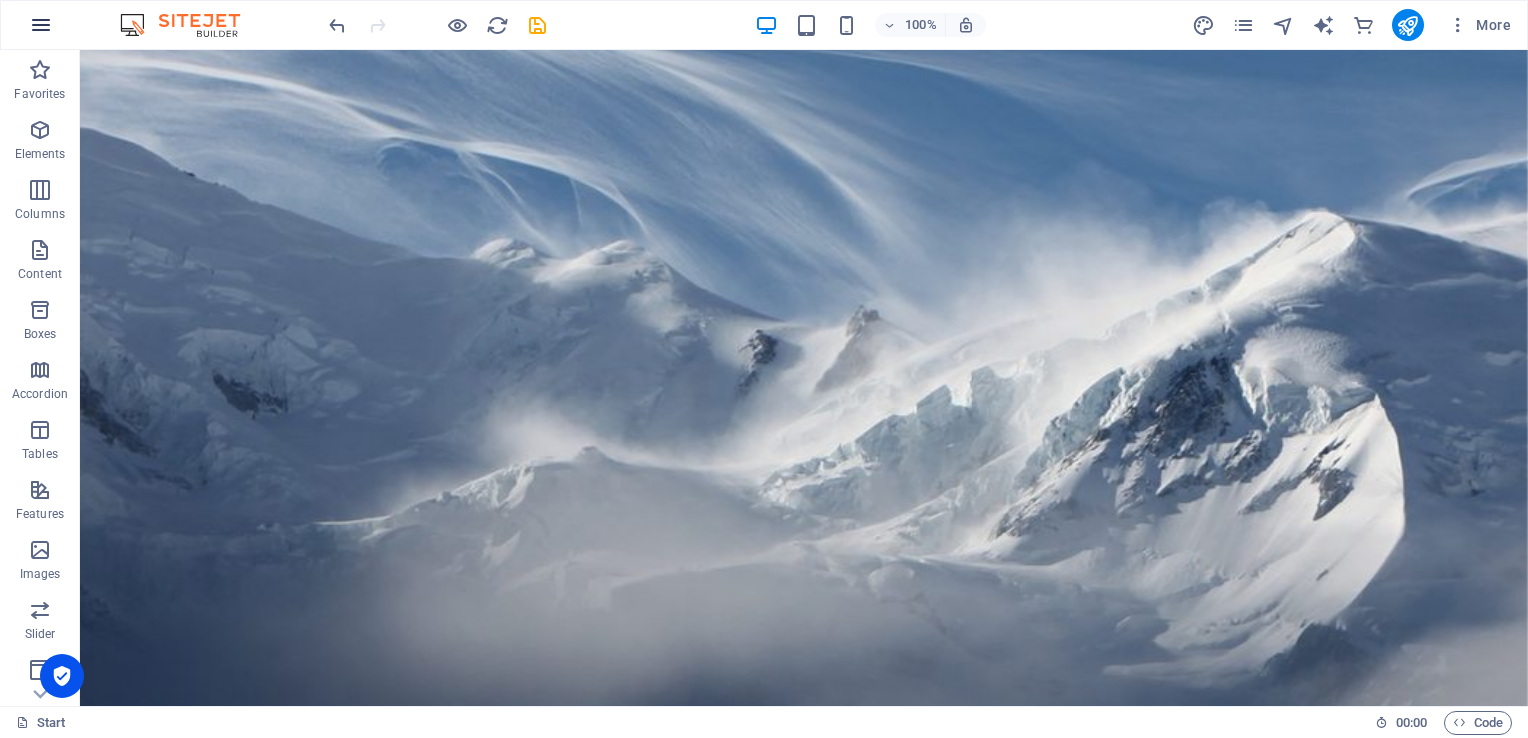 click at bounding box center (41, 25) 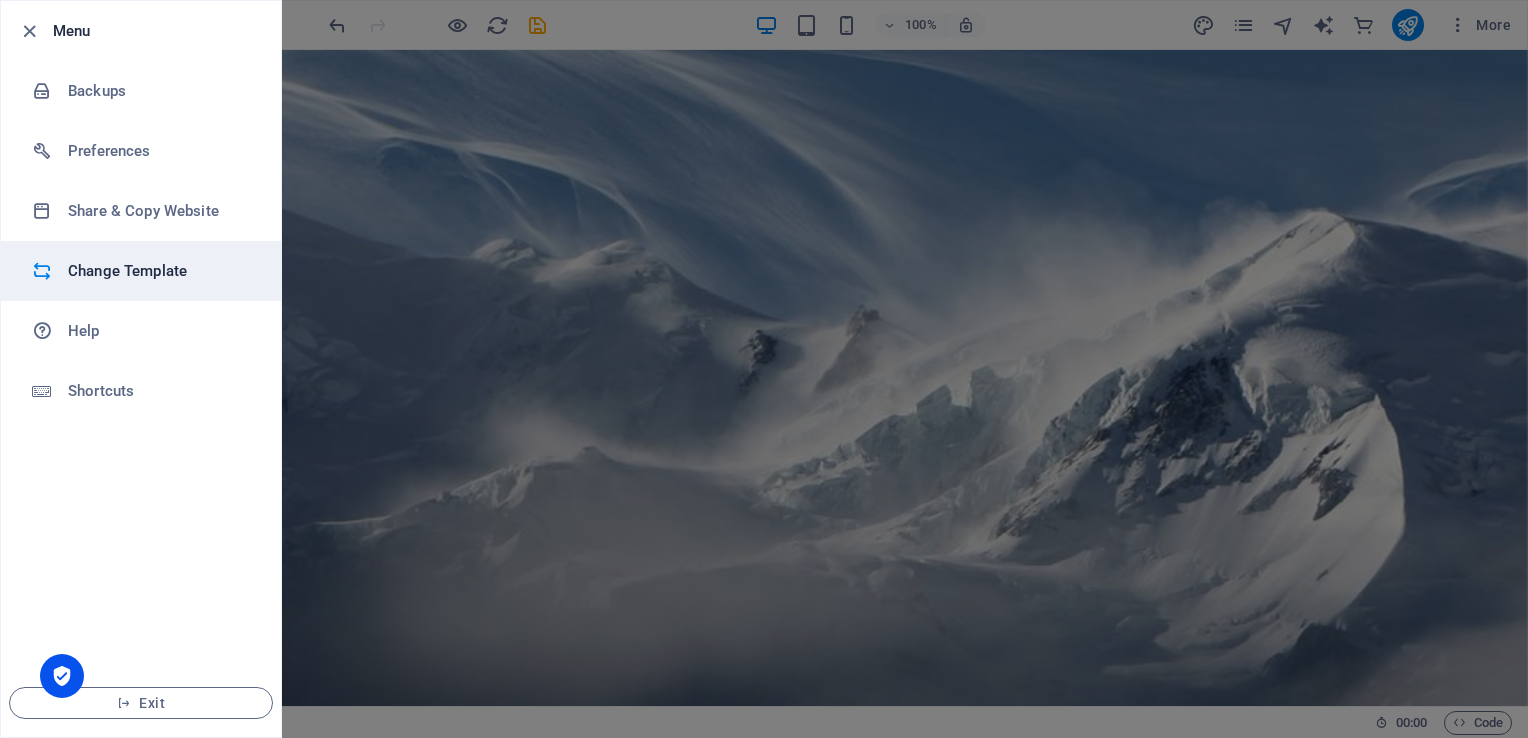 click on "Change Template" at bounding box center [160, 271] 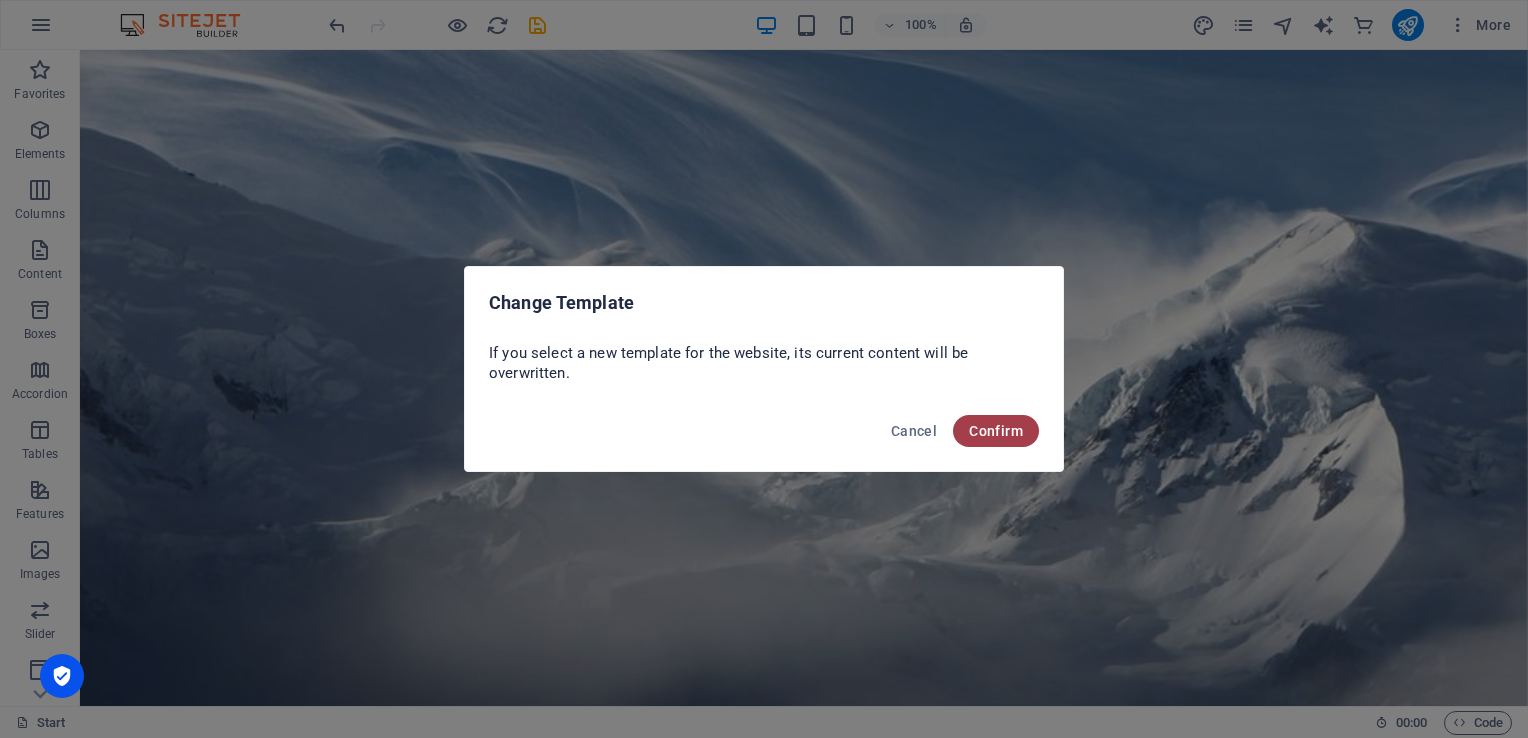 click on "Confirm" at bounding box center [996, 431] 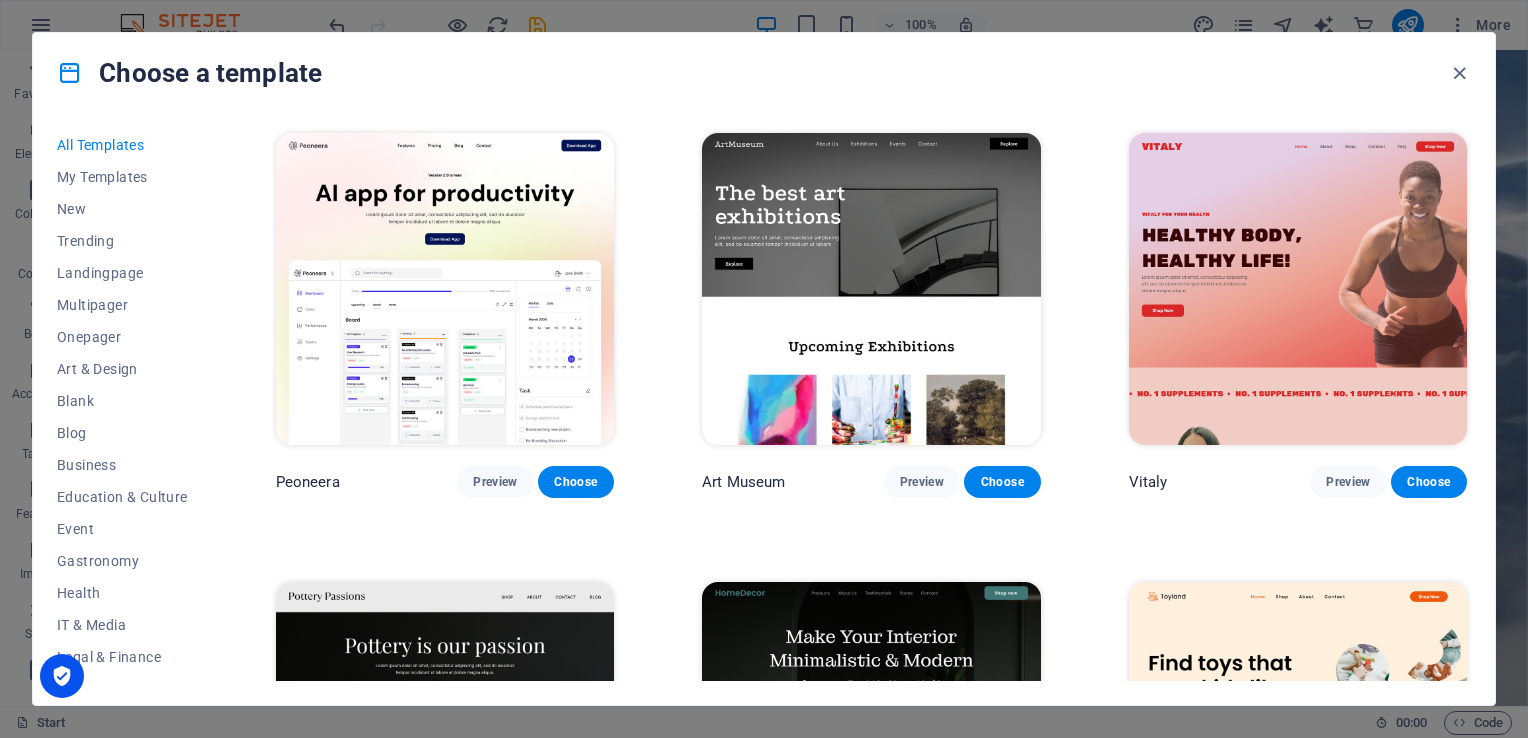 scroll, scrollTop: 752, scrollLeft: 0, axis: vertical 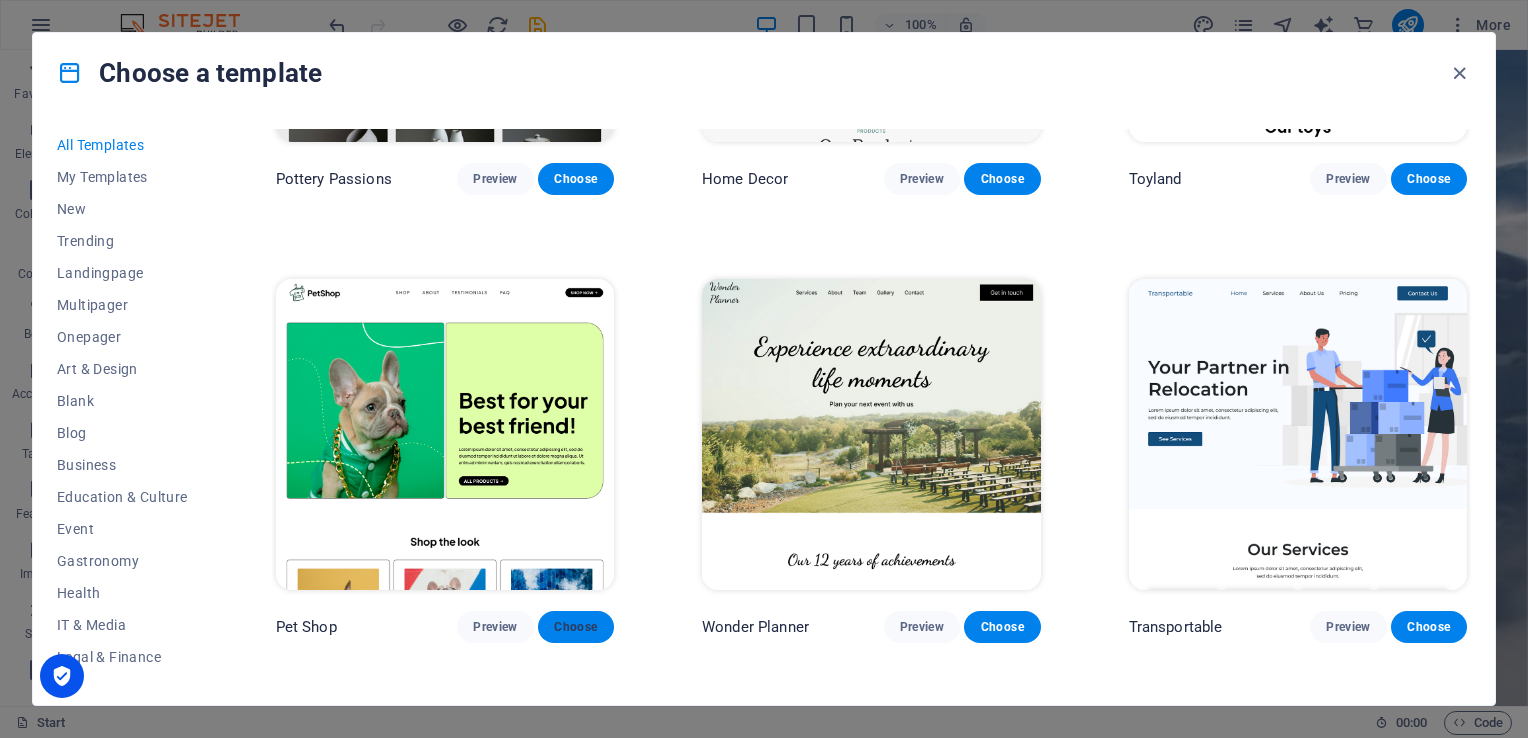 click on "Choose" at bounding box center [576, 627] 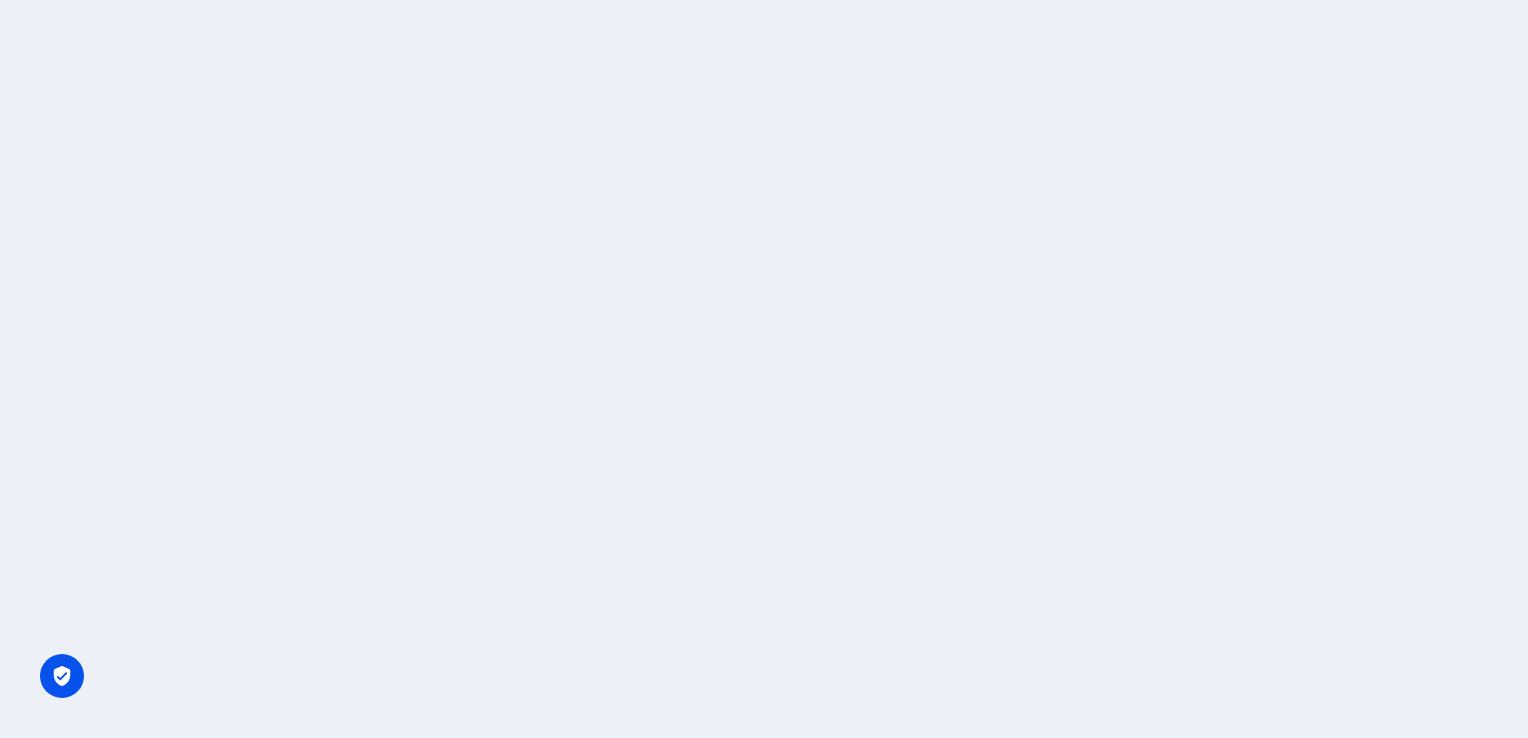 scroll, scrollTop: 0, scrollLeft: 0, axis: both 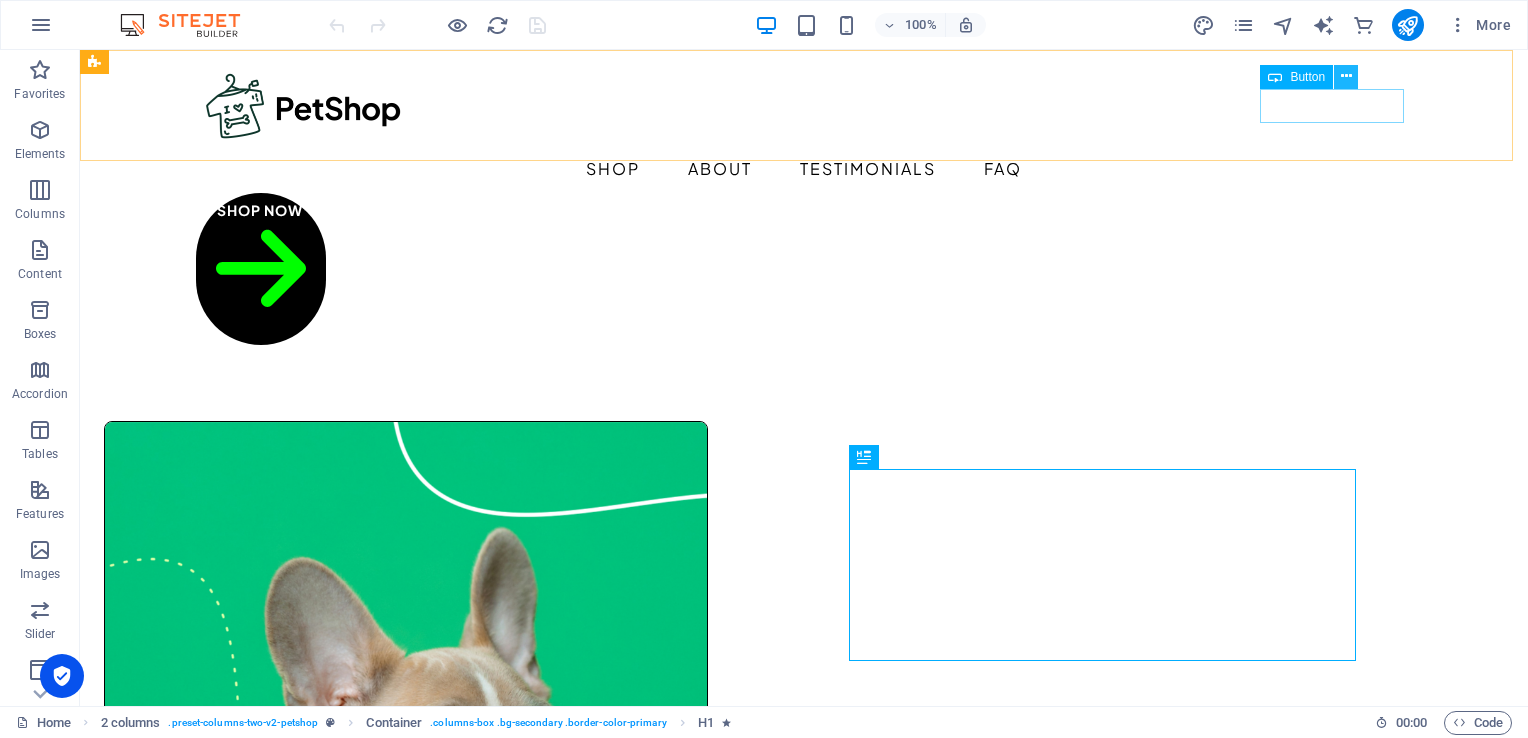 click at bounding box center (1346, 77) 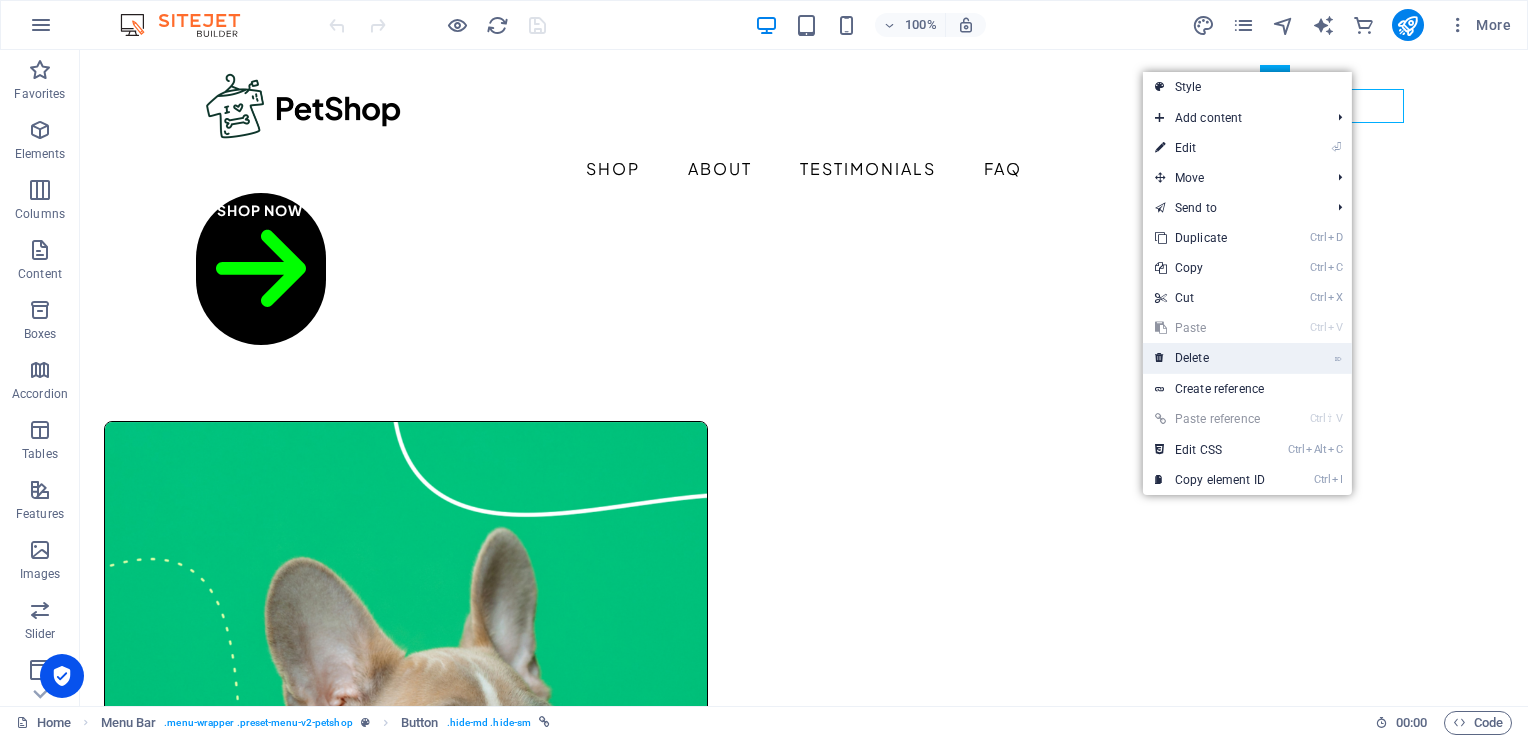 click on "⌦  Delete" at bounding box center (1210, 358) 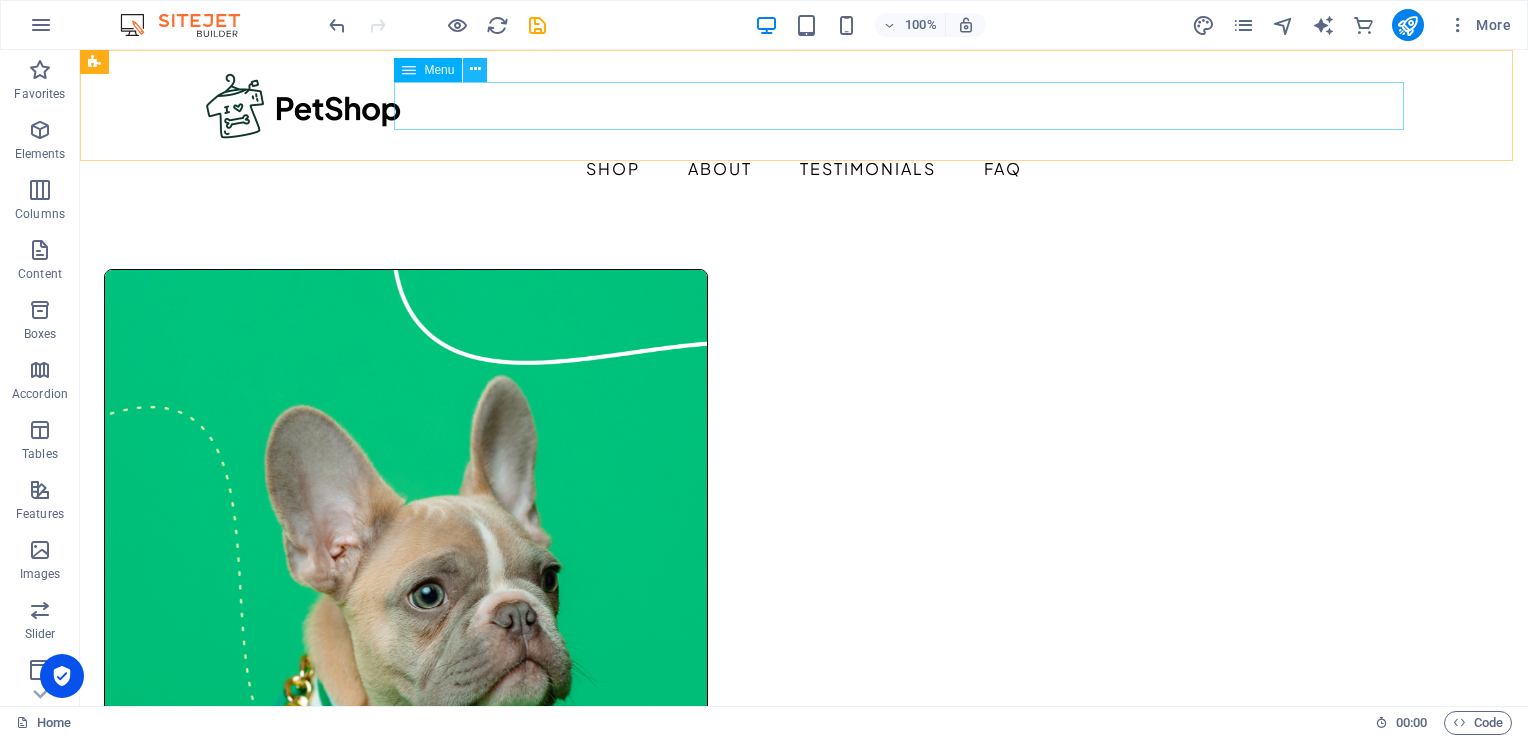 click at bounding box center (475, 69) 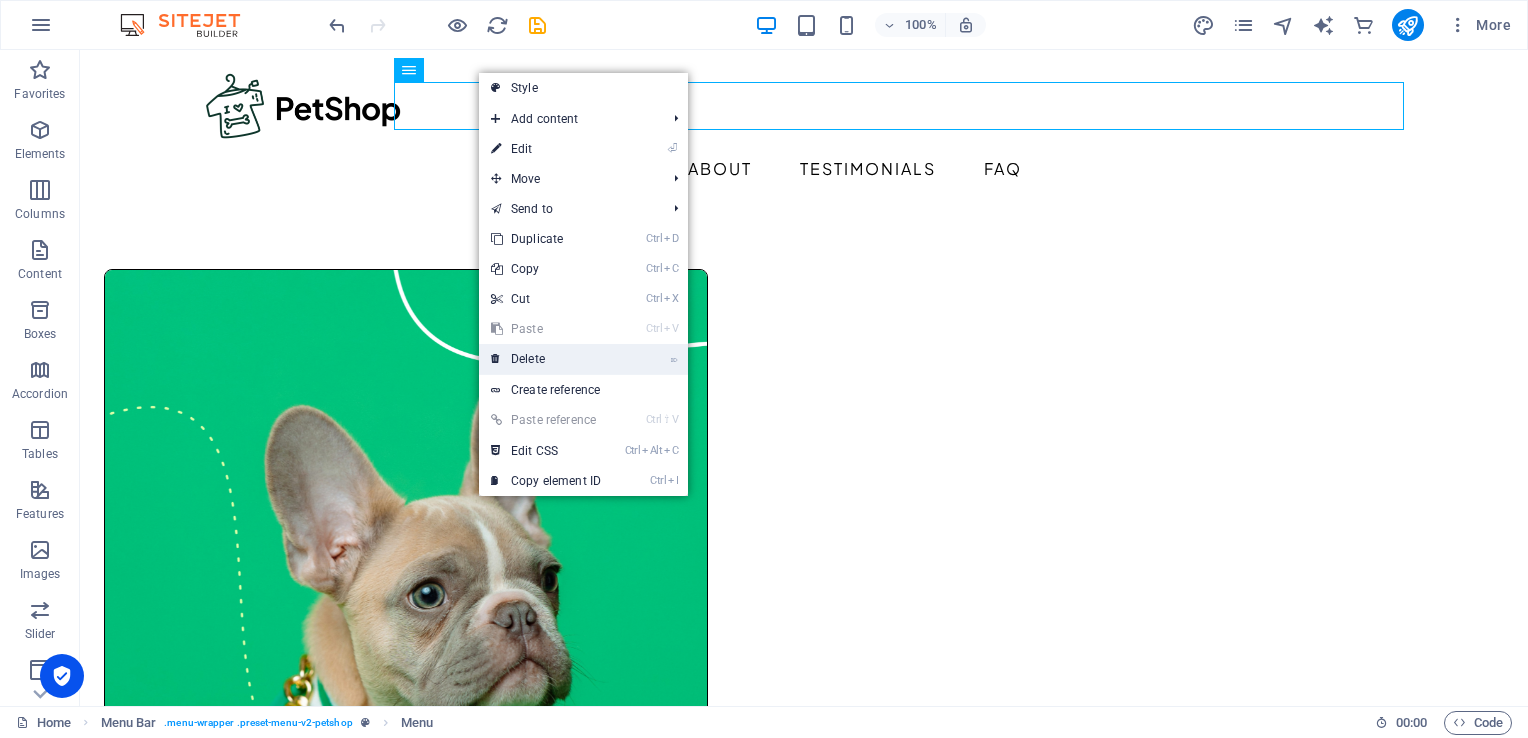 click on "⌦  Delete" at bounding box center (546, 359) 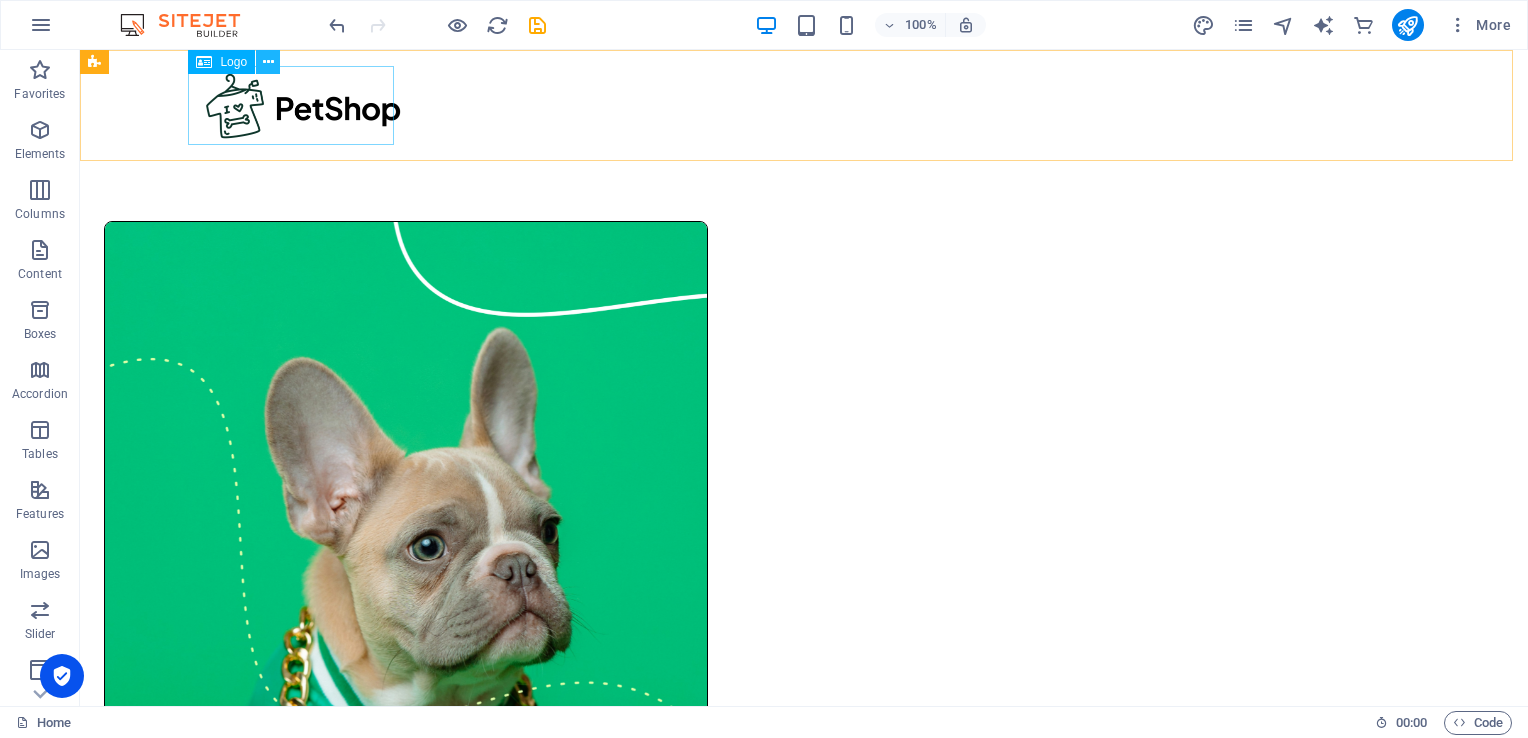 click at bounding box center (268, 62) 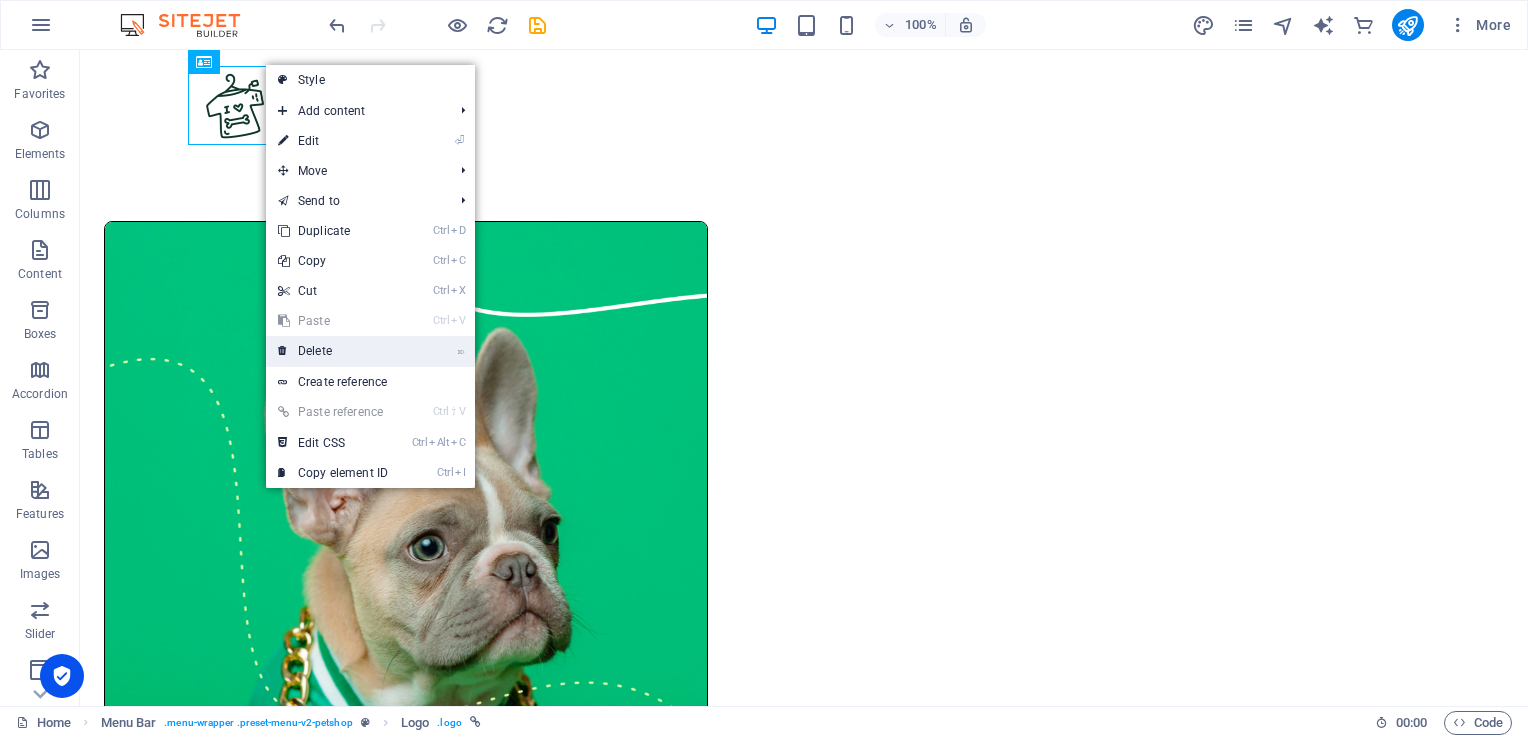 click on "⌦  Delete" at bounding box center (333, 351) 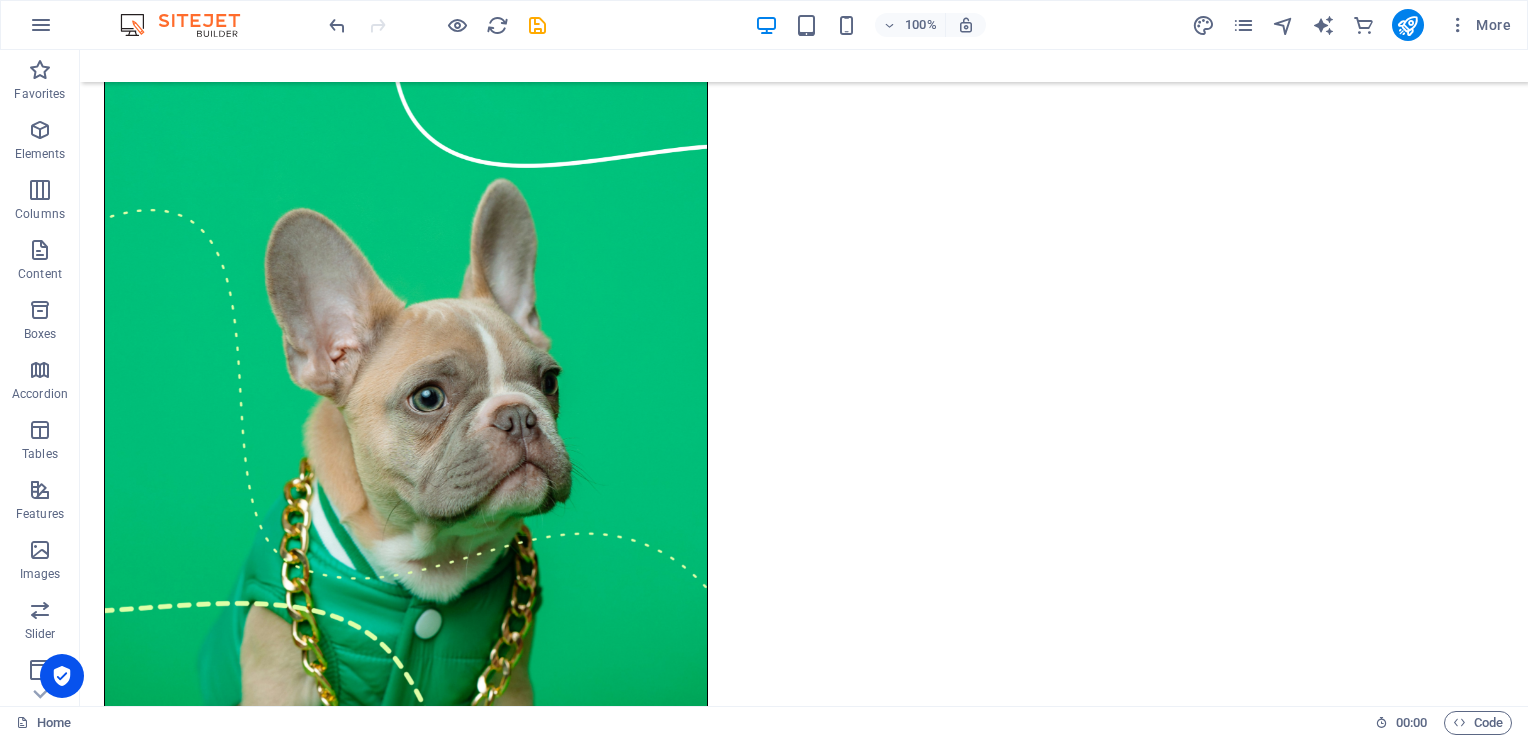 scroll, scrollTop: 54, scrollLeft: 0, axis: vertical 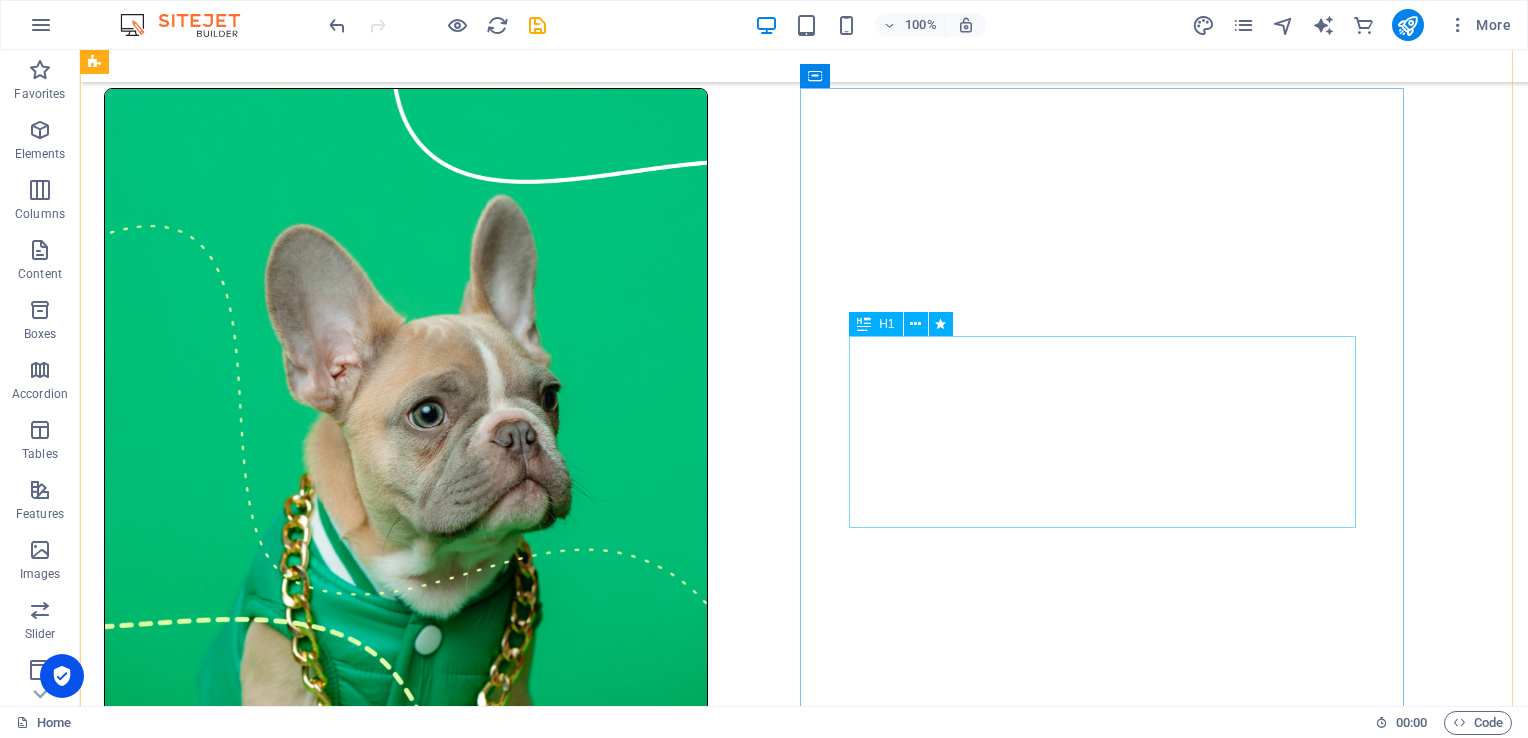 click on "Best for your best friend!" at bounding box center (406, 1055) 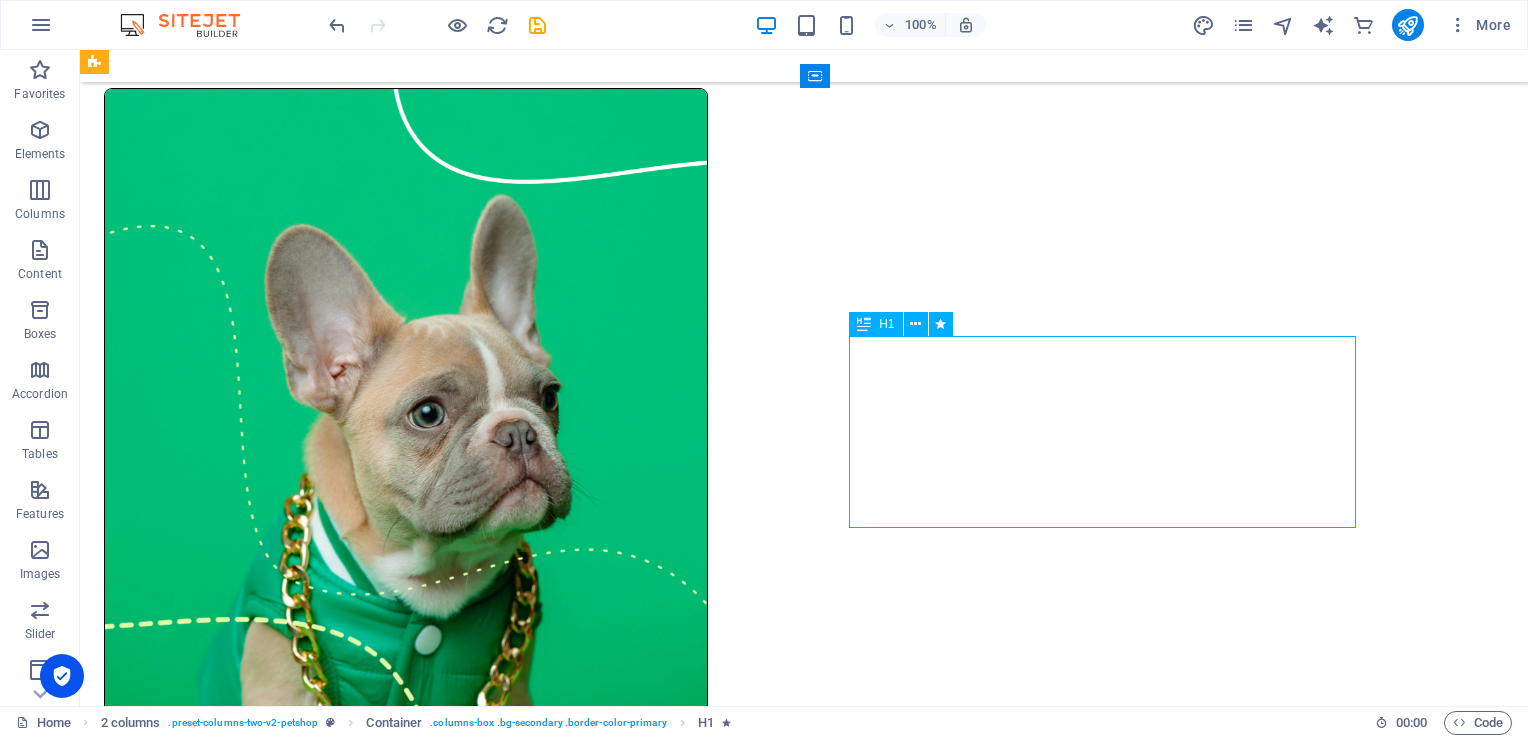 click on "Best for your best friend!" at bounding box center [406, 1055] 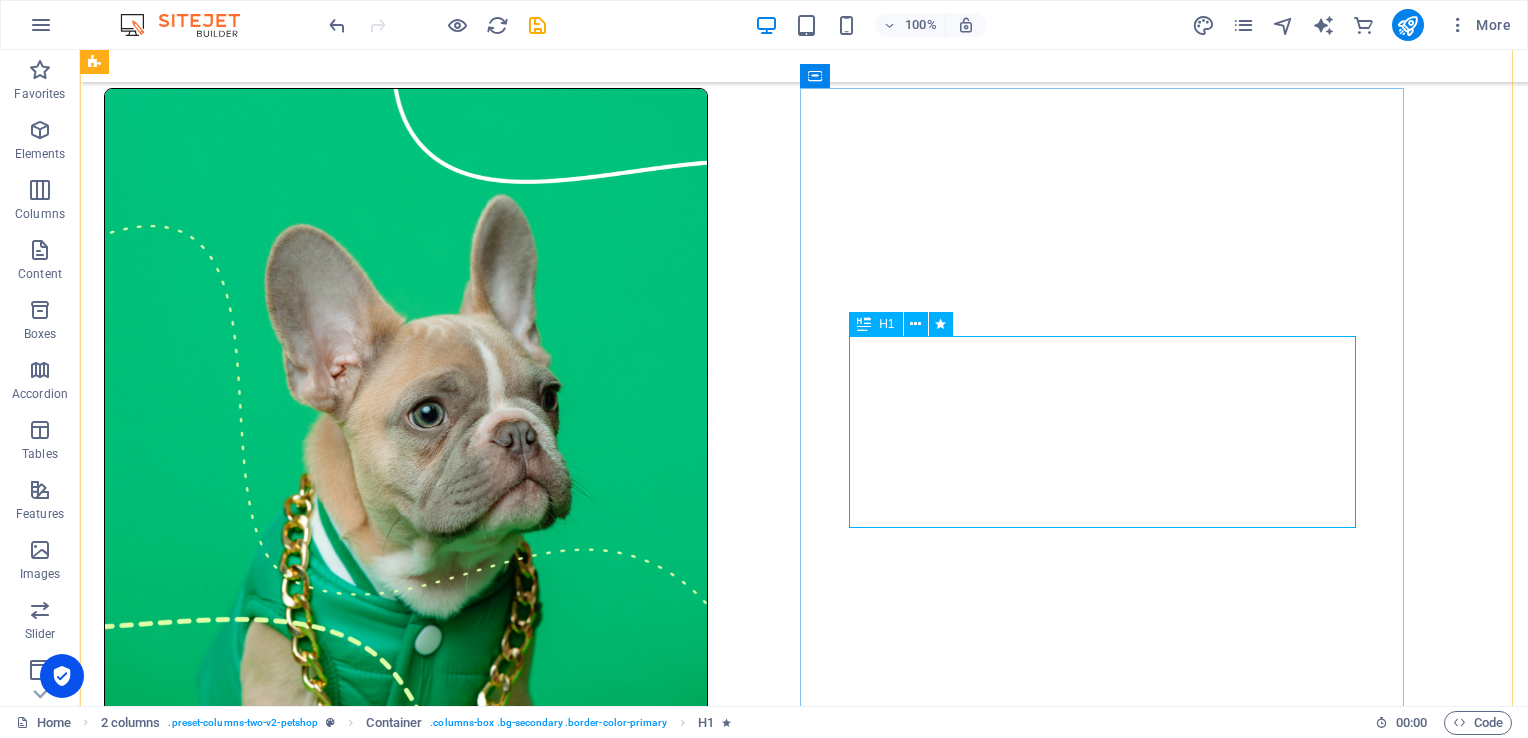 click on "Best for your best friend!" at bounding box center (406, 1055) 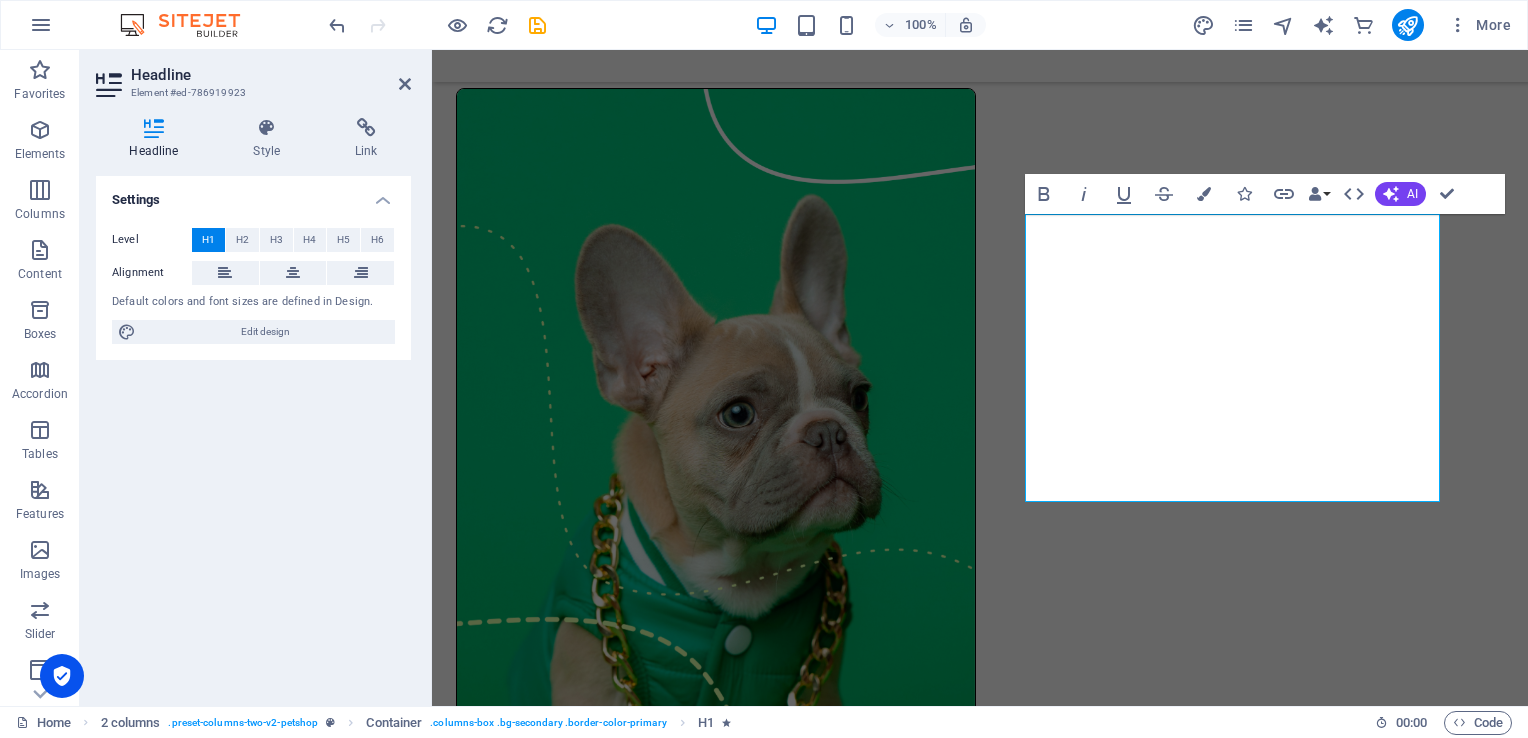 type 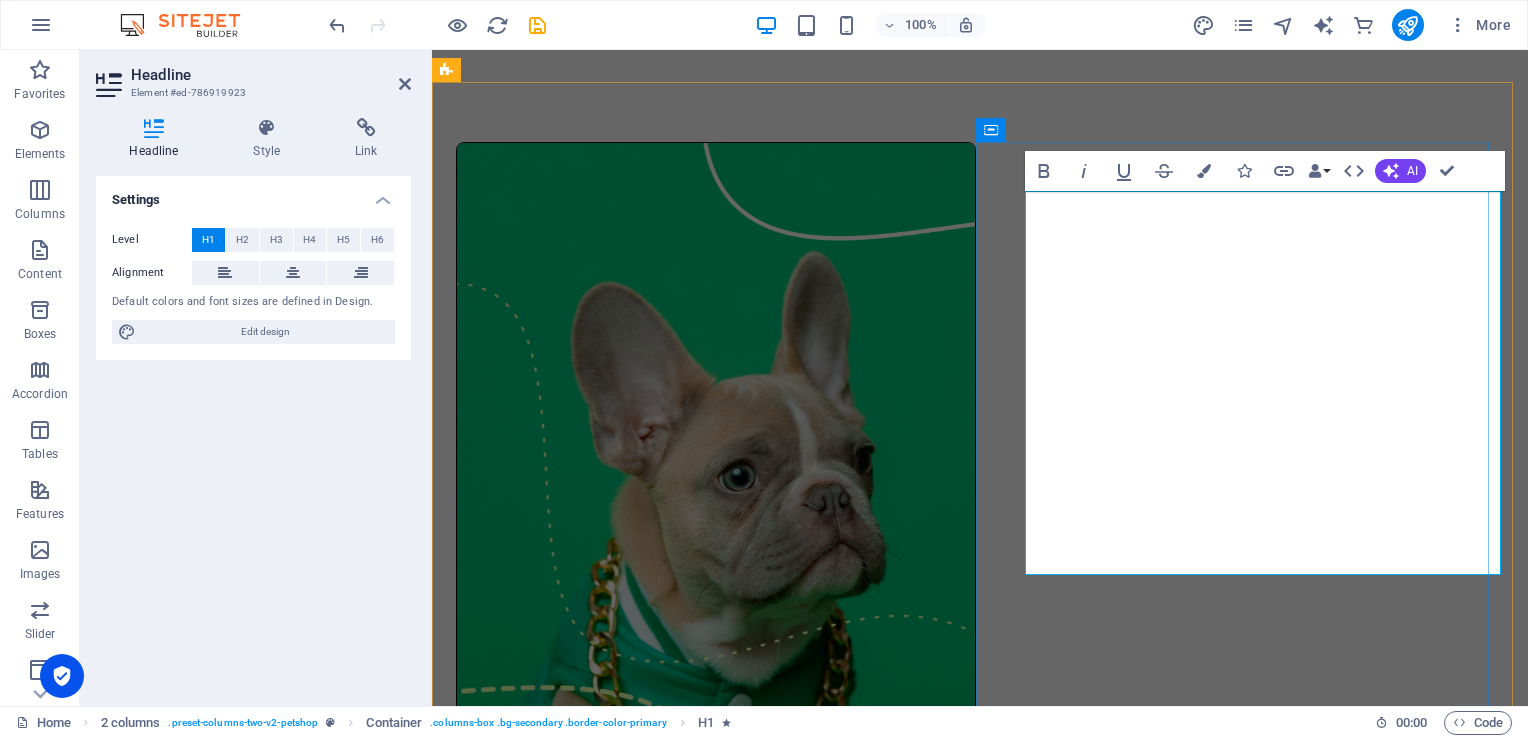 drag, startPoint x: 1461, startPoint y: 538, endPoint x: 1049, endPoint y: 272, distance: 490.408 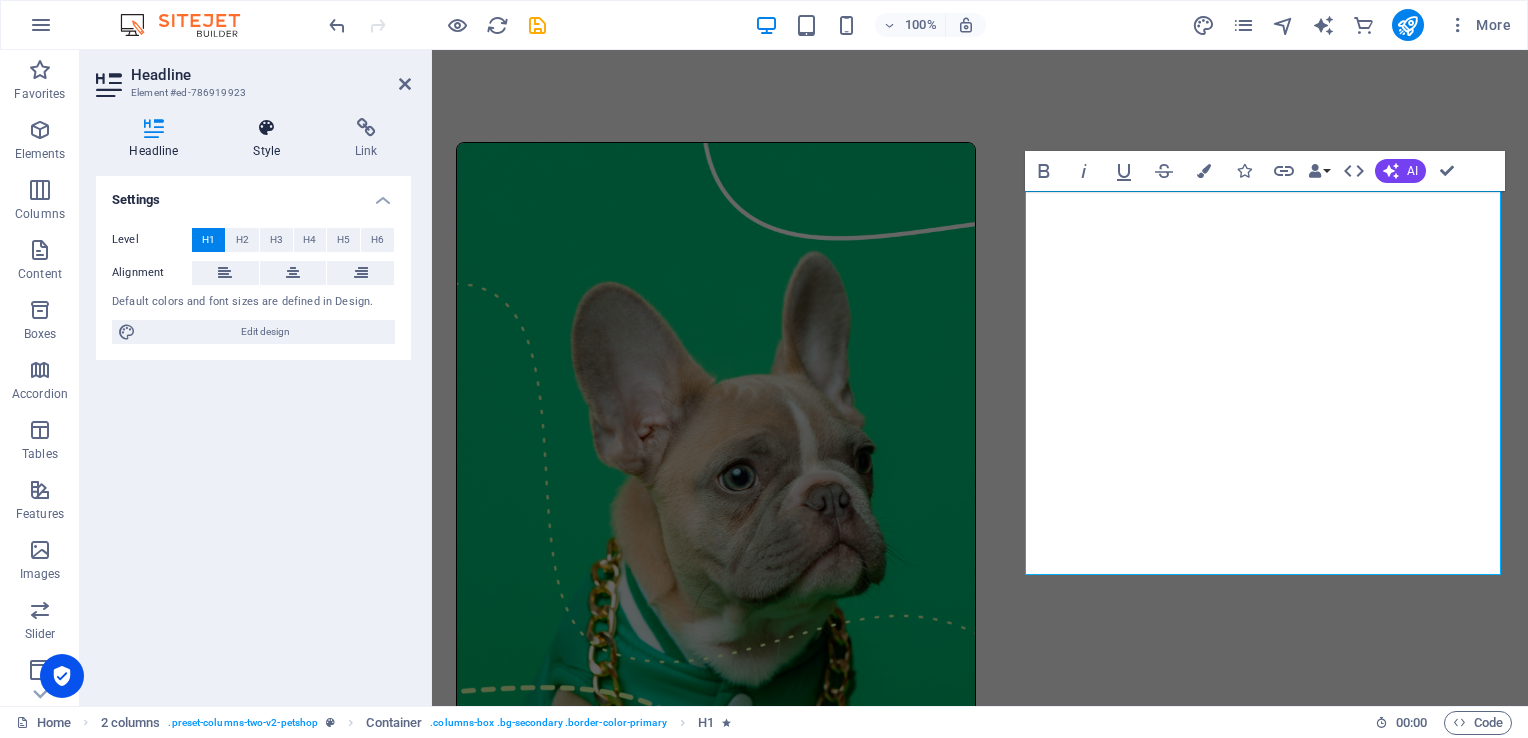 click on "Style" at bounding box center (271, 139) 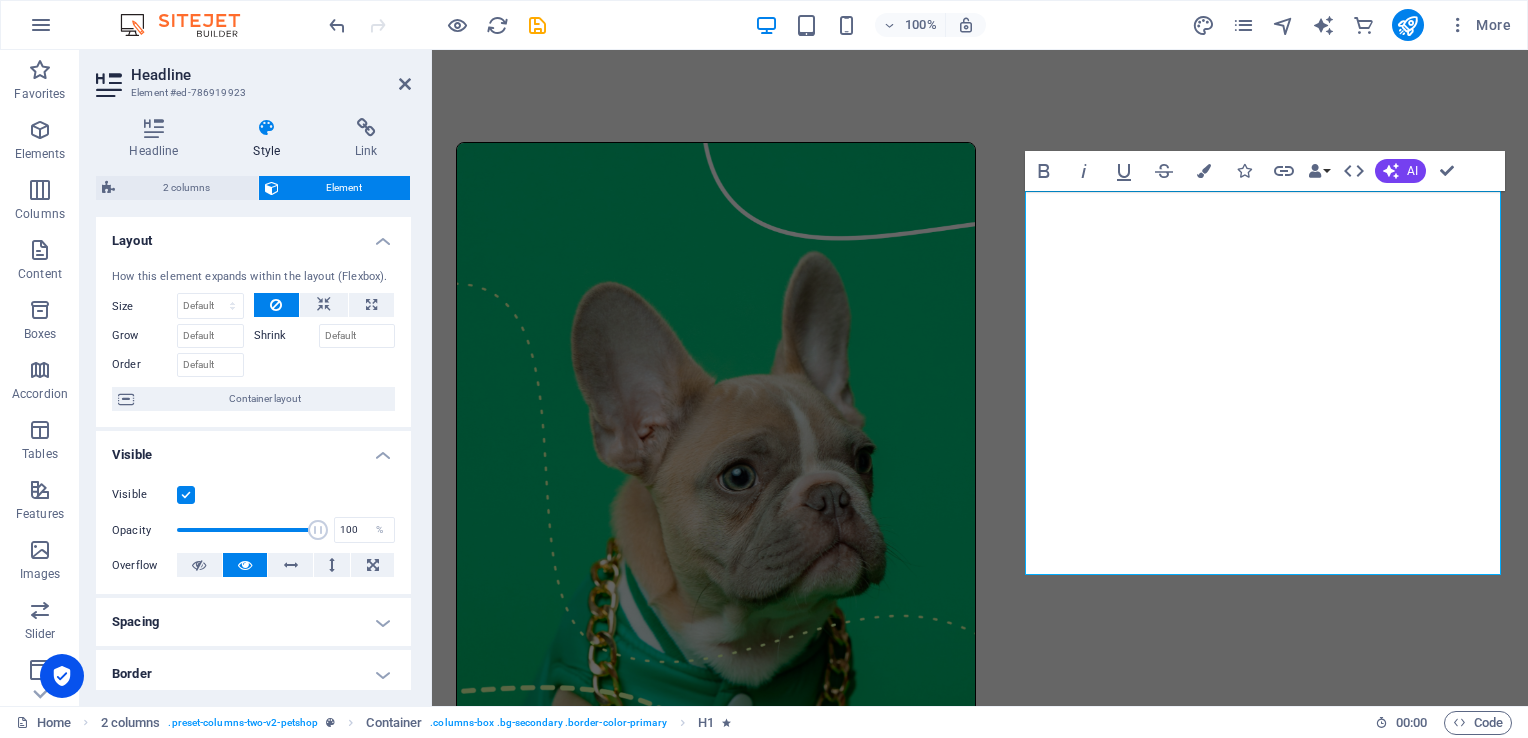 drag, startPoint x: 405, startPoint y: 362, endPoint x: 392, endPoint y: 438, distance: 77.10383 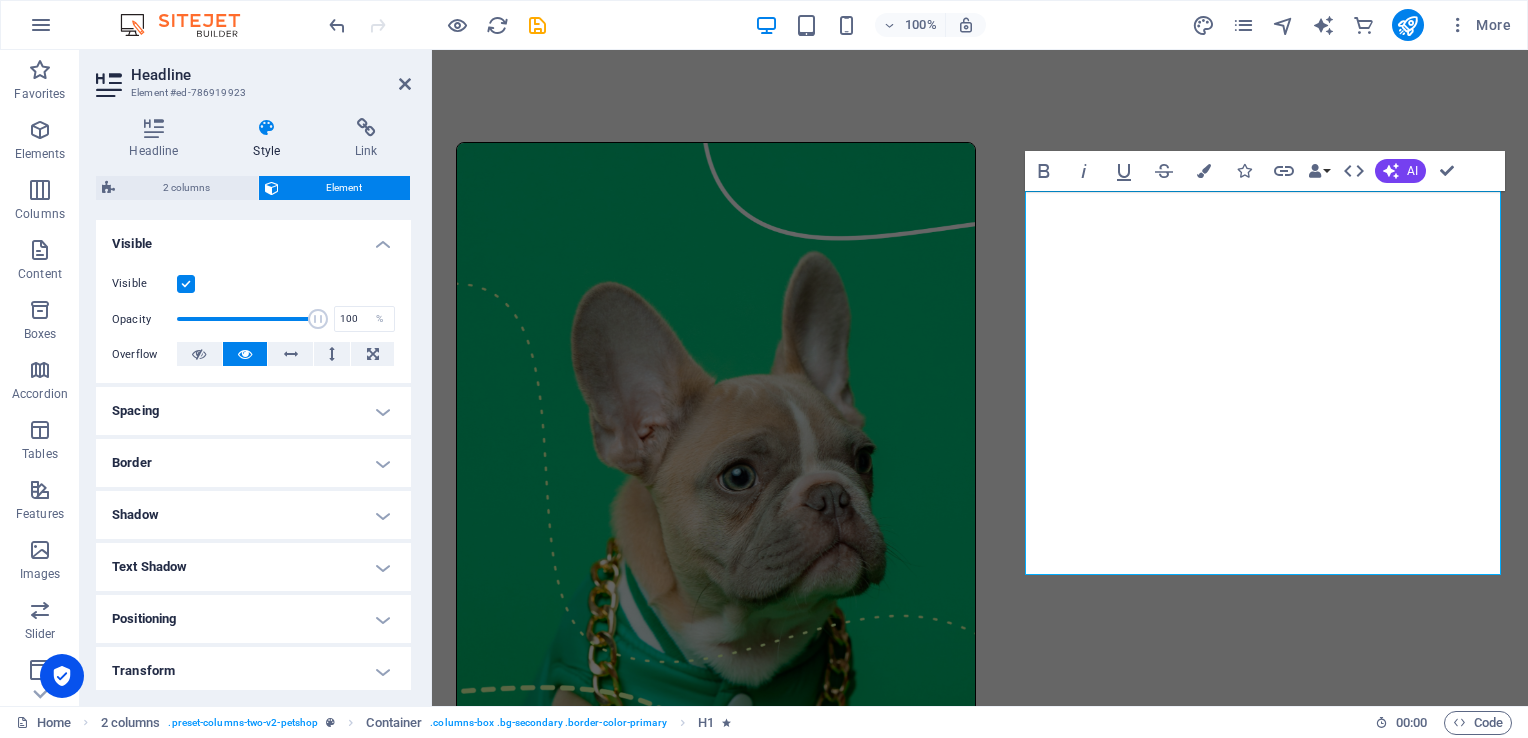 scroll, scrollTop: 0, scrollLeft: 0, axis: both 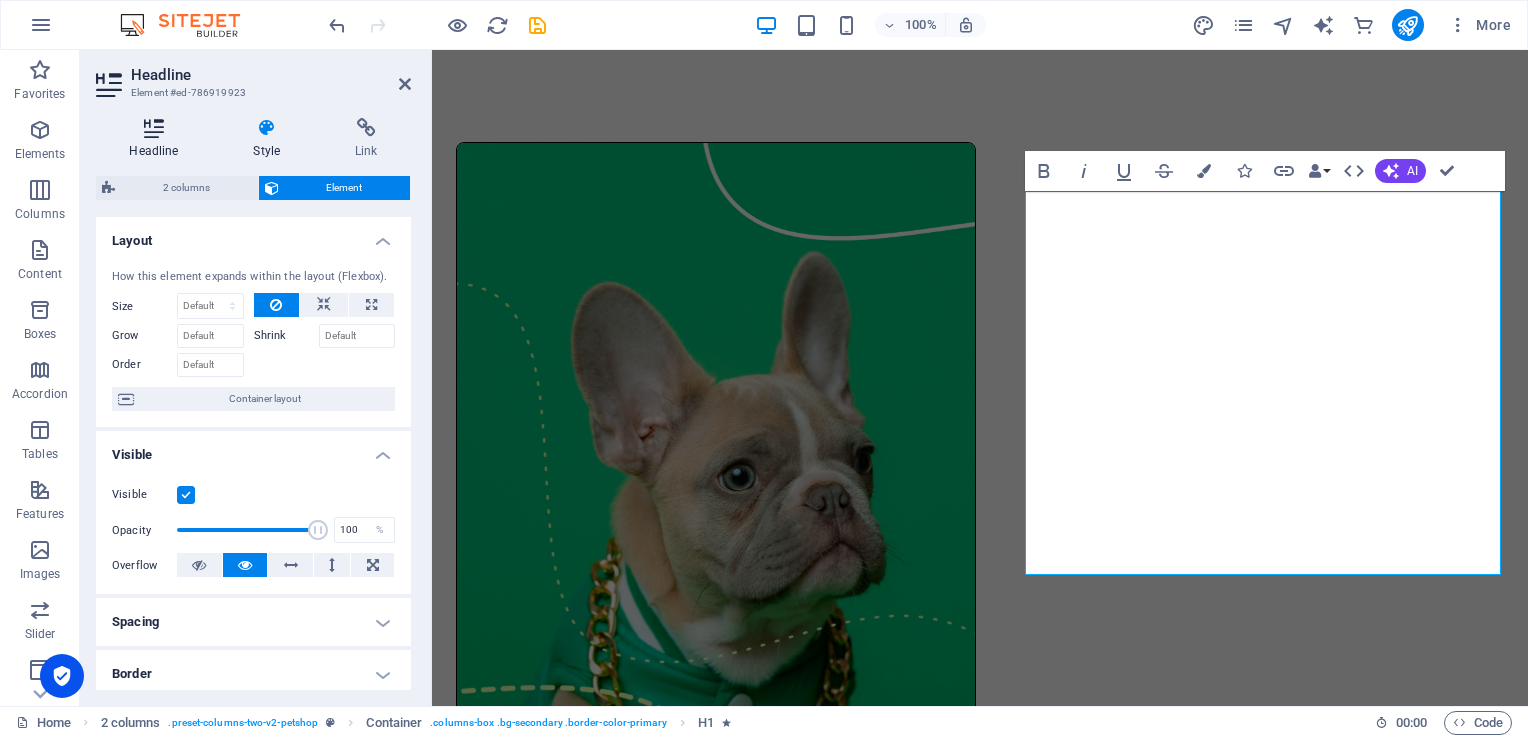click at bounding box center (154, 128) 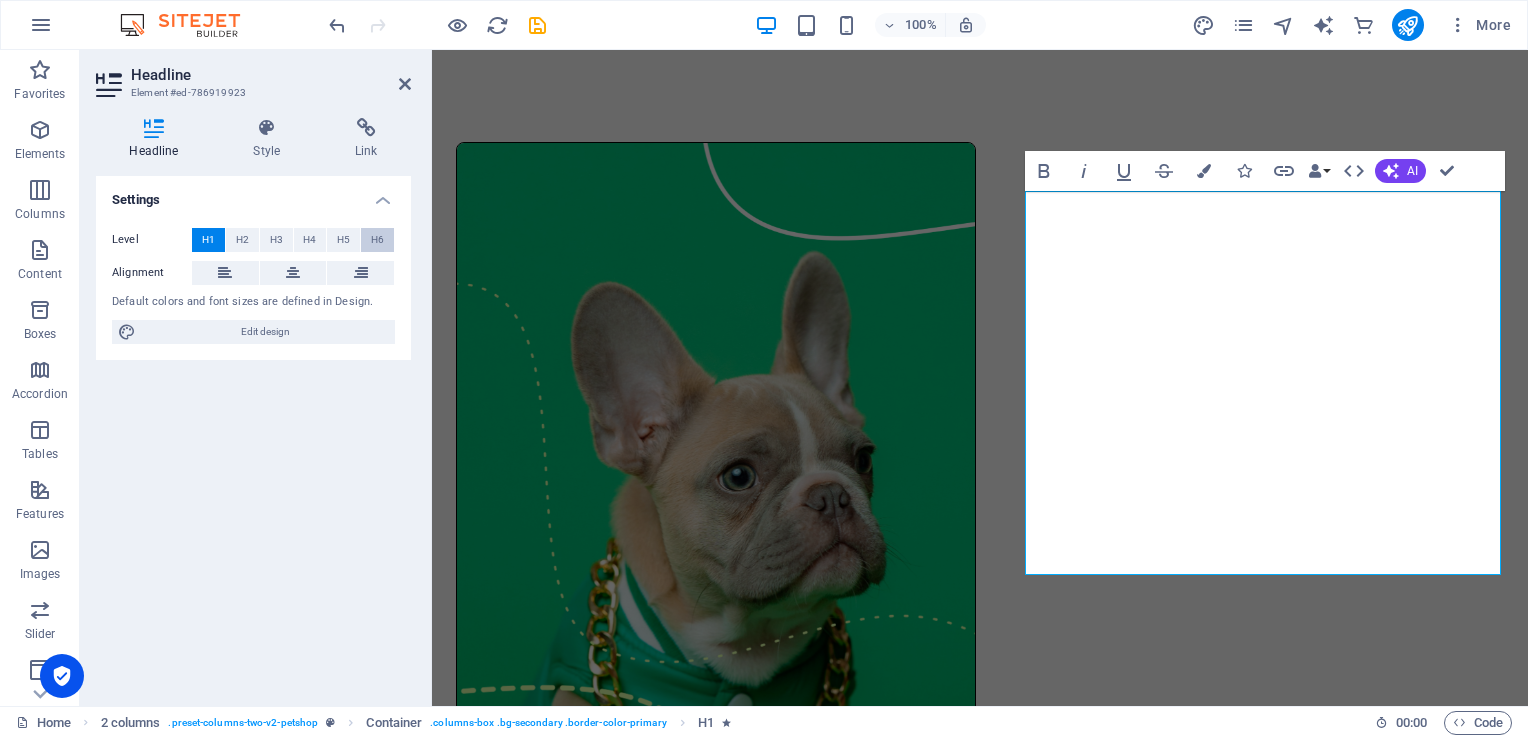 click on "H6" at bounding box center [377, 240] 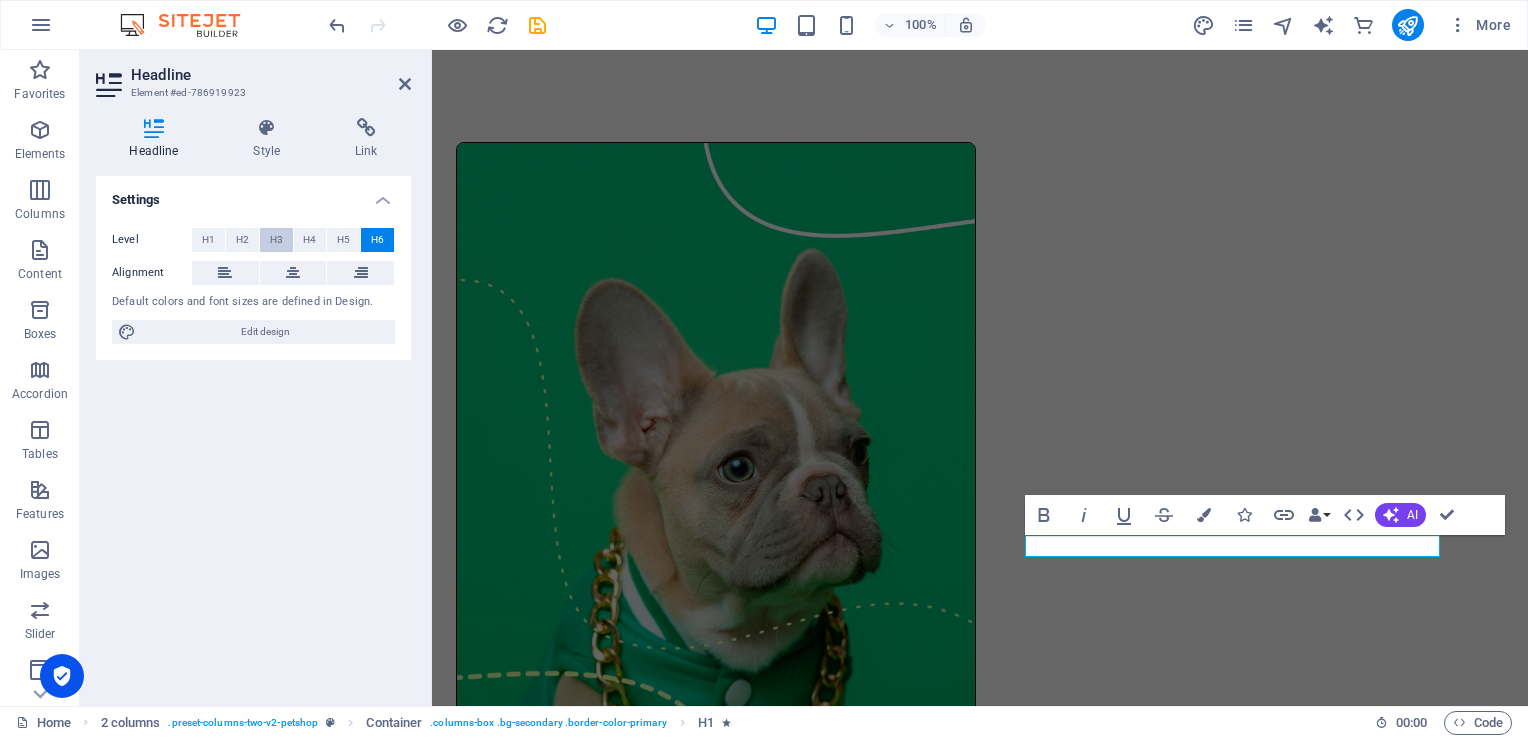 click on "H3" at bounding box center (276, 240) 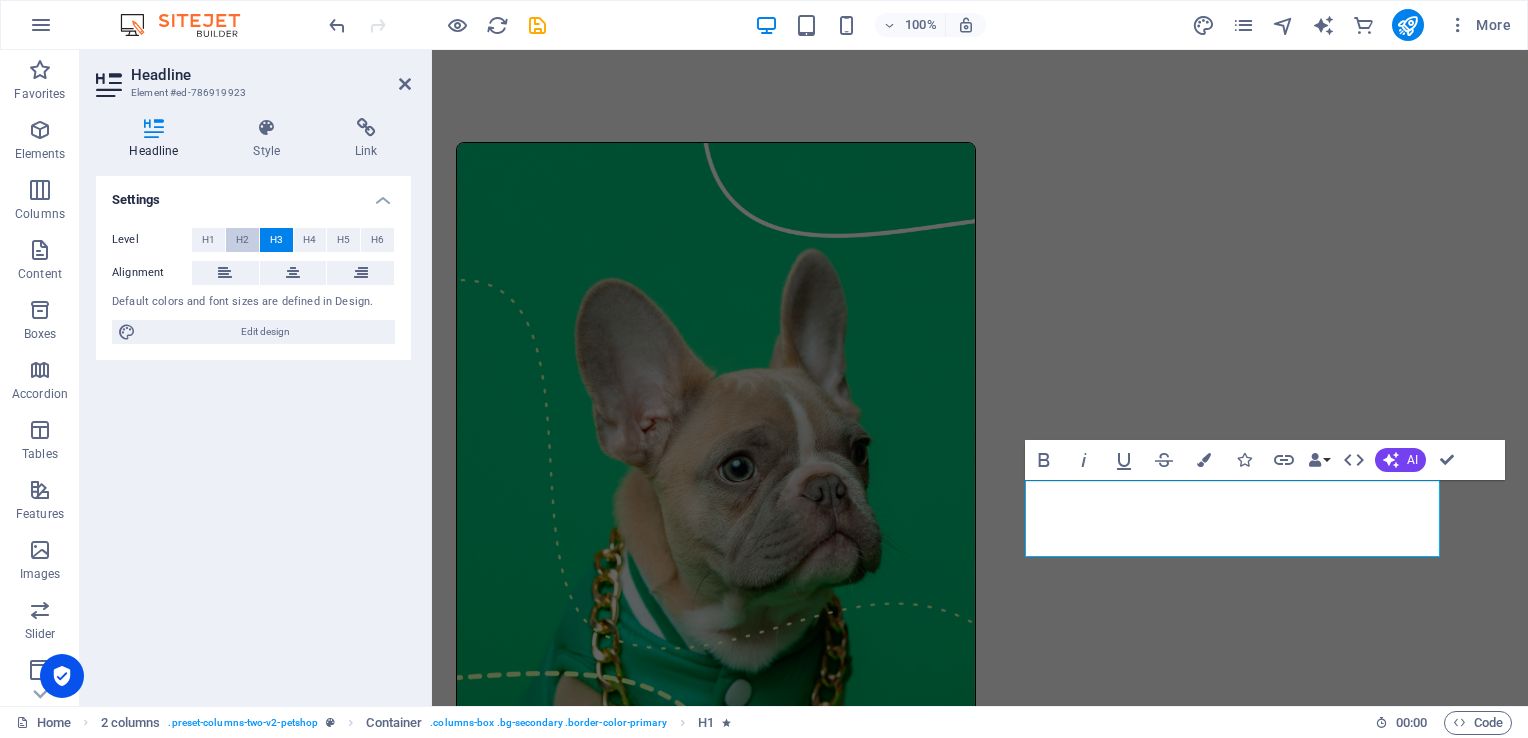 click on "H2" at bounding box center (242, 240) 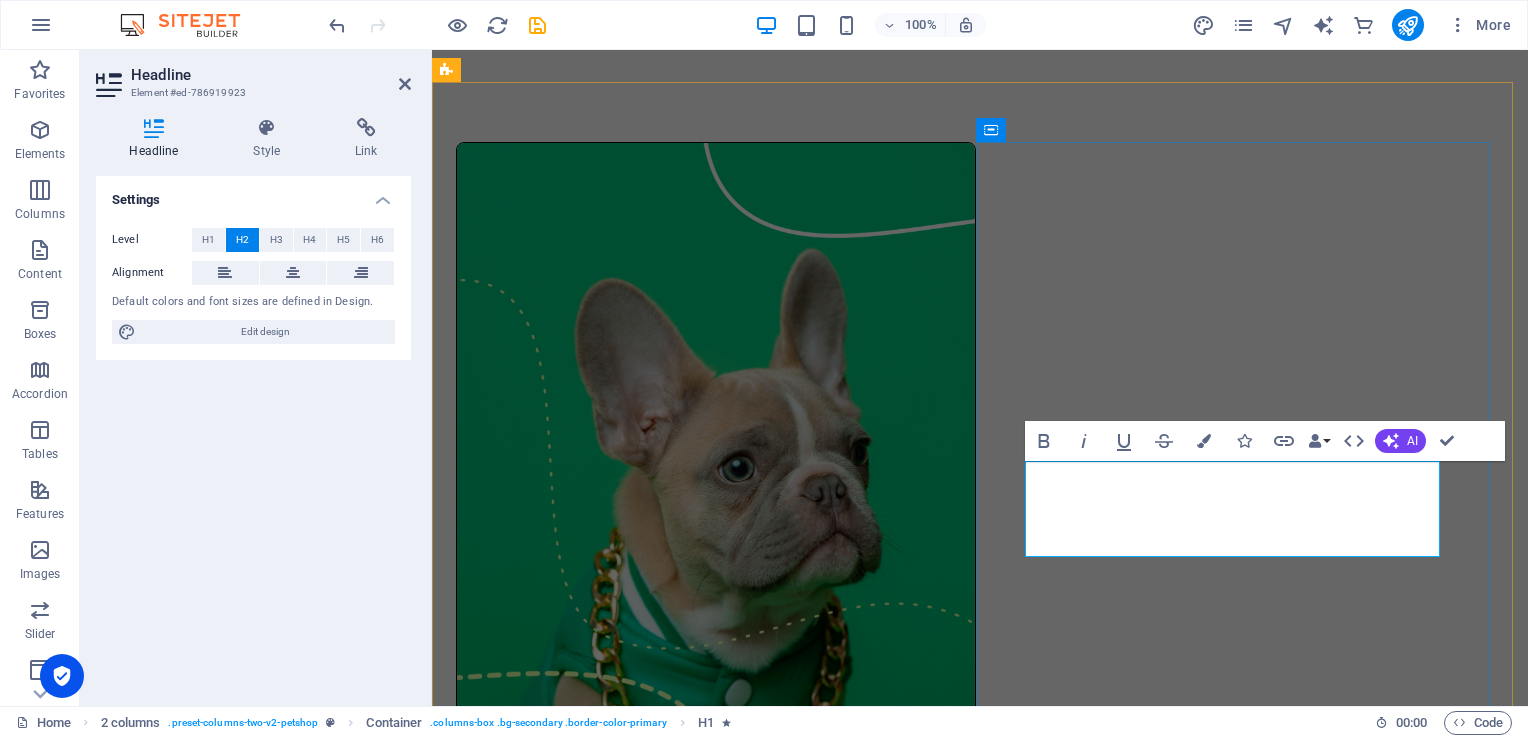 drag, startPoint x: 1310, startPoint y: 482, endPoint x: 1343, endPoint y: 545, distance: 71.11962 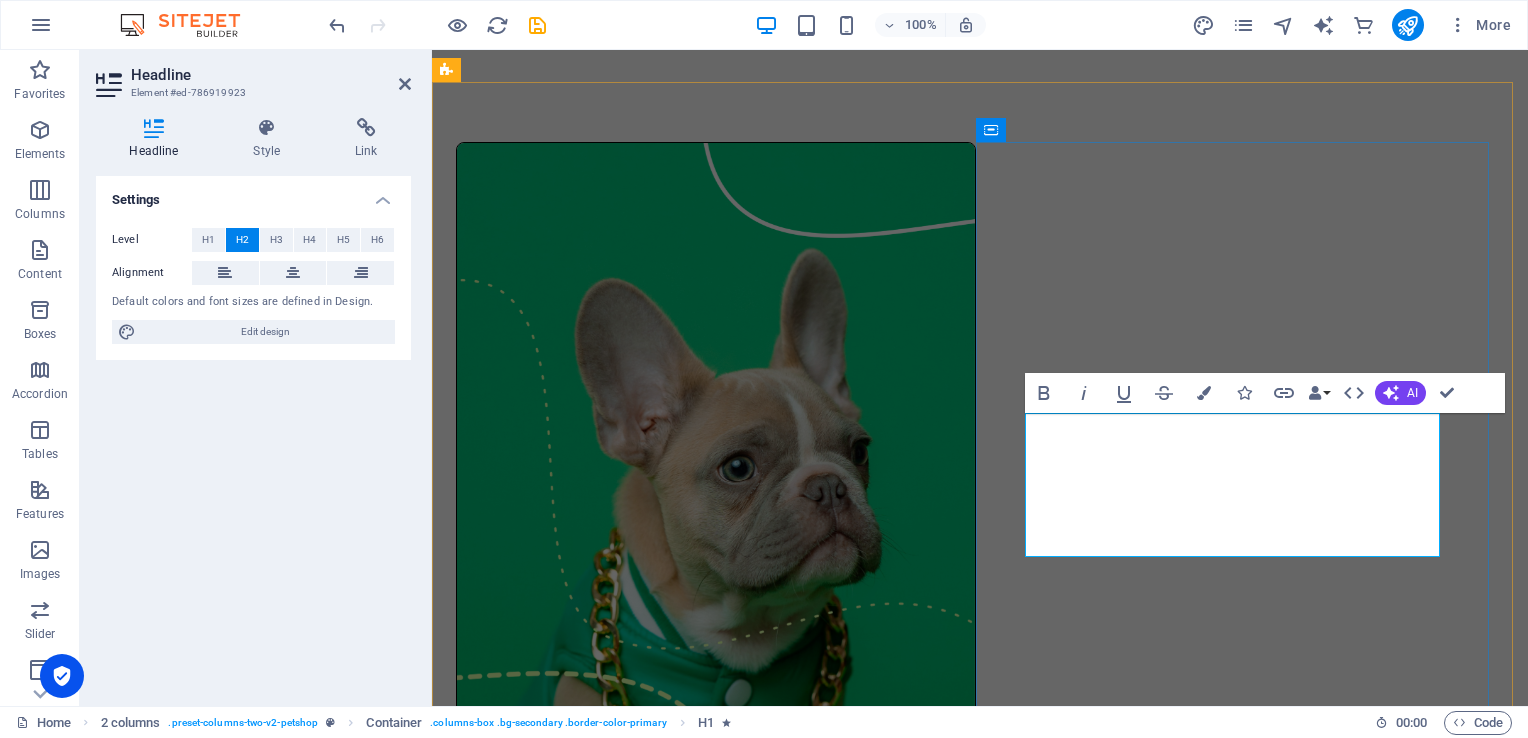 click on "Our website is getting a fresh new look. Stay tuned." at bounding box center [716, 1085] 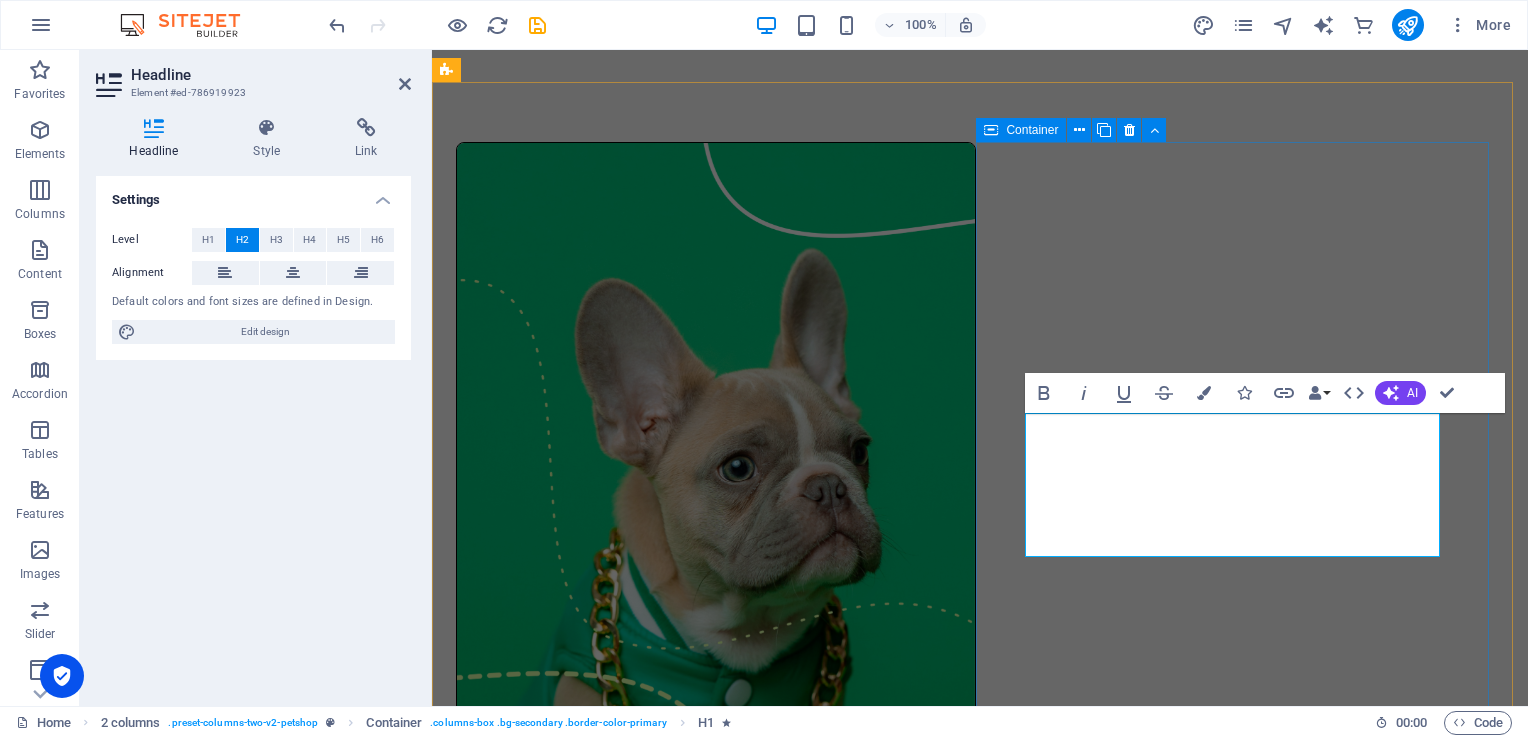 click on "Our website is getting a fresh new look. Stay tuned. Lorem ipsum dolor sit amet, consectetur adipiscing elit, sed do eiusmod tempor incididunt ut labore et dolore magna aliqua. Ut enim ad minim veniam, quis nostrud exercitation ullamco laboris. All products" at bounding box center [716, 1277] 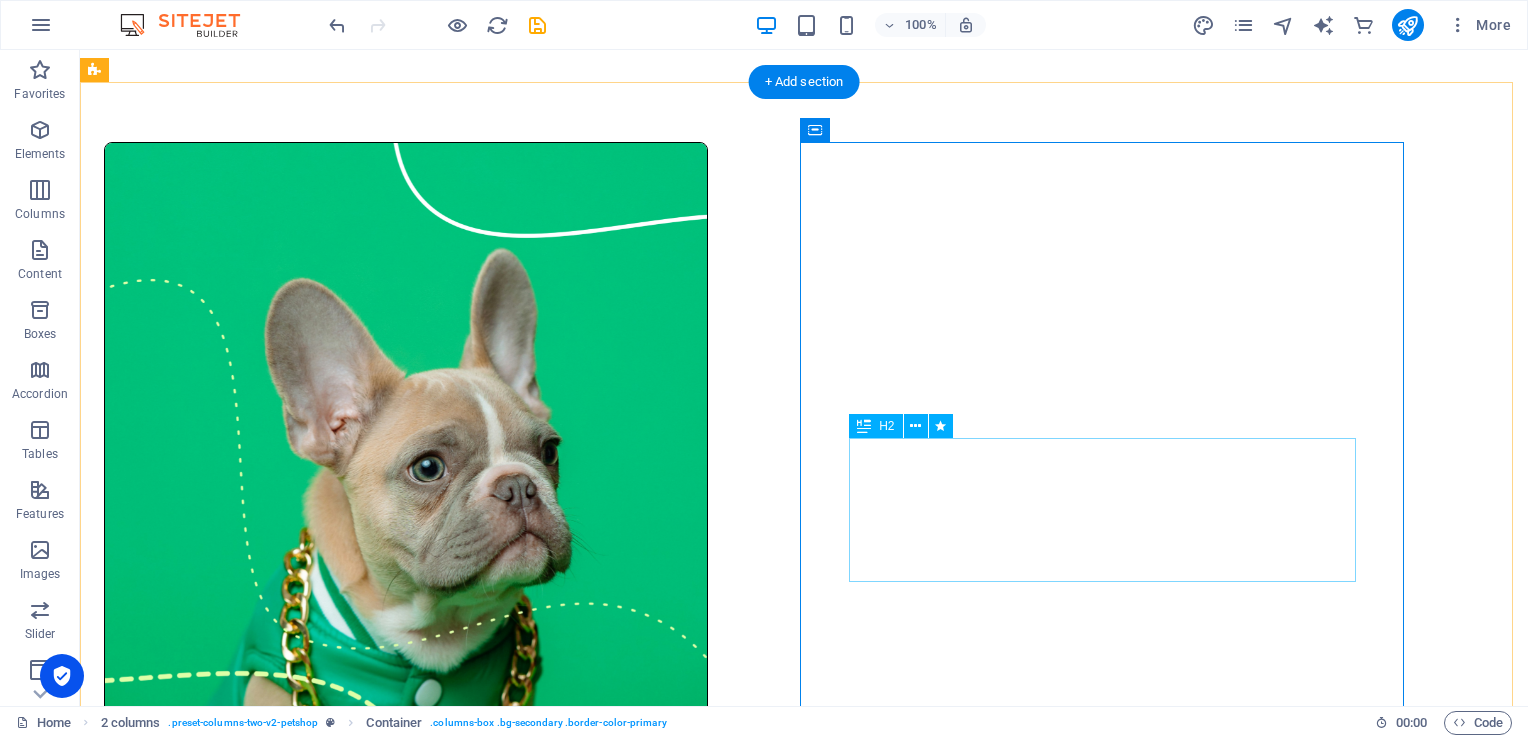click on "Our website is getting a fresh new look. Stay tuned." at bounding box center (406, 1085) 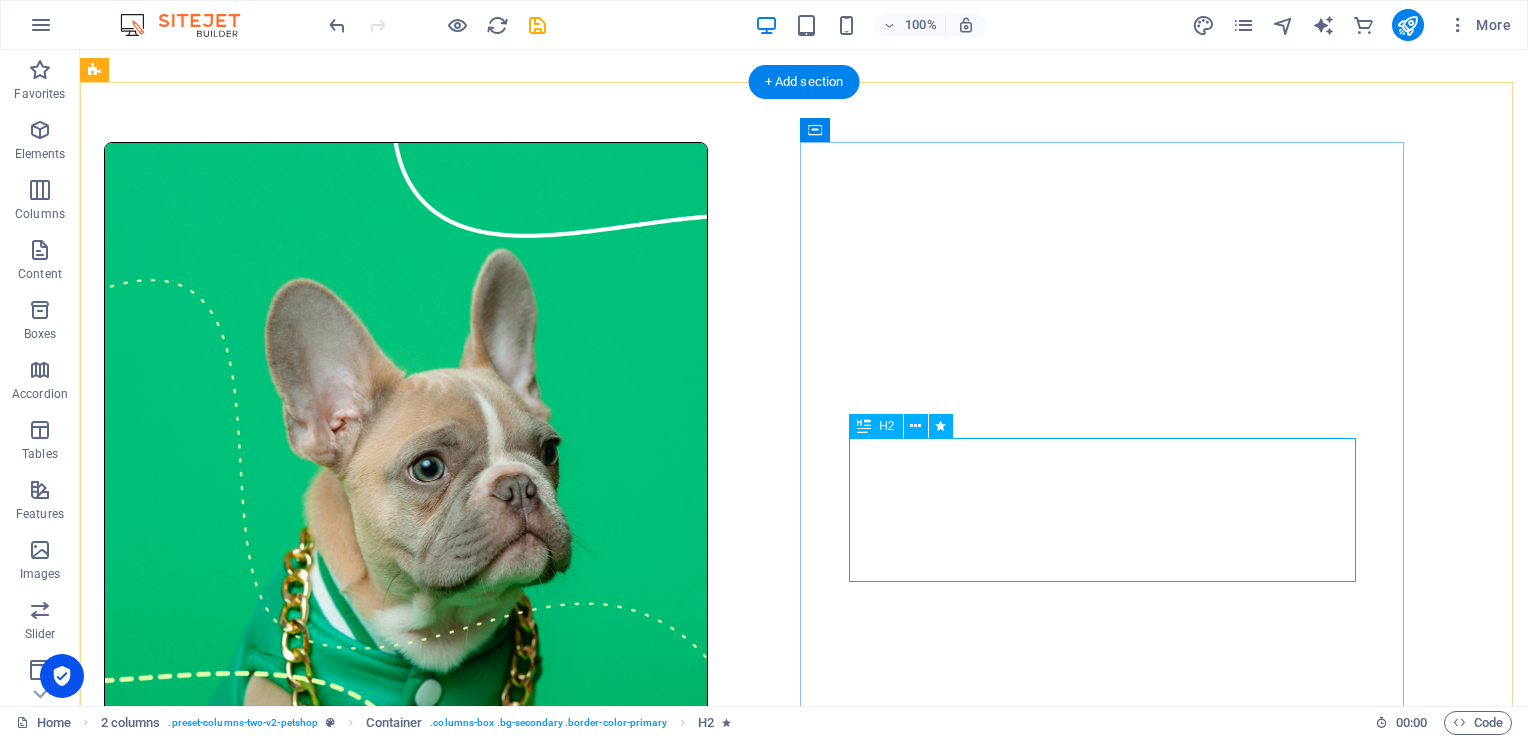 click on "Our website is getting a fresh new look. Stay tuned." at bounding box center [406, 1085] 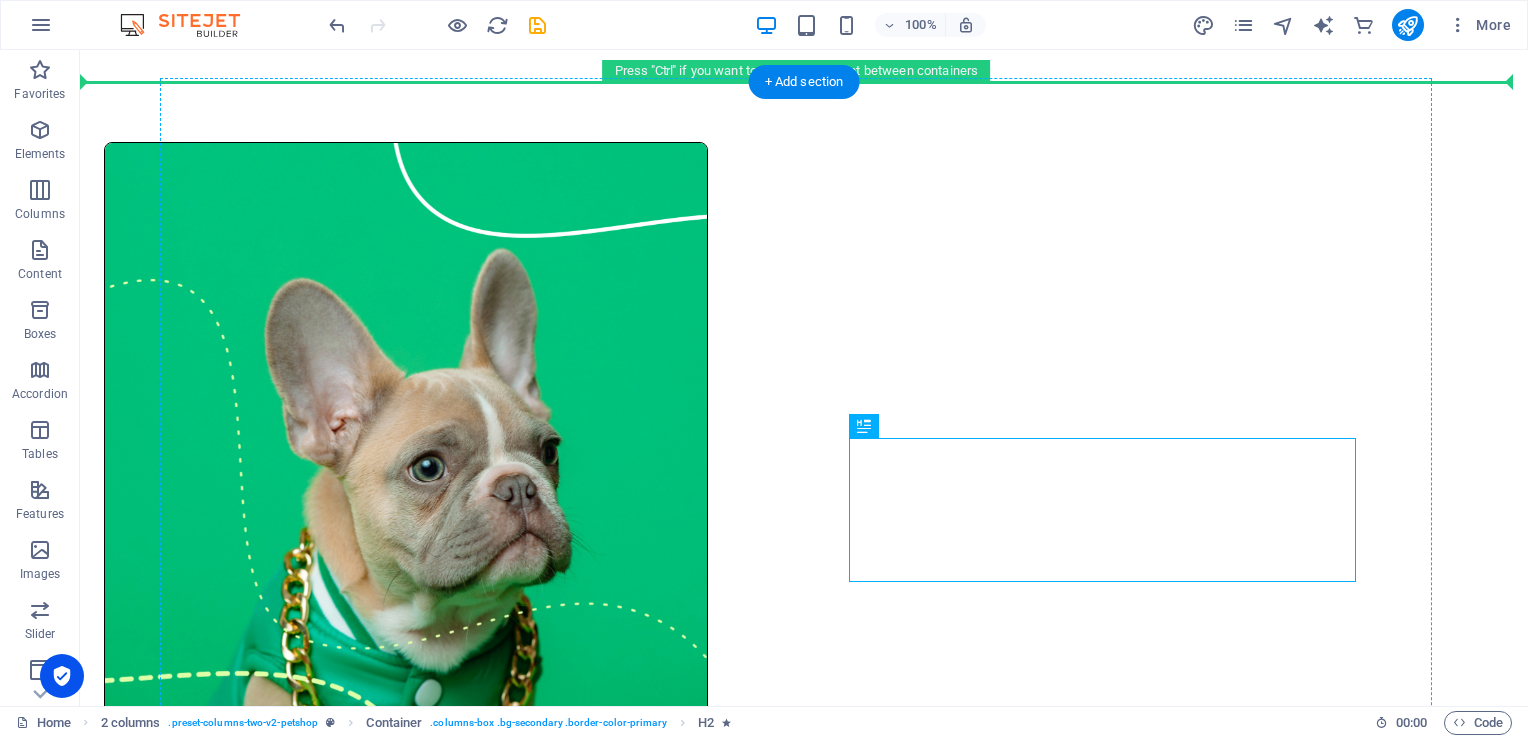 drag, startPoint x: 935, startPoint y: 470, endPoint x: 875, endPoint y: 238, distance: 239.63306 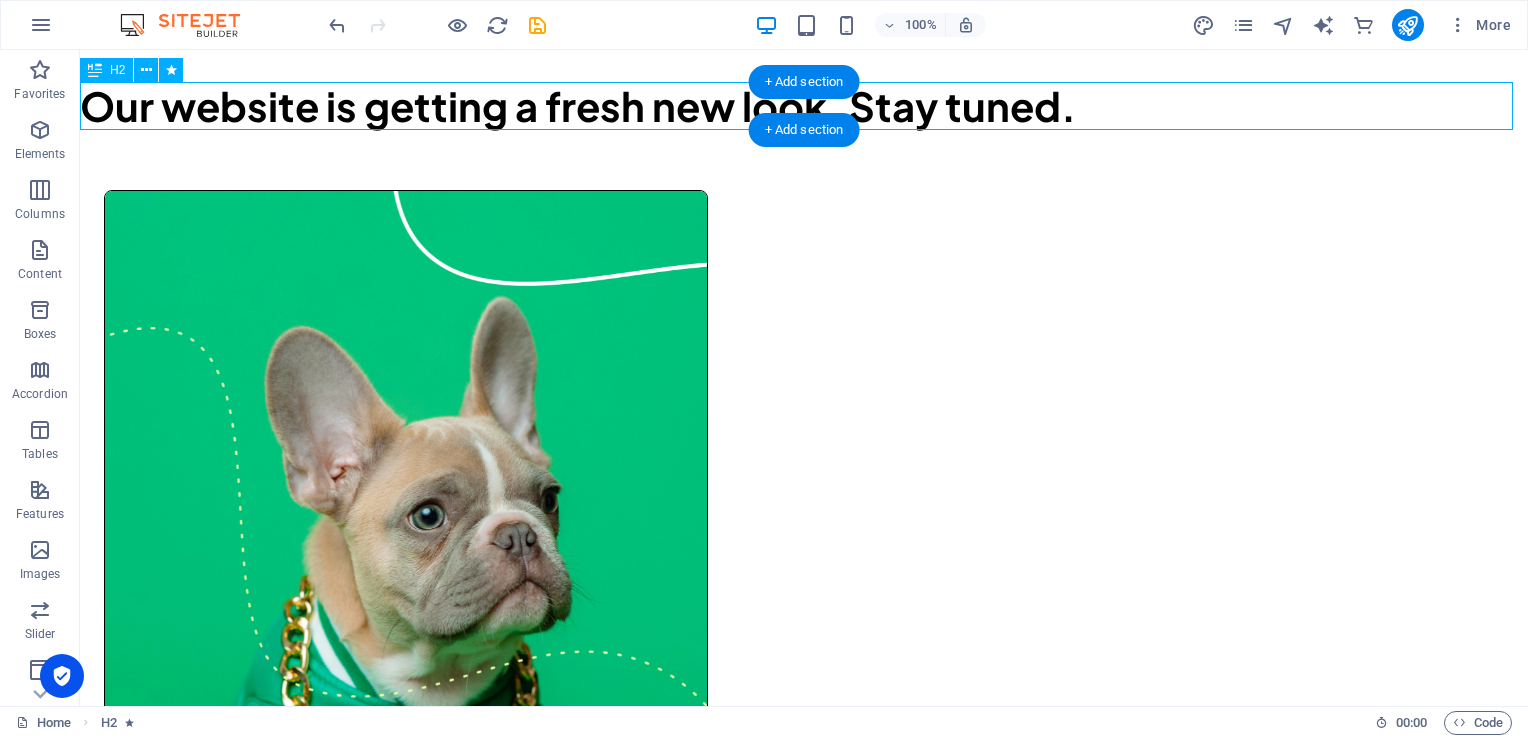 click on "Our website is getting a fresh new look. Stay tuned." at bounding box center (804, 106) 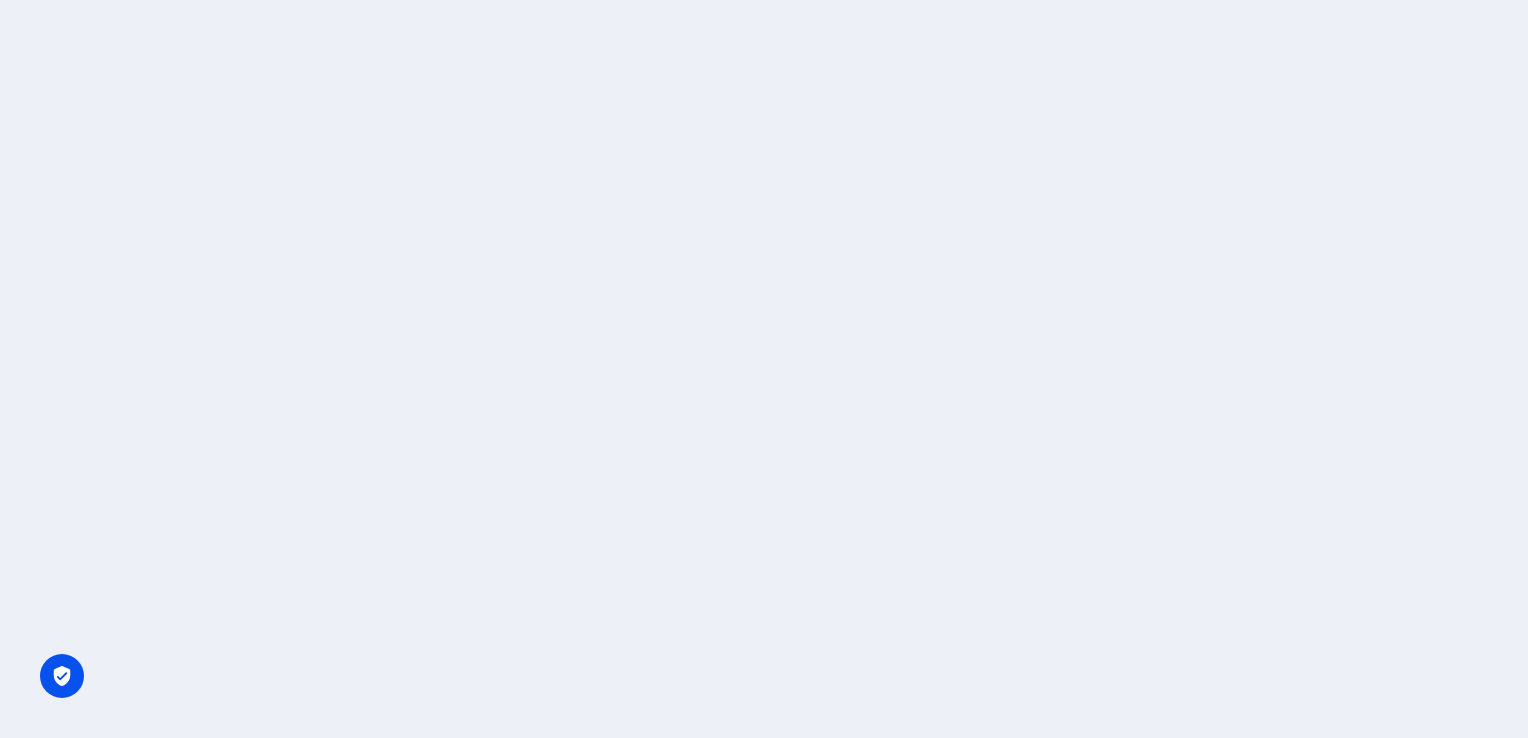 scroll, scrollTop: 0, scrollLeft: 0, axis: both 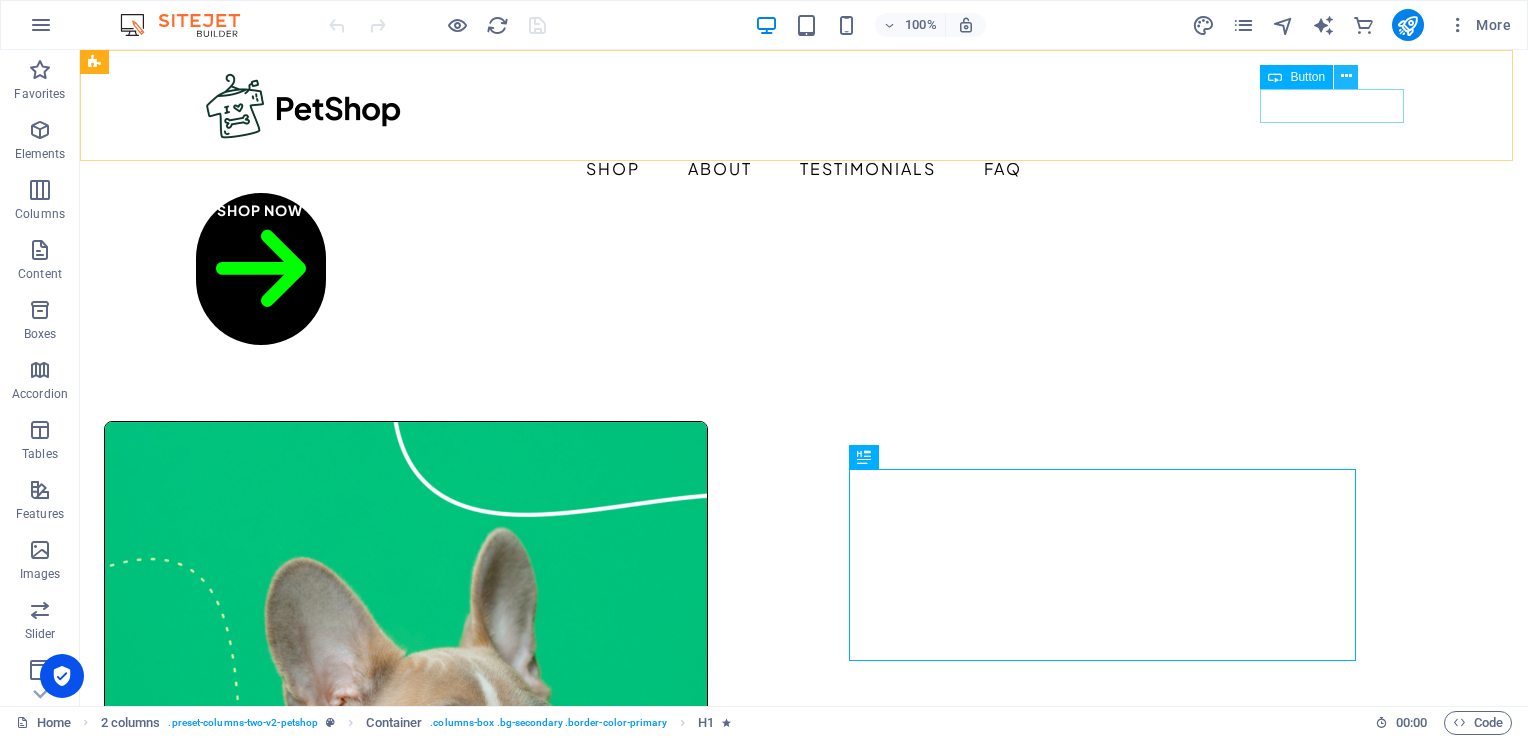 click at bounding box center (1346, 76) 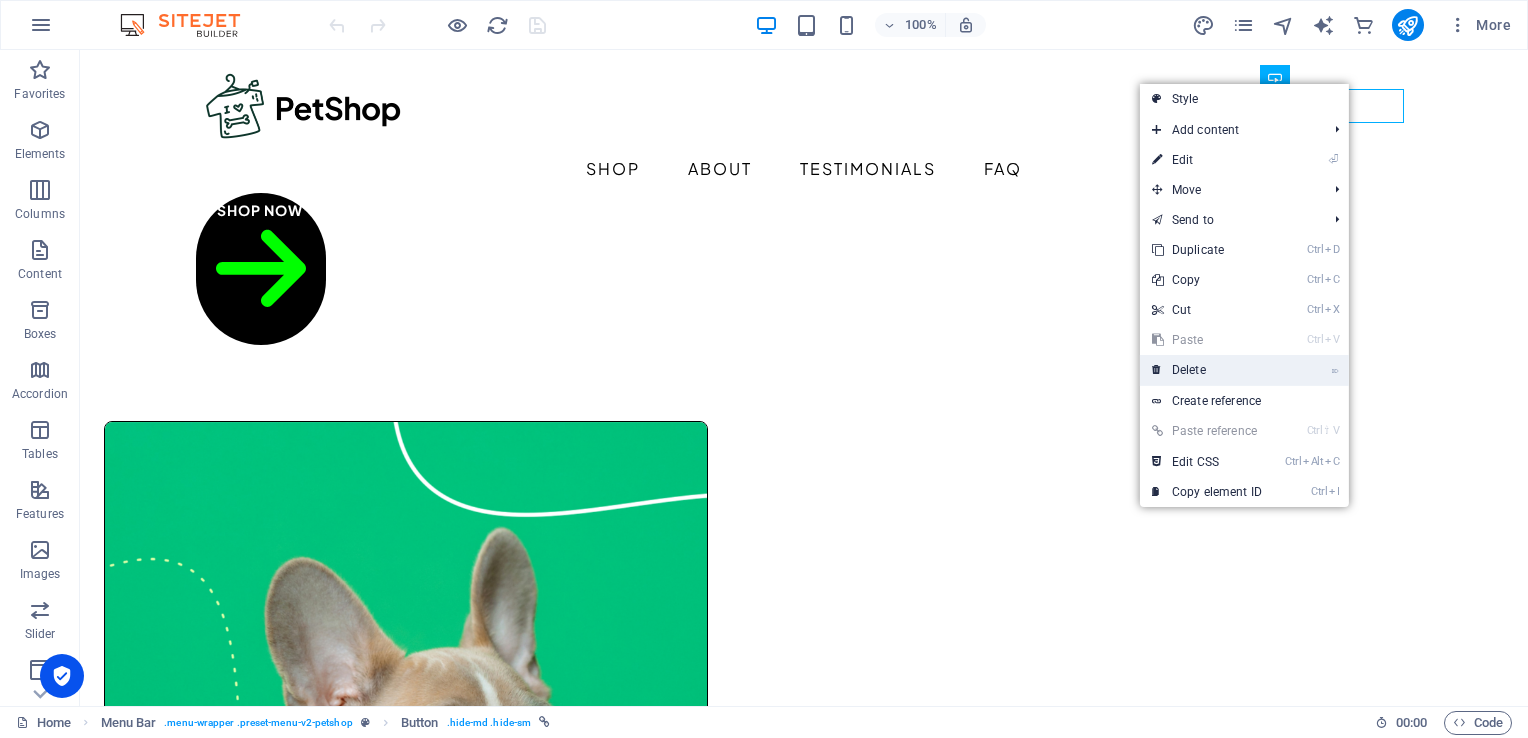 click on "⌦  Delete" at bounding box center (1207, 370) 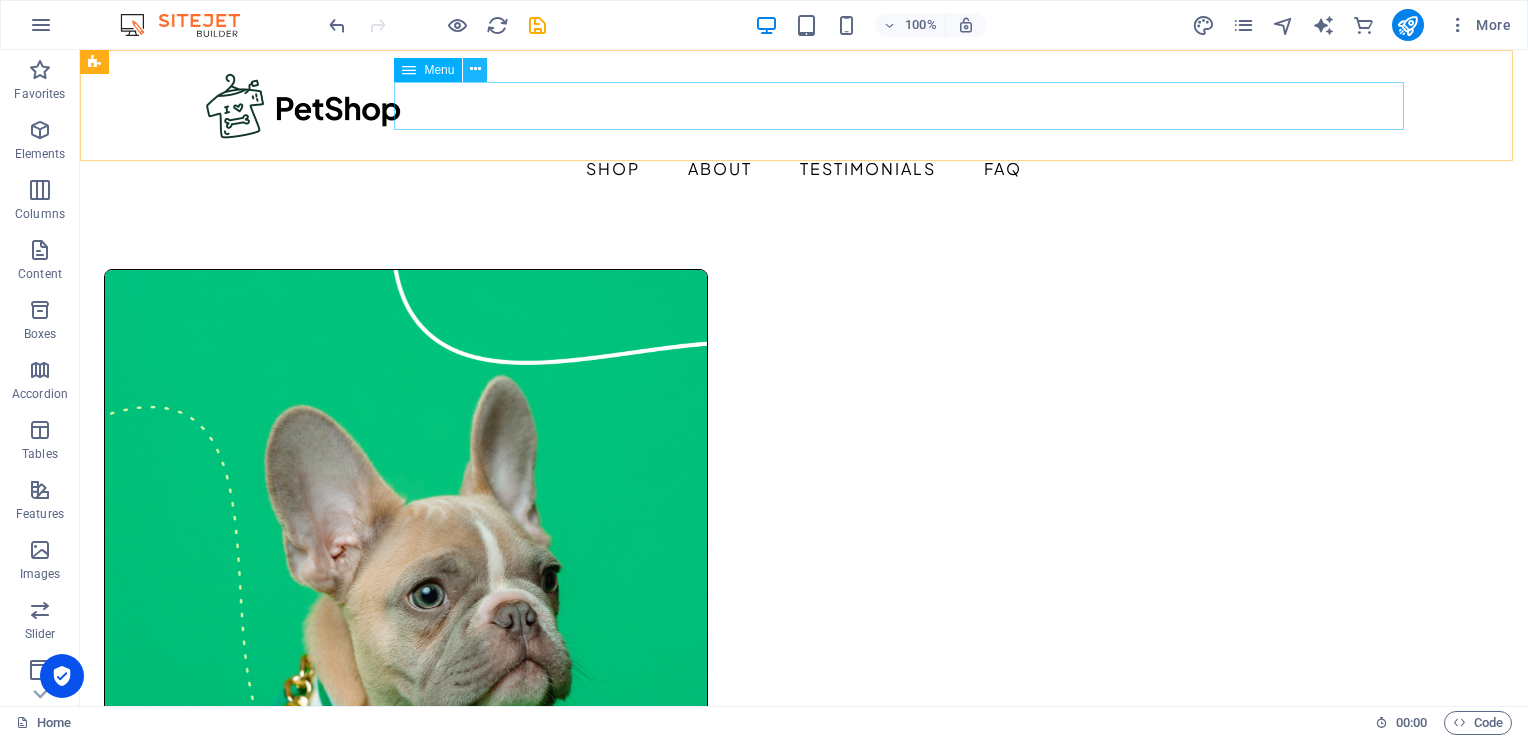 click at bounding box center [475, 70] 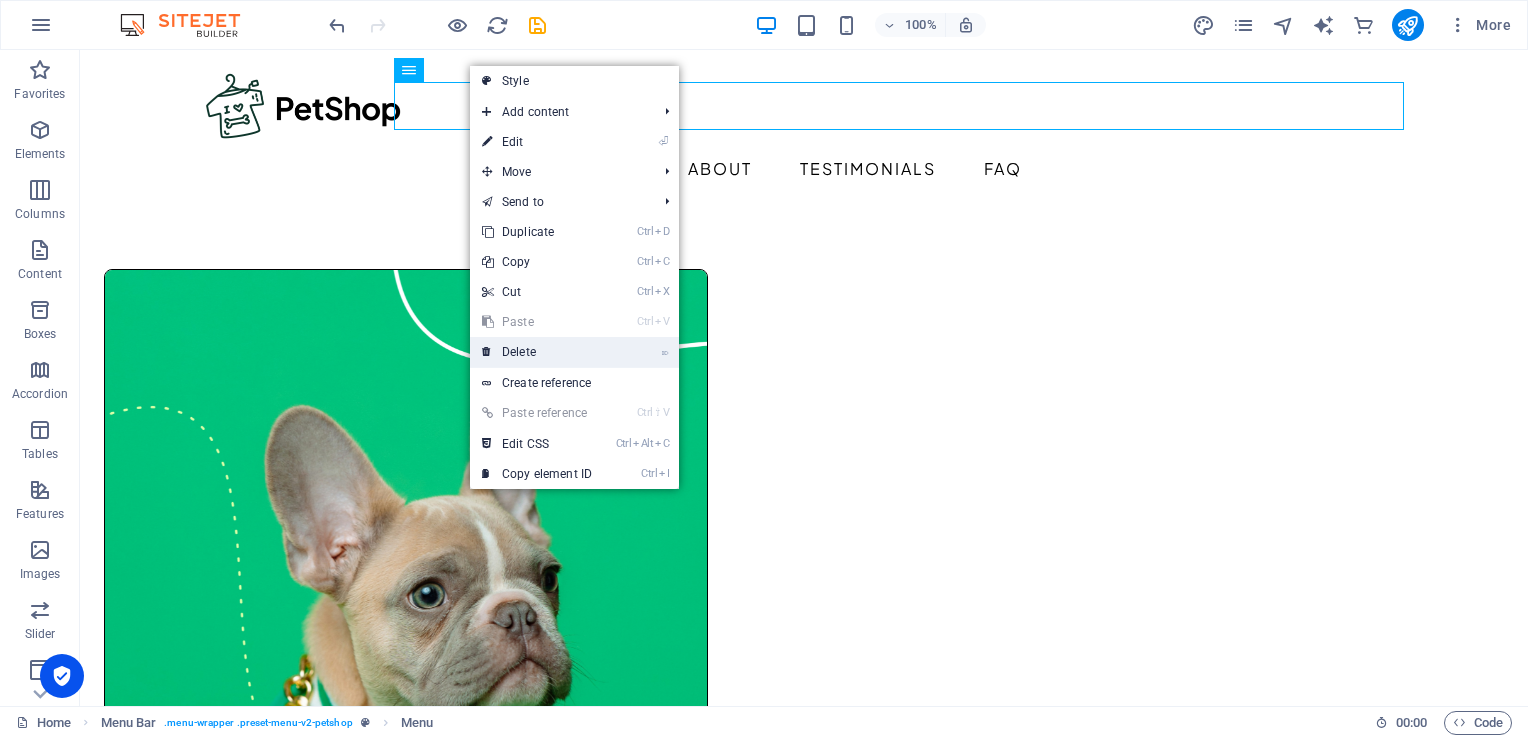 click on "⌦  Delete" at bounding box center [537, 352] 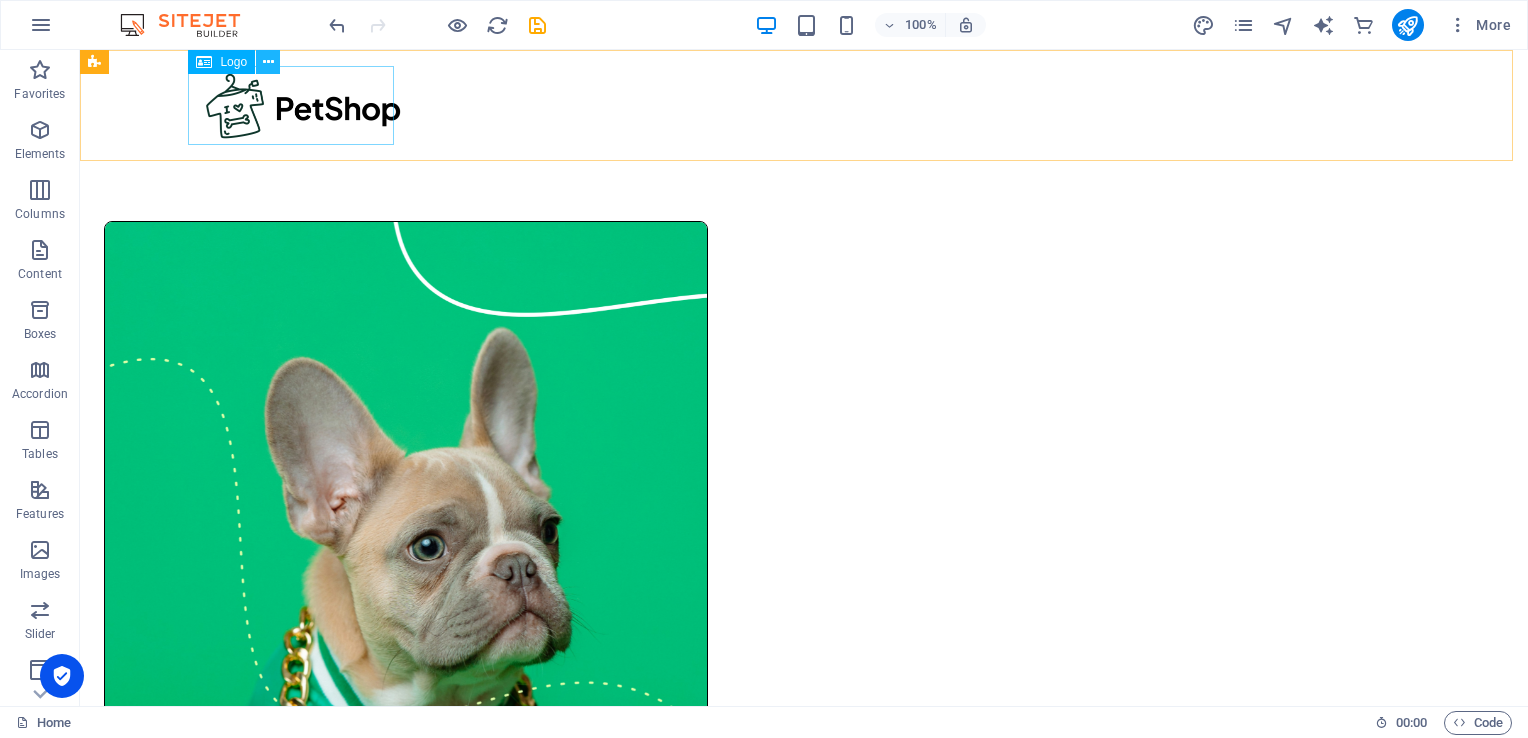 click at bounding box center (268, 62) 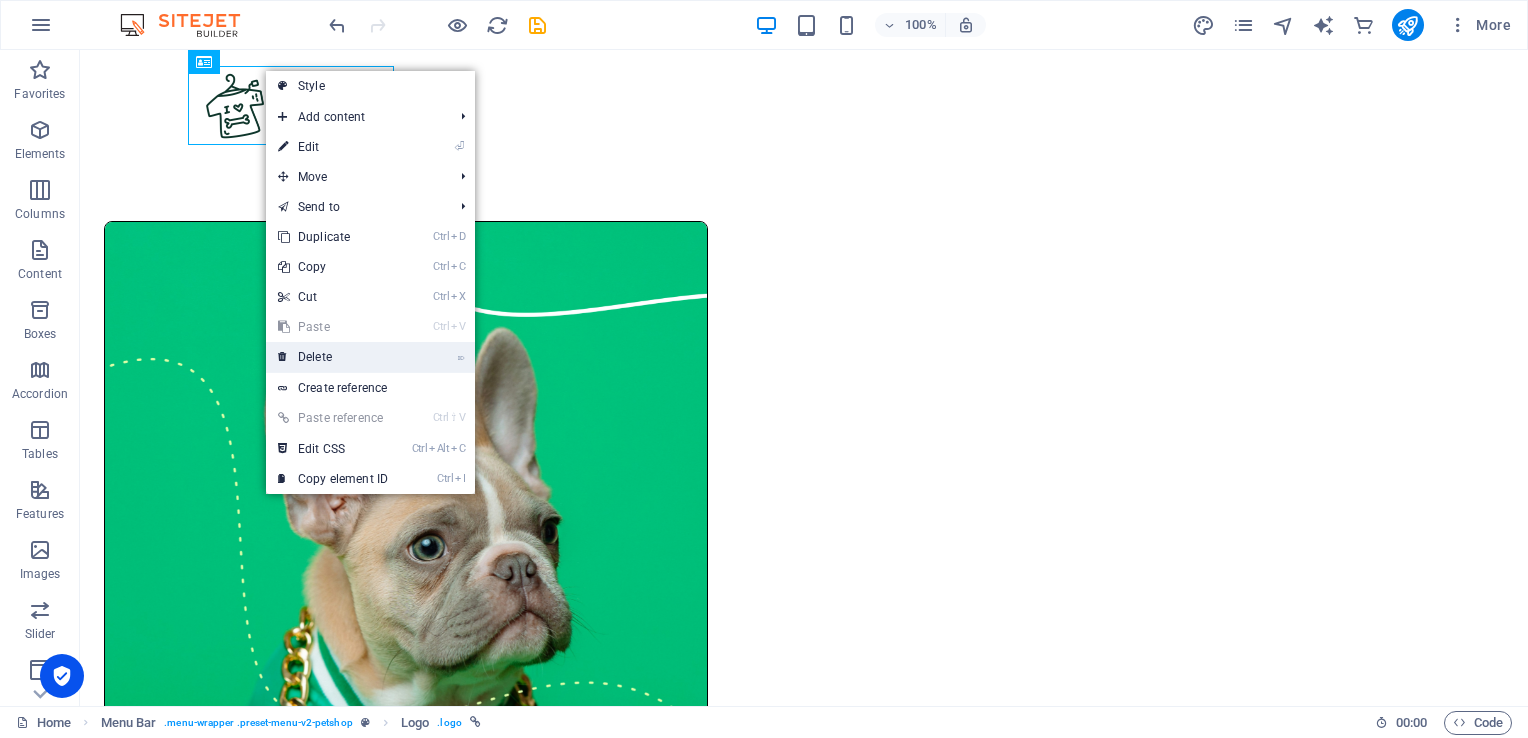 click on "⌦  Delete" at bounding box center [333, 357] 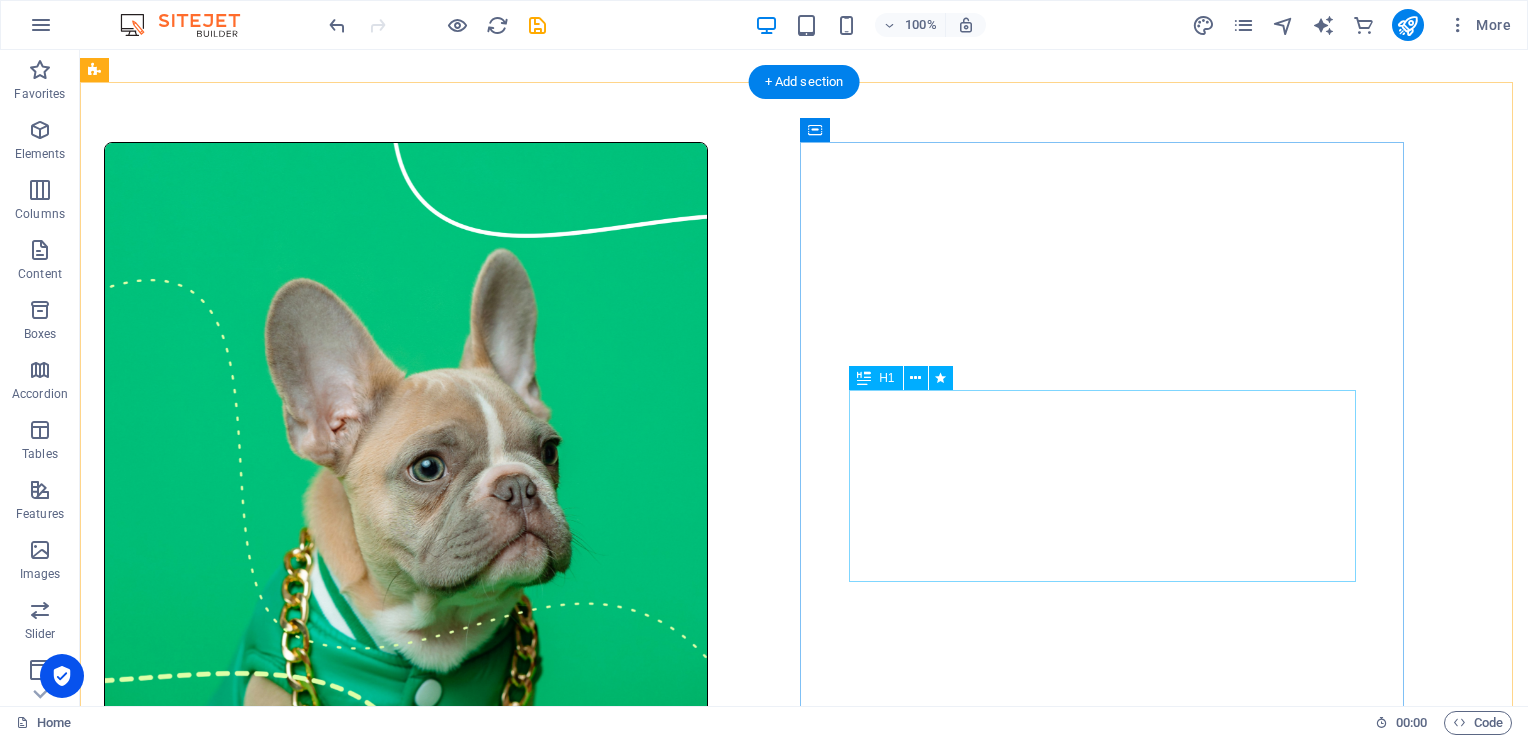 click on "Best for your best friend!" at bounding box center (406, 1109) 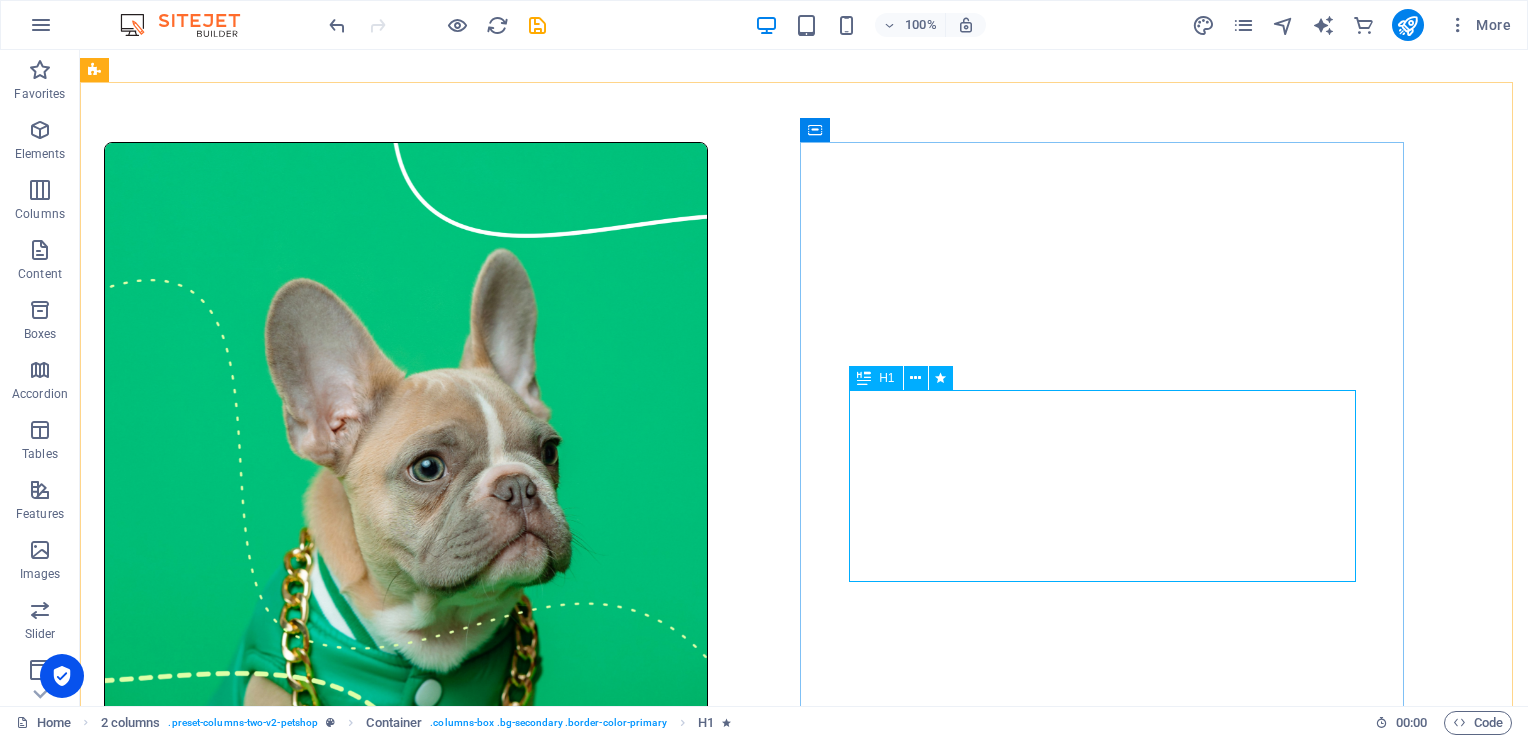 click on "H1" at bounding box center [886, 378] 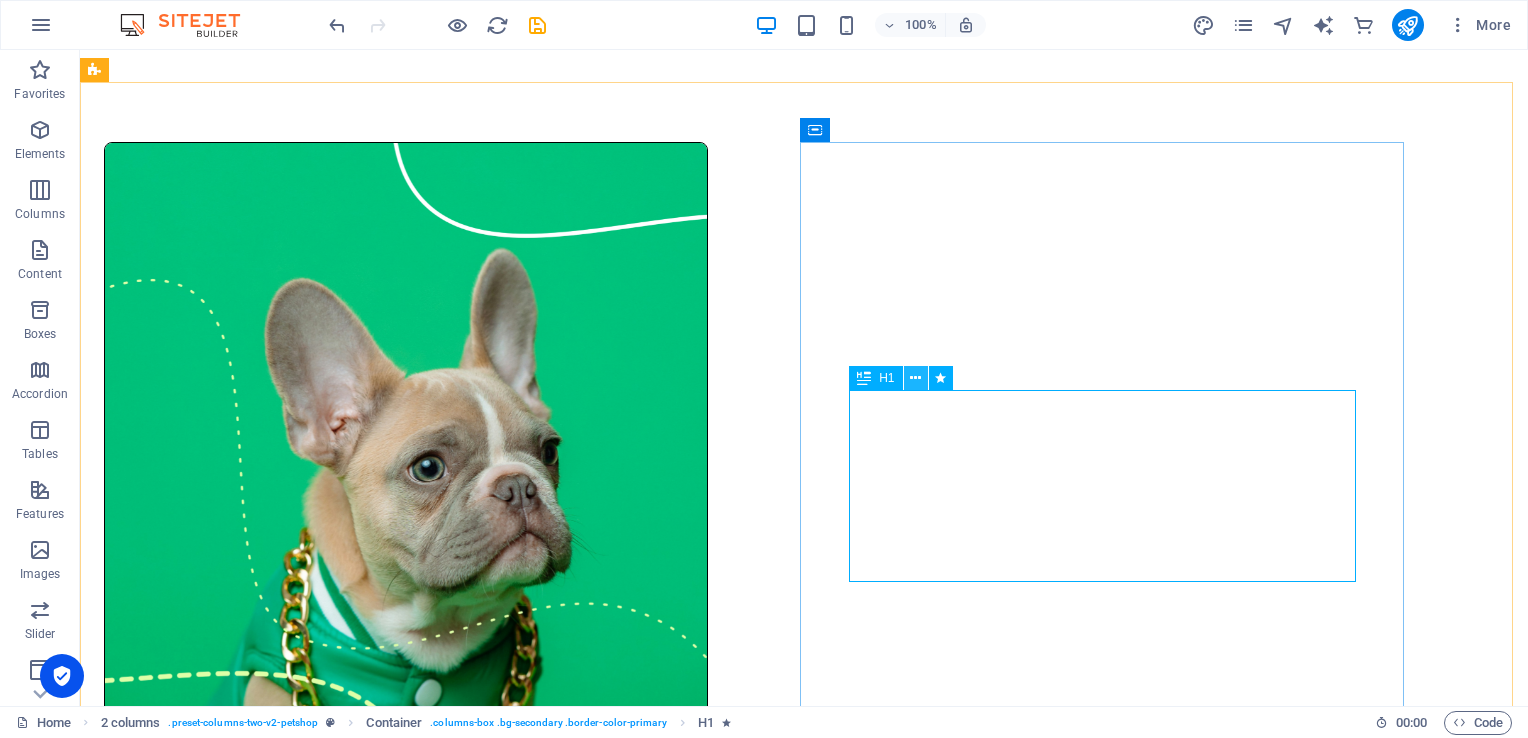click at bounding box center [915, 378] 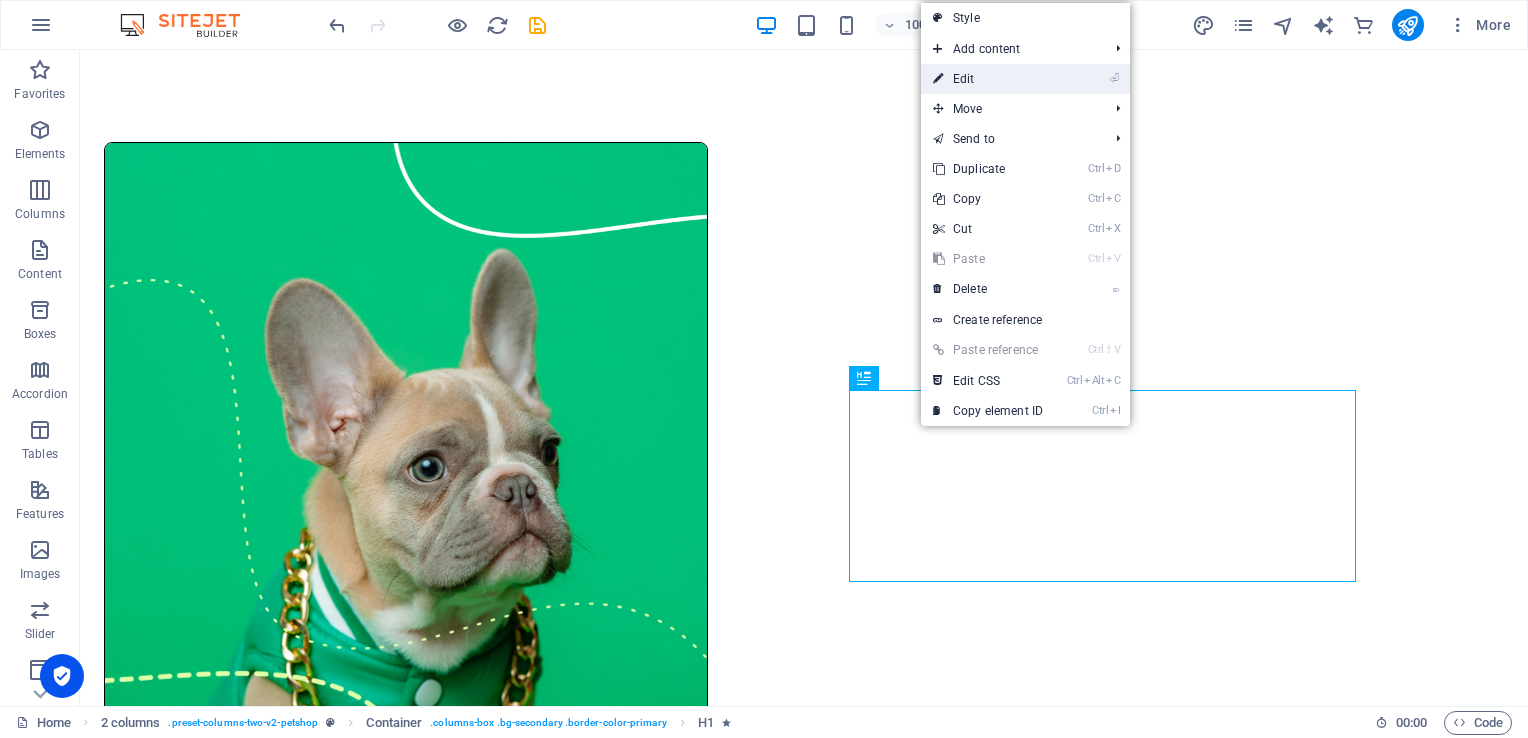 click on "⏎  Edit" at bounding box center [988, 79] 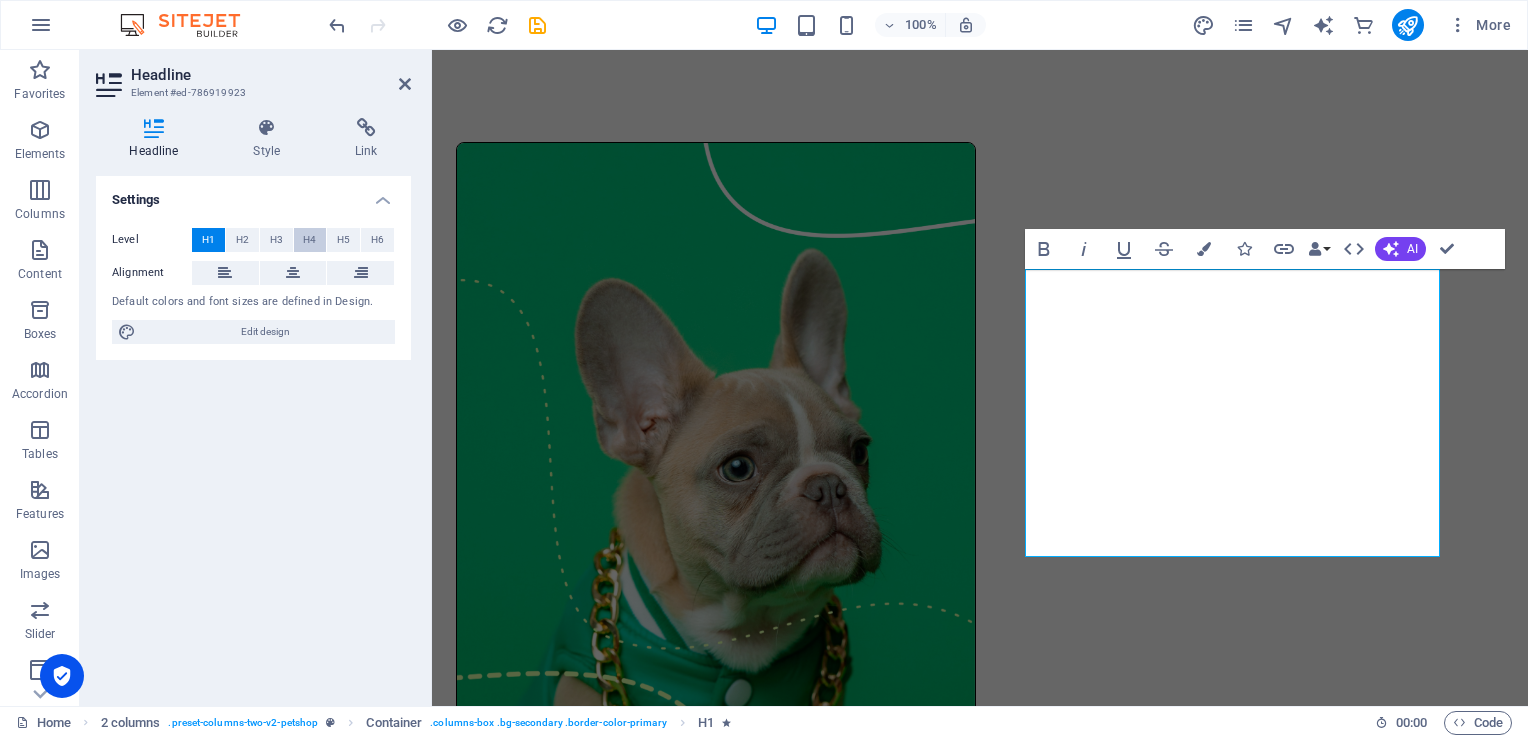 click on "H4" at bounding box center (309, 240) 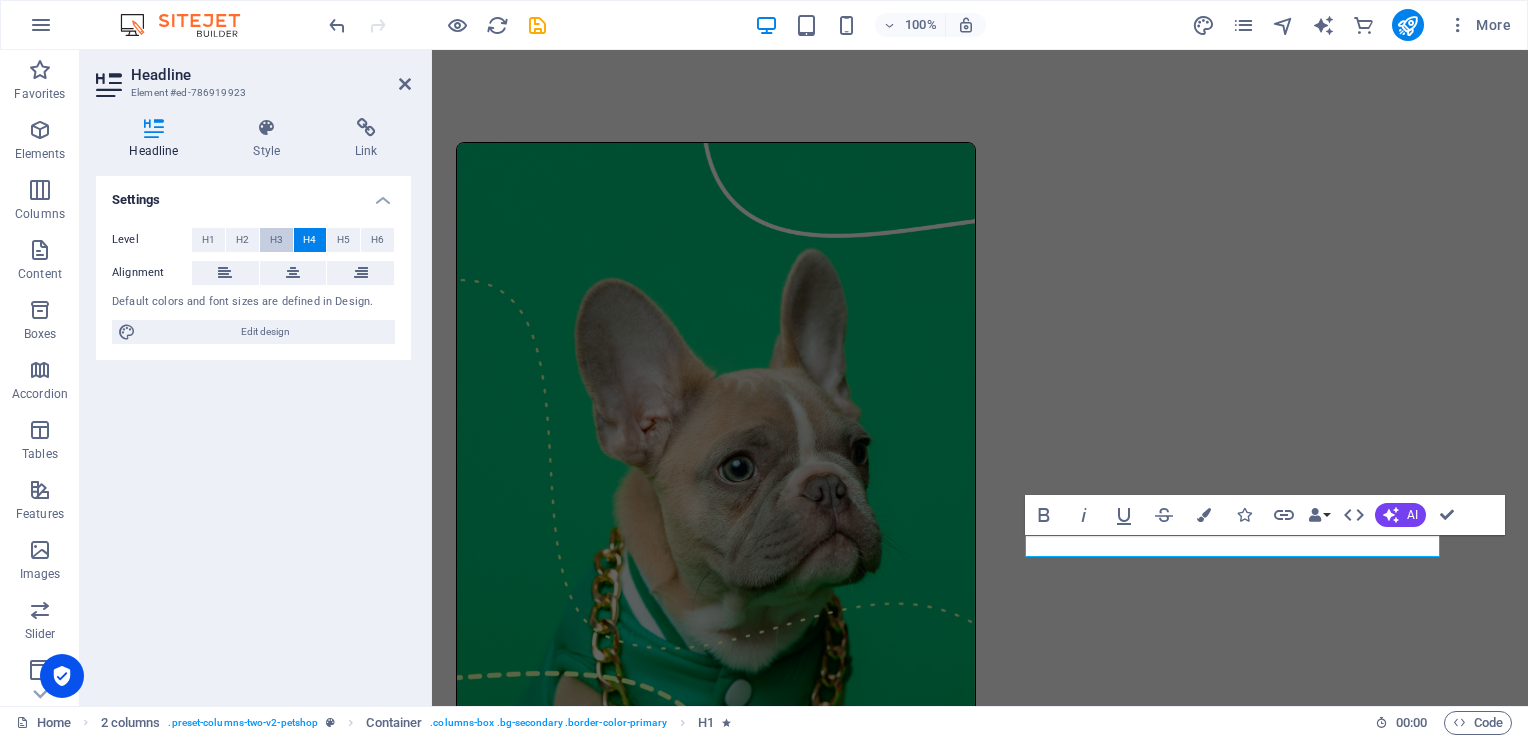 click on "H3" at bounding box center [276, 240] 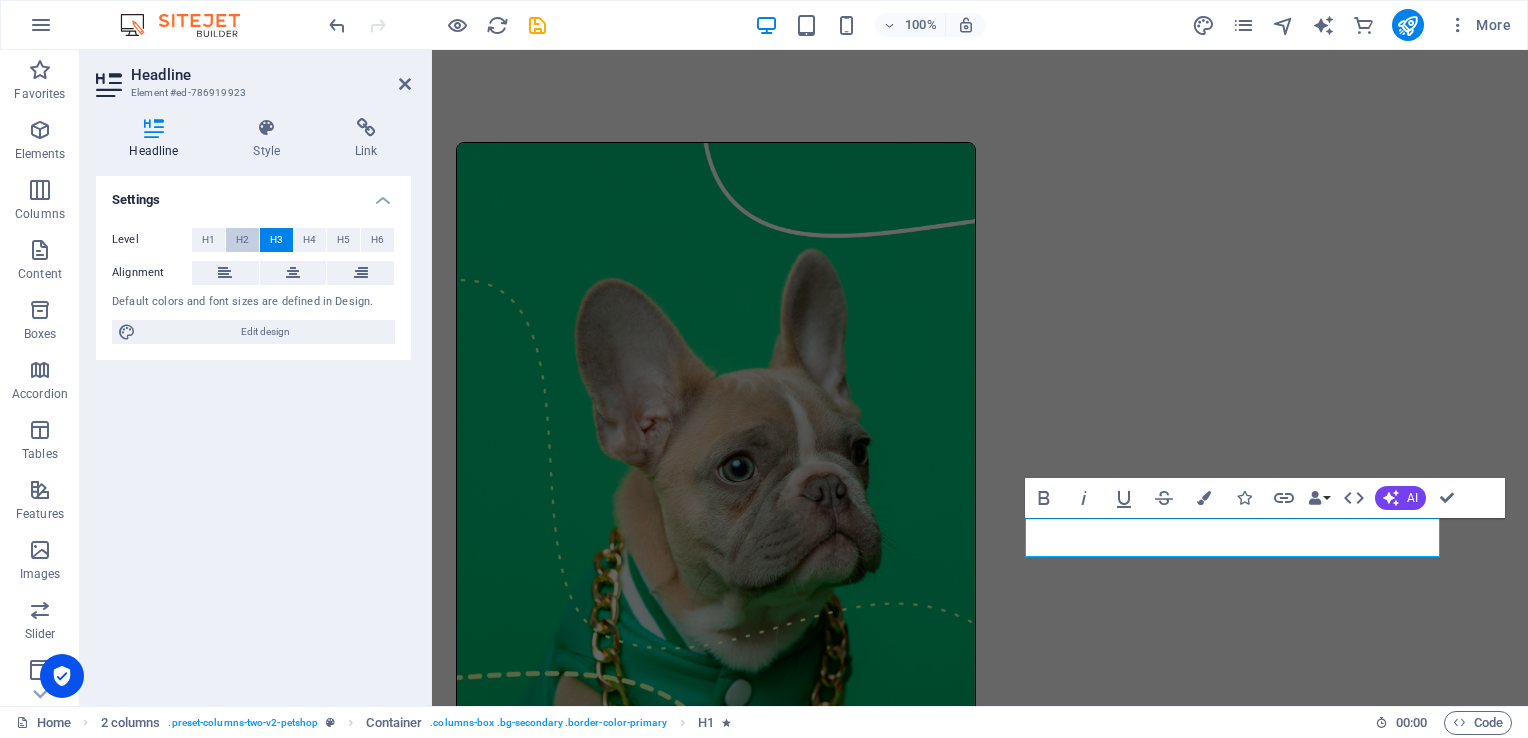 click on "H2" at bounding box center [242, 240] 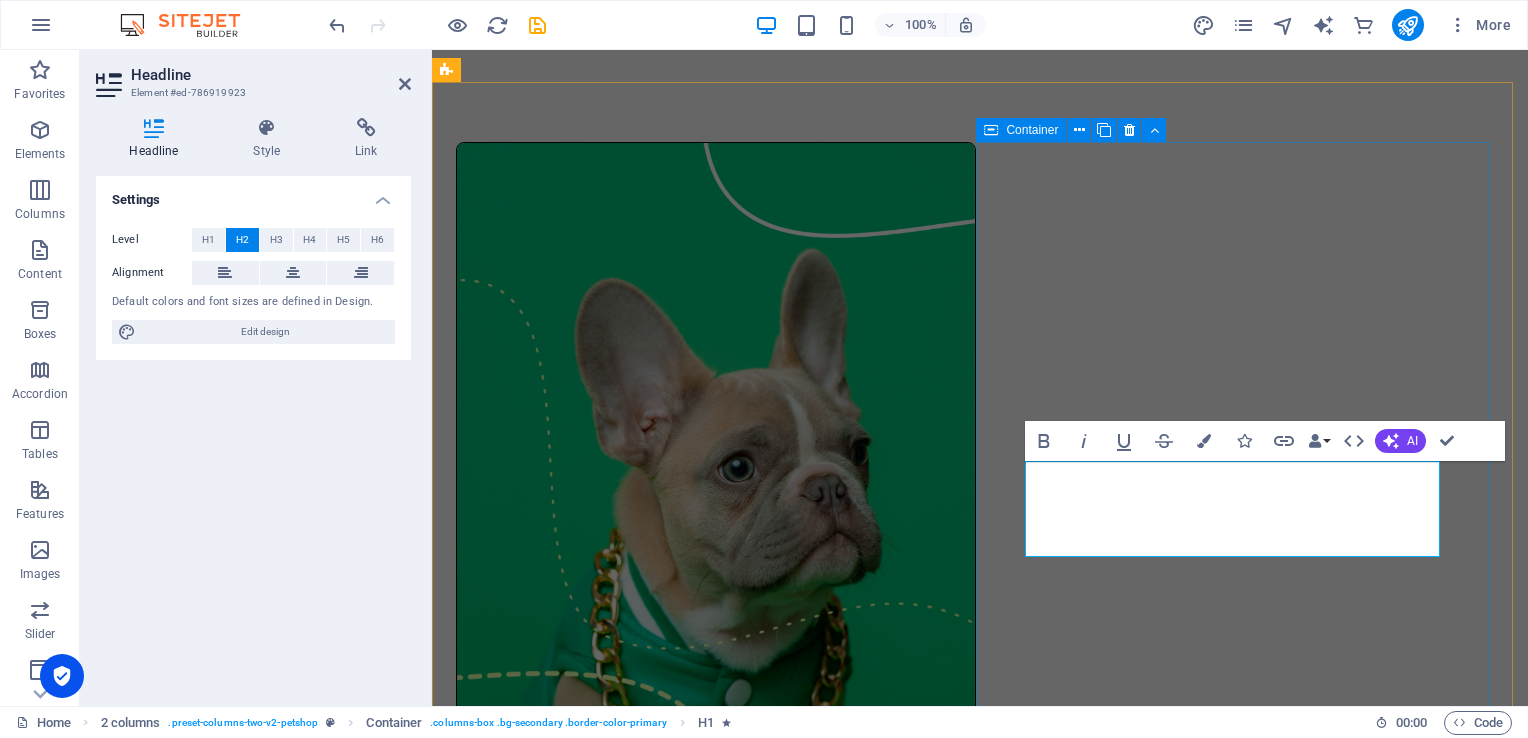 drag, startPoint x: 1167, startPoint y: 523, endPoint x: 1017, endPoint y: 478, distance: 156.6046 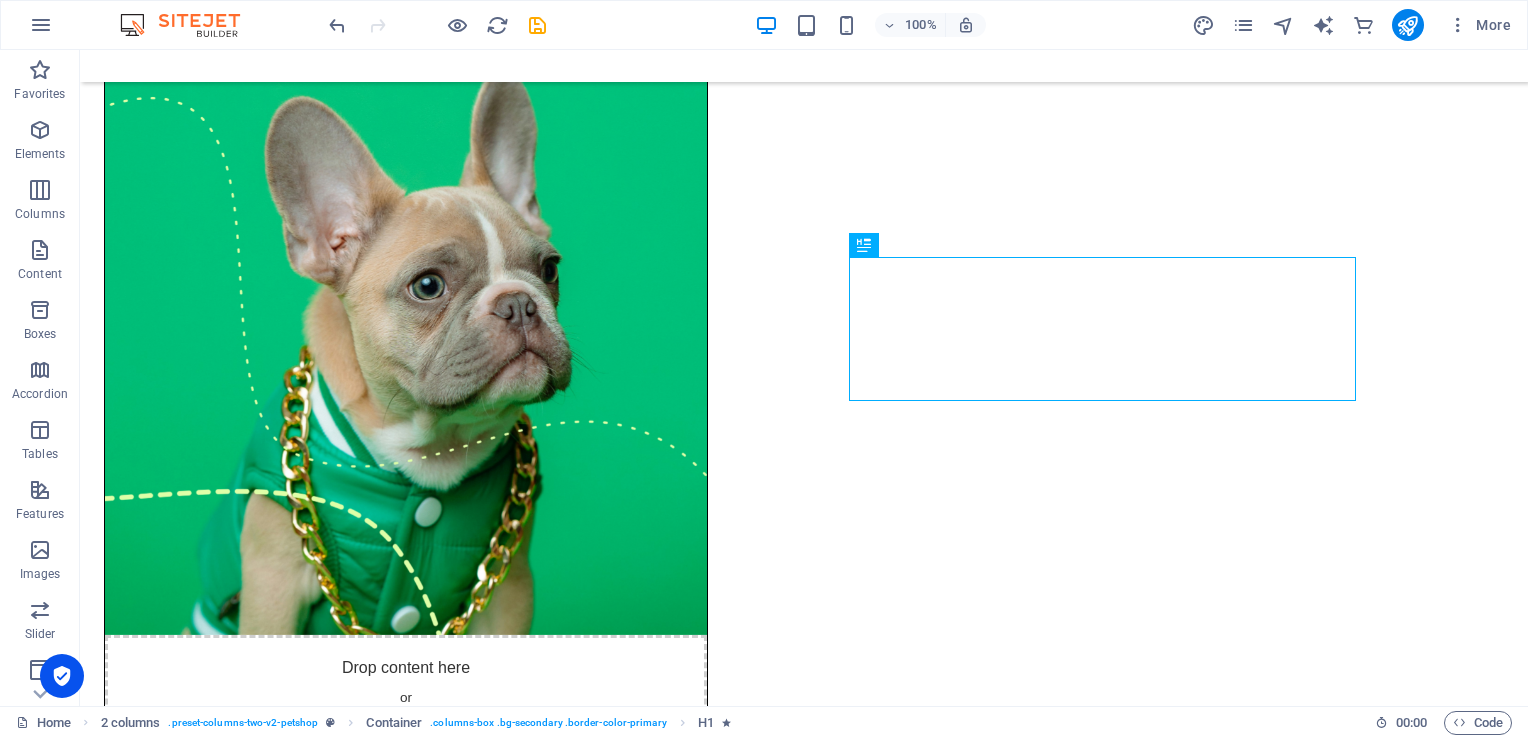 scroll, scrollTop: 190, scrollLeft: 0, axis: vertical 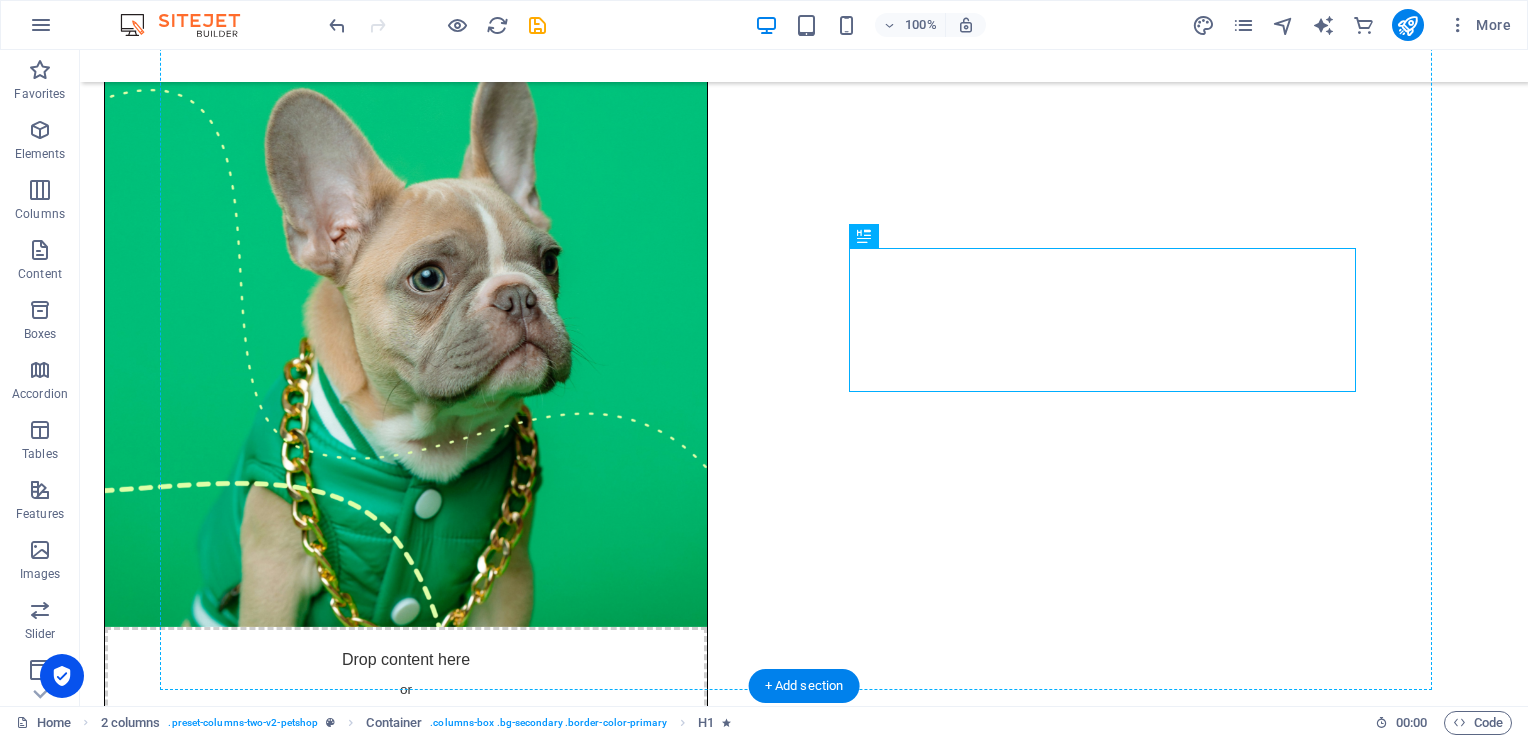 drag, startPoint x: 944, startPoint y: 292, endPoint x: 863, endPoint y: 208, distance: 116.6919 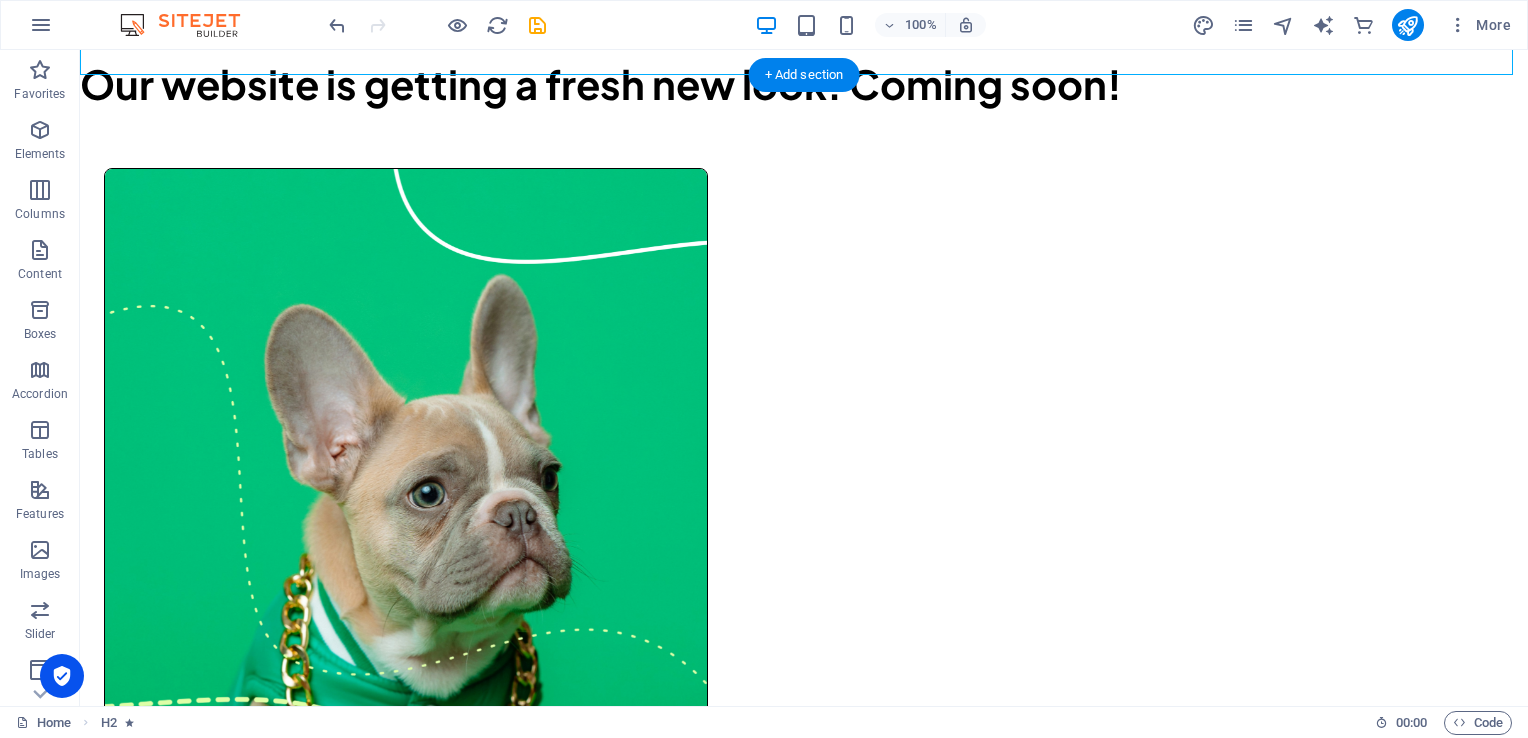 scroll, scrollTop: 0, scrollLeft: 0, axis: both 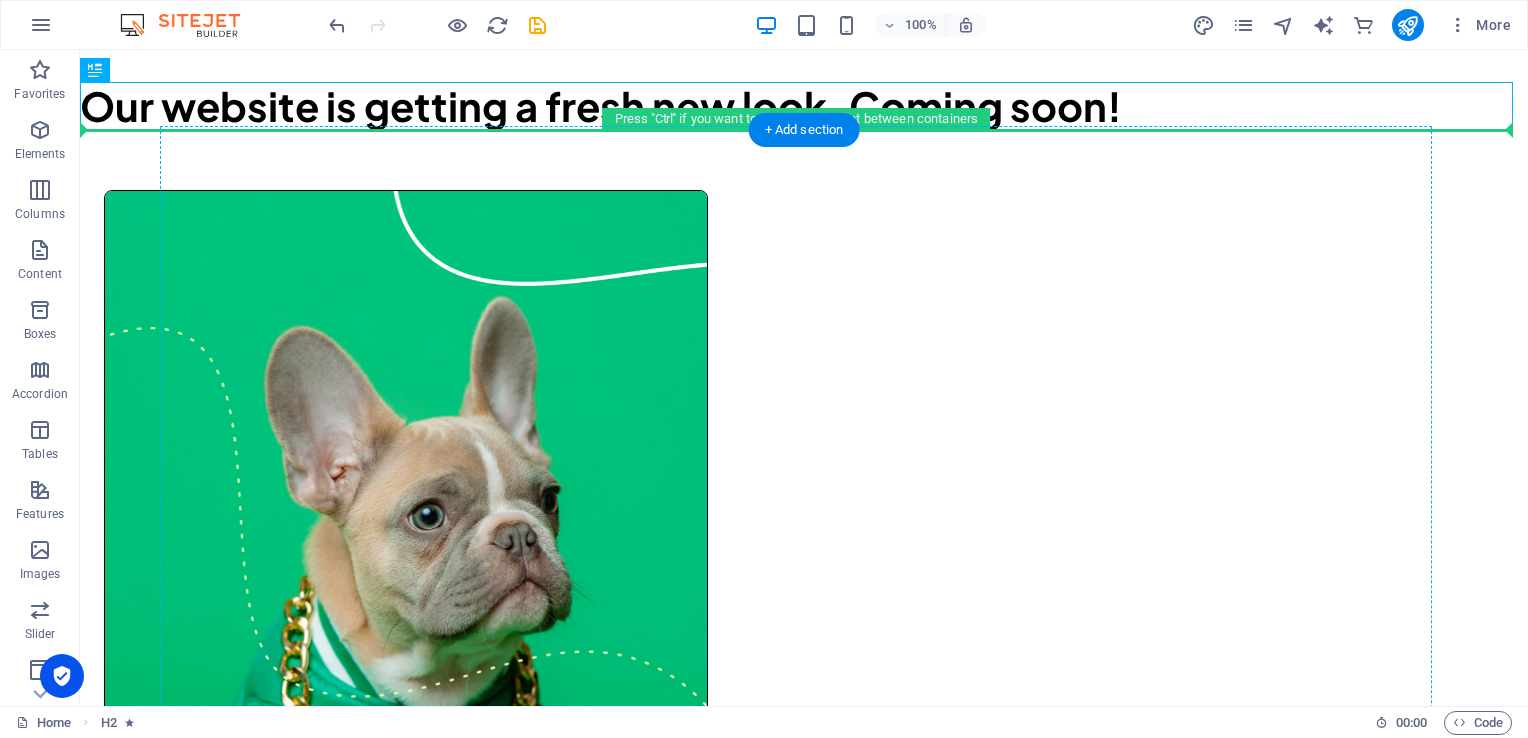 drag, startPoint x: 175, startPoint y: 122, endPoint x: 886, endPoint y: 402, distance: 764.1472 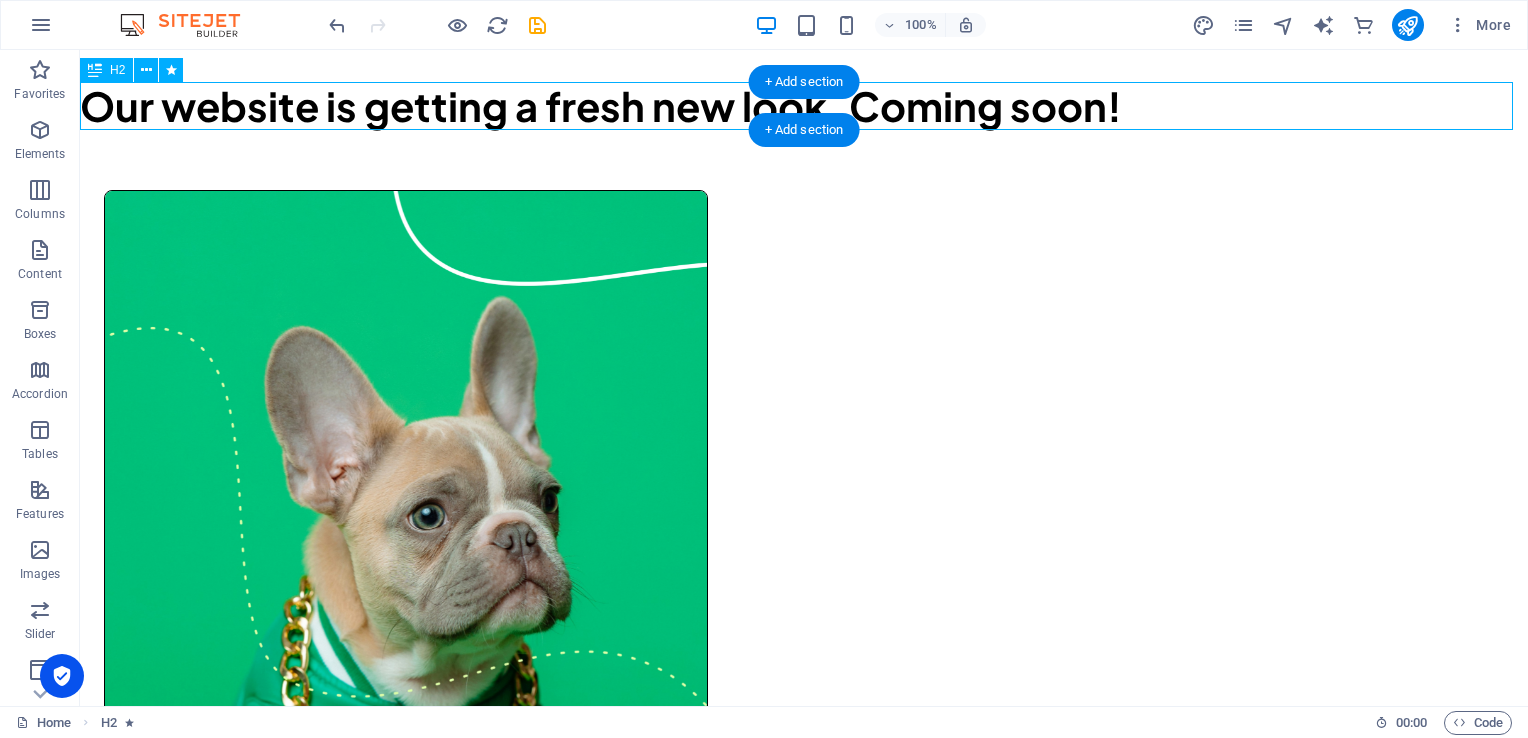 click on "Our website is getting a fresh new look. Coming soon!" at bounding box center [804, 106] 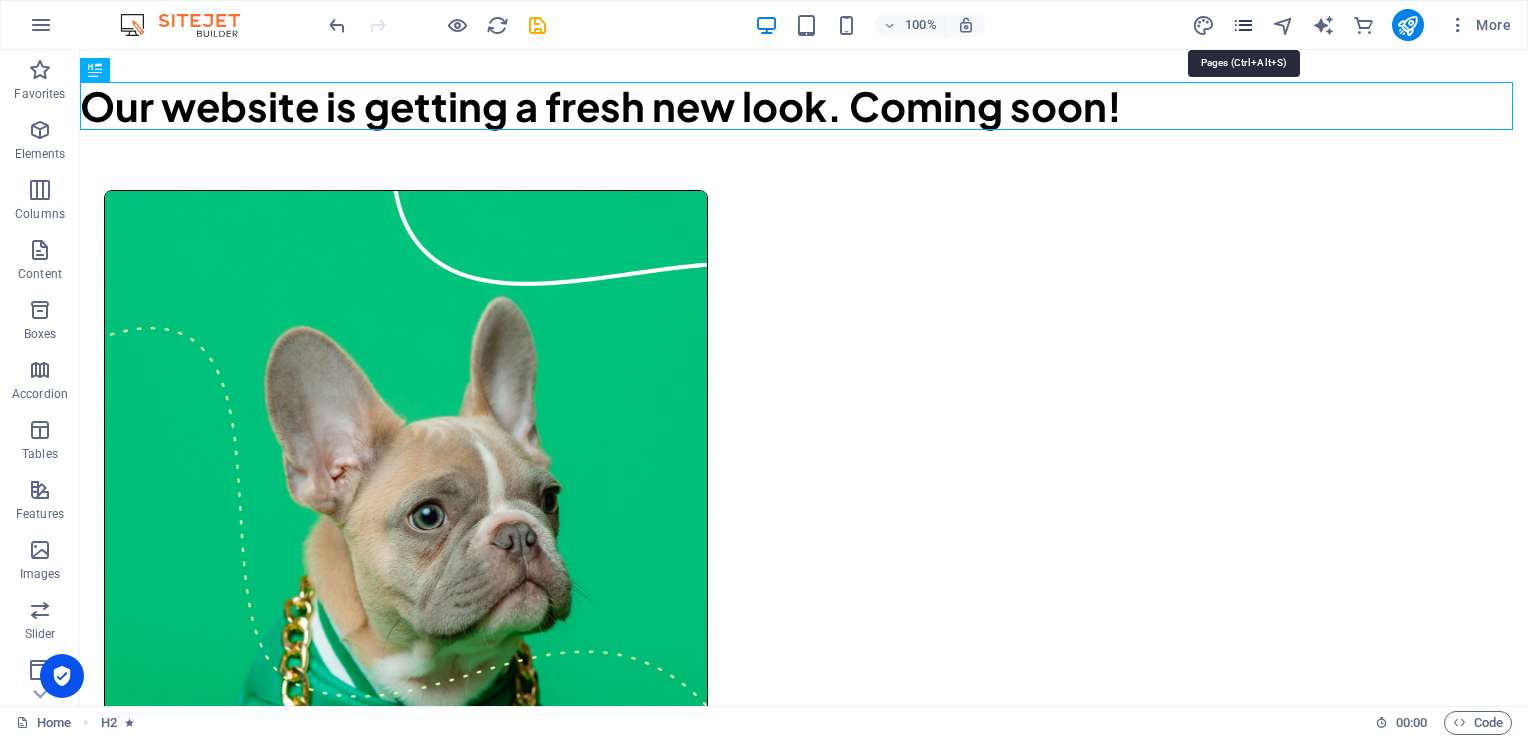 click at bounding box center [1243, 25] 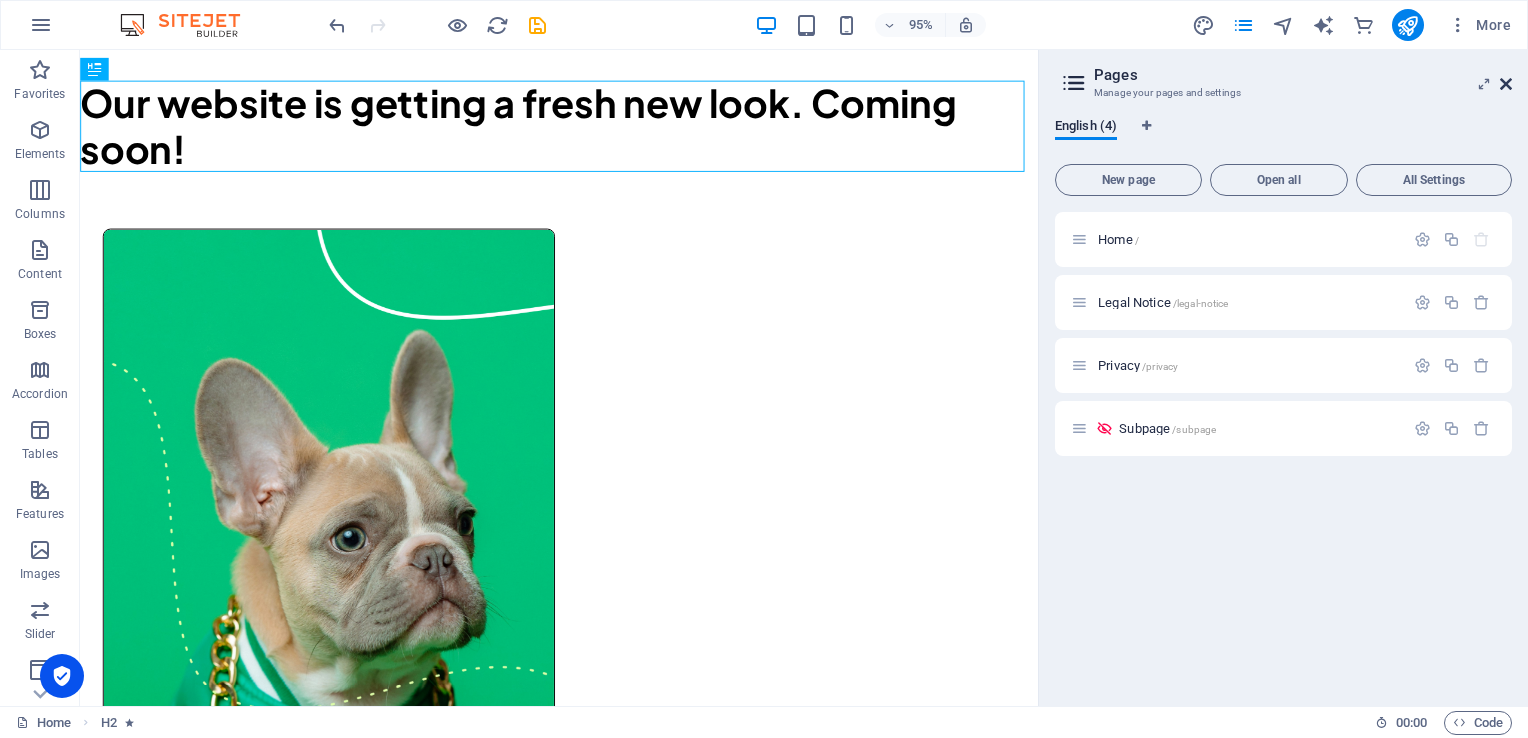 click at bounding box center [1506, 84] 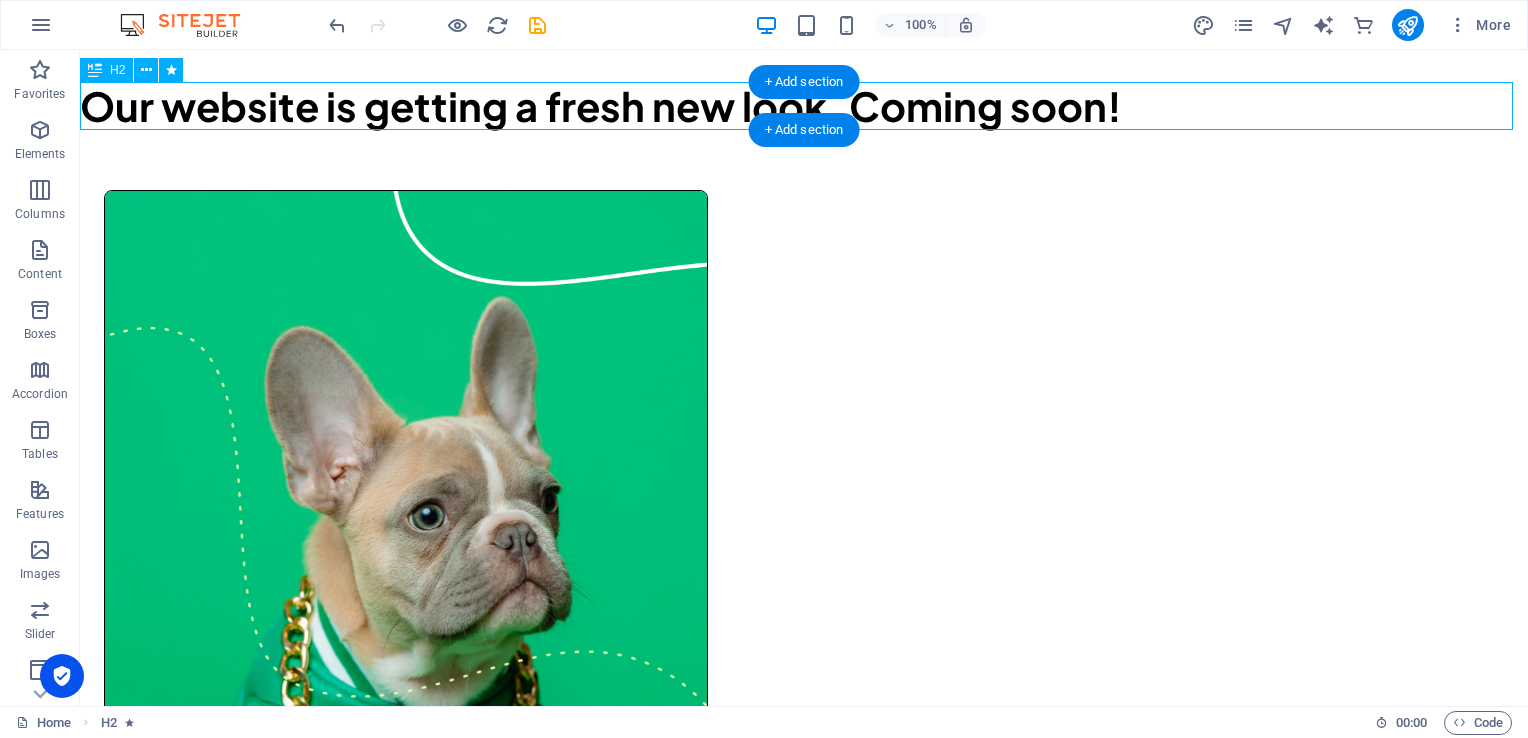 click on "Our website is getting a fresh new look. Coming soon!" at bounding box center [804, 106] 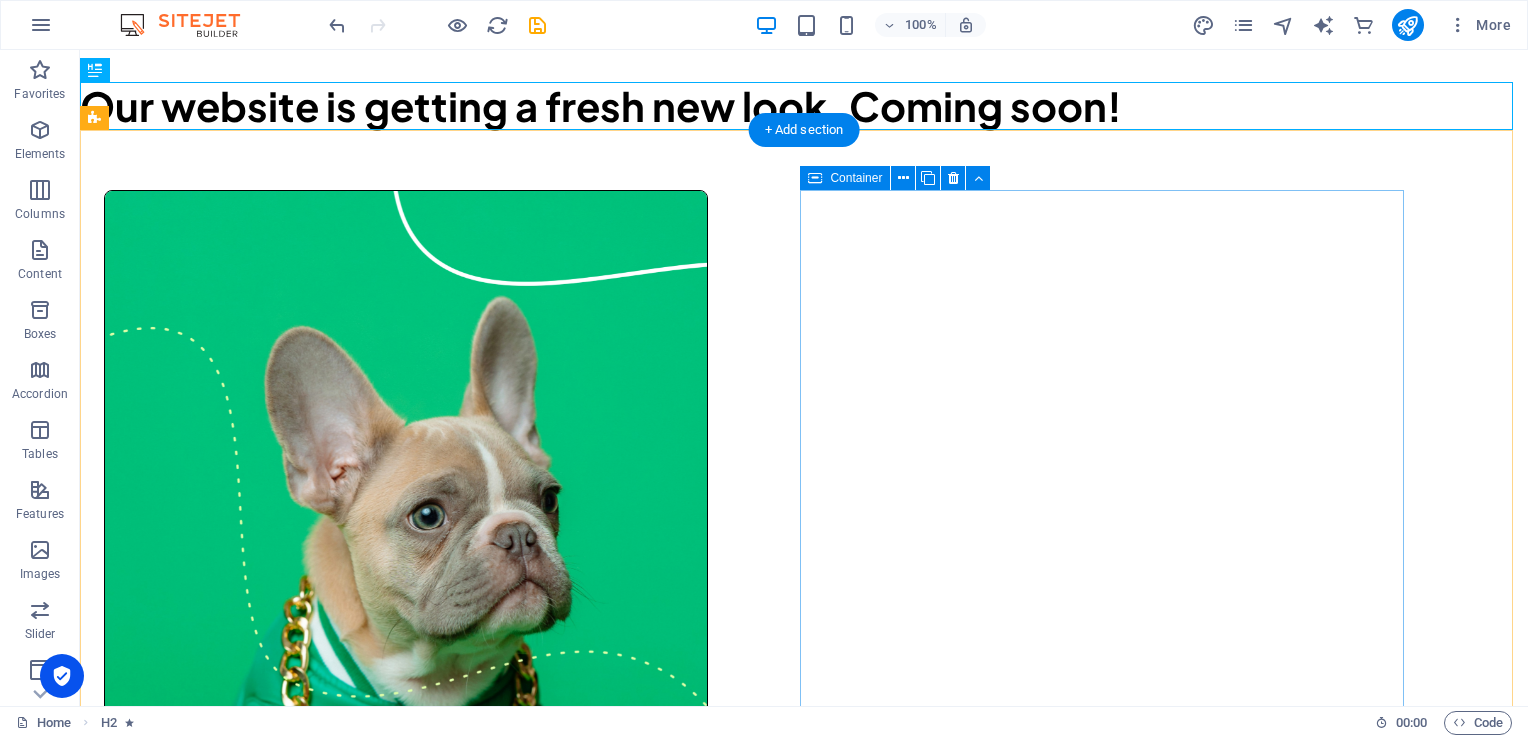 drag, startPoint x: 171, startPoint y: 124, endPoint x: 883, endPoint y: 370, distance: 753.29944 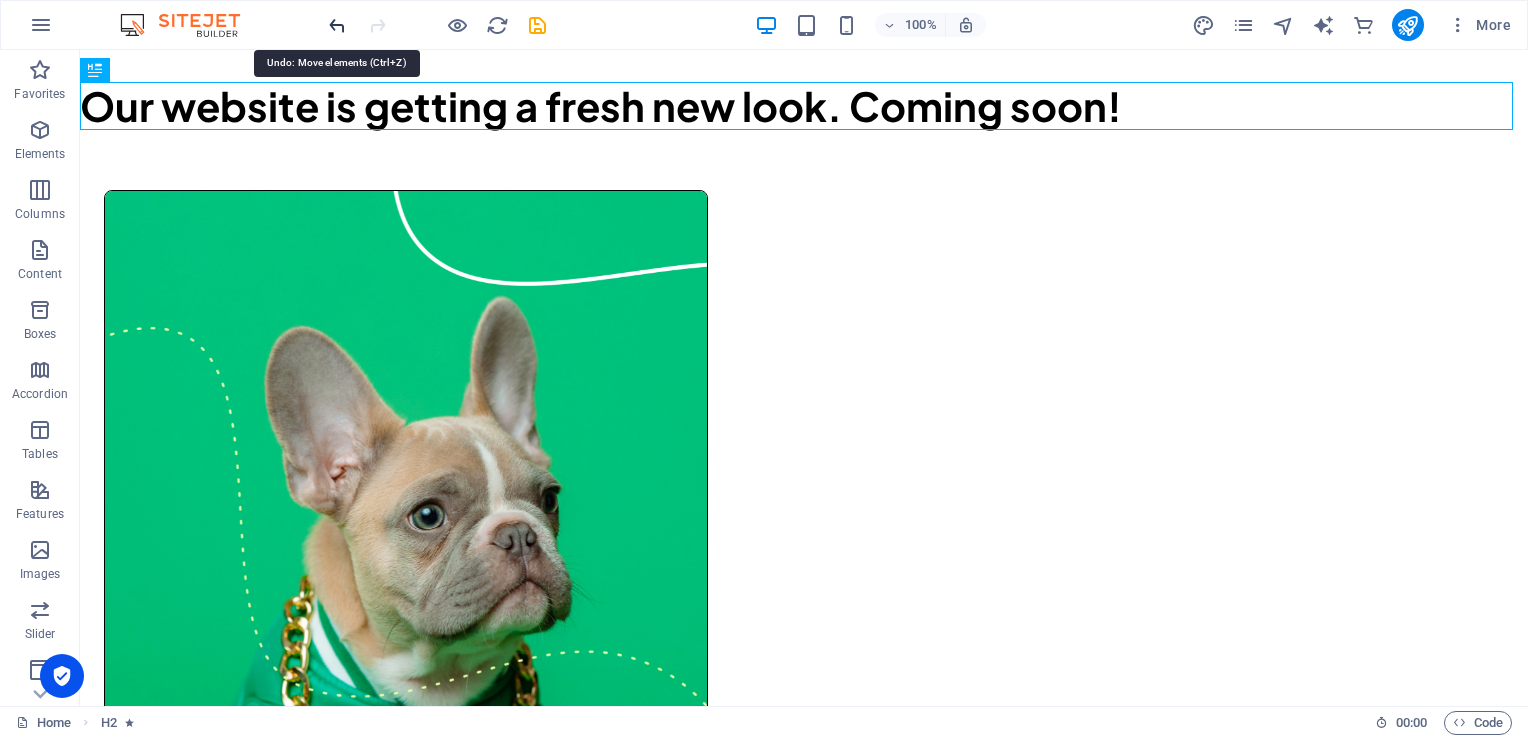 click at bounding box center [337, 25] 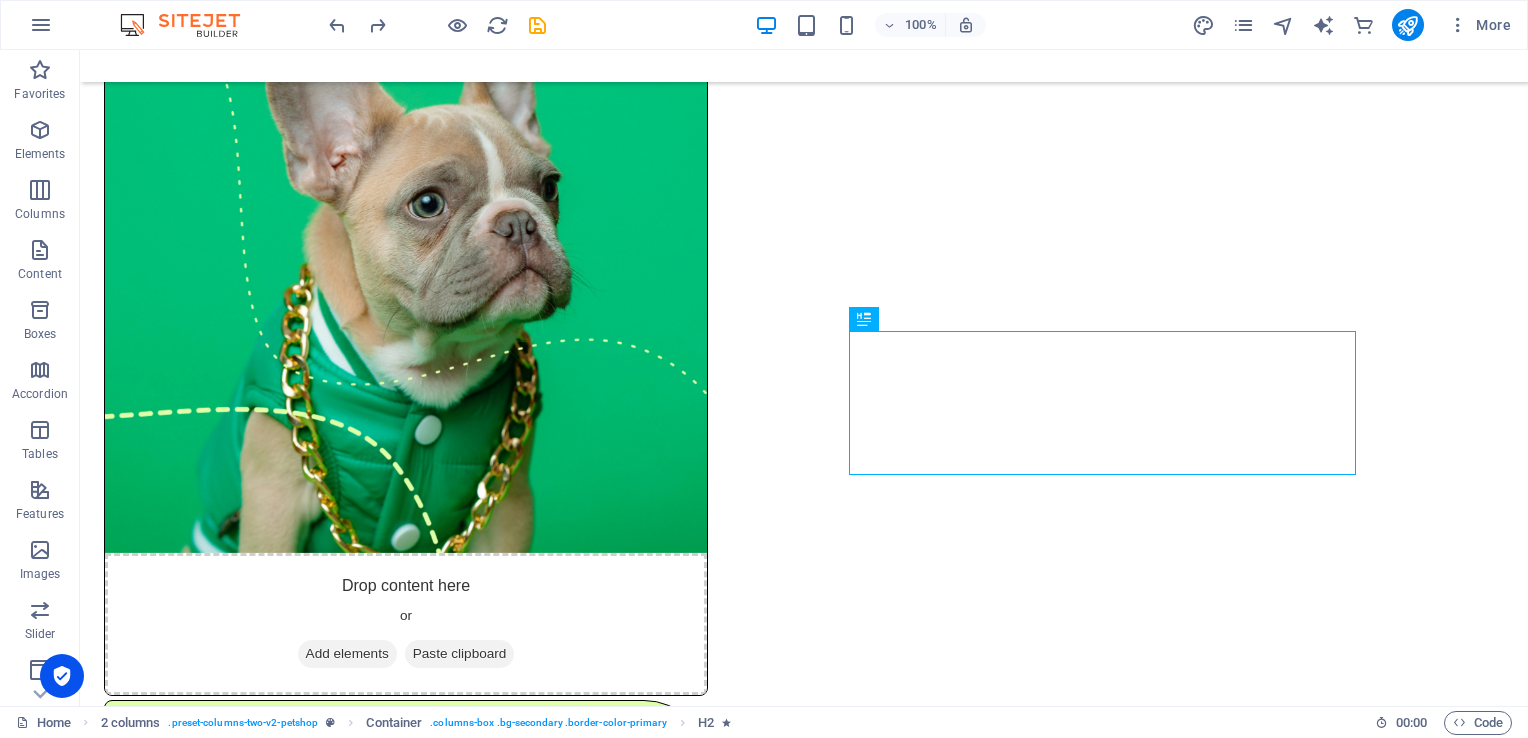 scroll, scrollTop: 272, scrollLeft: 0, axis: vertical 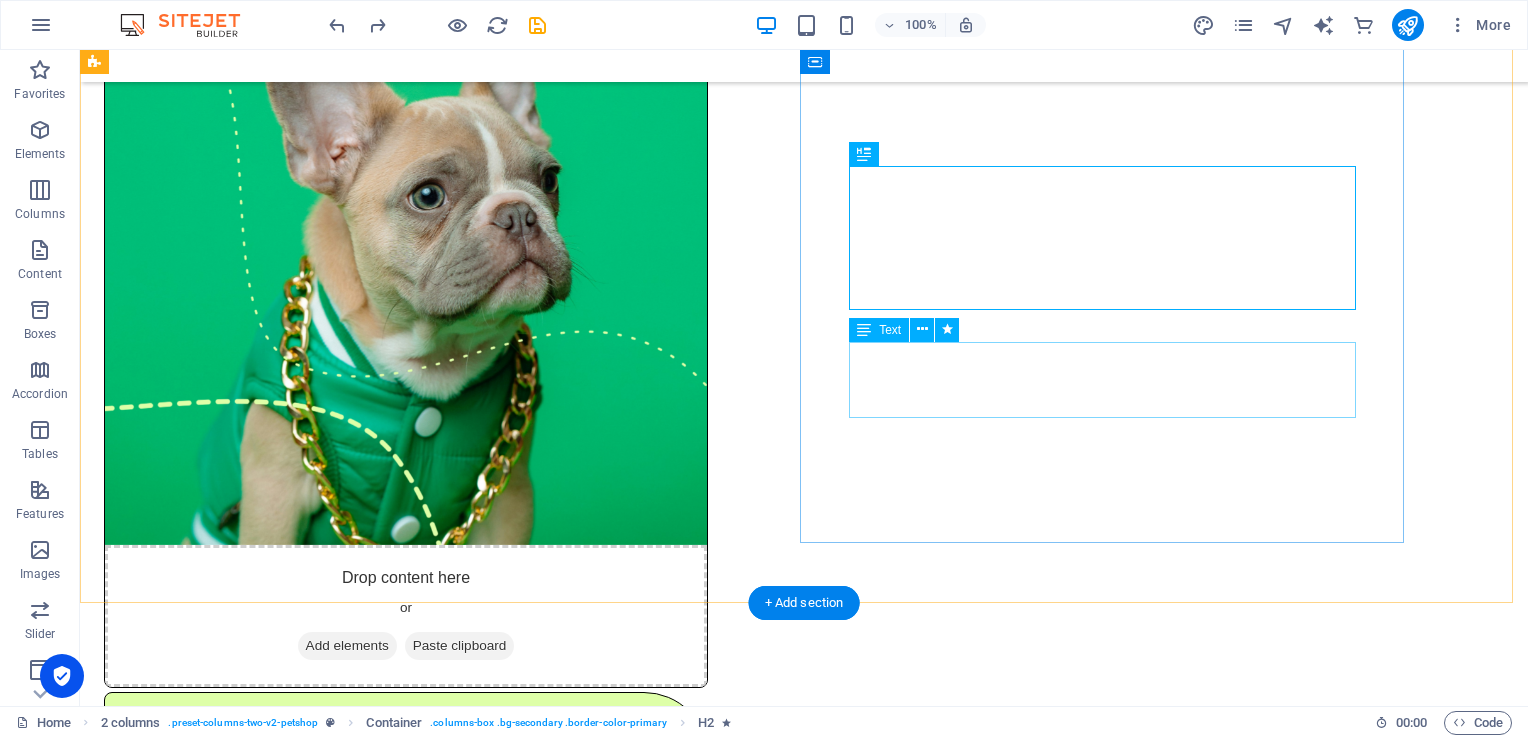 click on "Lorem ipsum dolor sit amet, consectetur adipiscing elit, sed do eiusmod tempor incididunt ut labore et dolore magna aliqua. Ut enim ad minim veniam, quis nostrud exercitation ullamco laboris." at bounding box center [406, 955] 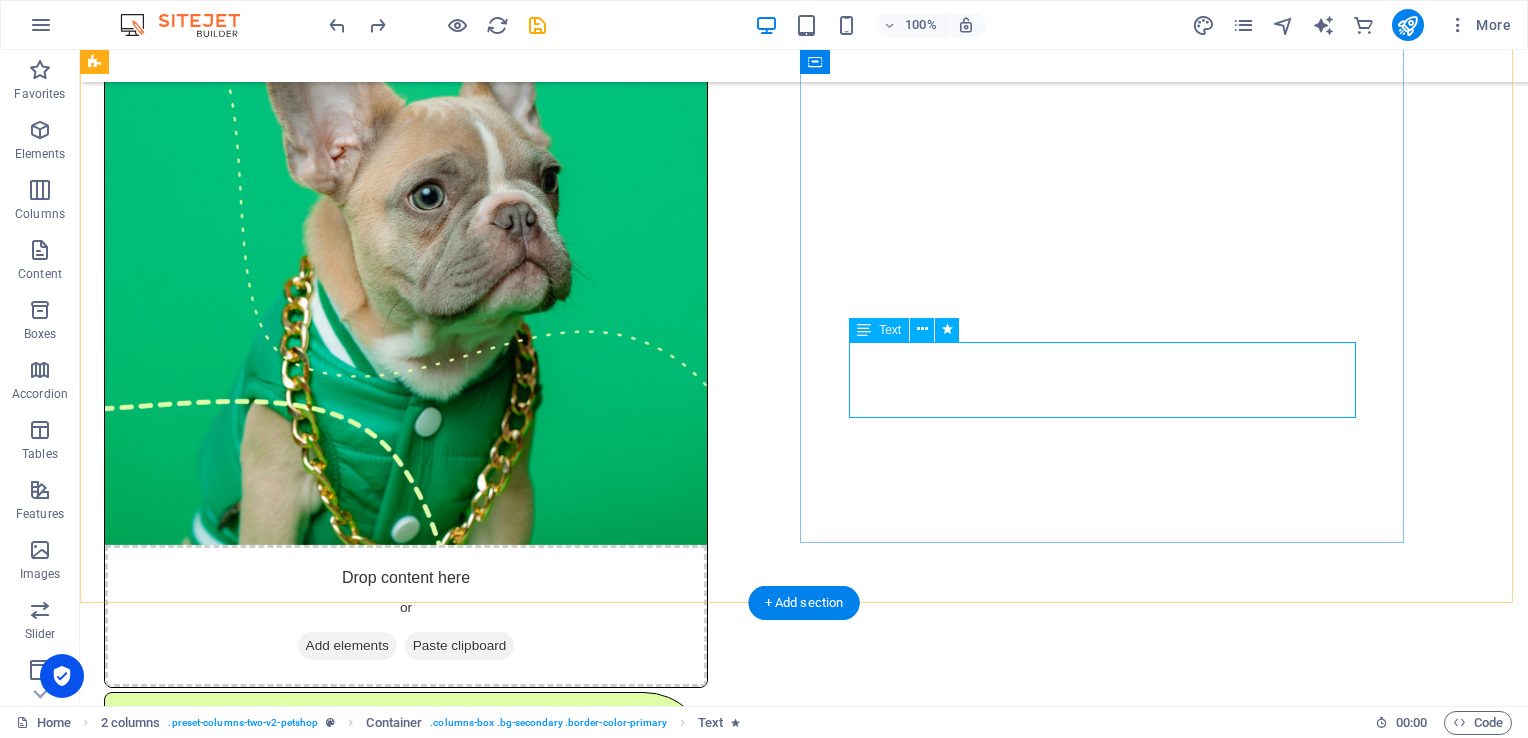 click on "Lorem ipsum dolor sit amet, consectetur adipiscing elit, sed do eiusmod tempor incididunt ut labore et dolore magna aliqua. Ut enim ad minim veniam, quis nostrud exercitation ullamco laboris." at bounding box center [406, 955] 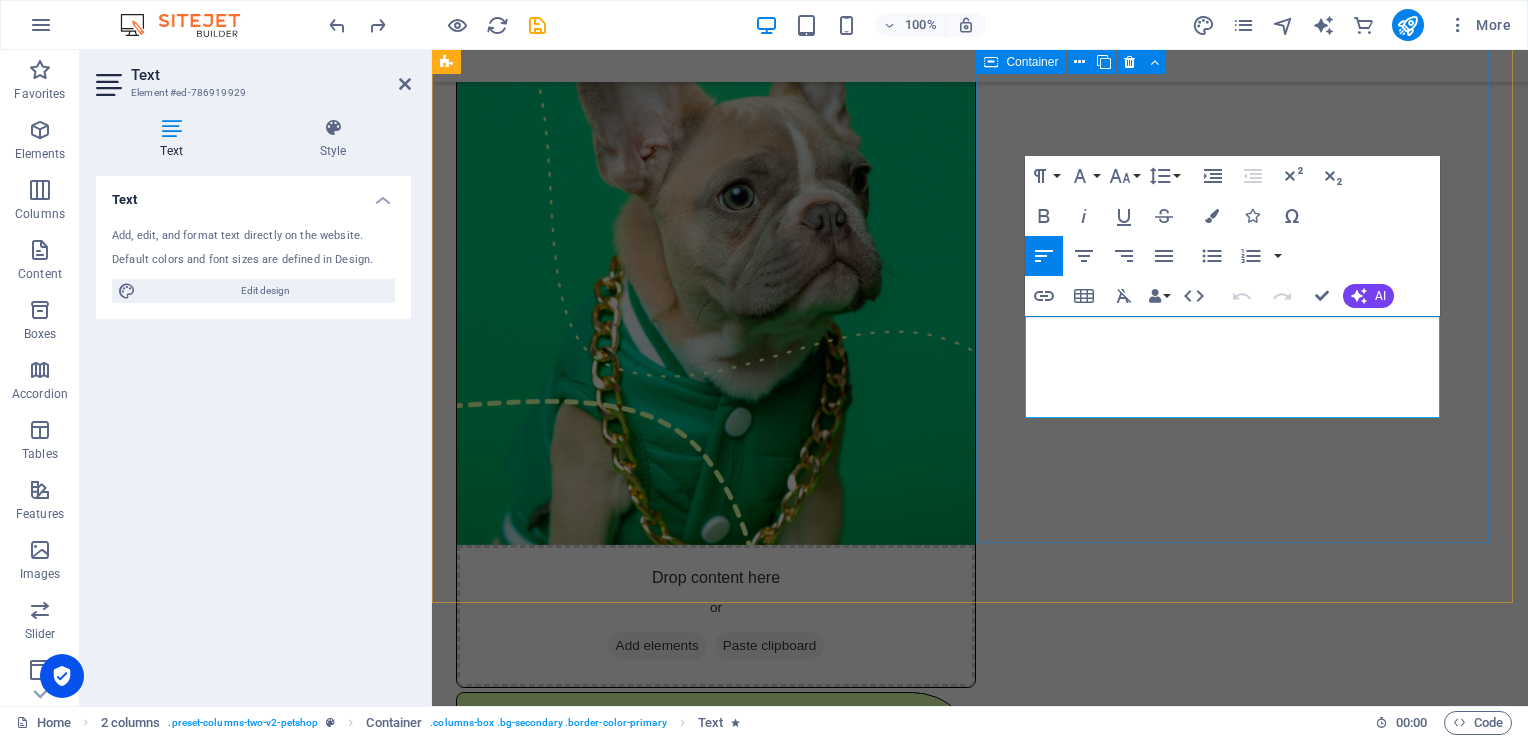 drag, startPoint x: 1682, startPoint y: 406, endPoint x: 1012, endPoint y: 322, distance: 675.2451 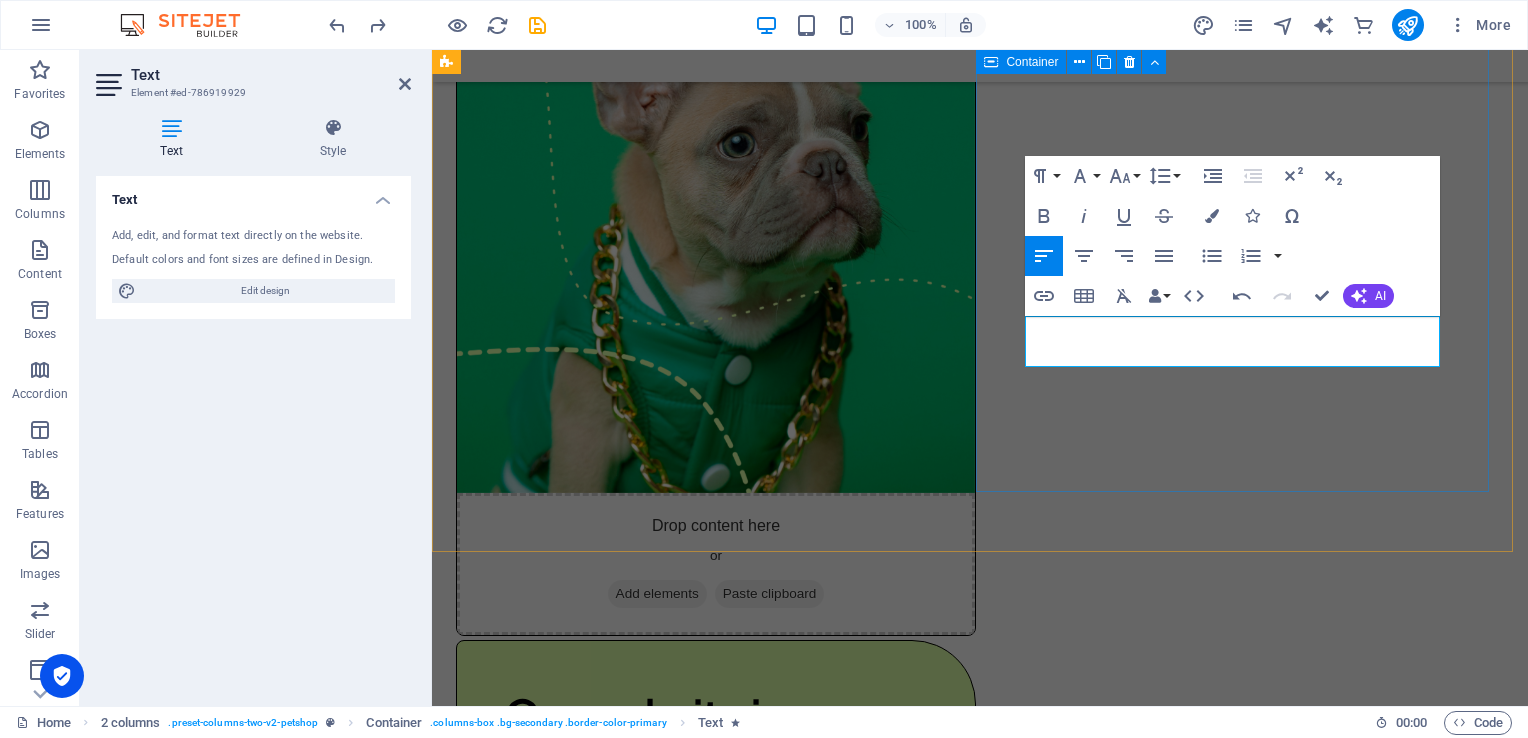 scroll, scrollTop: 298, scrollLeft: 0, axis: vertical 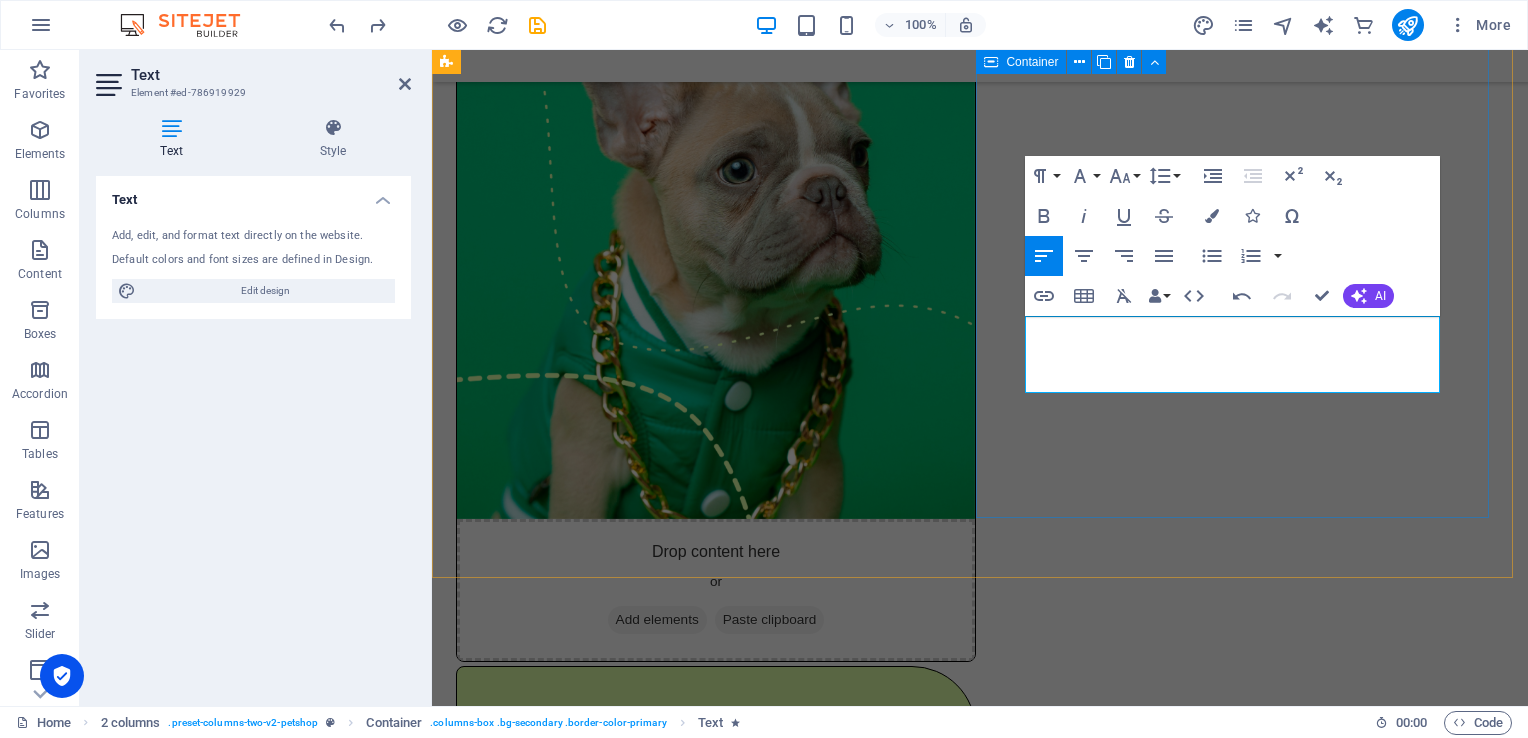 click on "Our website is getting a fresh new look. Coming soon! Next Dance: Sunday, August 24, 2025 ​ 6 pm - Dance Lesson 7 pm - 11 pm Ballroom Dancing All products" at bounding box center (716, 966) 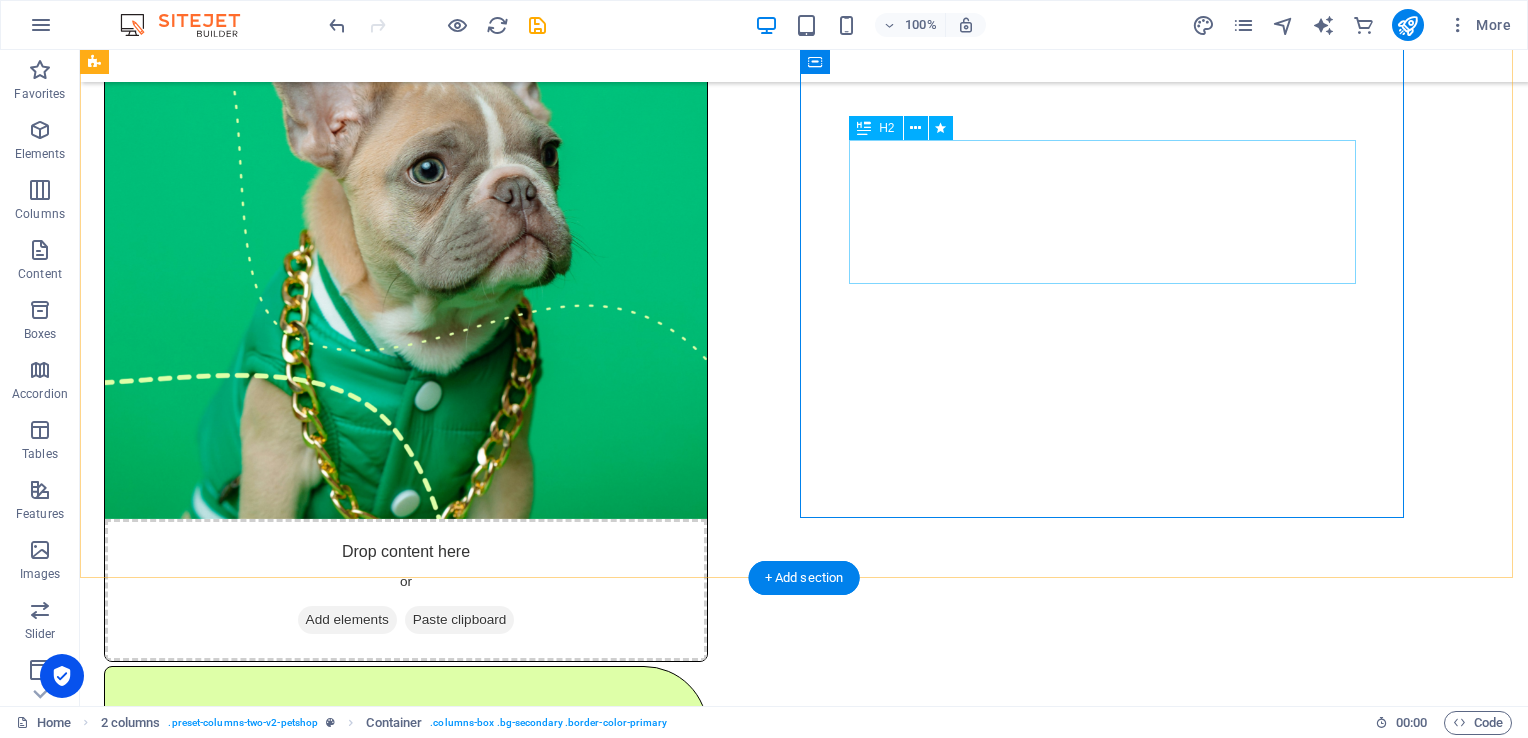click on "Our website is getting a fresh new look. Coming soon!" at bounding box center [406, 787] 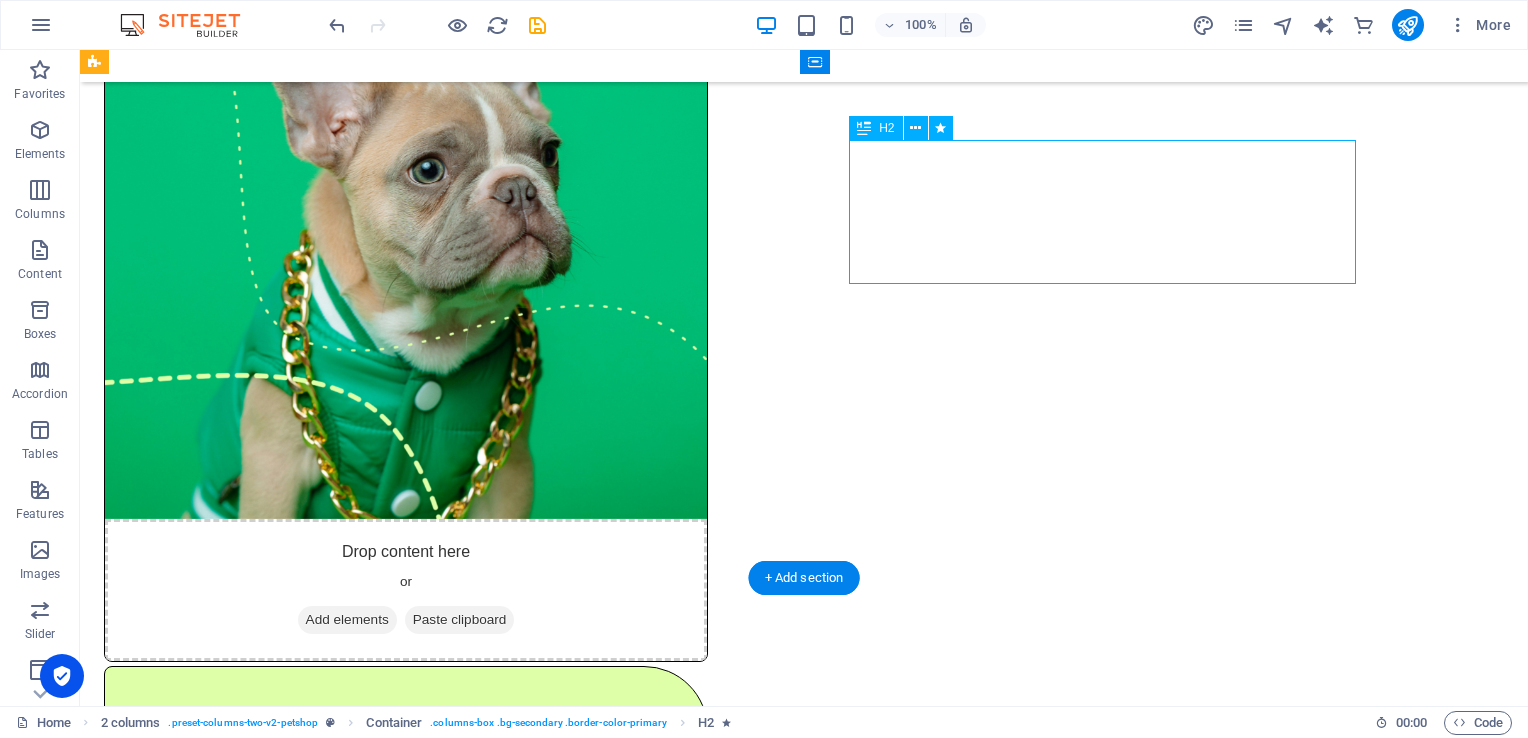 click on "Our website is getting a fresh new look. Coming soon!" at bounding box center (406, 787) 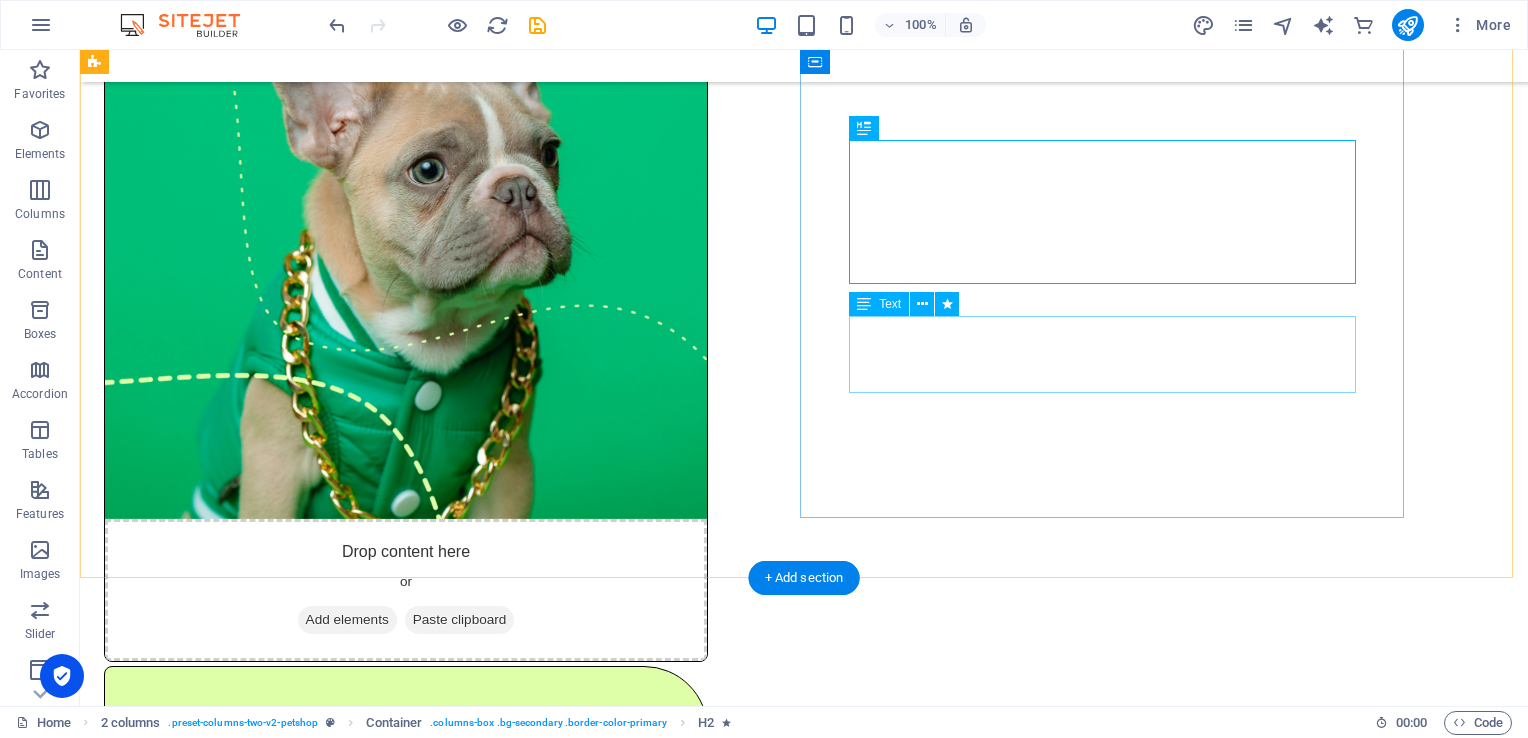 click on "Next Dance: Sunday, August 24, 2025  6 pm - Dance Lesson 7 pm - 11 pm Ballroom Dancing" at bounding box center [406, 929] 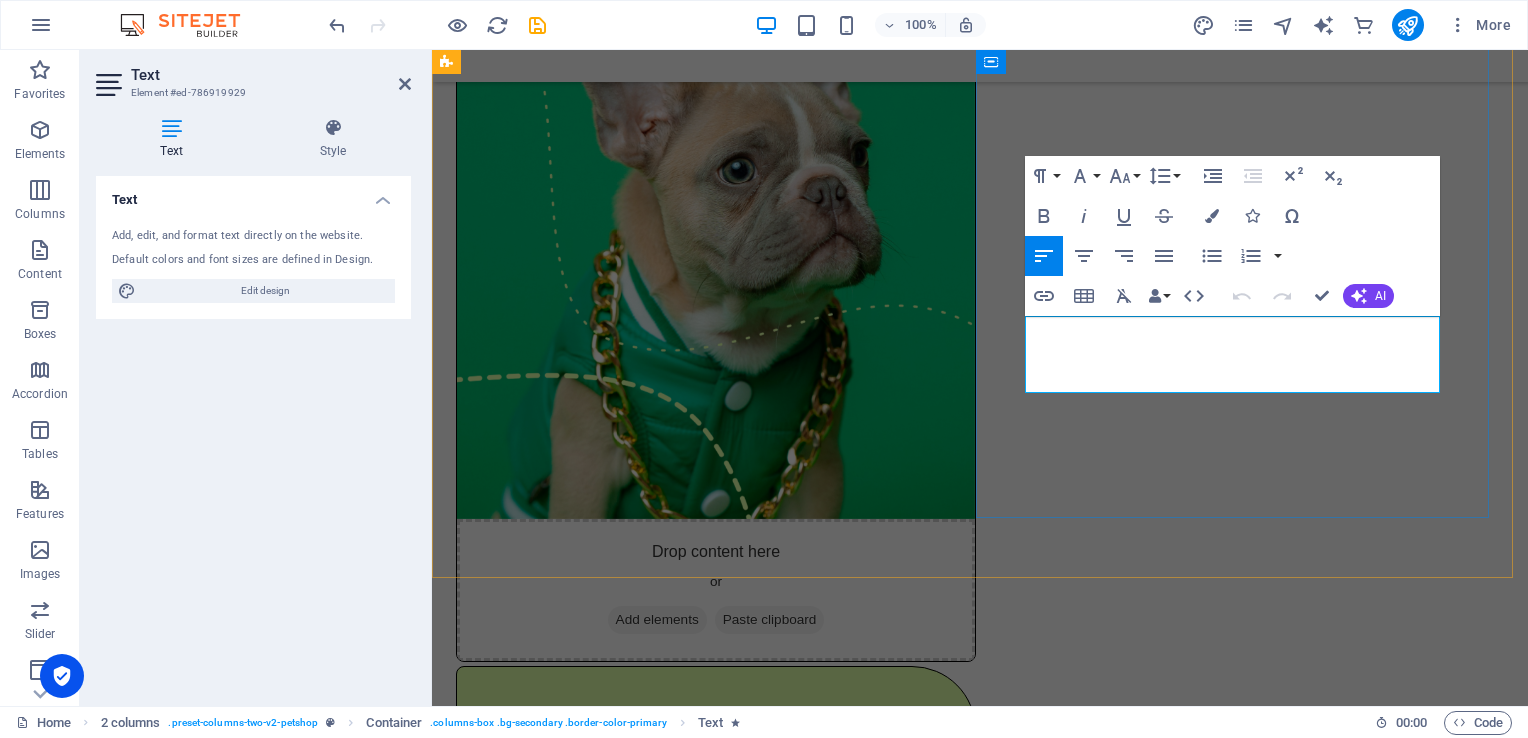 click on "Next Dance: [DATE]" at bounding box center [716, 904] 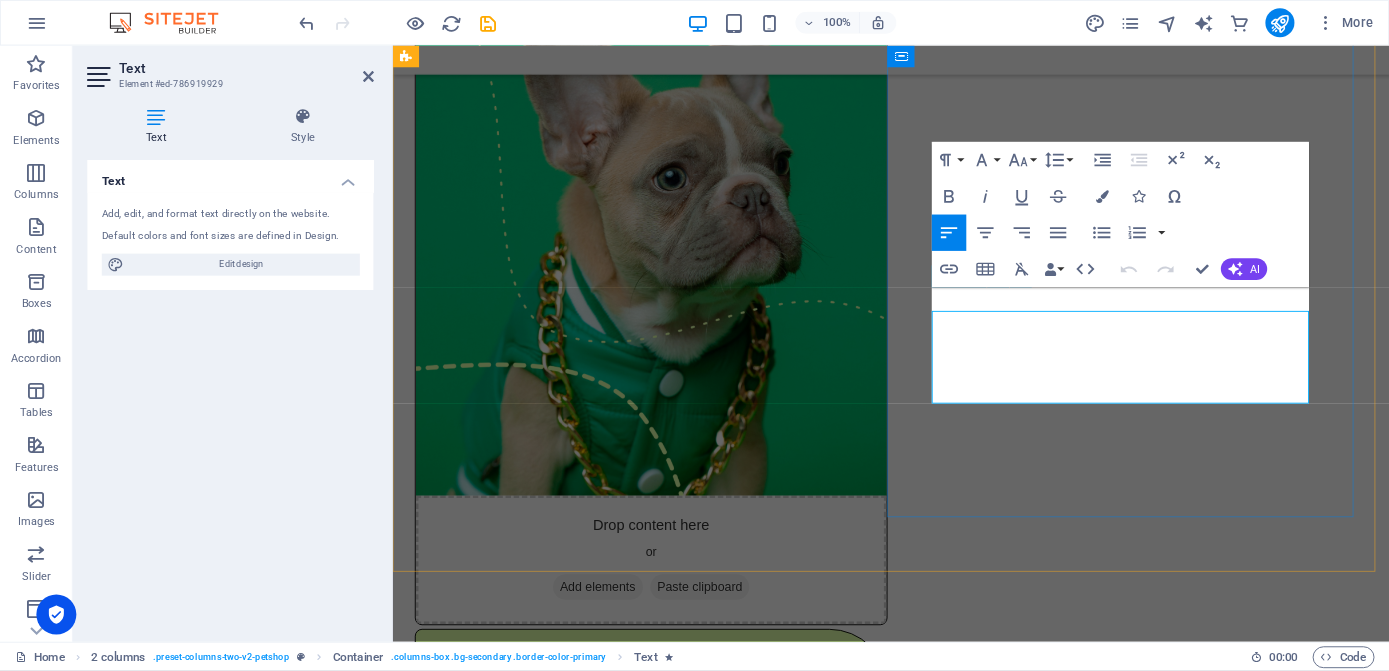 scroll, scrollTop: 247, scrollLeft: 0, axis: vertical 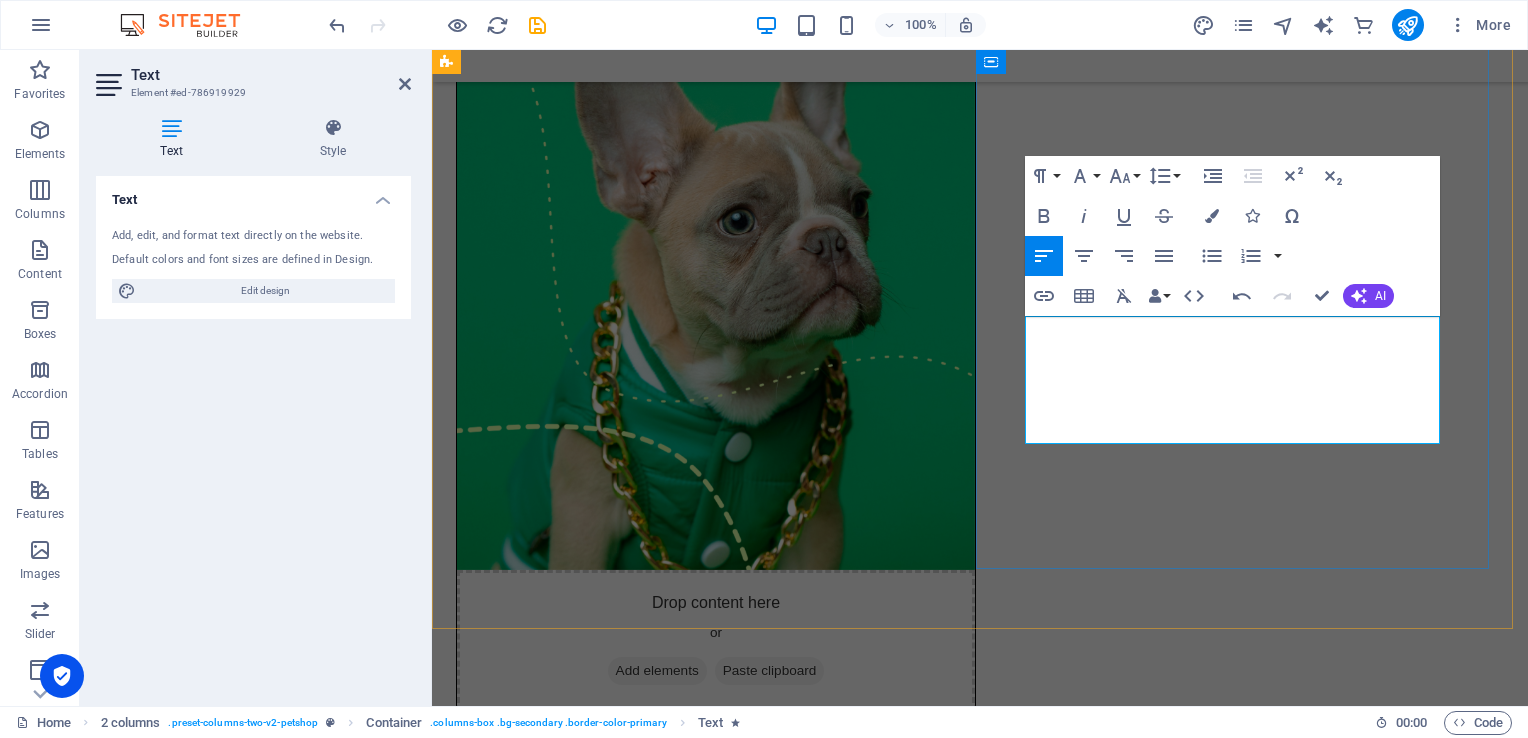 click at bounding box center [716, 955] 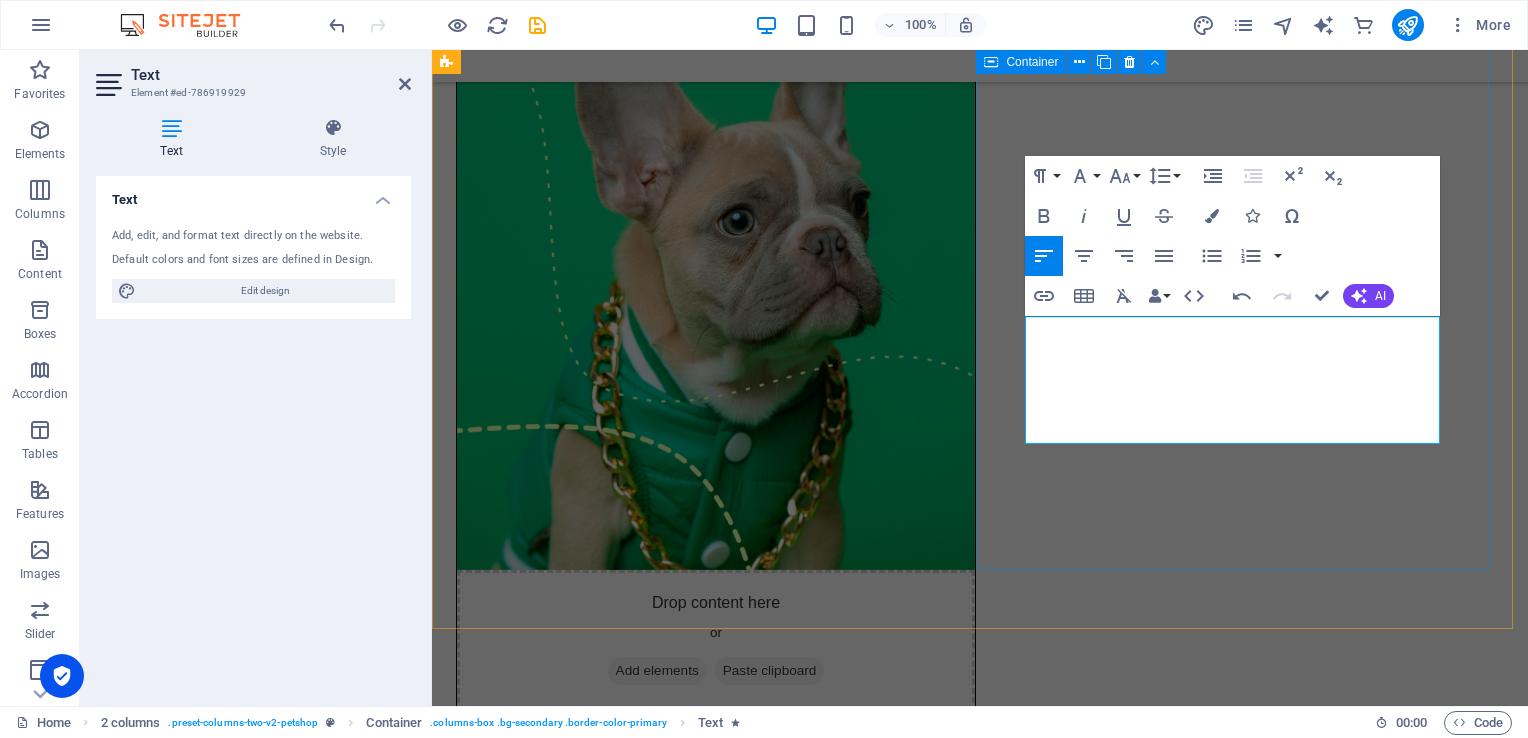 drag, startPoint x: 1222, startPoint y: 333, endPoint x: 1017, endPoint y: 310, distance: 206.28621 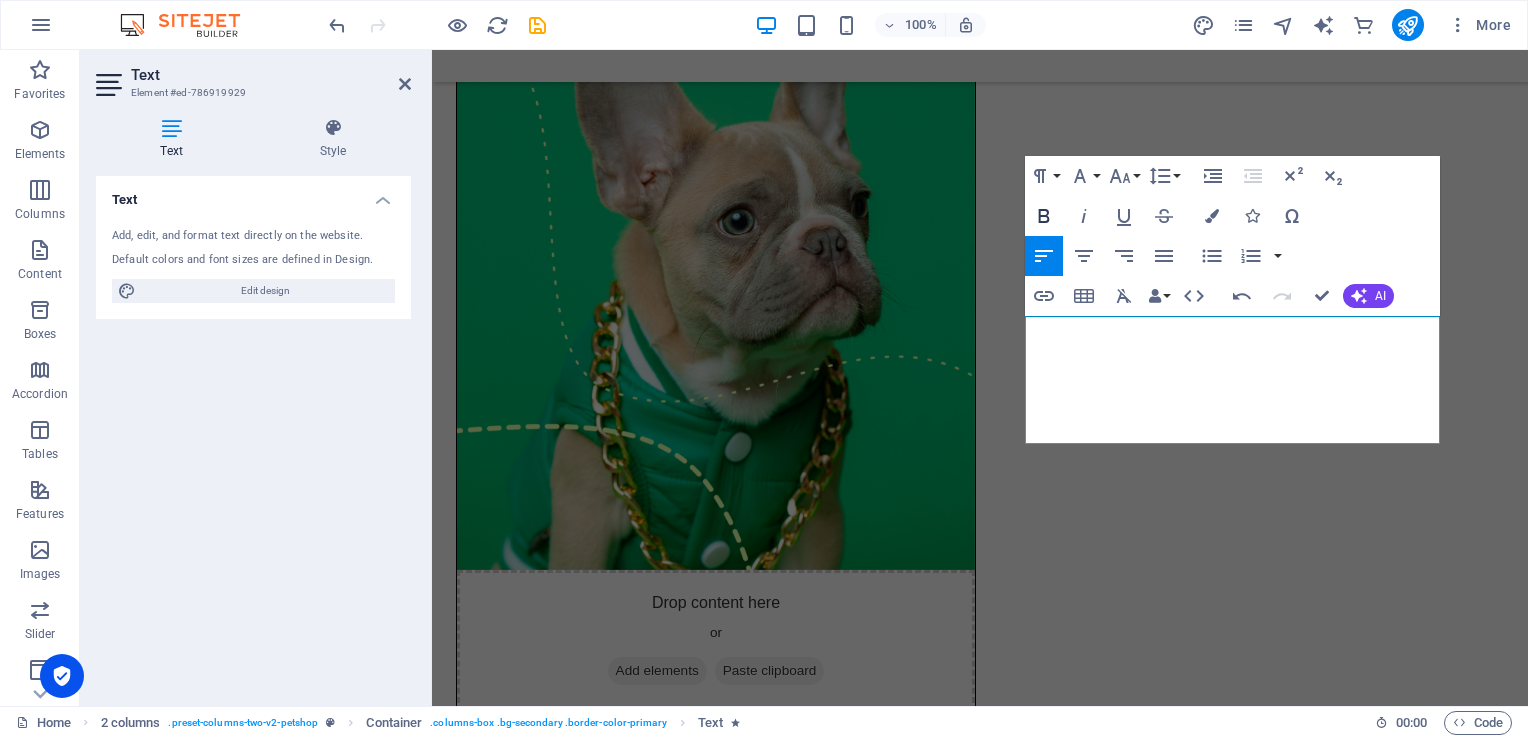 click 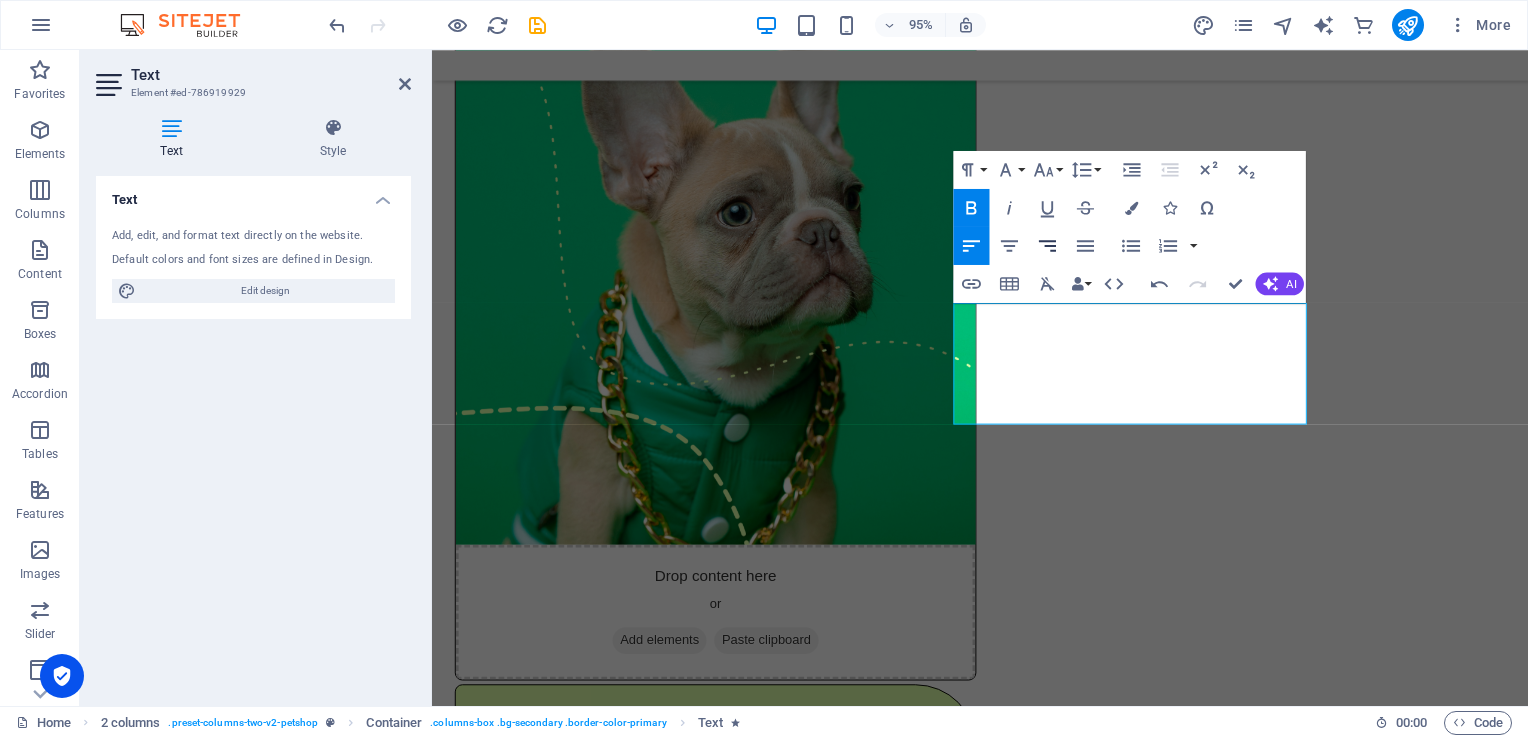 scroll, scrollTop: 247, scrollLeft: 0, axis: vertical 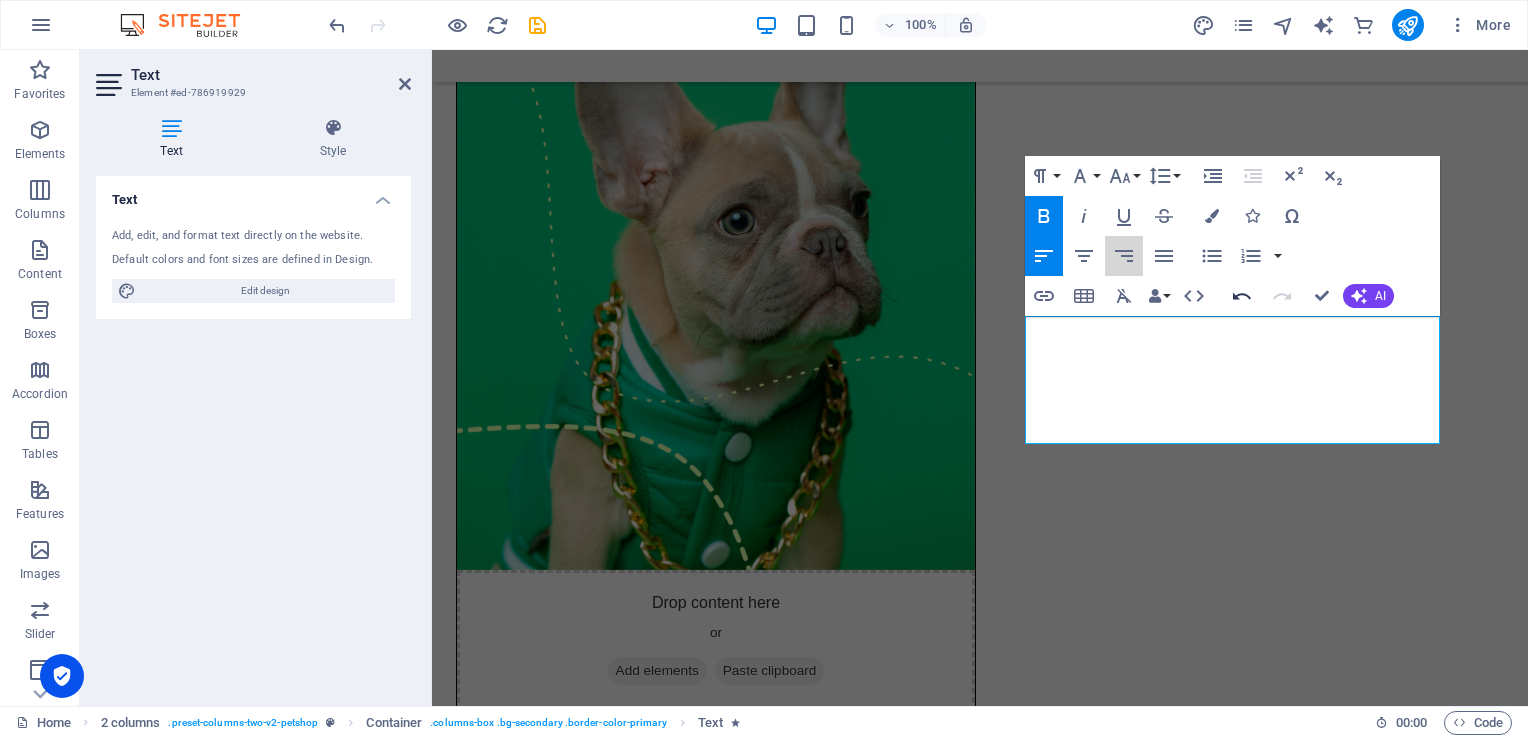 drag, startPoint x: 1110, startPoint y: 253, endPoint x: 1244, endPoint y: 305, distance: 143.73587 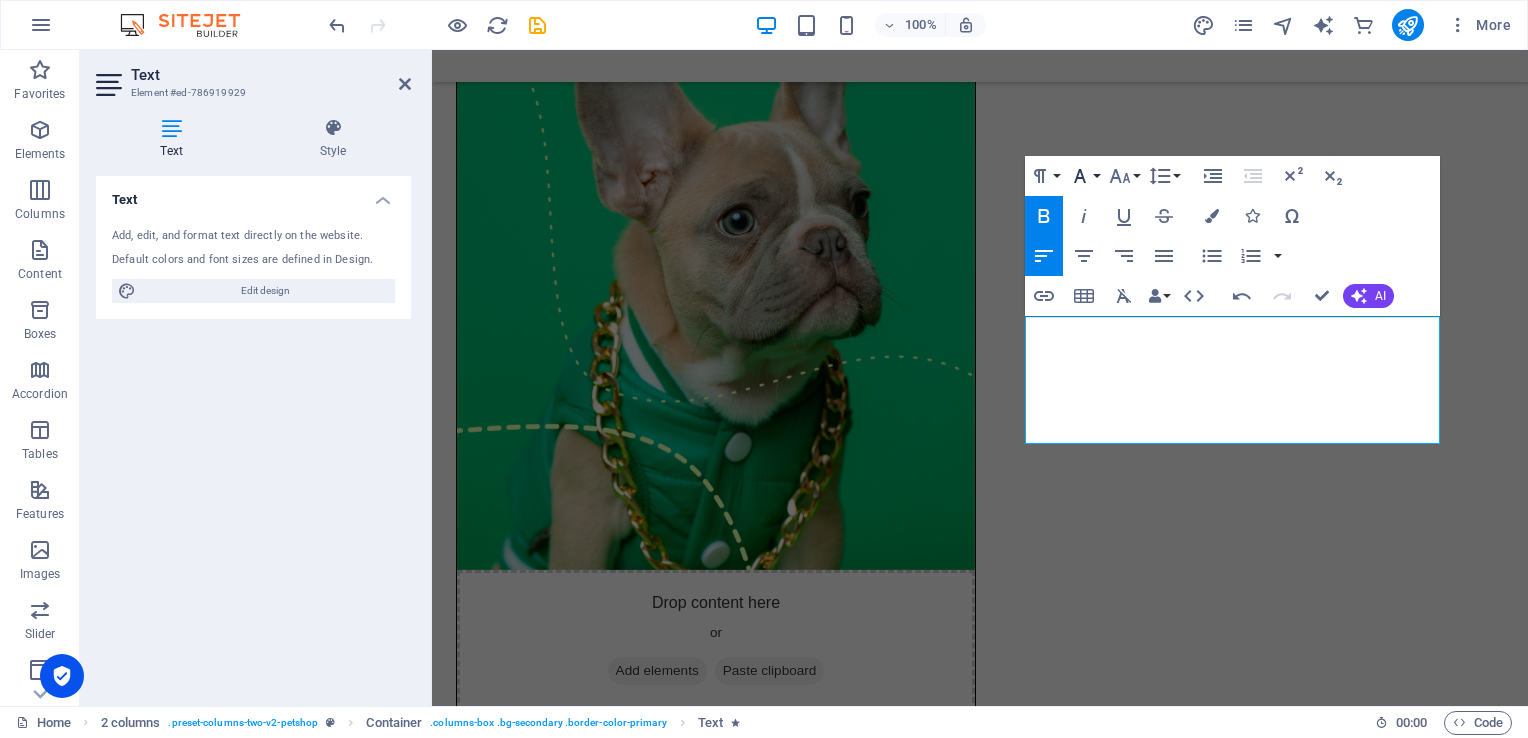 click on "Font Family" at bounding box center (1084, 176) 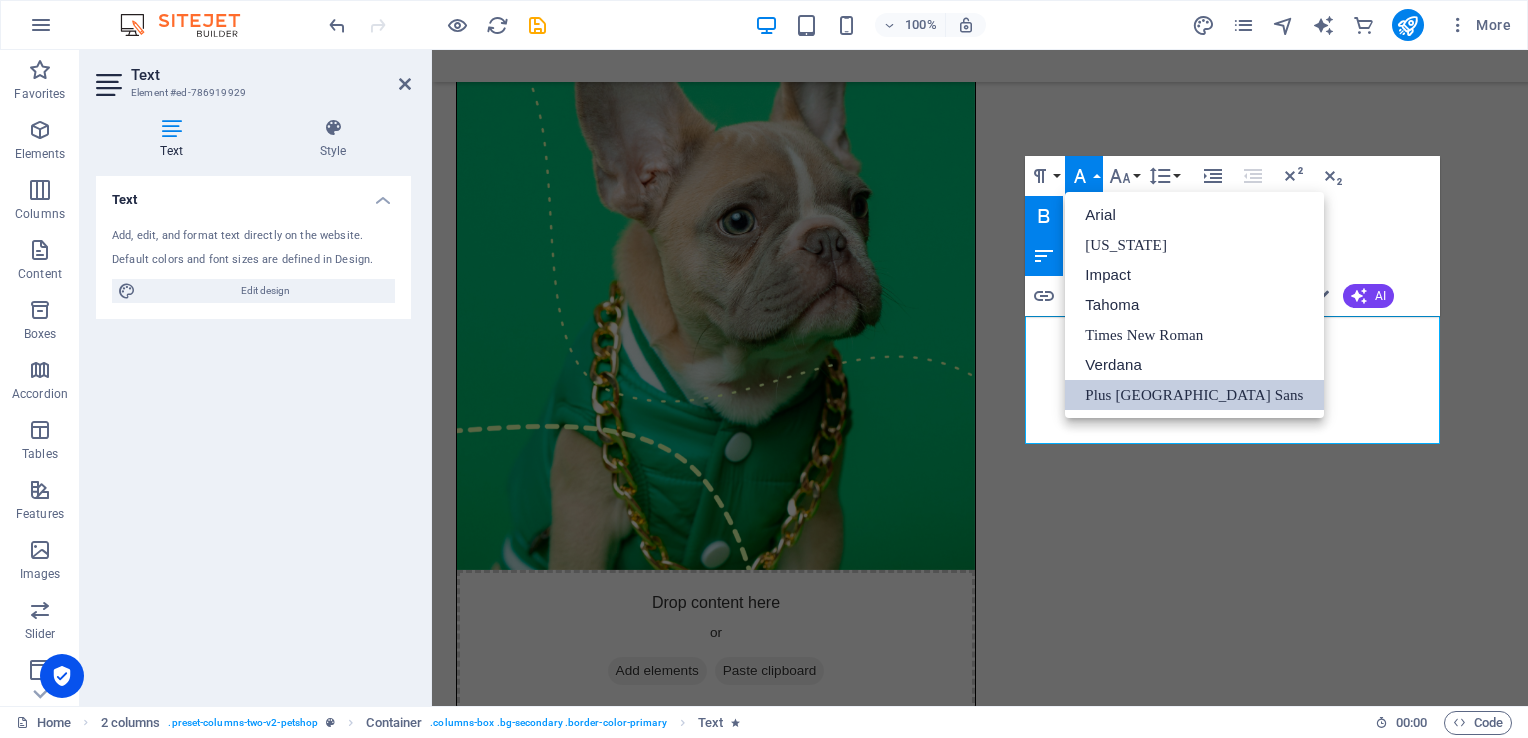 scroll, scrollTop: 0, scrollLeft: 0, axis: both 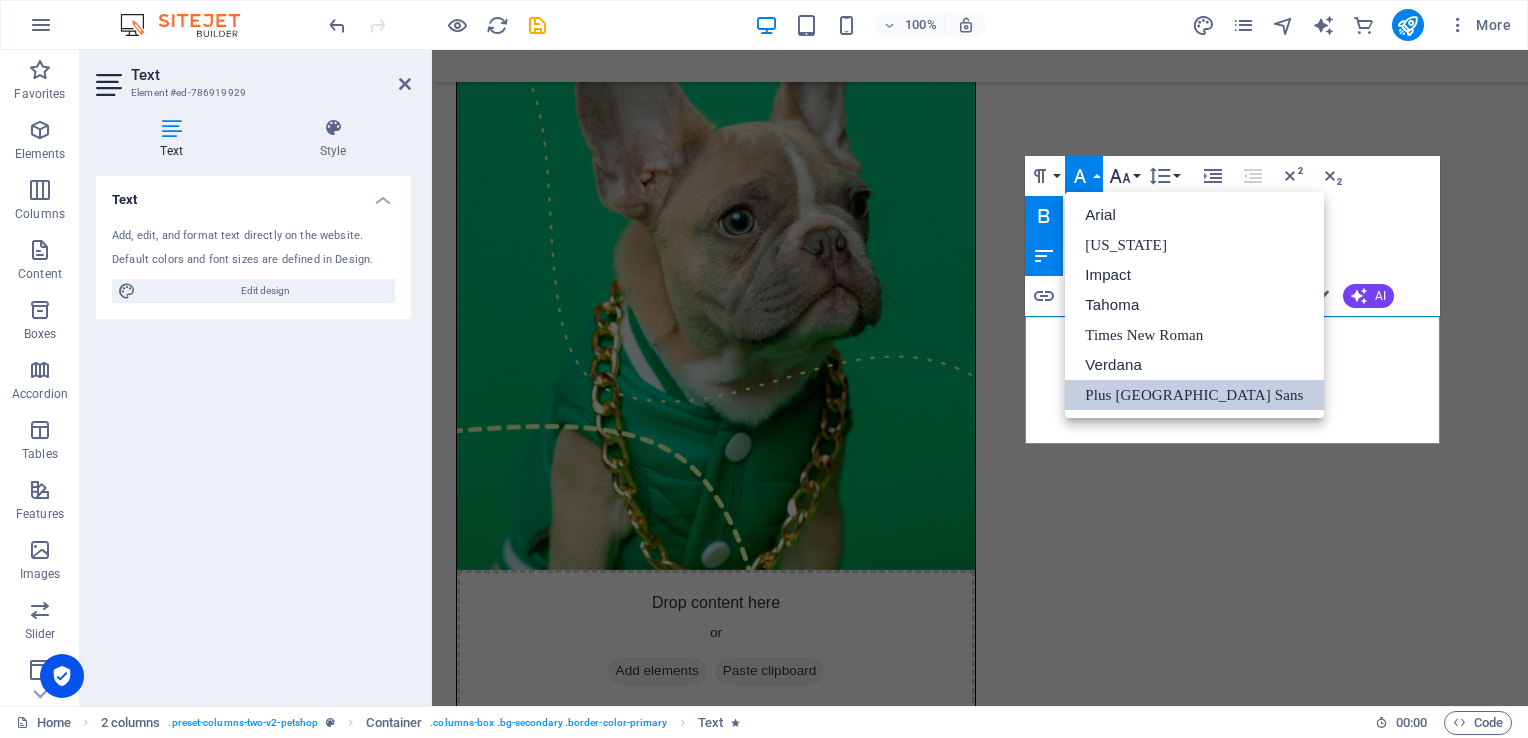 click on "Font Size" at bounding box center (1124, 176) 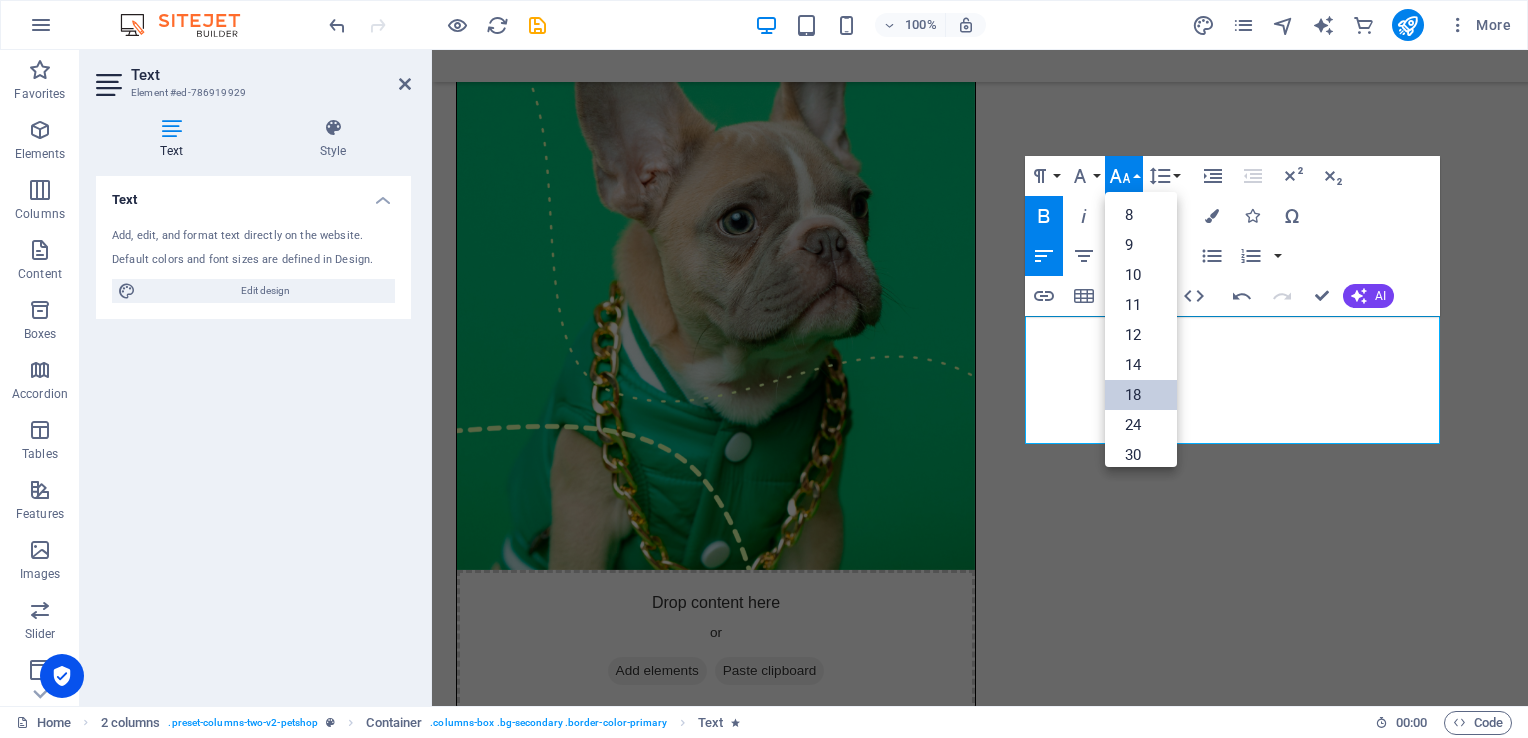 click on "18" at bounding box center (1141, 395) 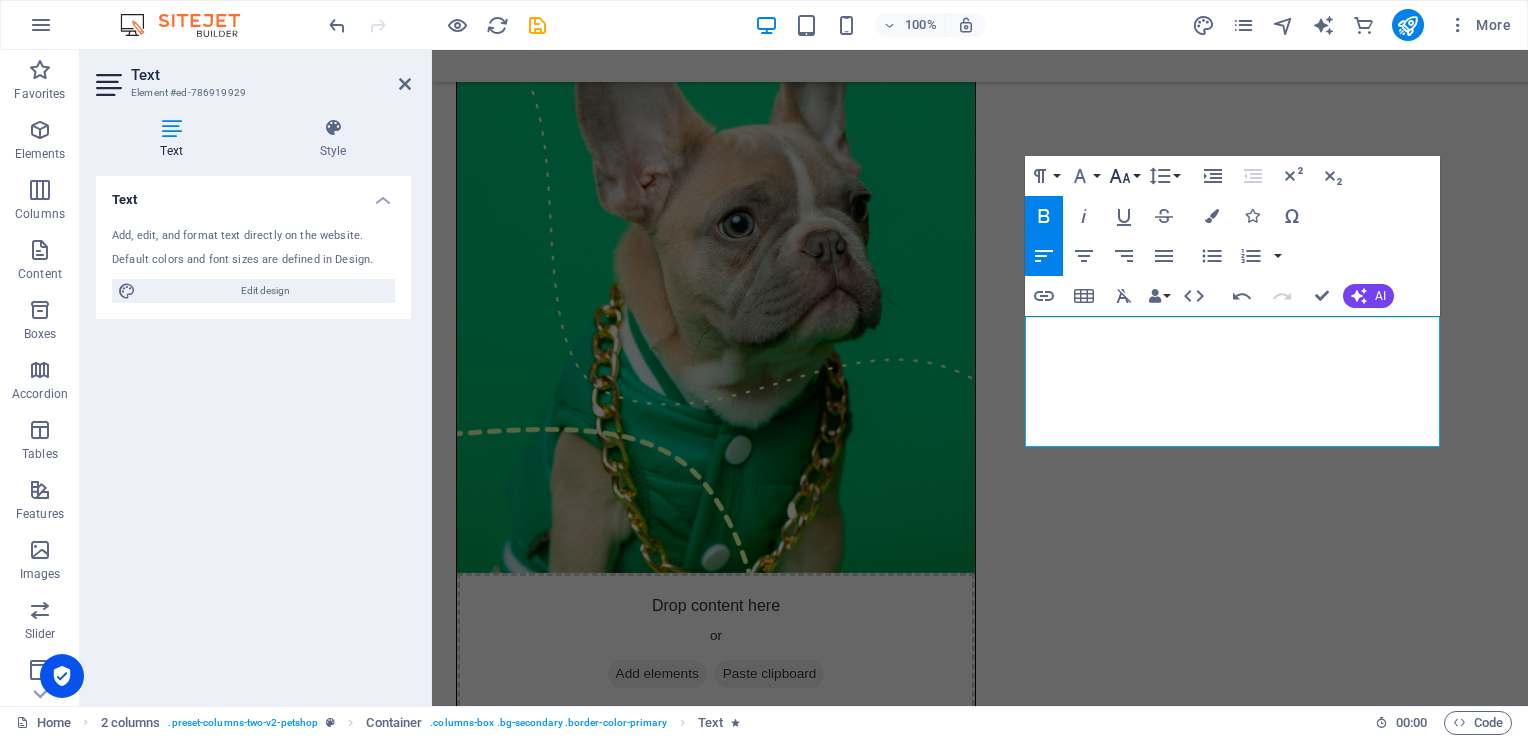 click 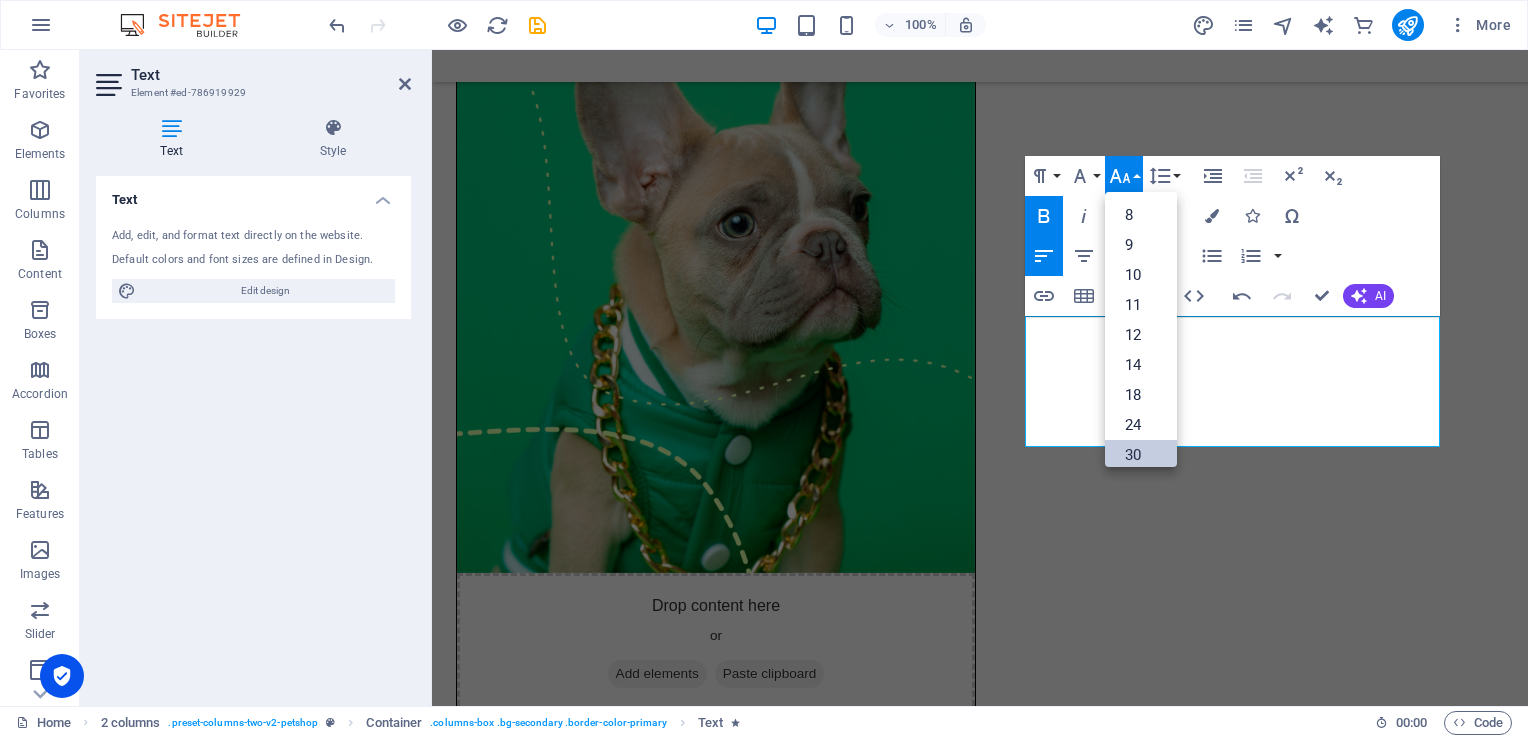 click on "30" at bounding box center [1141, 455] 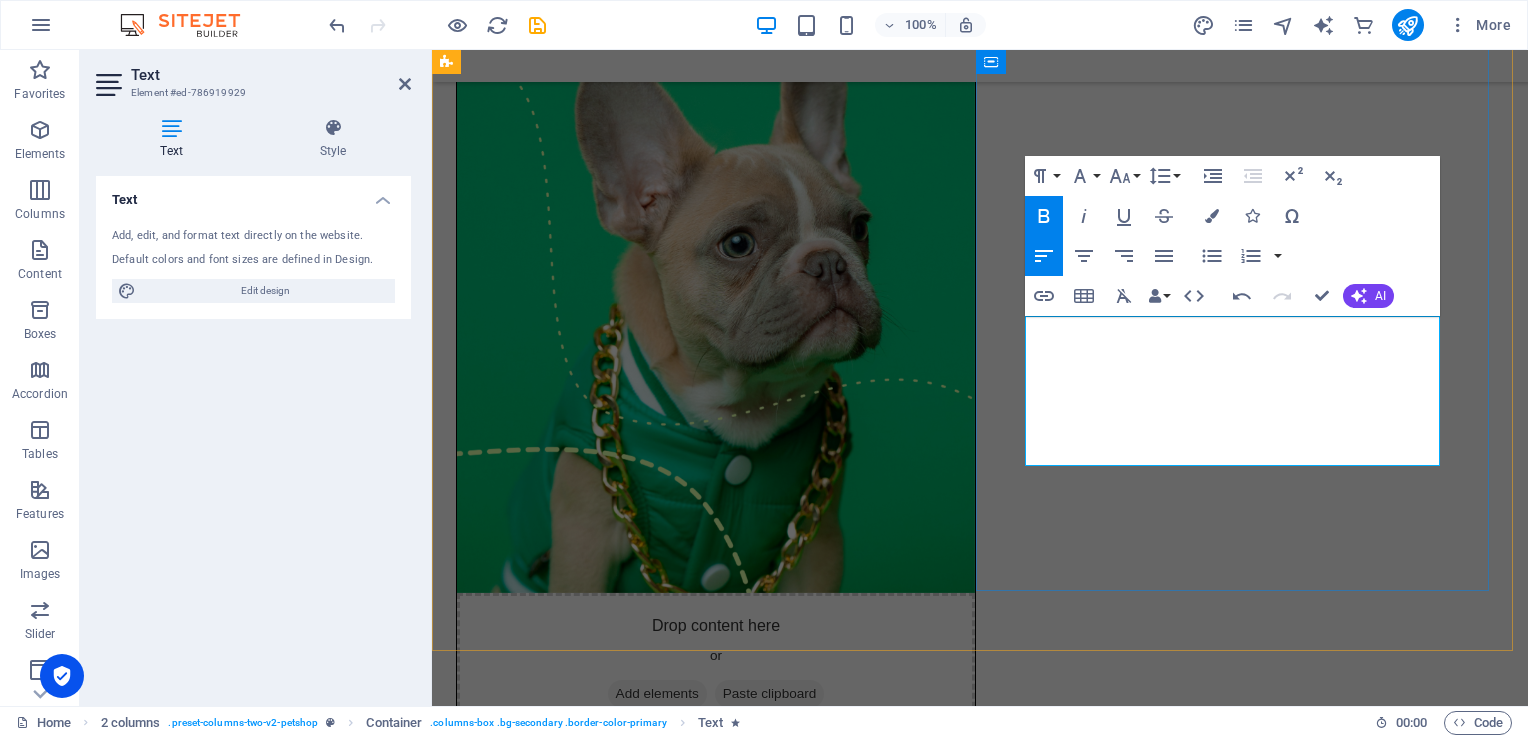click on "7 pm - 11 pm Ballroom Dancing" at bounding box center [716, 1103] 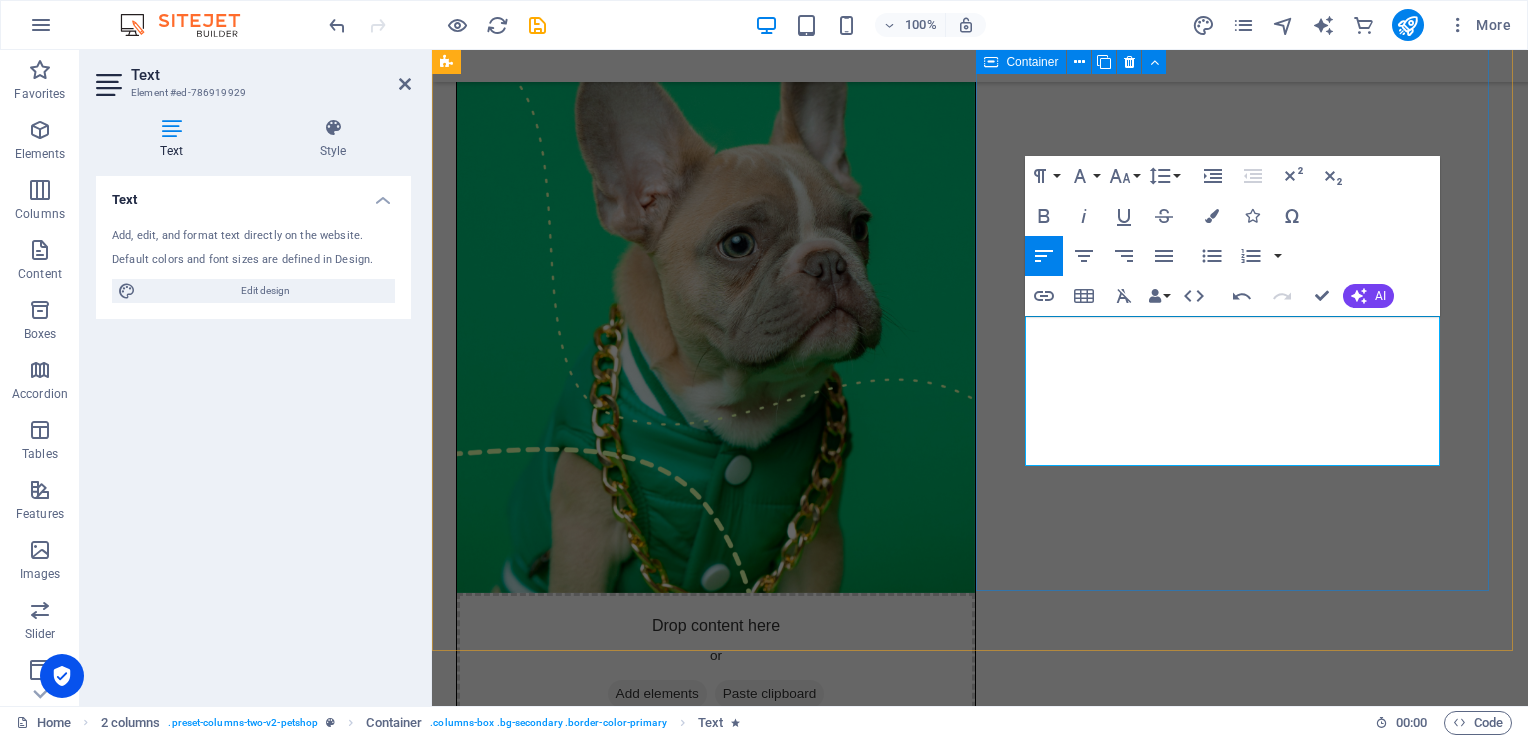 click on "Our website is getting a fresh new look. Coming soon! GUELPH SOCIAL DANCE Next Dance: Sunday, August 24, 2025  6 pm - Dance Lesson 7 pm - 11 pm Ballroom Dancing All products" at bounding box center [716, 1077] 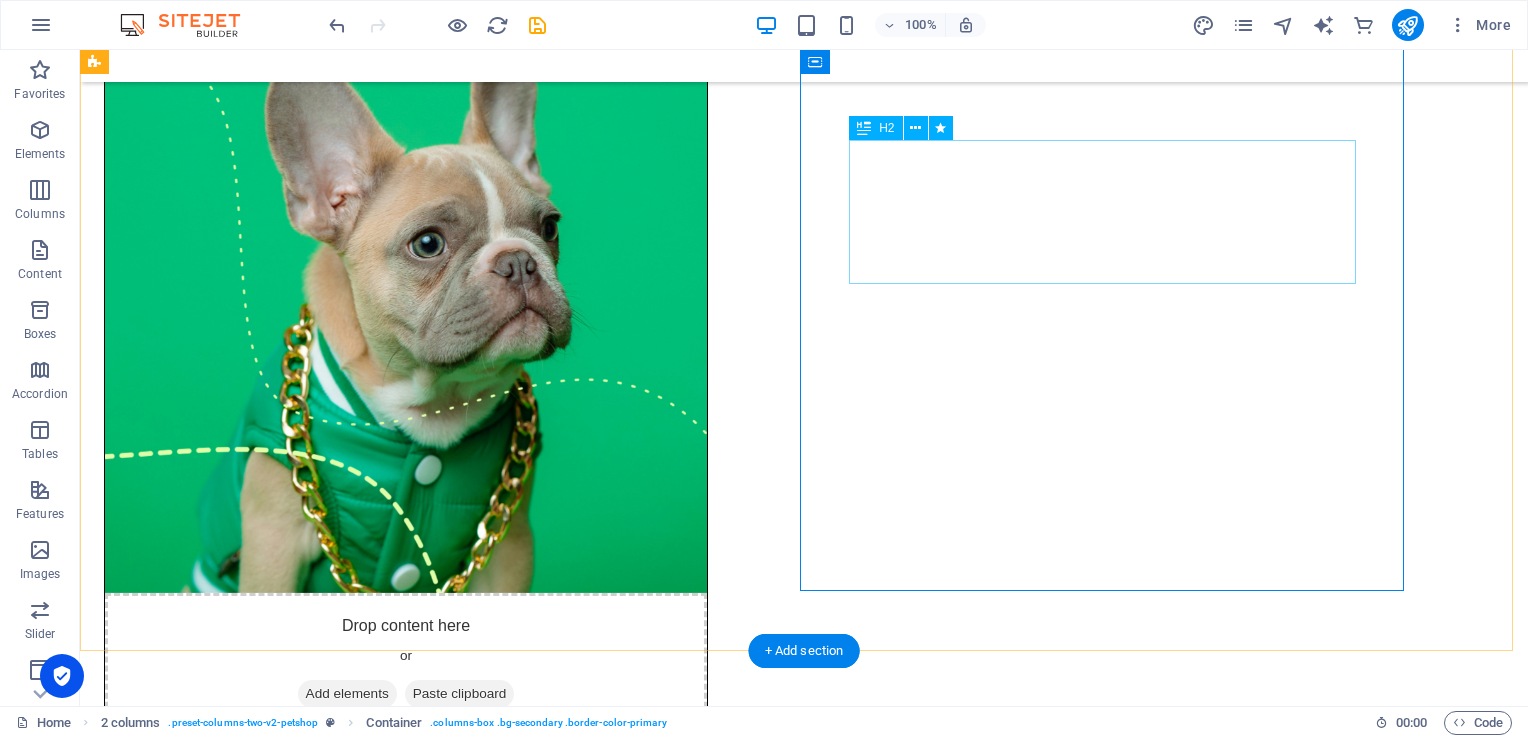 click on "Our website is getting a fresh new look. Coming soon!" at bounding box center [406, 861] 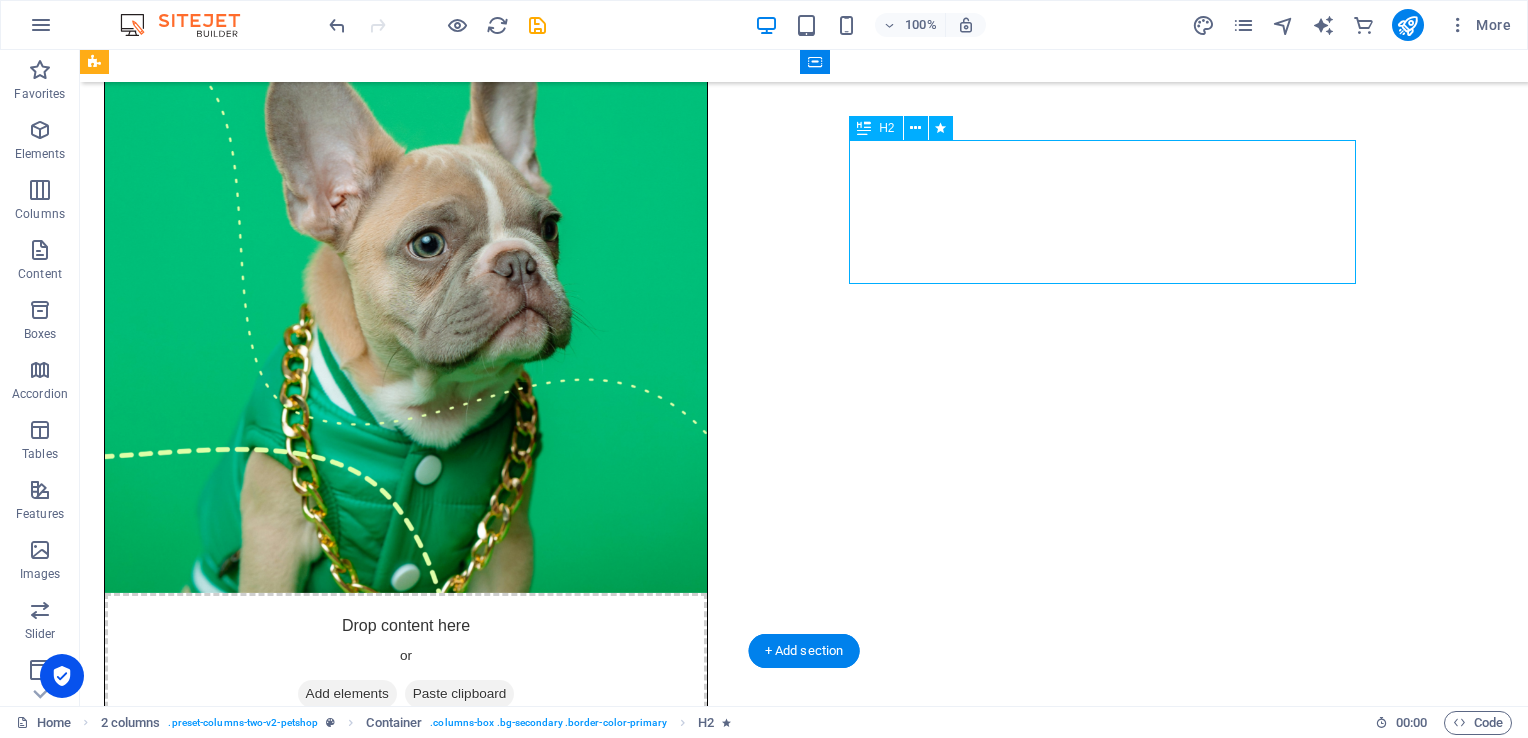 drag, startPoint x: 960, startPoint y: 258, endPoint x: 857, endPoint y: 188, distance: 124.53513 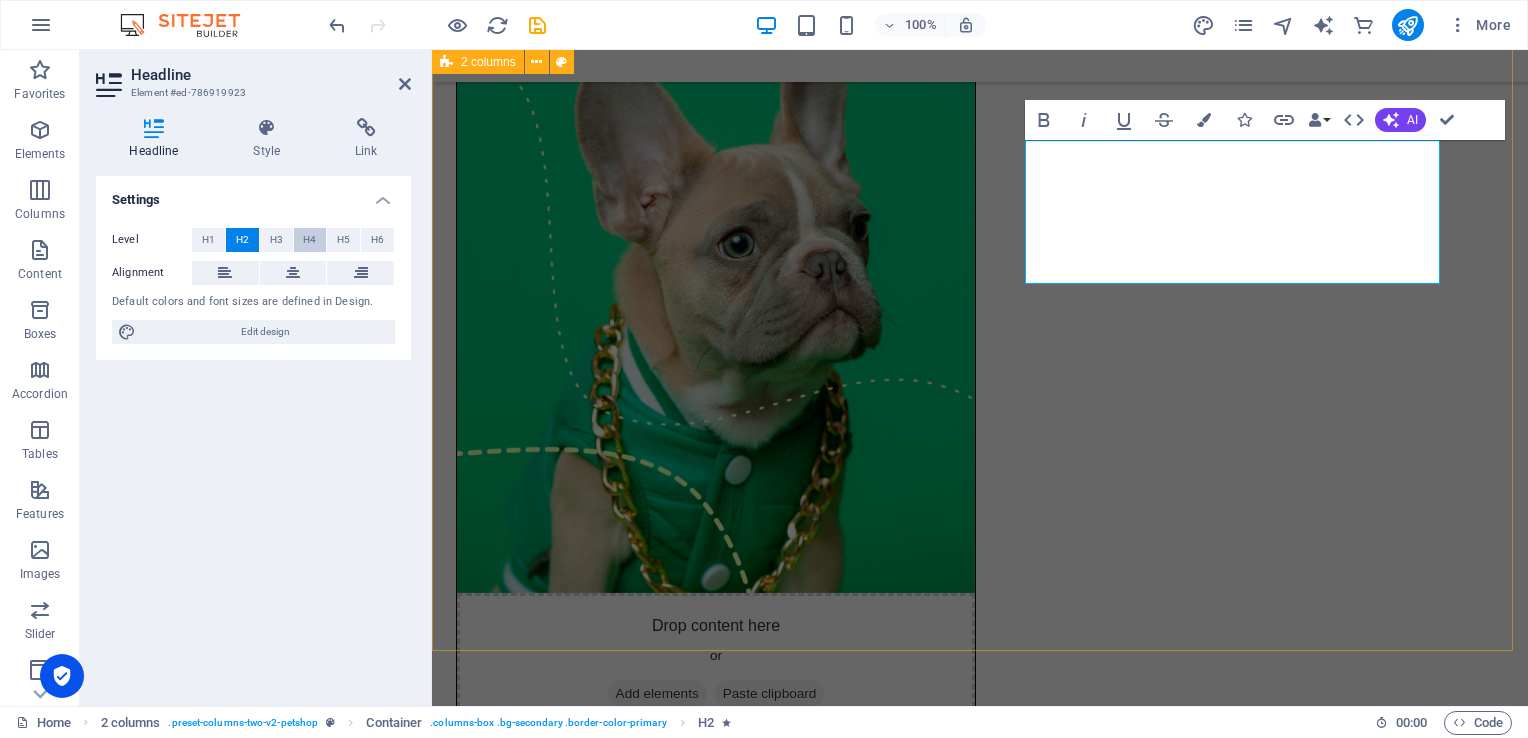 click on "H4" at bounding box center (310, 240) 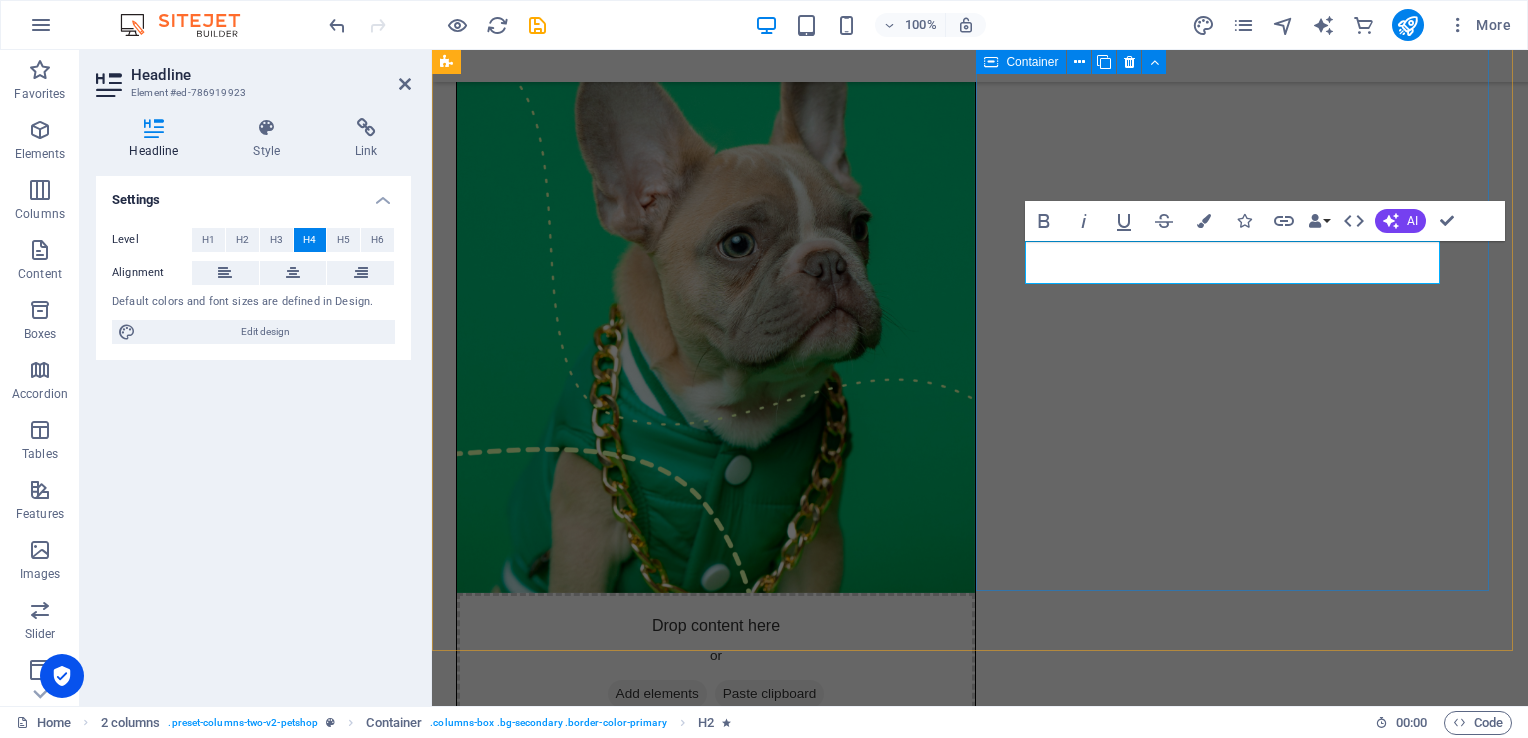 click on "Our website is getting a fresh new look. Coming soon! GUELPH SOCIAL DANCE Next Dance: Sunday, August 24, 2025  6 pm - Dance Lesson 7 pm - 11 pm Ballroom Dancing All products" at bounding box center [716, 1027] 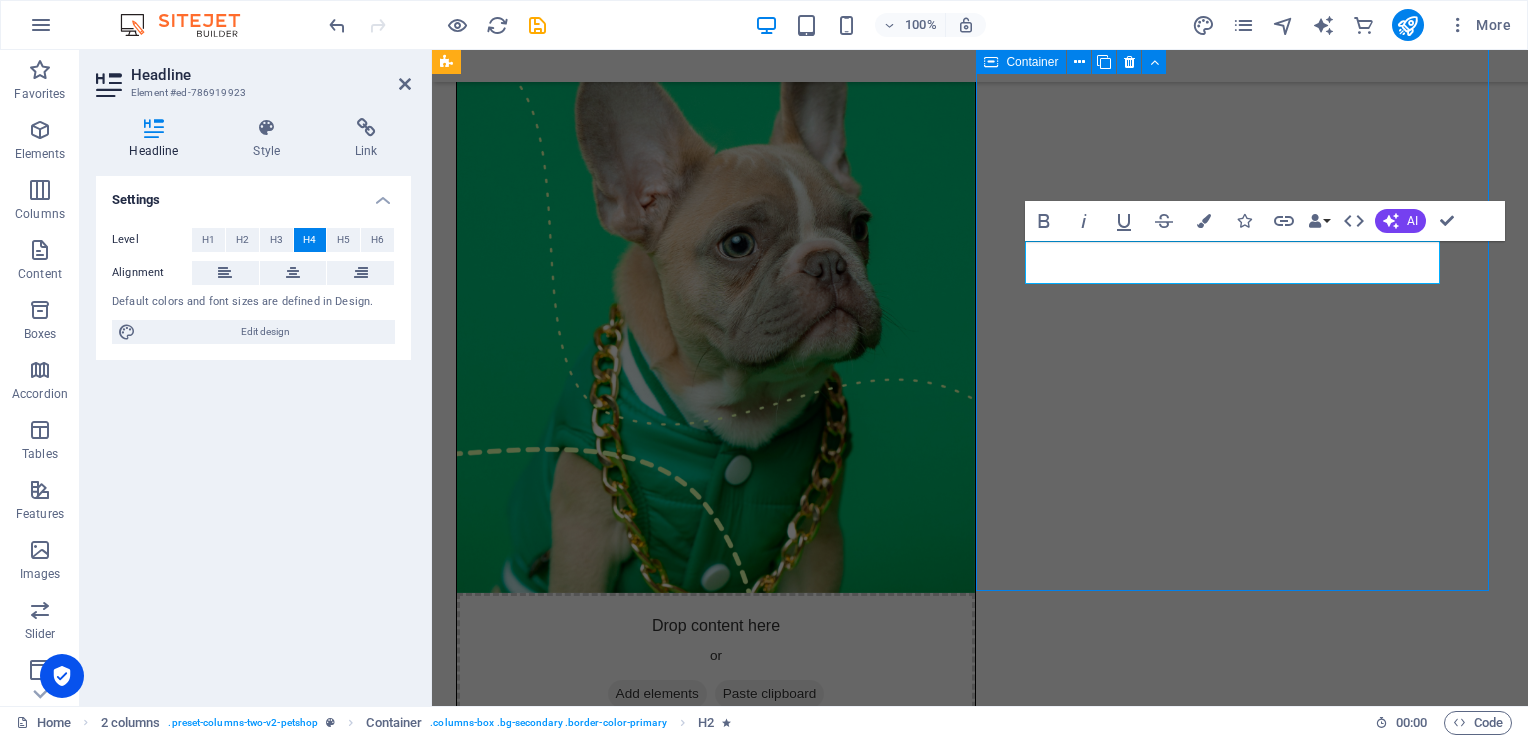 click on "Our website is getting a fresh new look. Coming soon! GUELPH SOCIAL DANCE Next Dance: Sunday, August 24, 2025  6 pm - Dance Lesson 7 pm - 11 pm Ballroom Dancing All products" at bounding box center [716, 1027] 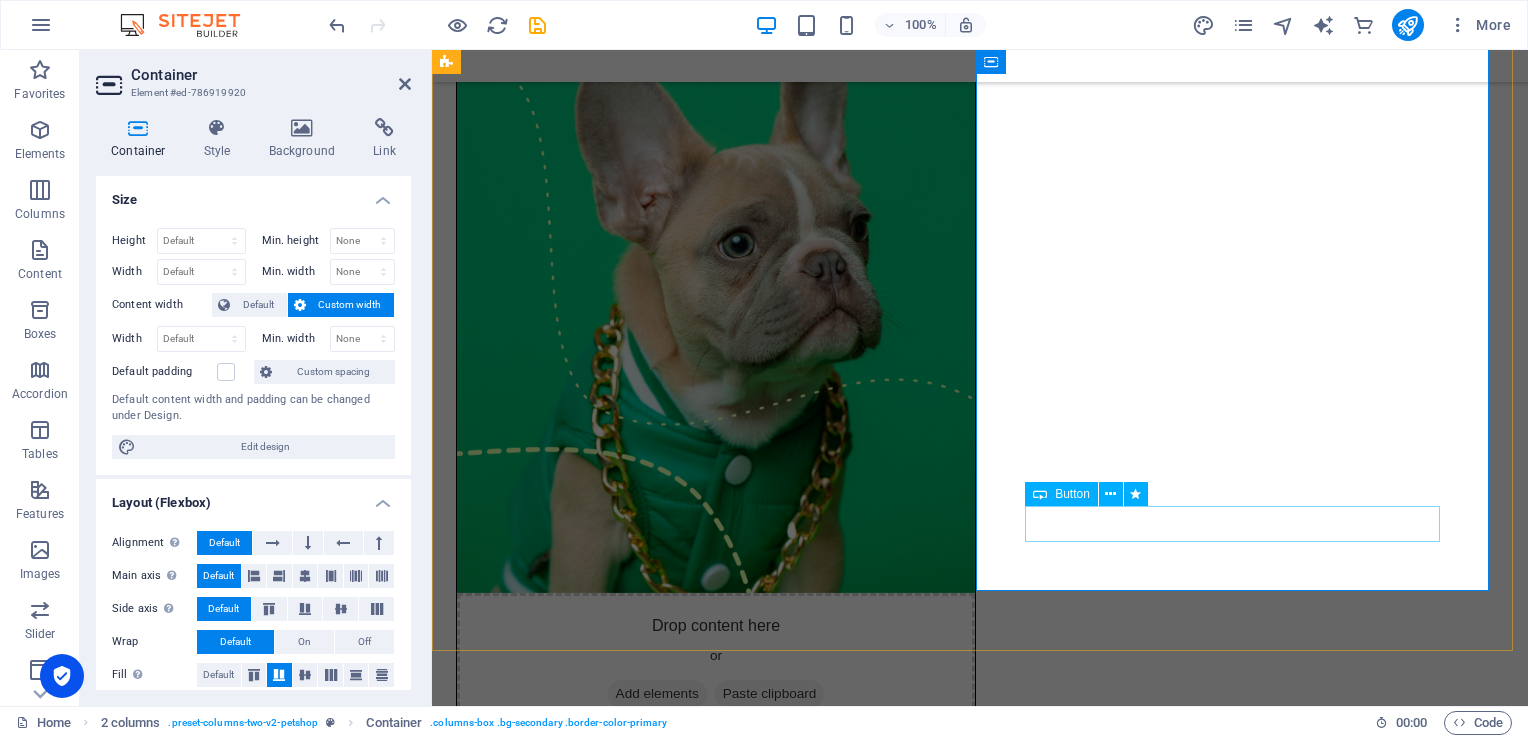 click on "All products" at bounding box center (716, 1160) 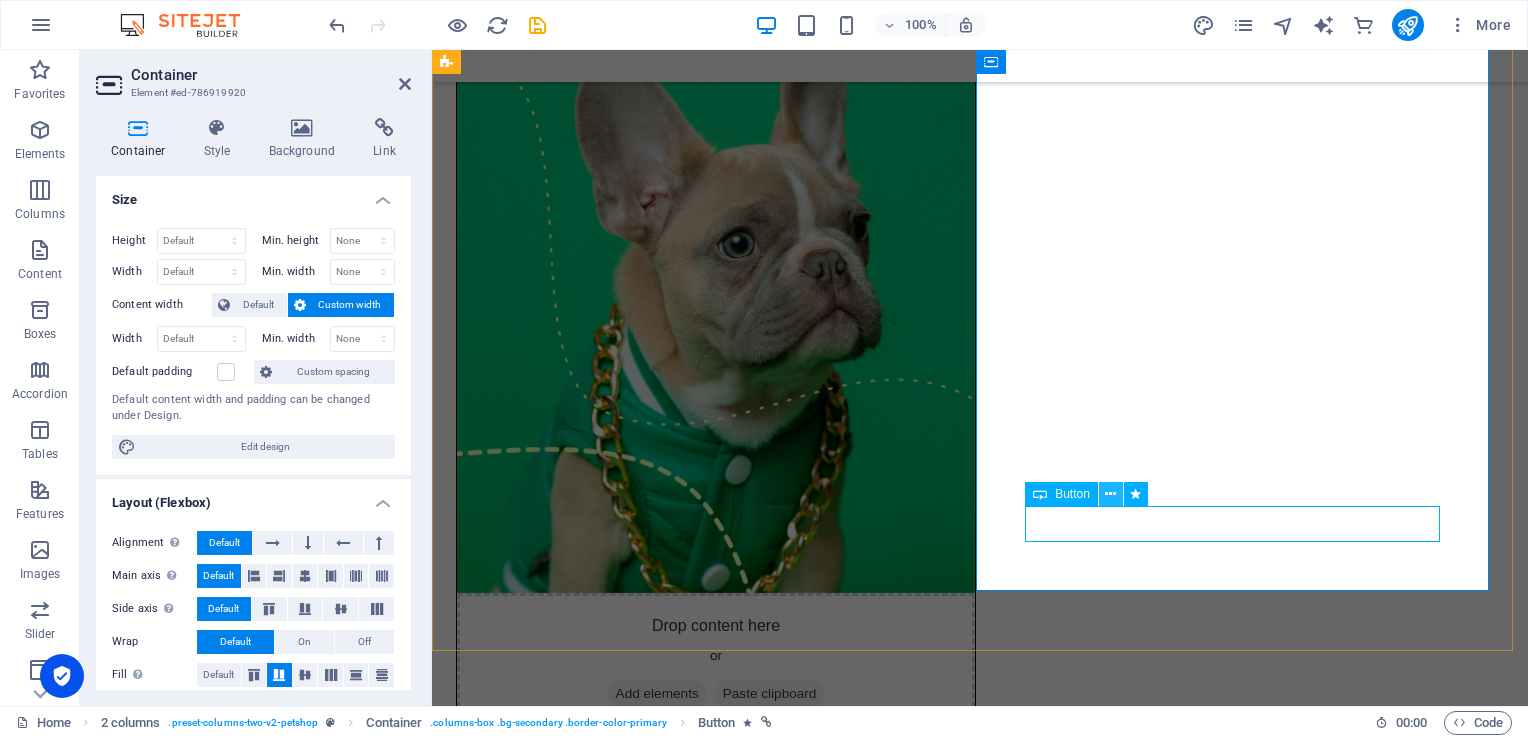 click at bounding box center [1110, 494] 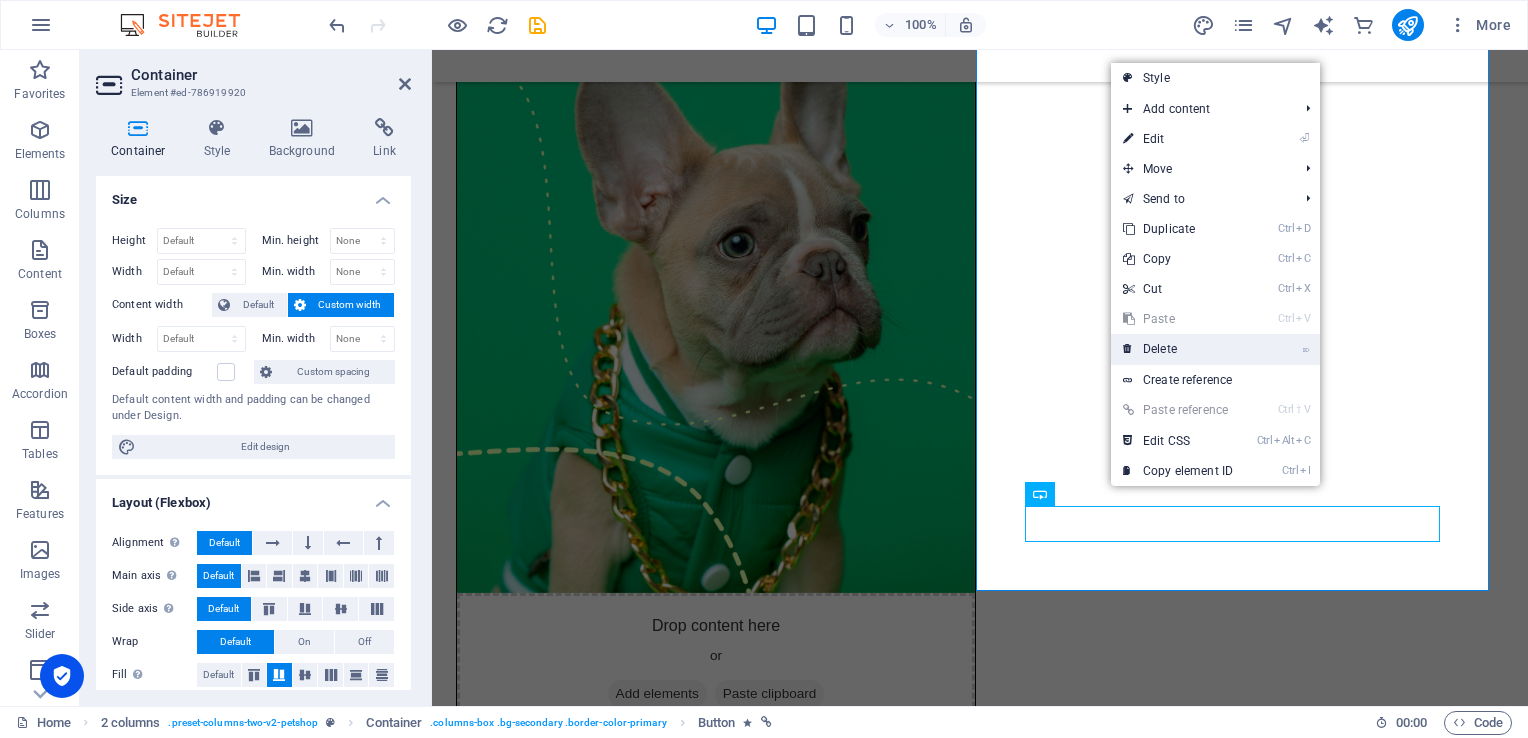 click on "⌦  Delete" at bounding box center [1178, 349] 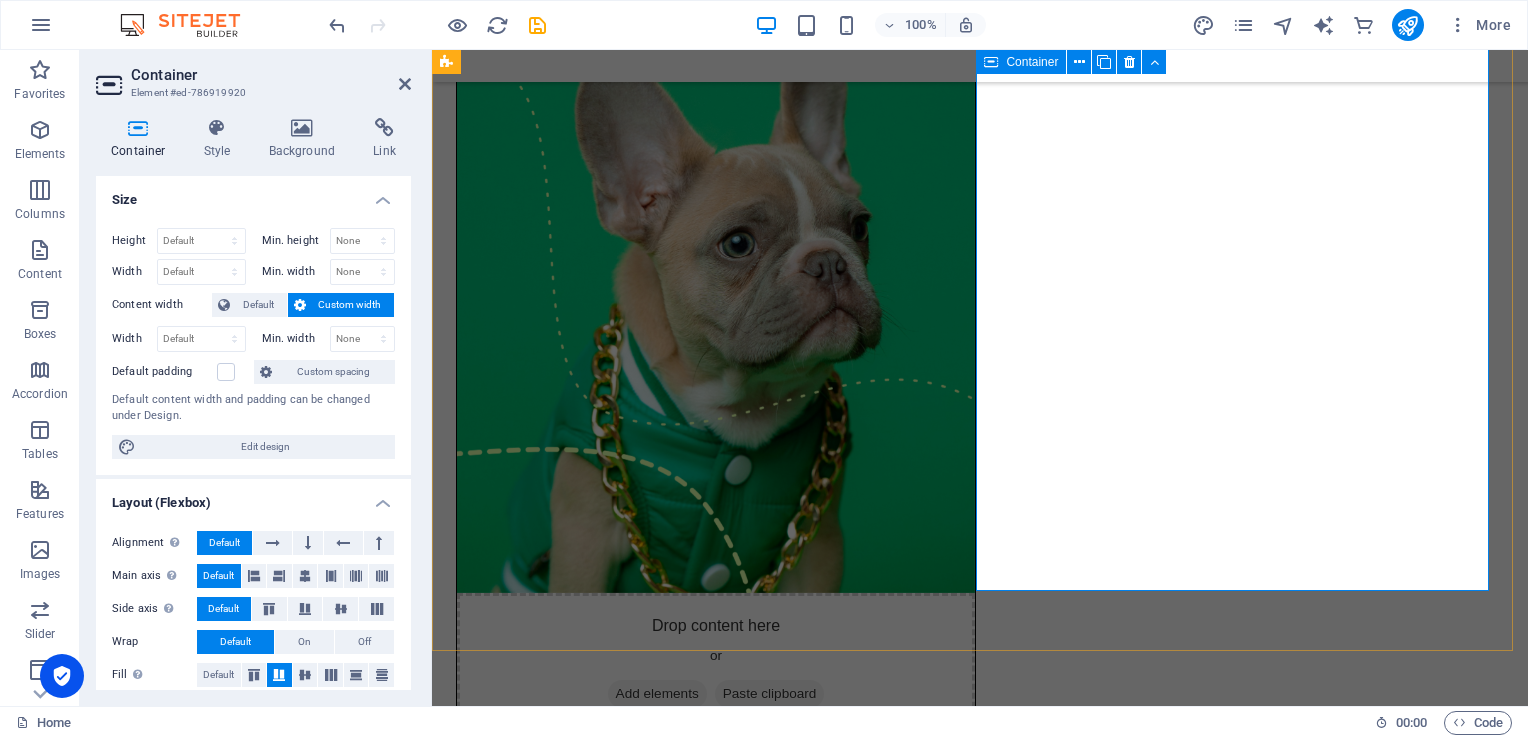 click on "Our website is getting a fresh new look. Coming soon! GUELPH SOCIAL DANCE Next Dance: Sunday, August 24, 2025  6 pm - Dance Lesson 7 pm - 11 pm Ballroom Dancing" at bounding box center [716, 922] 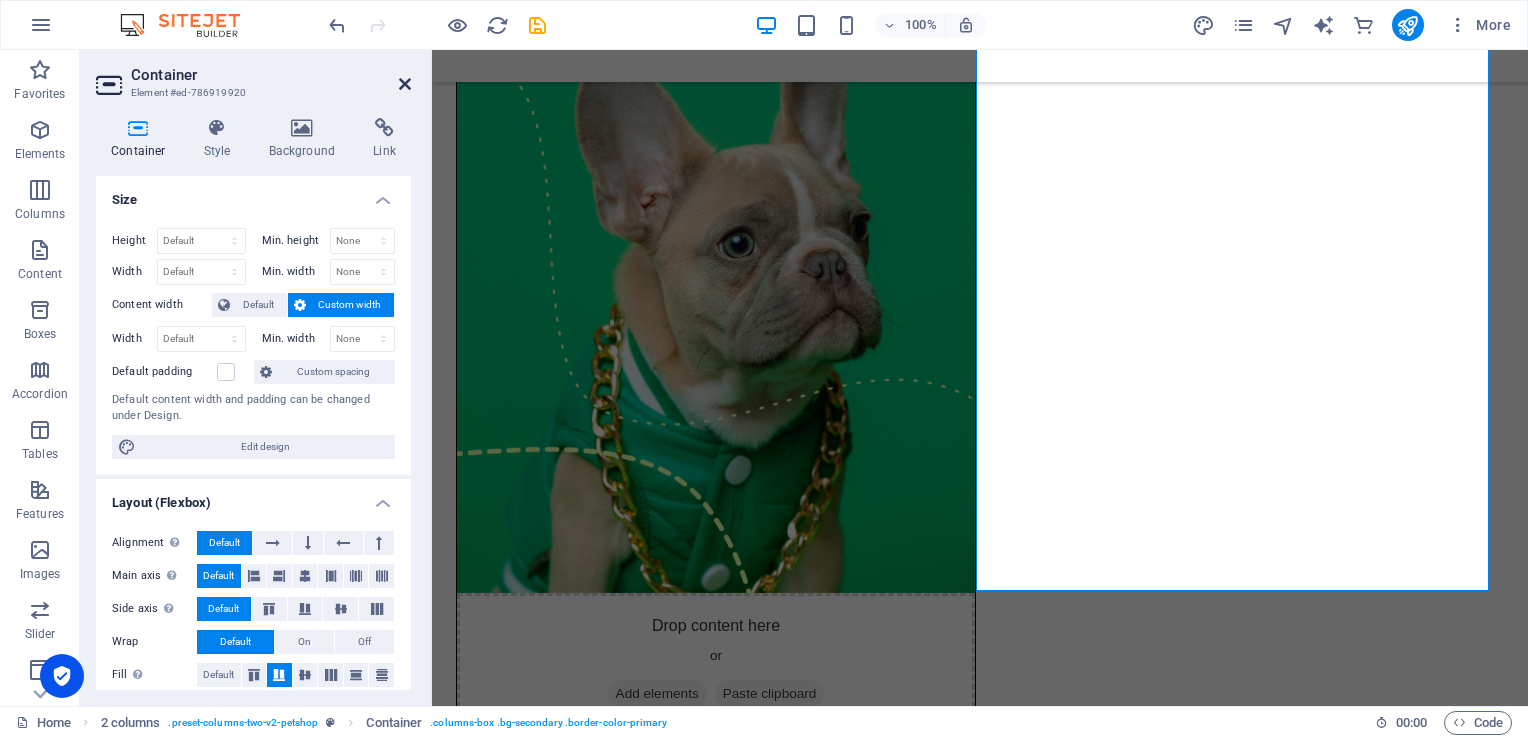 click at bounding box center [405, 84] 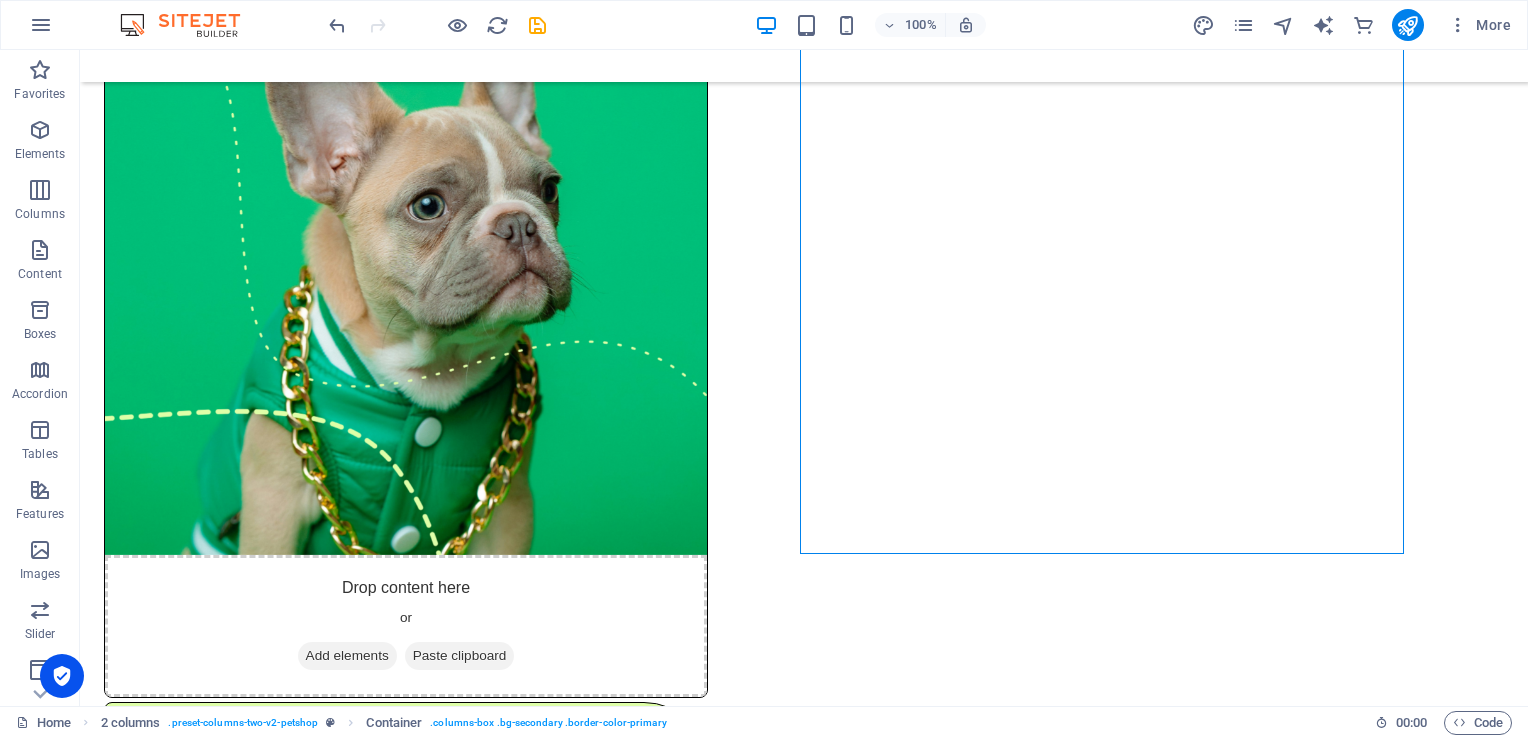 scroll, scrollTop: 0, scrollLeft: 0, axis: both 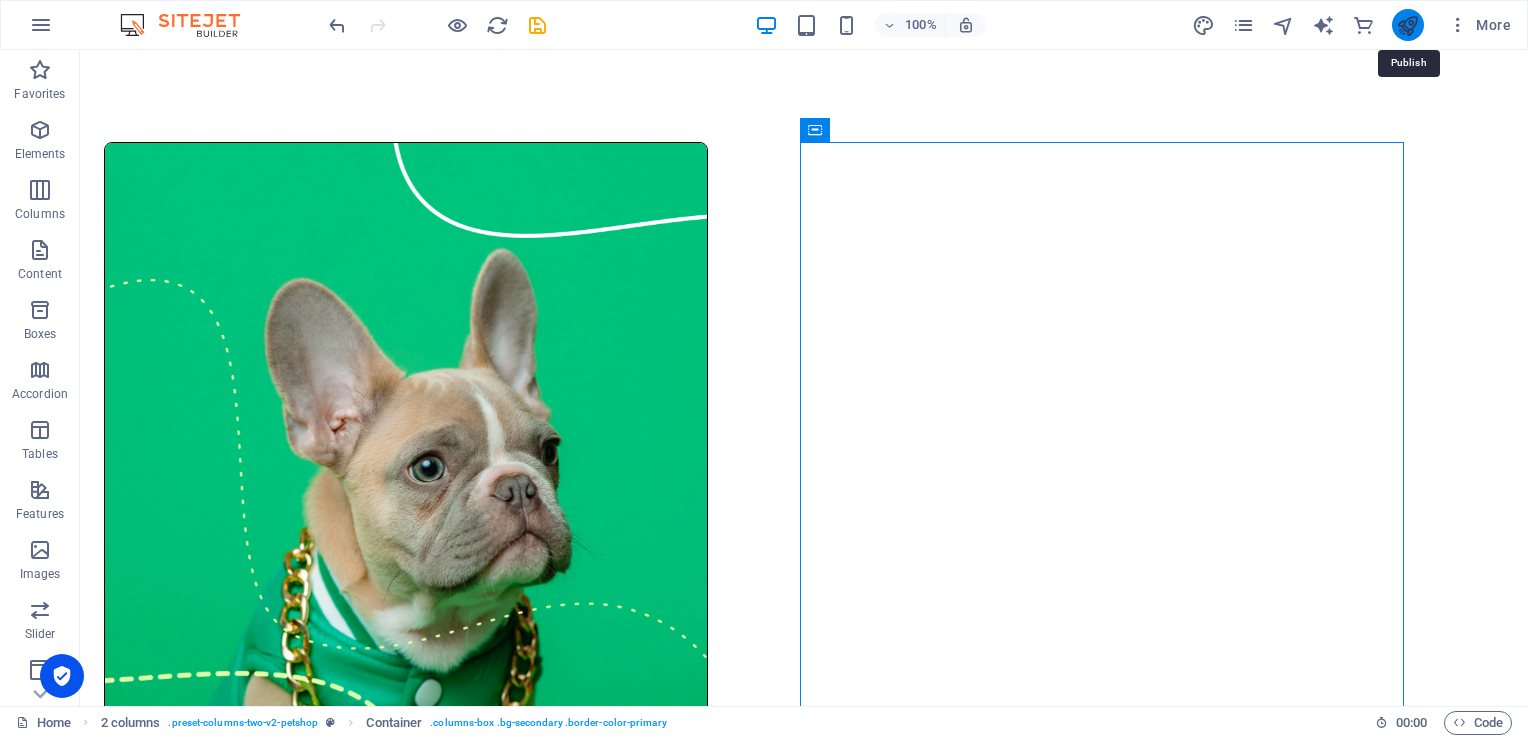 click at bounding box center (1407, 25) 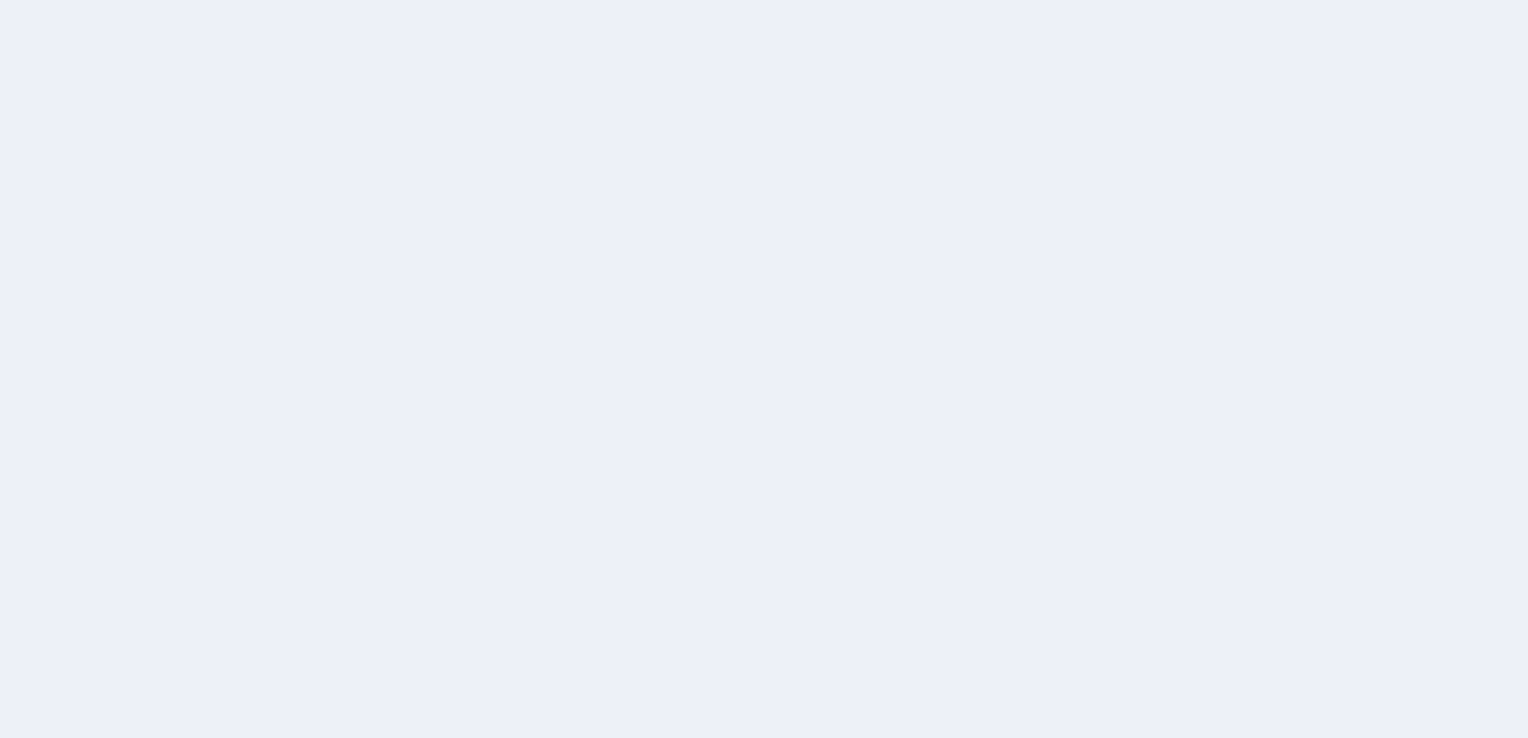 scroll, scrollTop: 0, scrollLeft: 0, axis: both 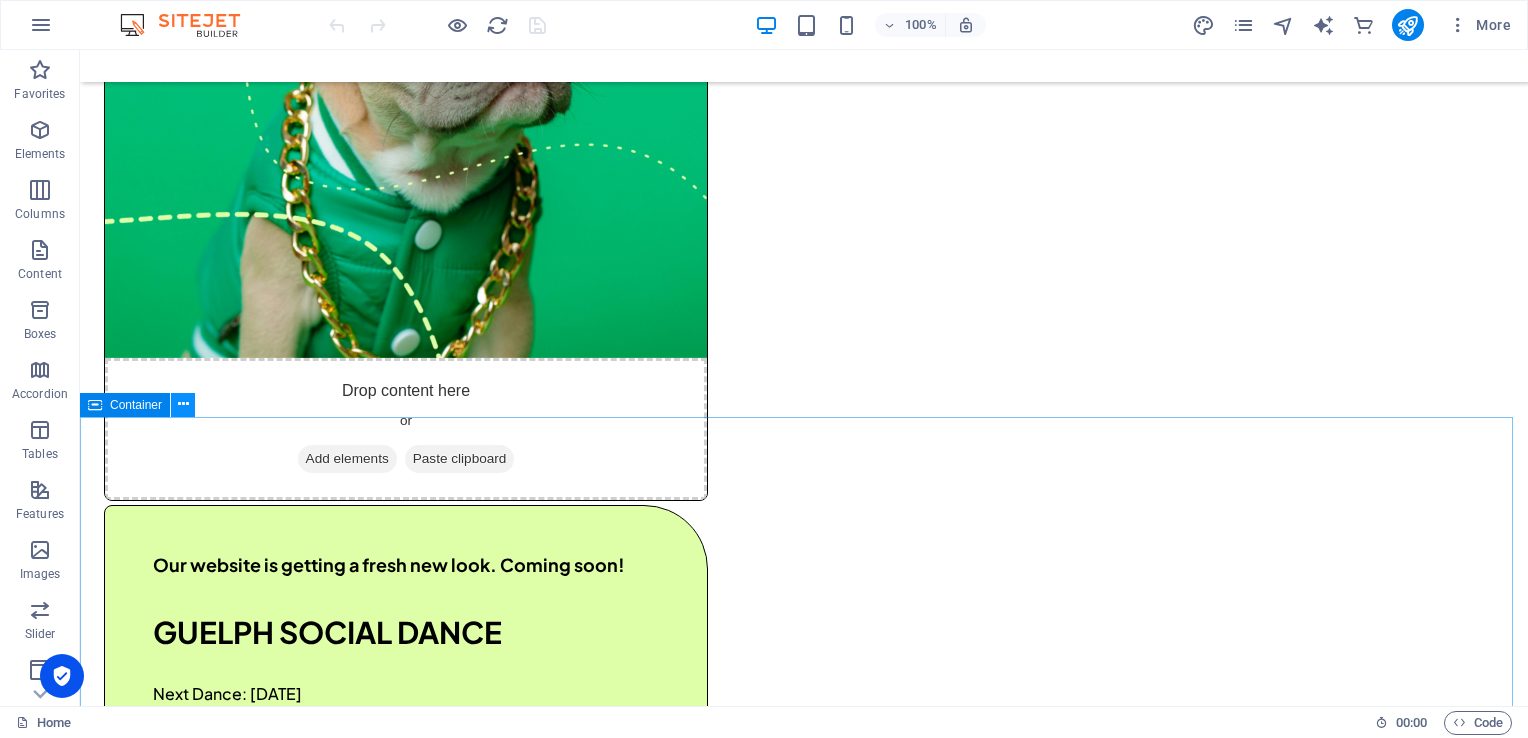 click at bounding box center (183, 404) 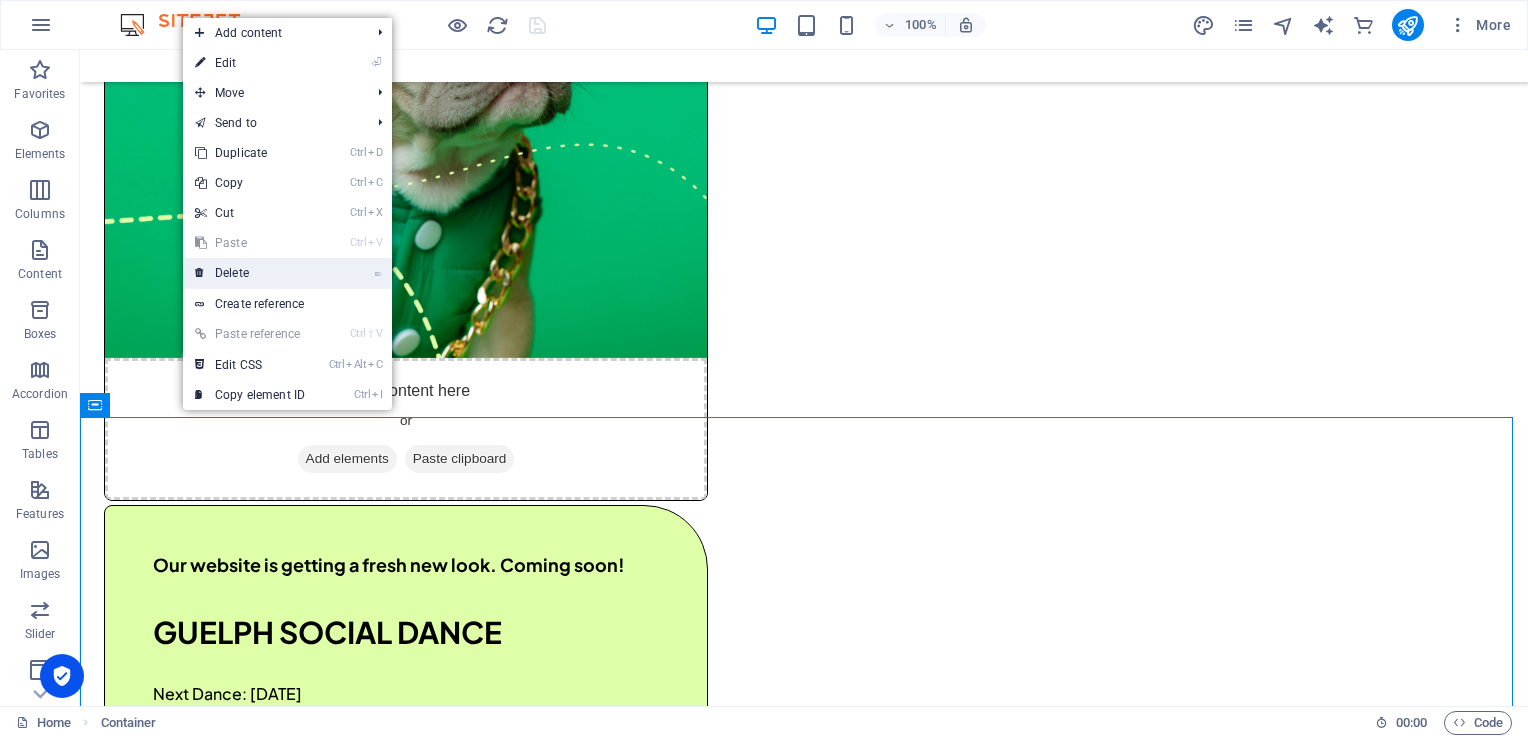 click on "⌦  Delete" at bounding box center (250, 273) 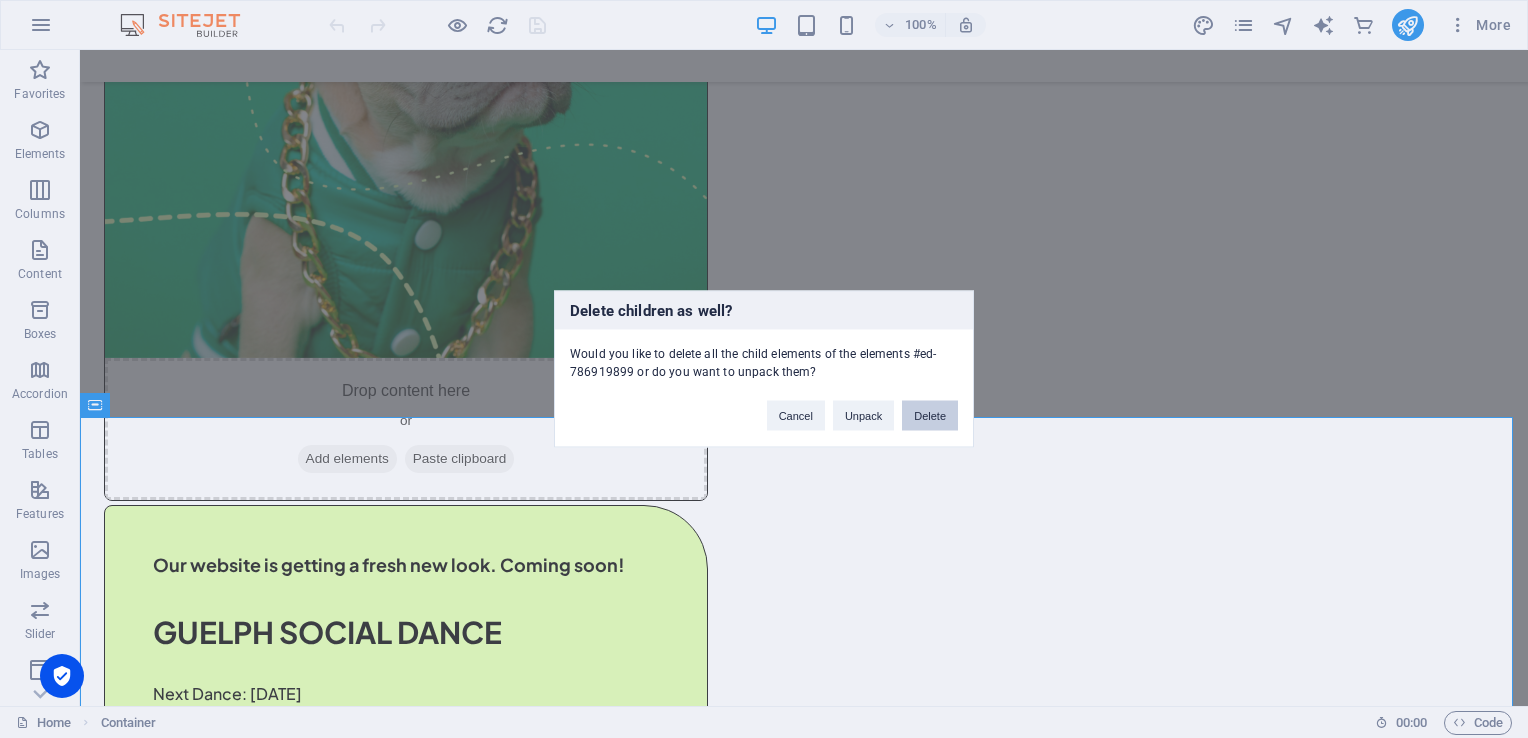 click on "Delete" at bounding box center [930, 416] 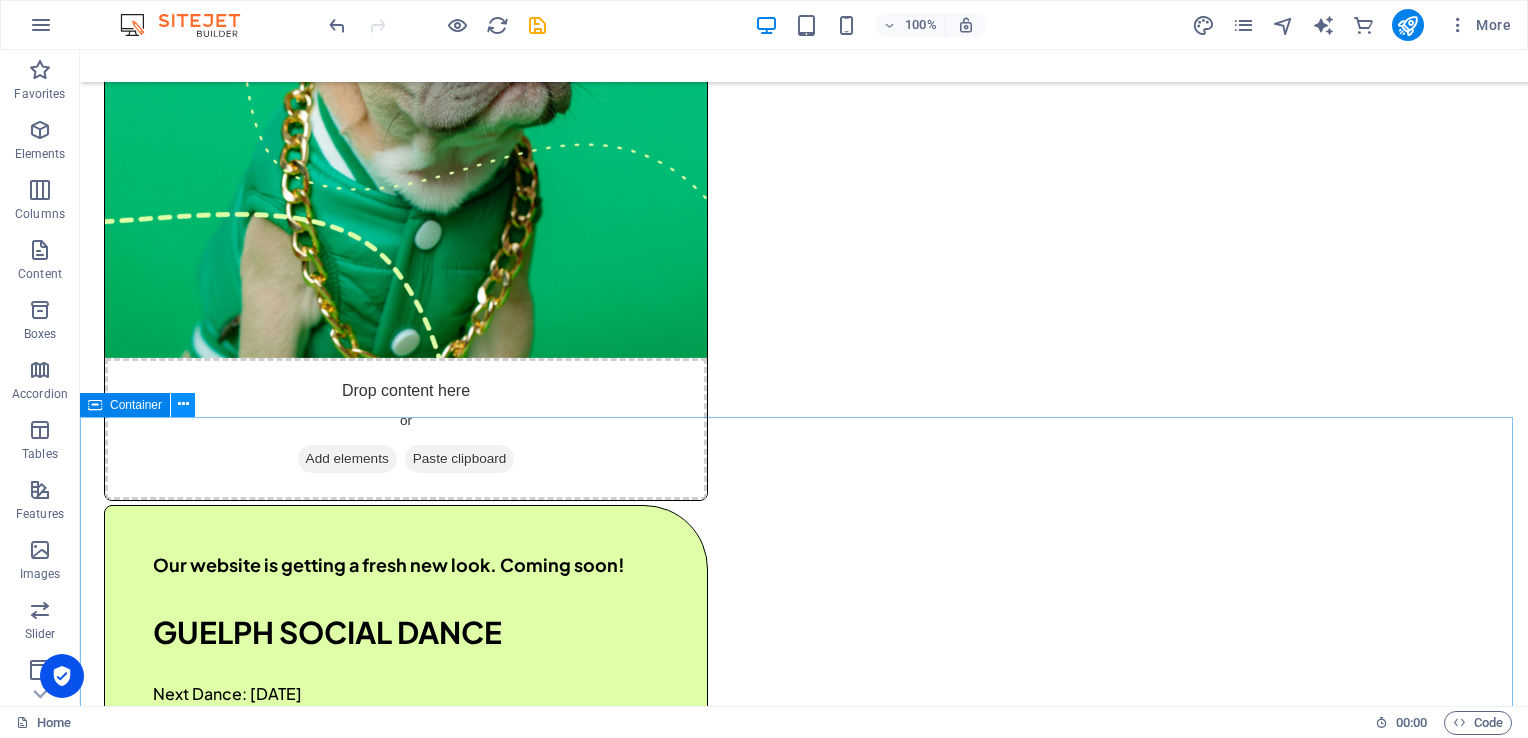 click at bounding box center [183, 404] 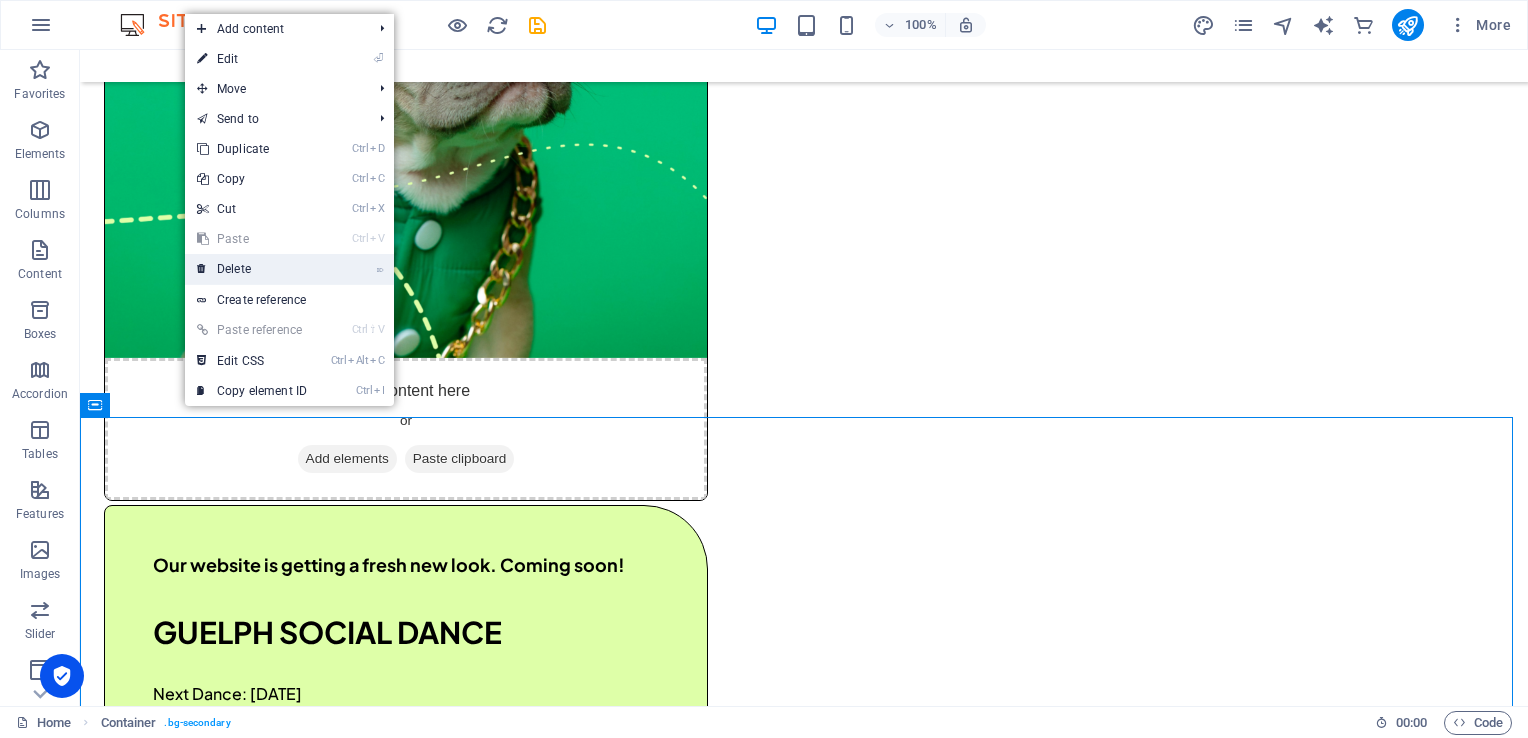 click on "⌦  Delete" at bounding box center (252, 269) 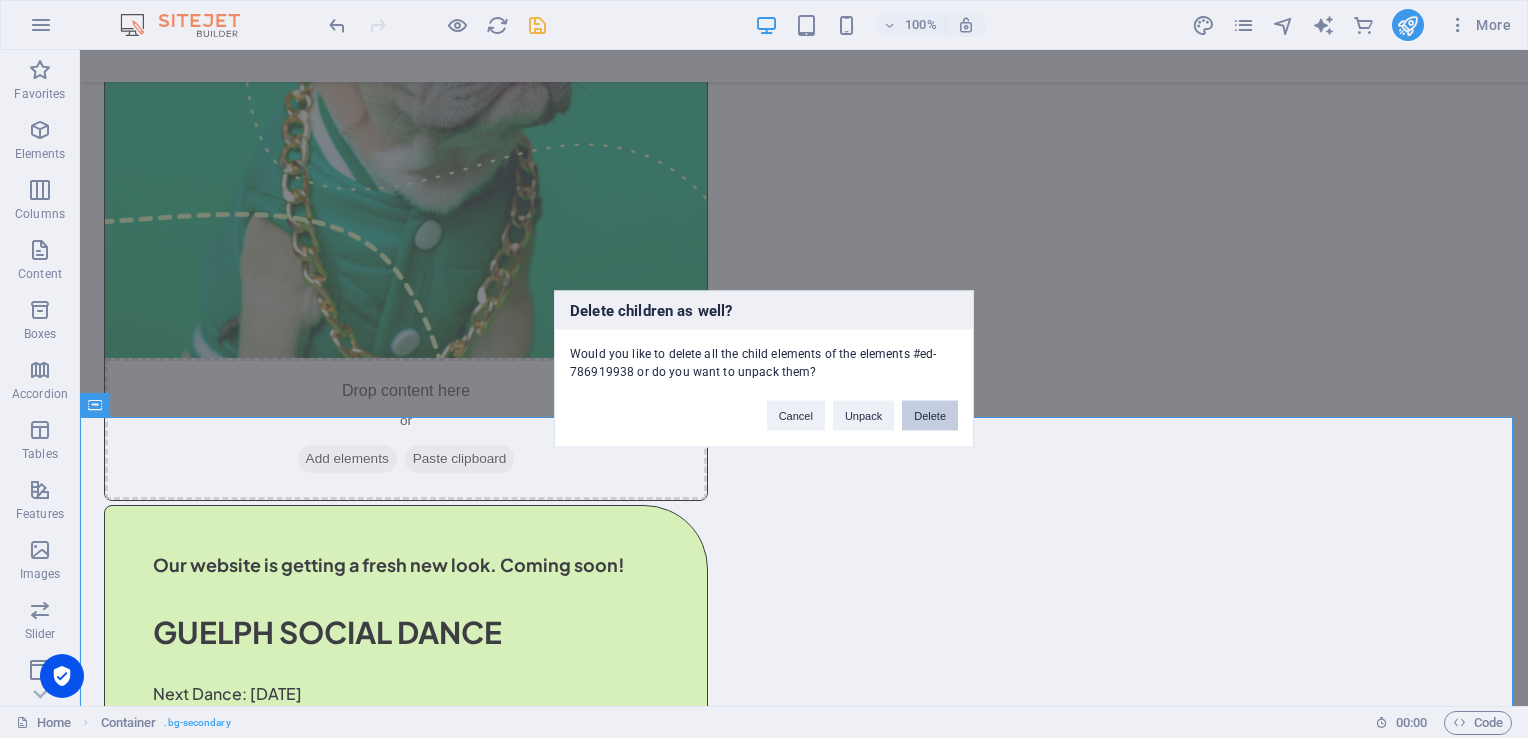 click on "Delete" at bounding box center (930, 416) 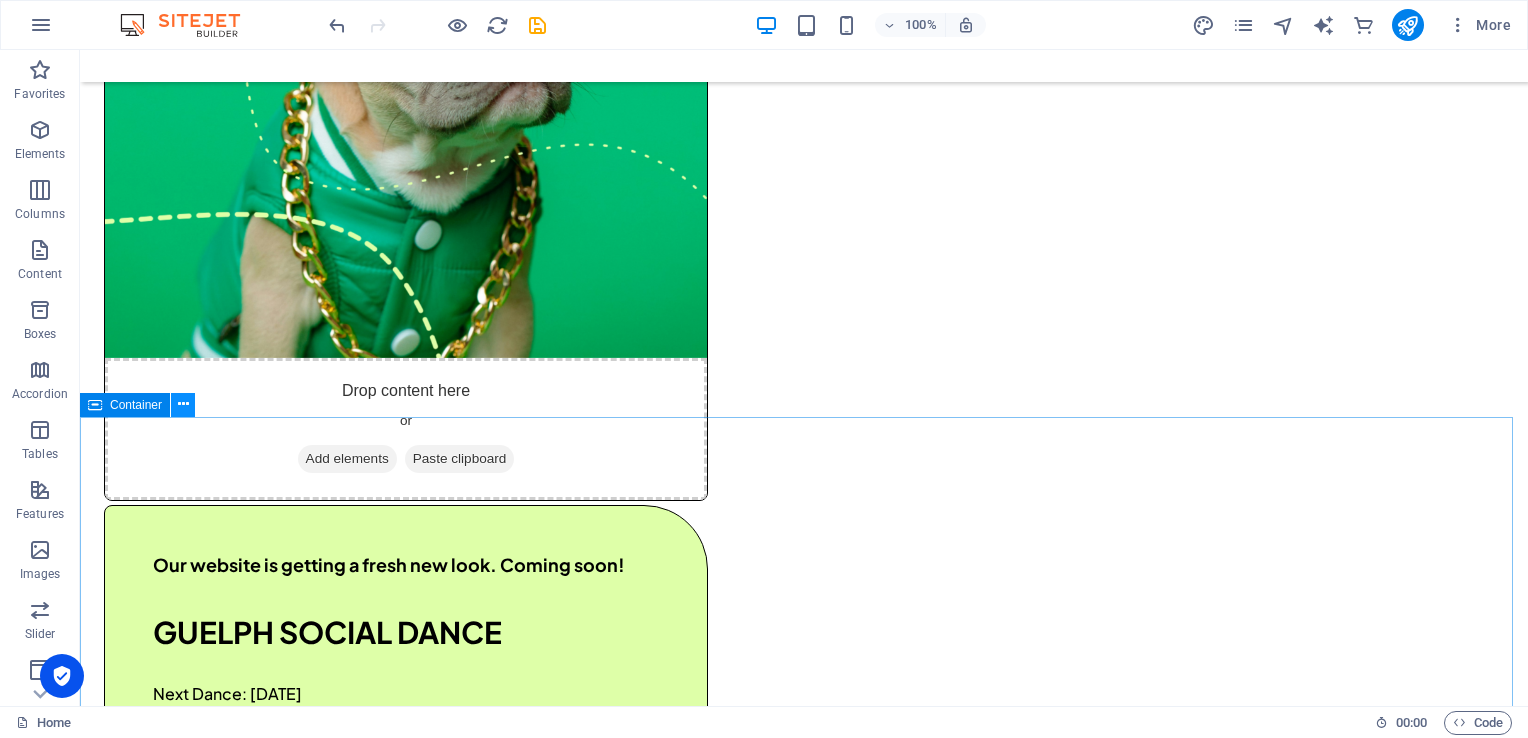 click at bounding box center [183, 404] 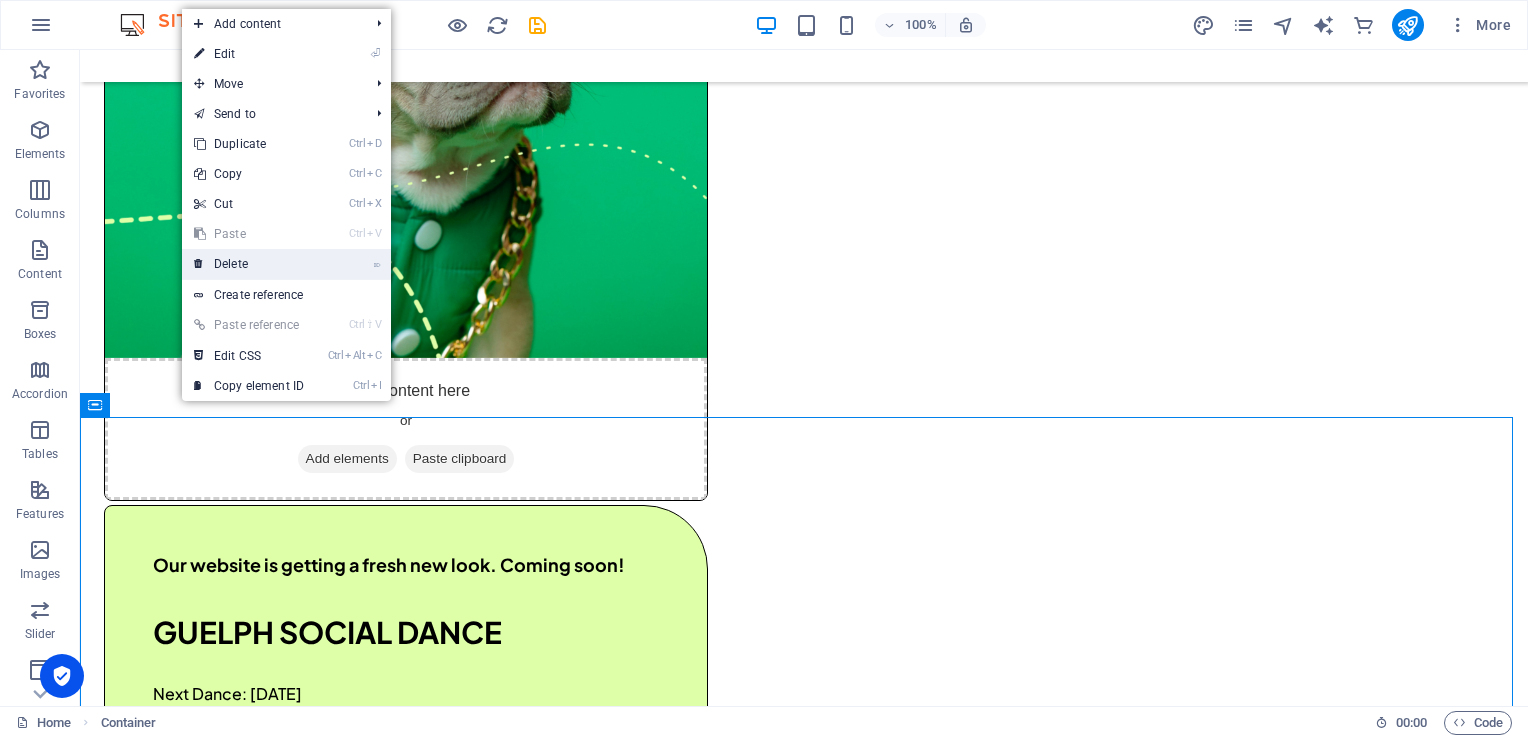 click on "⌦  Delete" at bounding box center [249, 264] 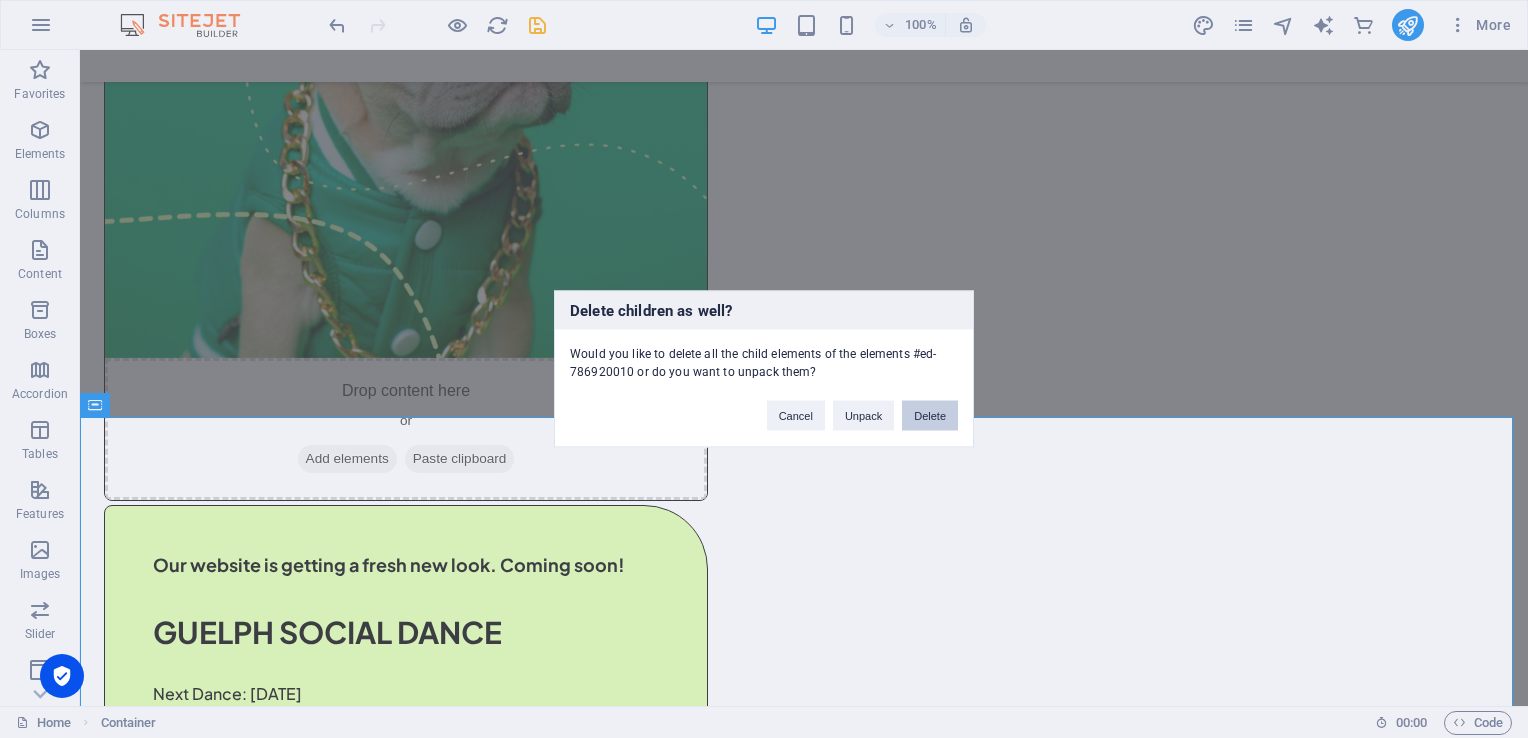 click on "Delete" at bounding box center (930, 416) 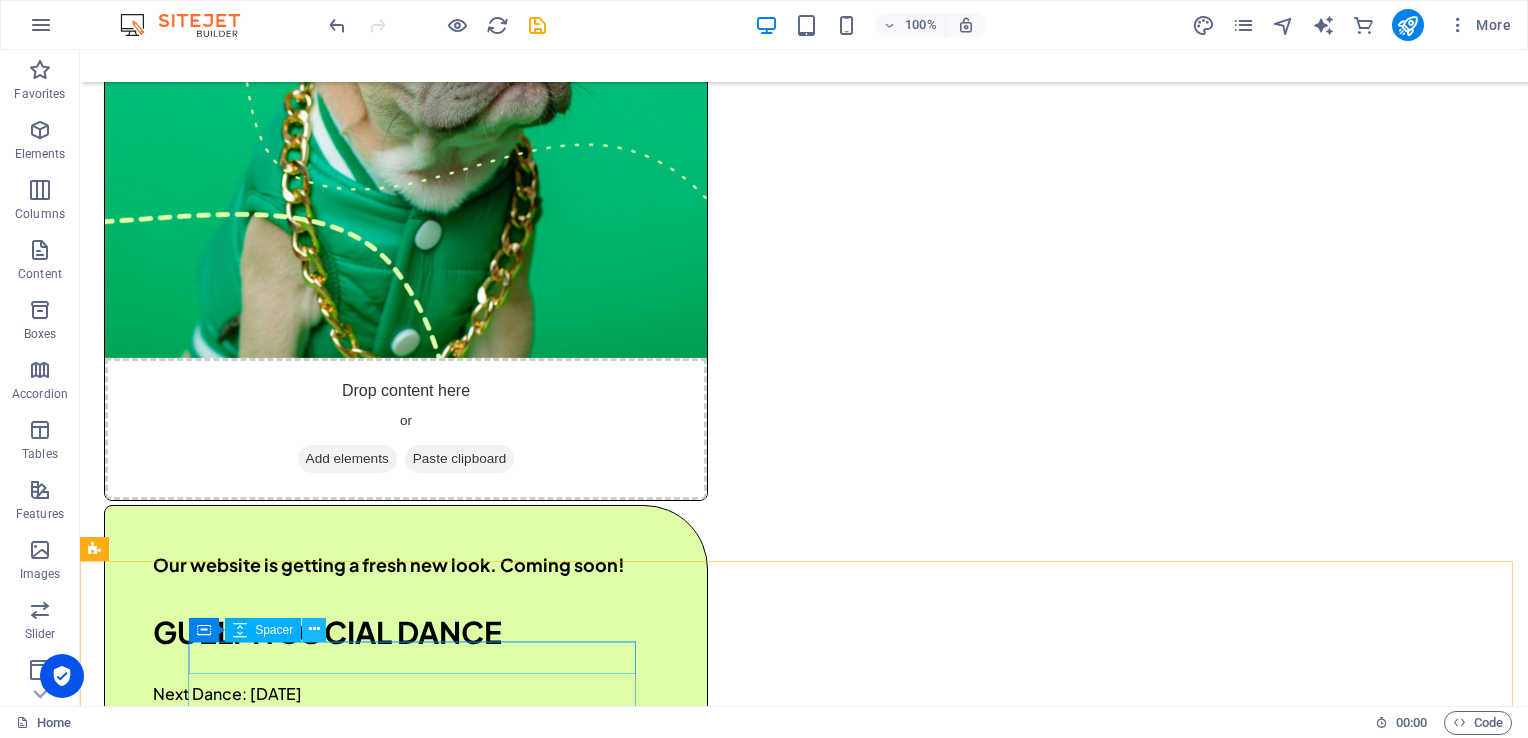 click at bounding box center (314, 629) 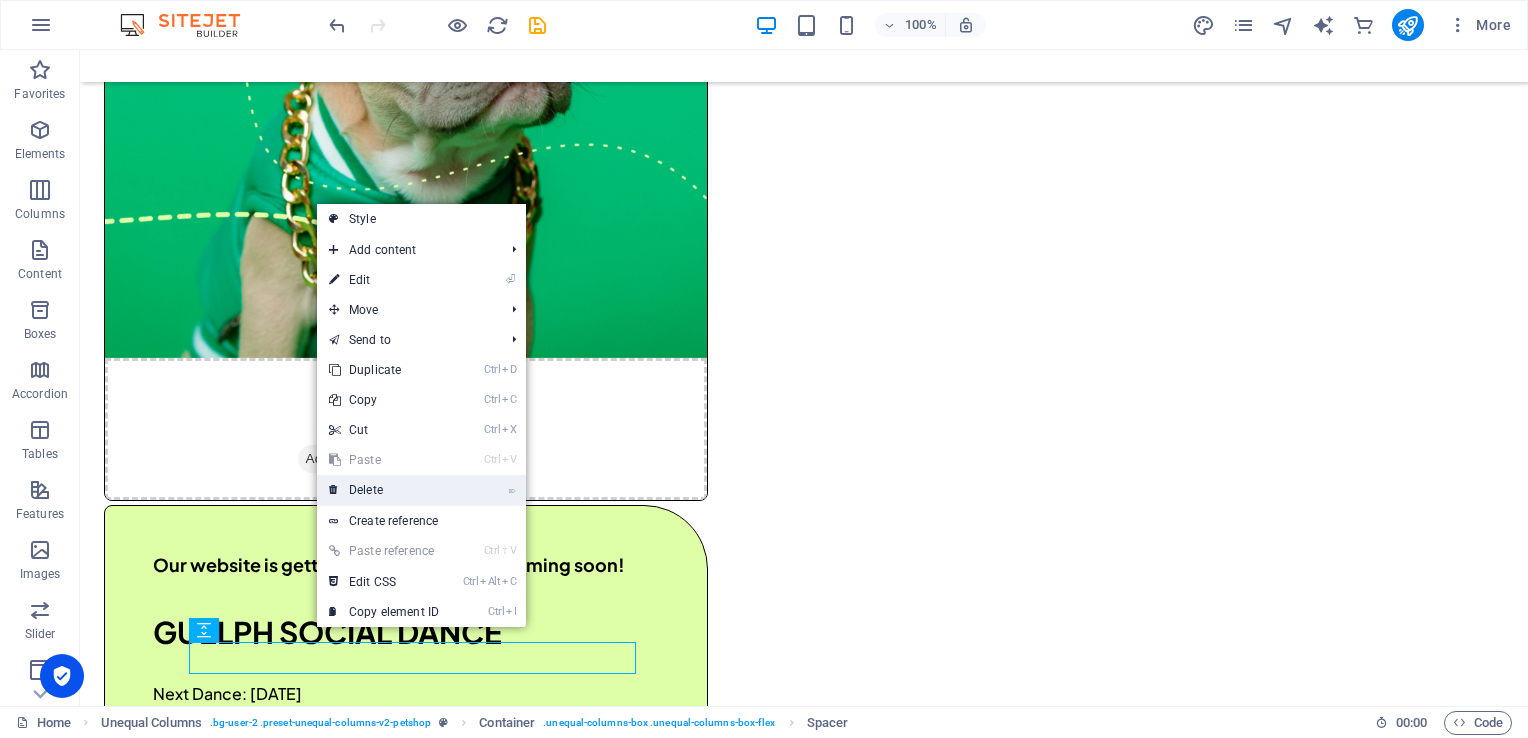 click on "⌦  Delete" at bounding box center (384, 490) 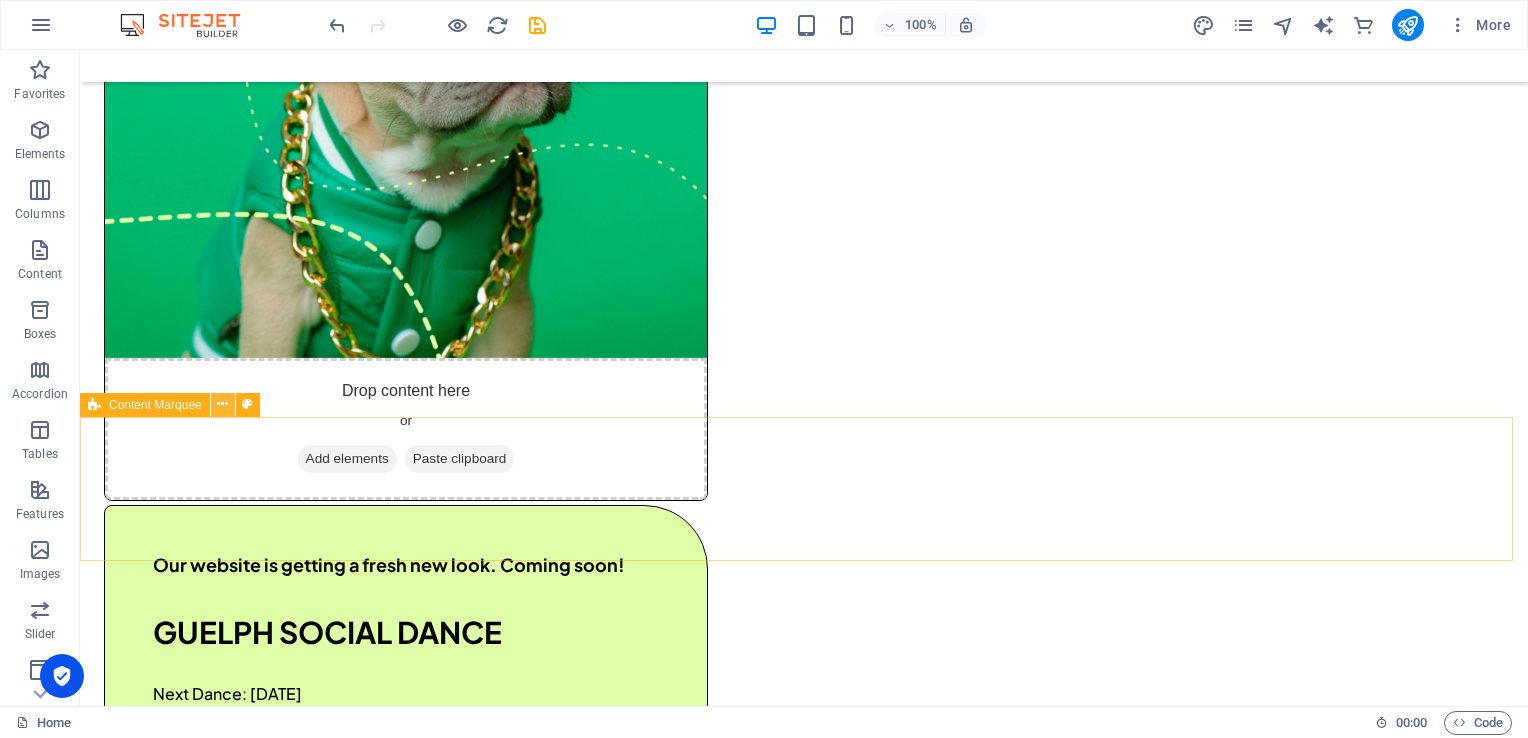 click at bounding box center (222, 404) 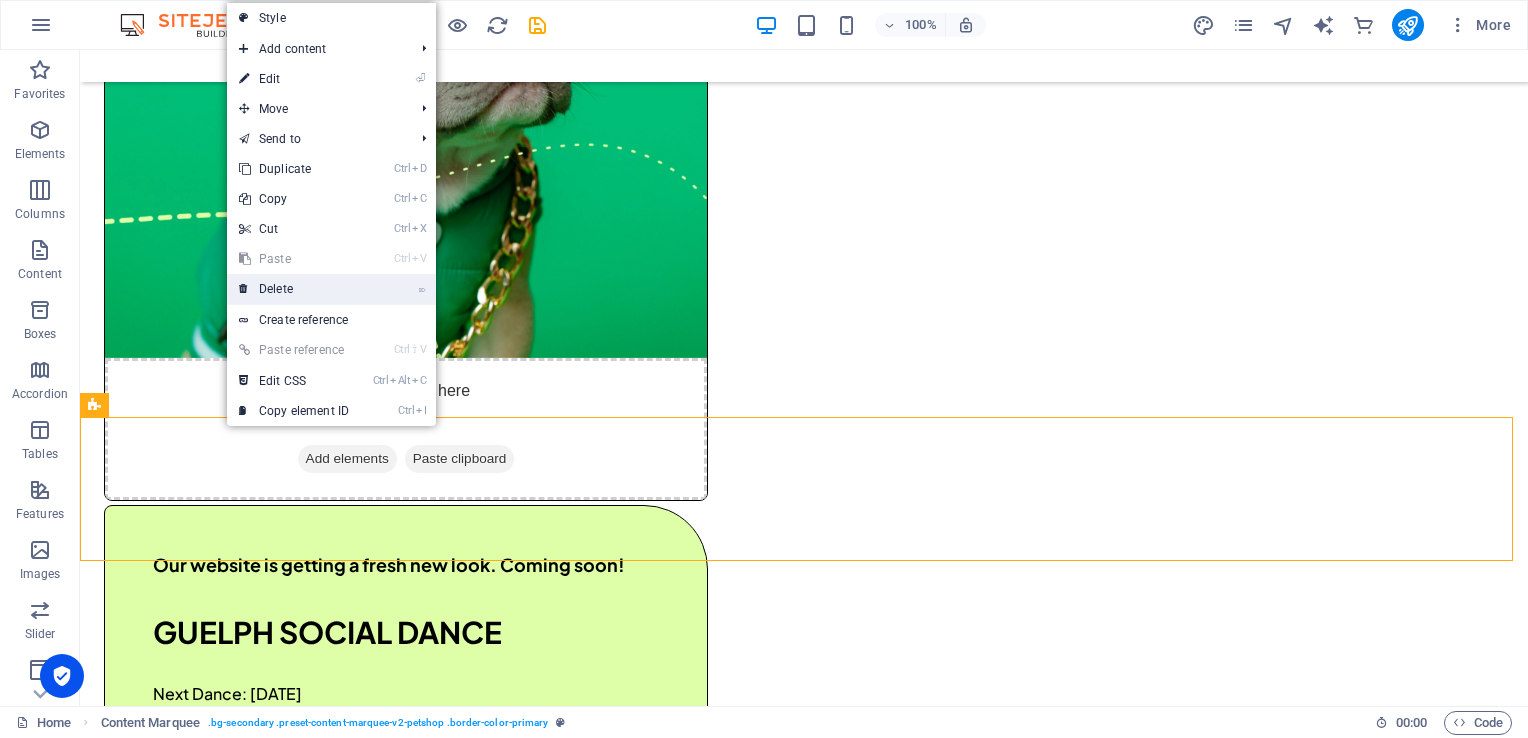 click on "⌦  Delete" at bounding box center [294, 289] 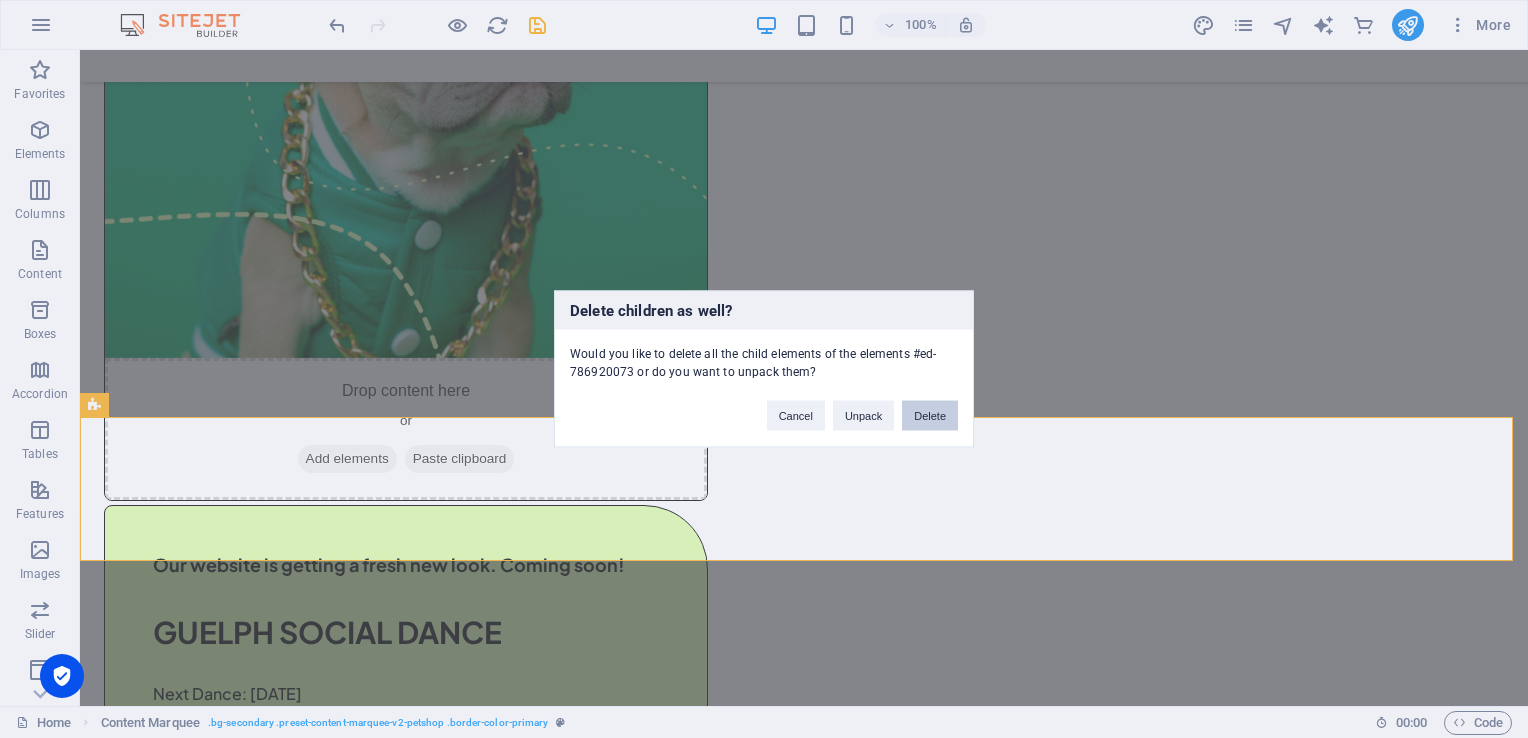 click on "Delete" at bounding box center [930, 416] 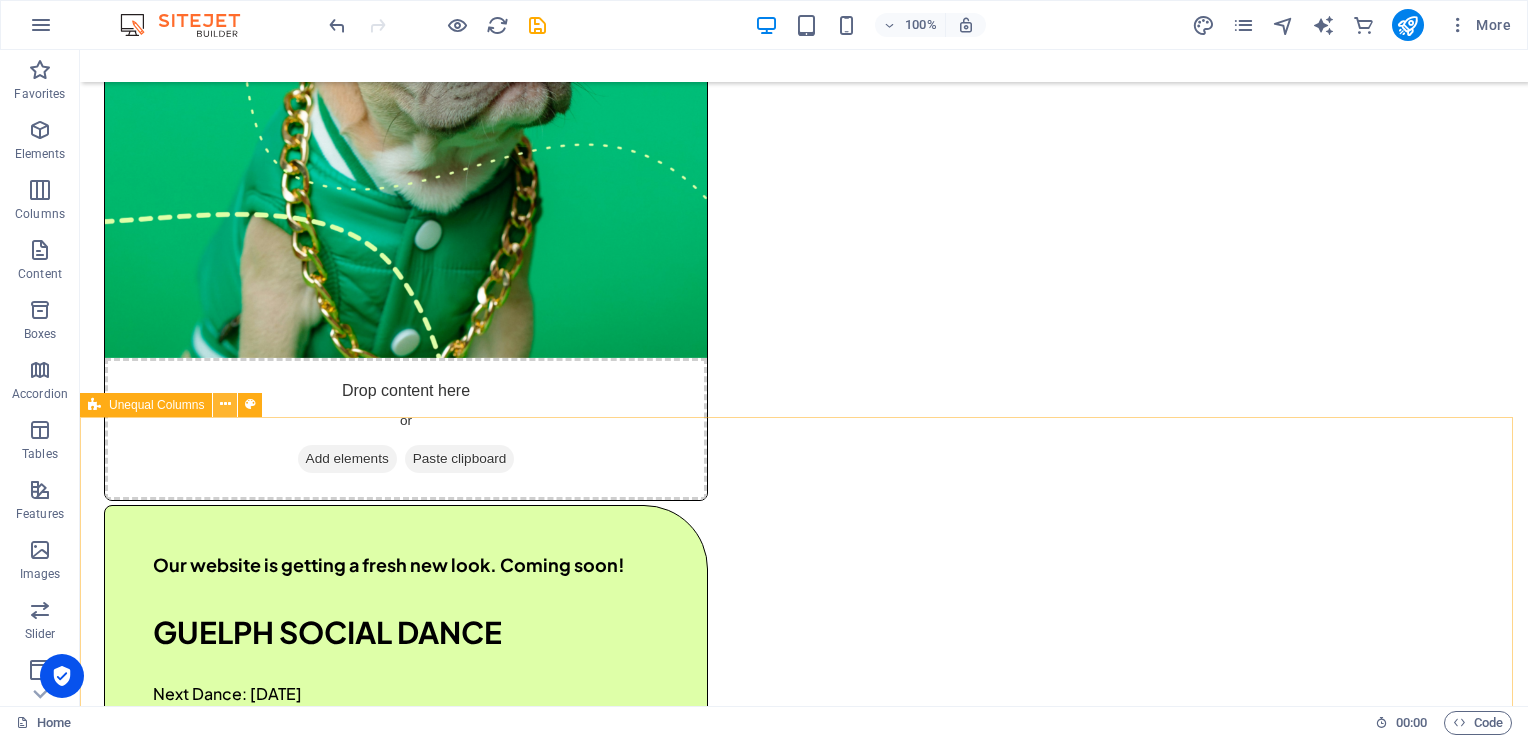 click at bounding box center [225, 404] 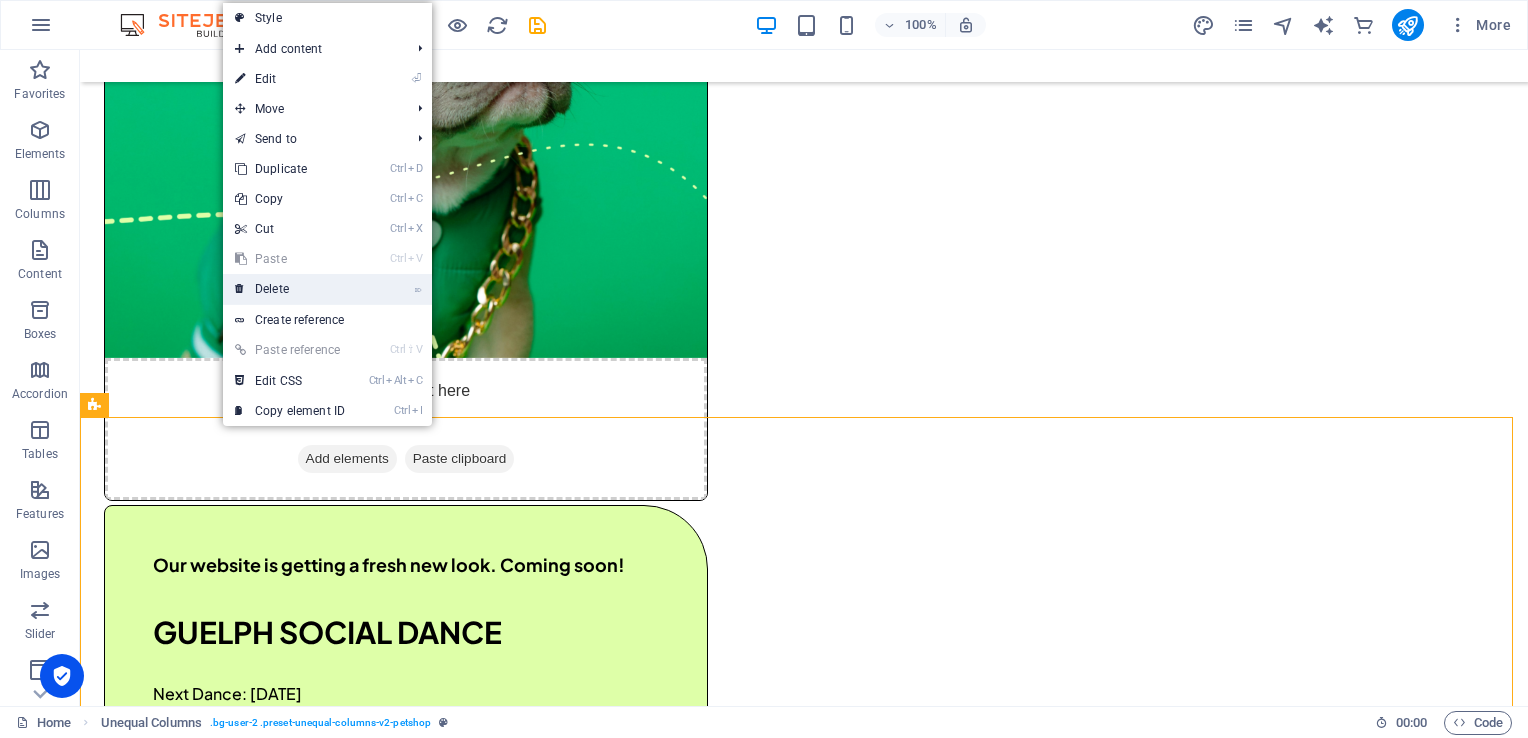 click on "⌦  Delete" at bounding box center [290, 289] 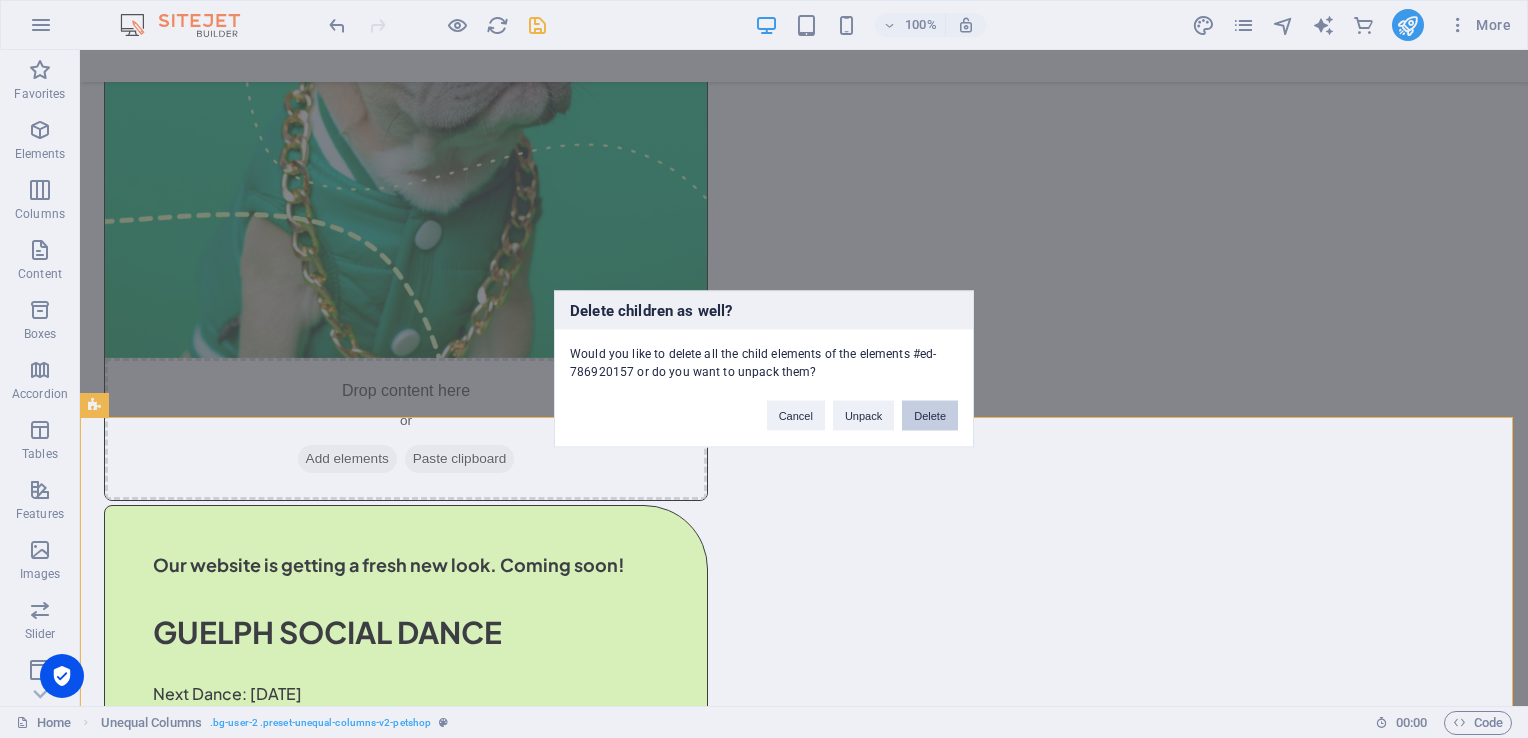 click on "Delete" at bounding box center [930, 416] 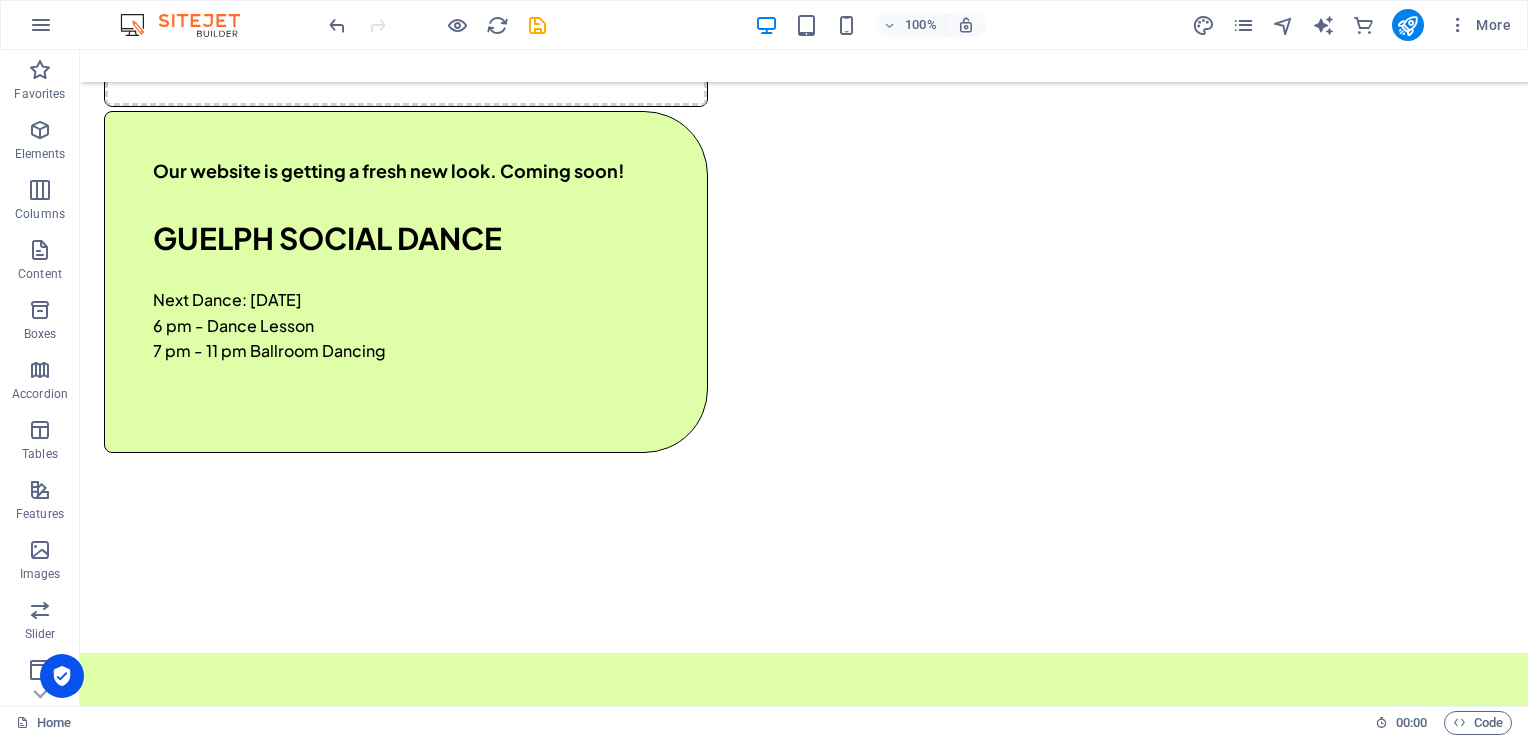 scroll, scrollTop: 874, scrollLeft: 0, axis: vertical 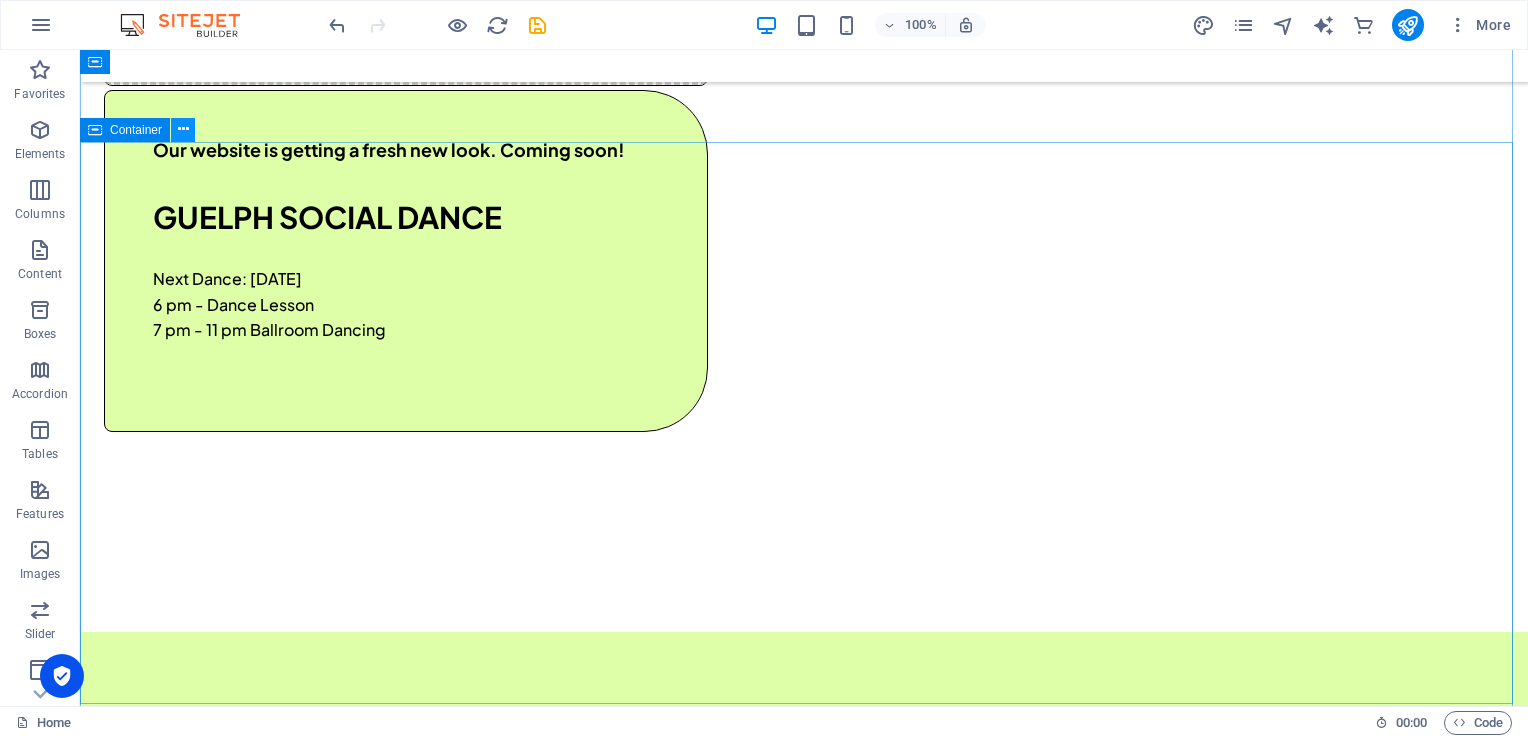 click at bounding box center (183, 129) 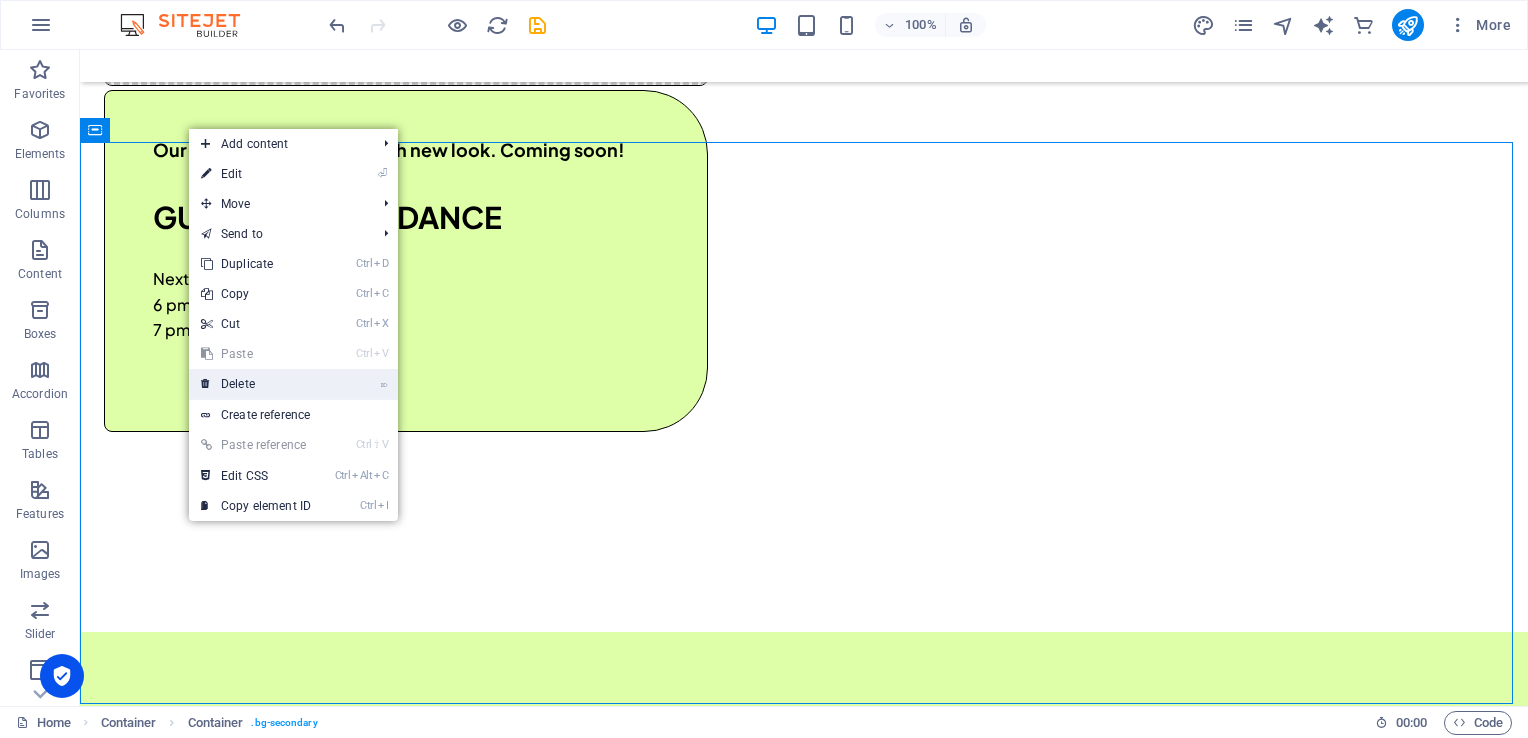 click on "⌦  Delete" at bounding box center (256, 384) 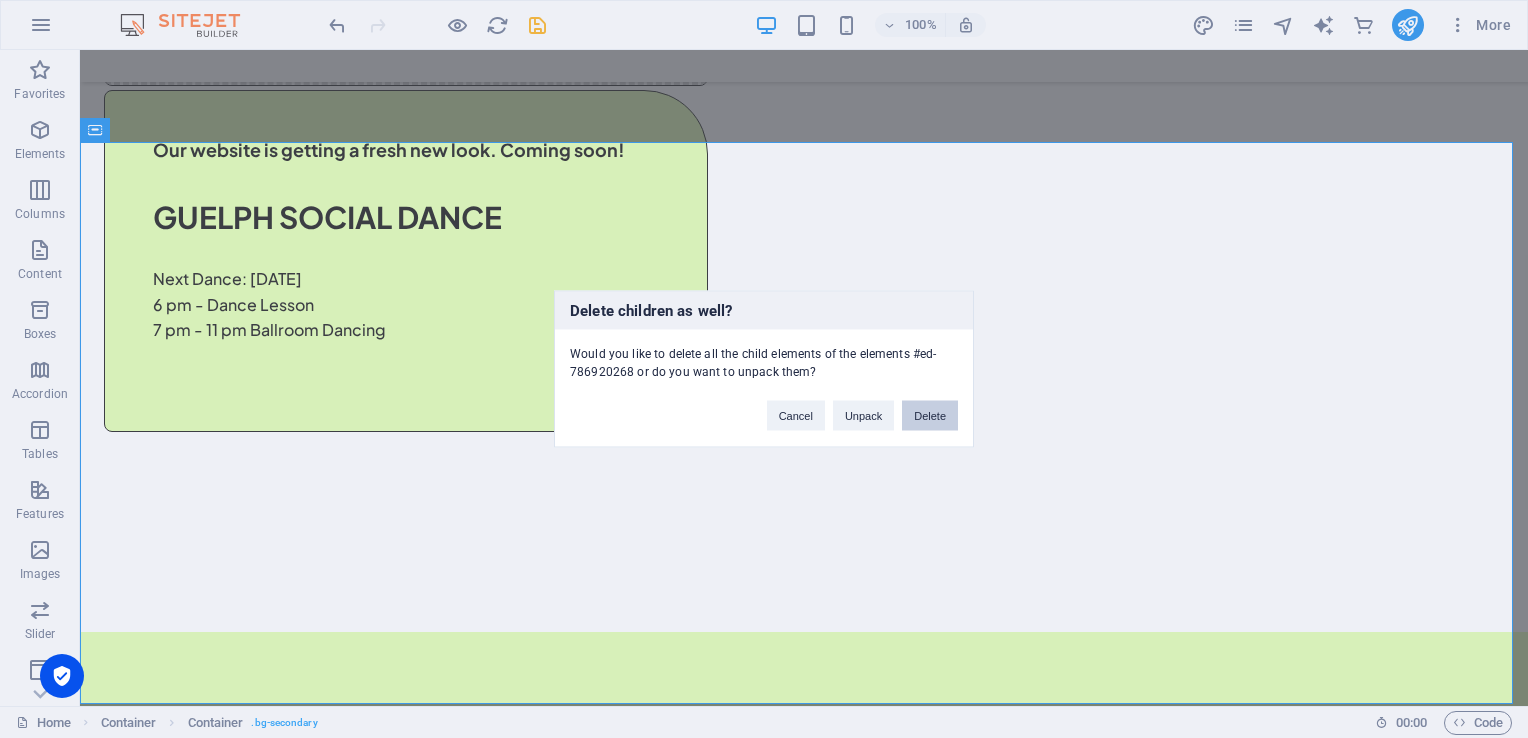 click on "Delete" at bounding box center (930, 416) 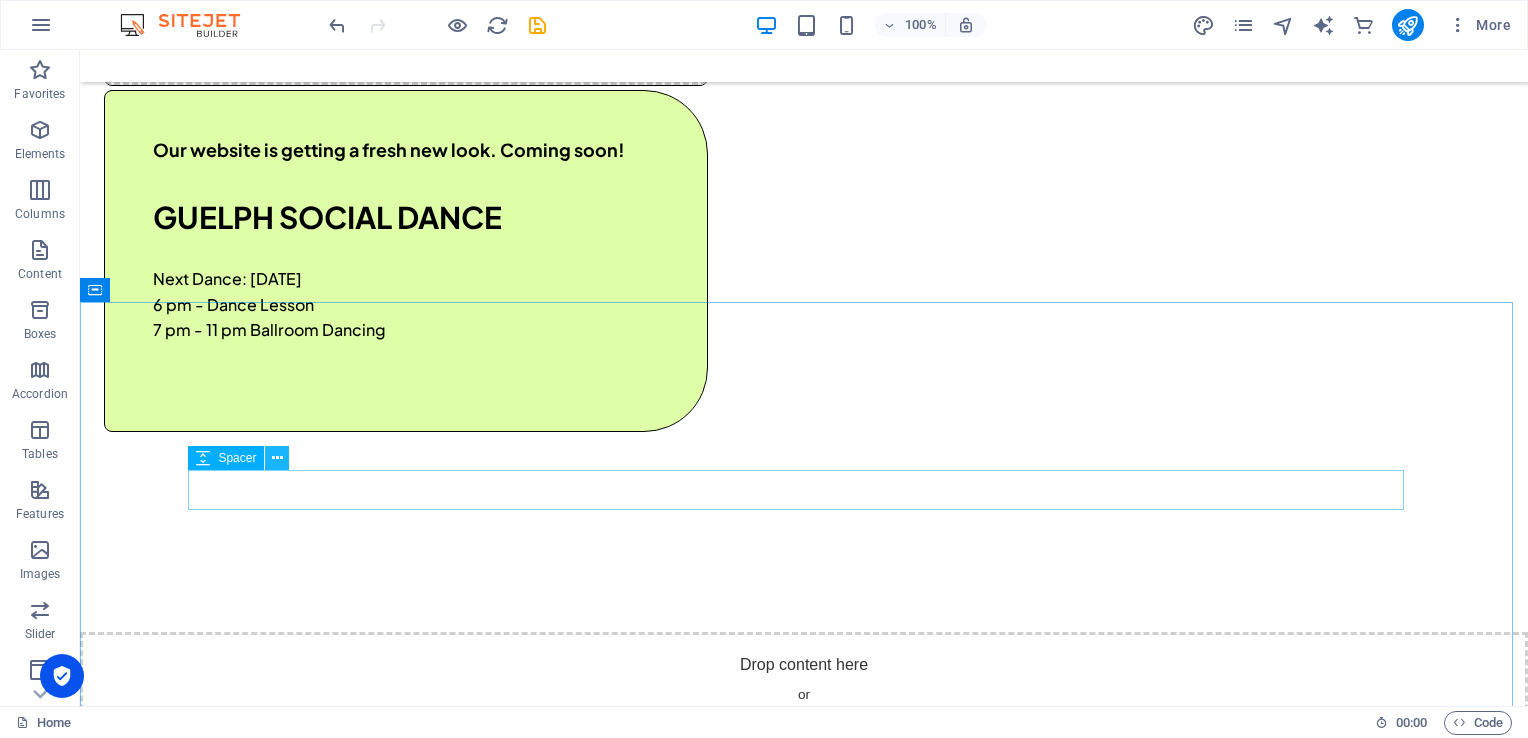 click at bounding box center (277, 458) 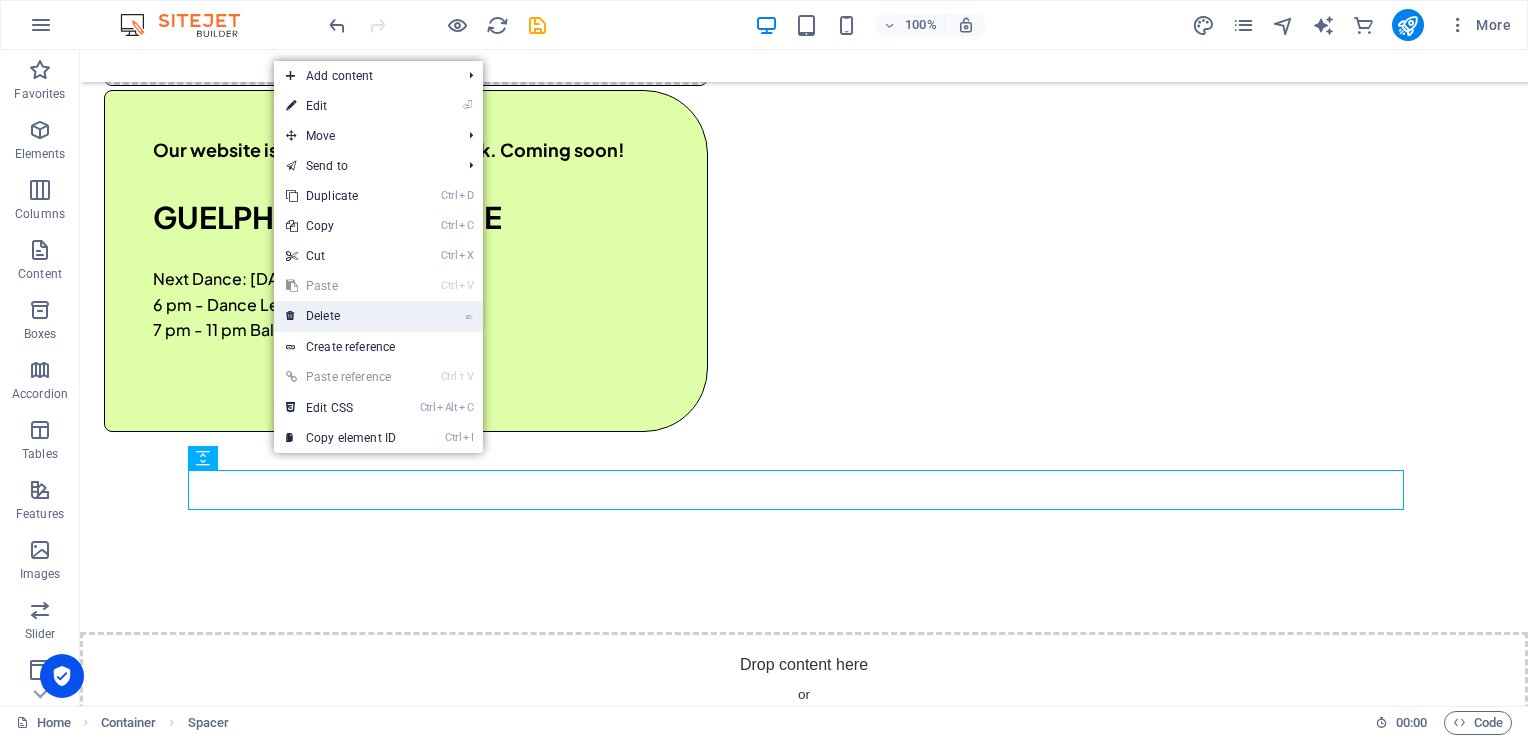 click on "⌦  Delete" at bounding box center [341, 316] 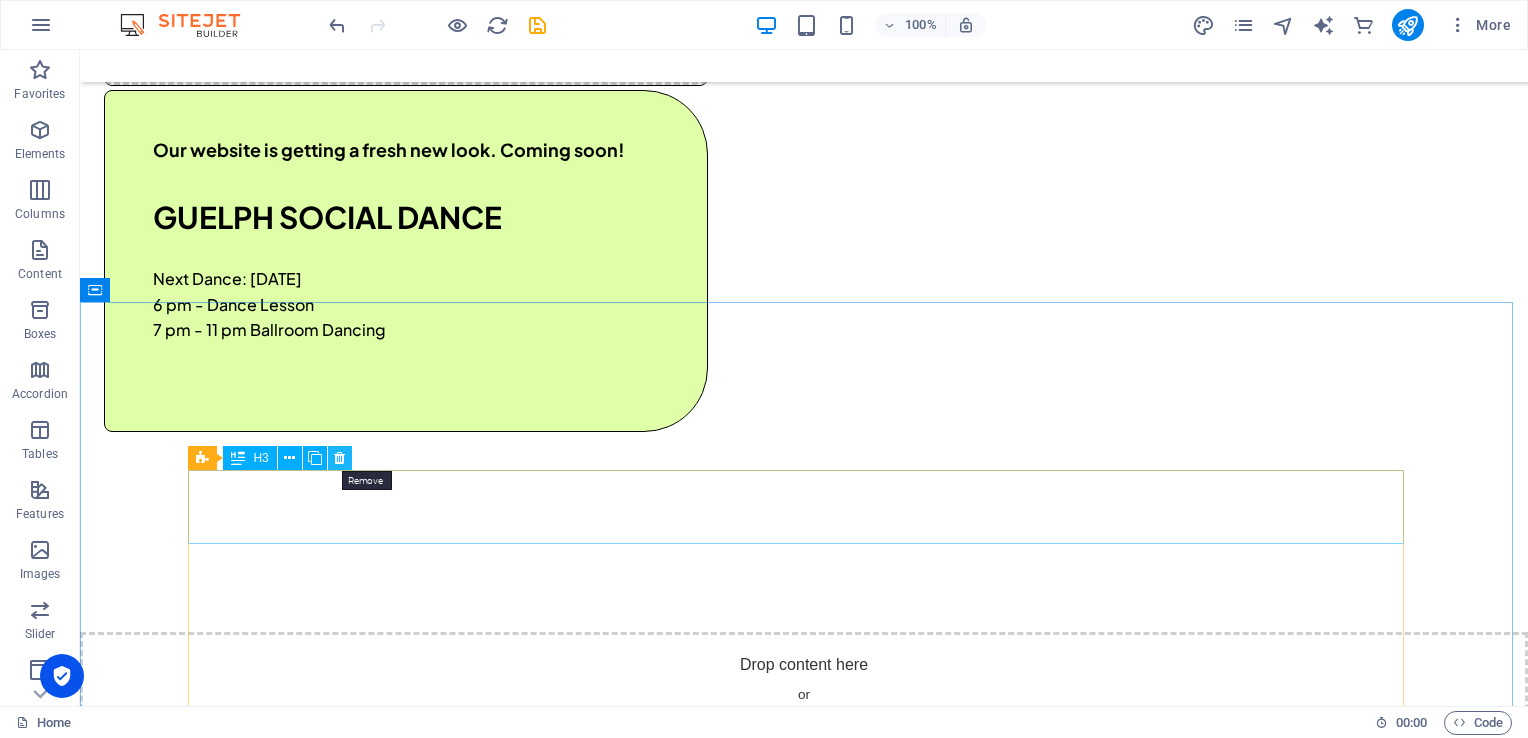 click at bounding box center (339, 458) 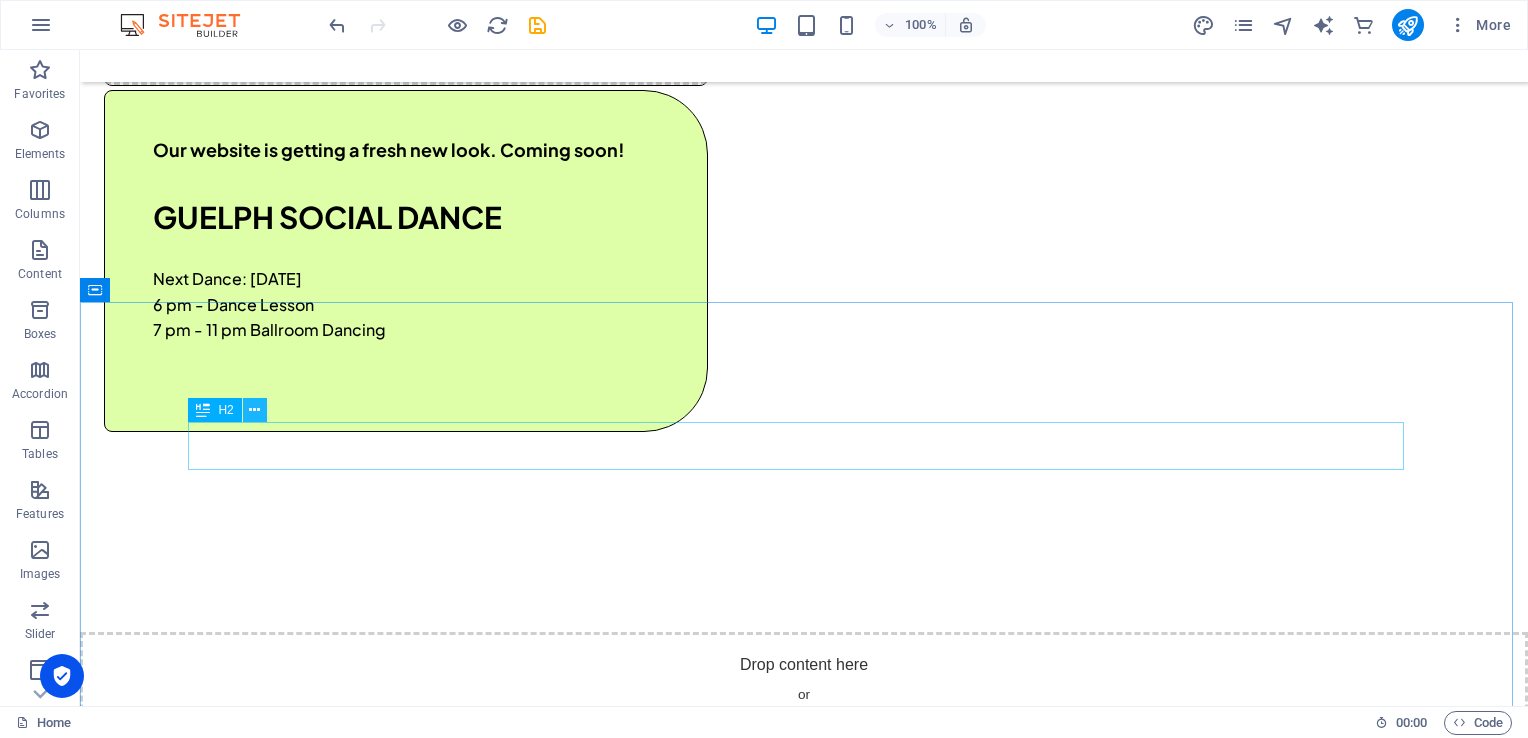 click at bounding box center (254, 410) 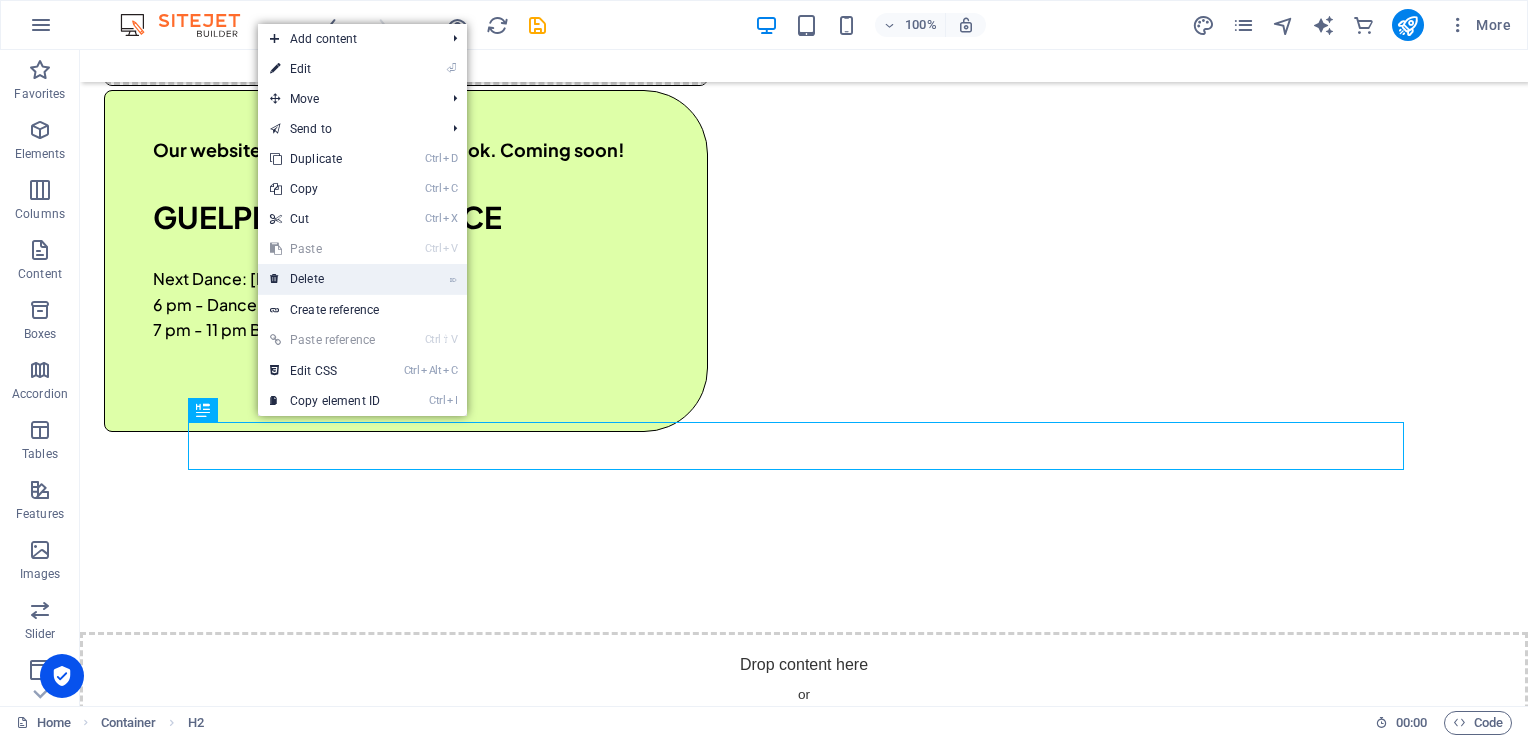 click on "⌦  Delete" at bounding box center (325, 279) 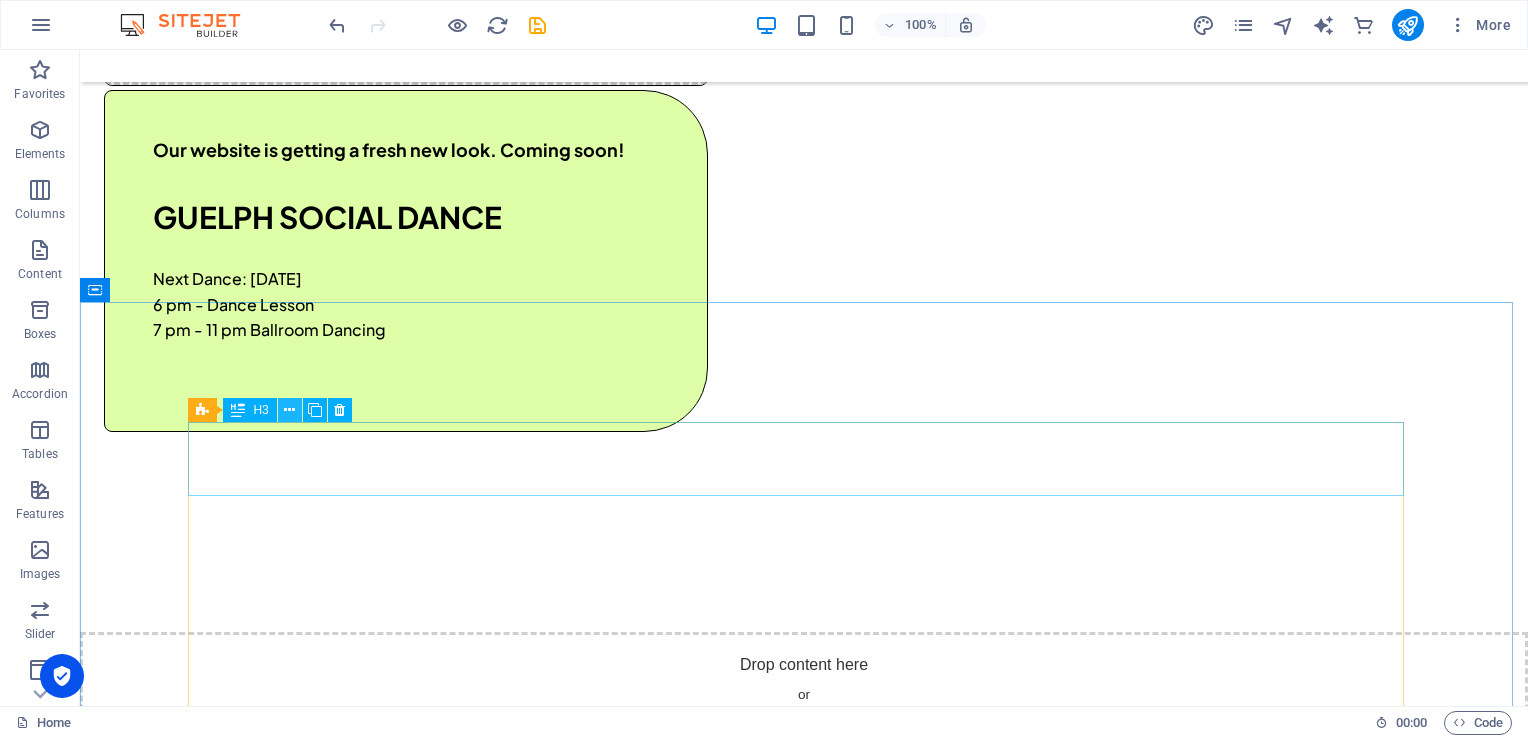 click at bounding box center [289, 410] 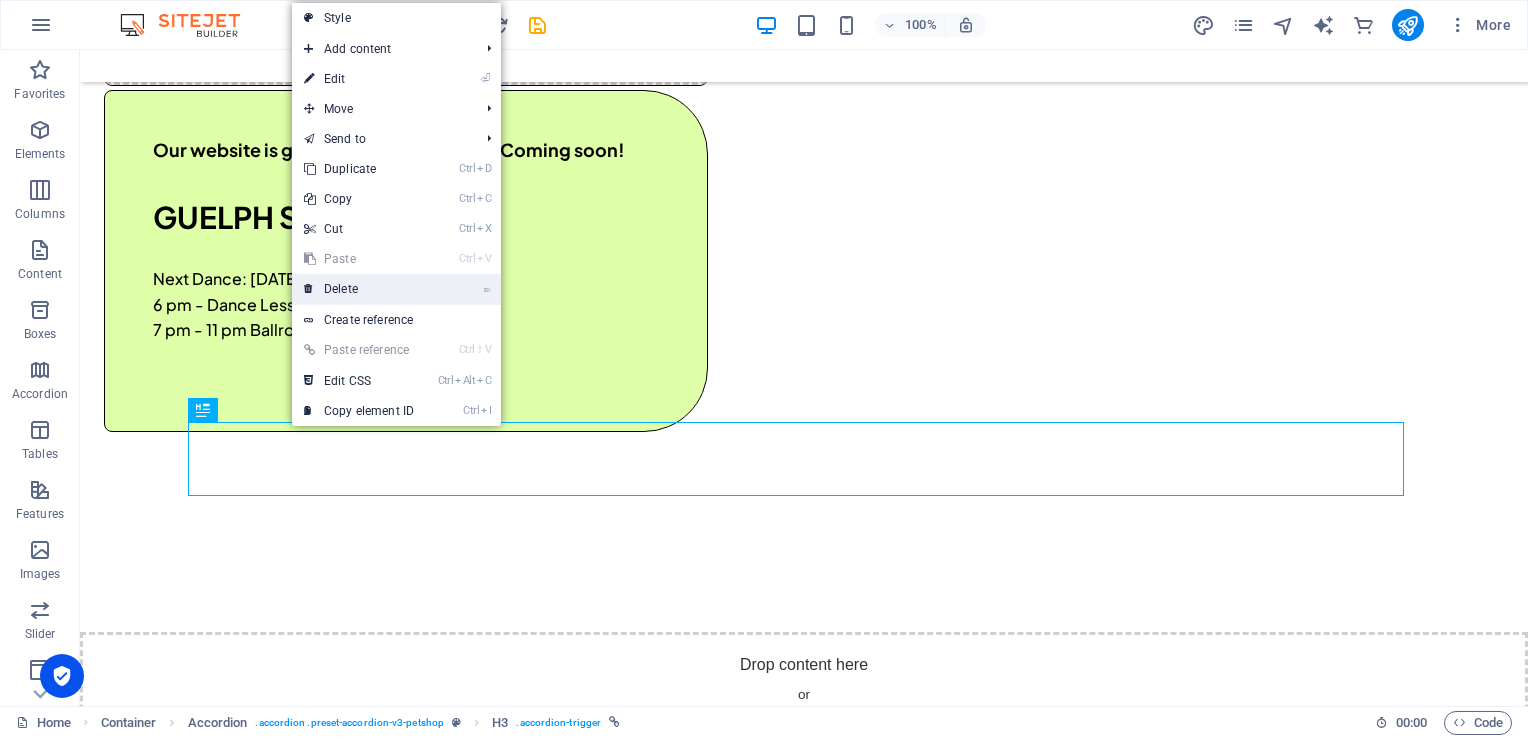 click on "⌦  Delete" at bounding box center (359, 289) 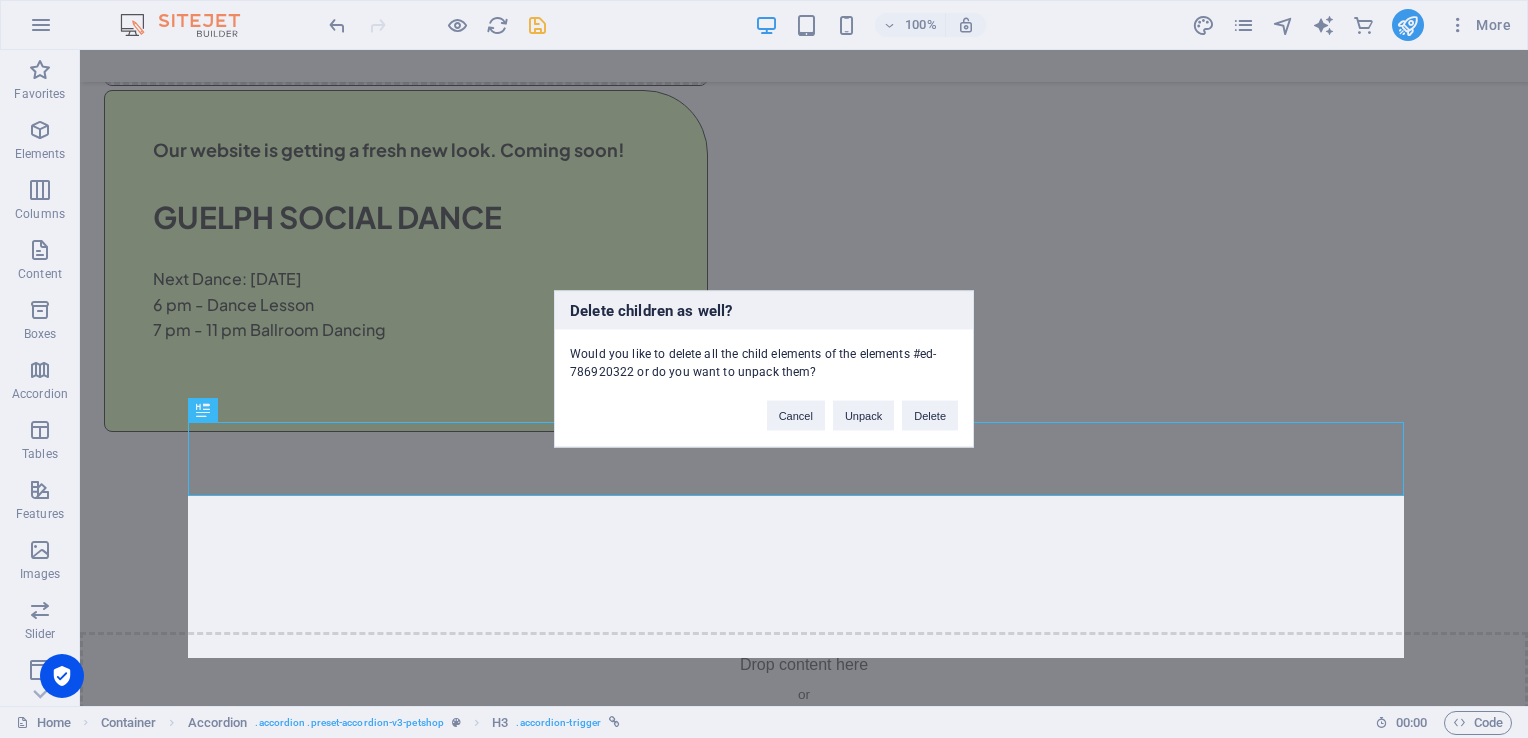 click on "Delete children as well? Would you like to delete all the child elements of the elements #ed-786920322 or do you want to unpack them? Cancel Unpack Delete" at bounding box center [764, 369] 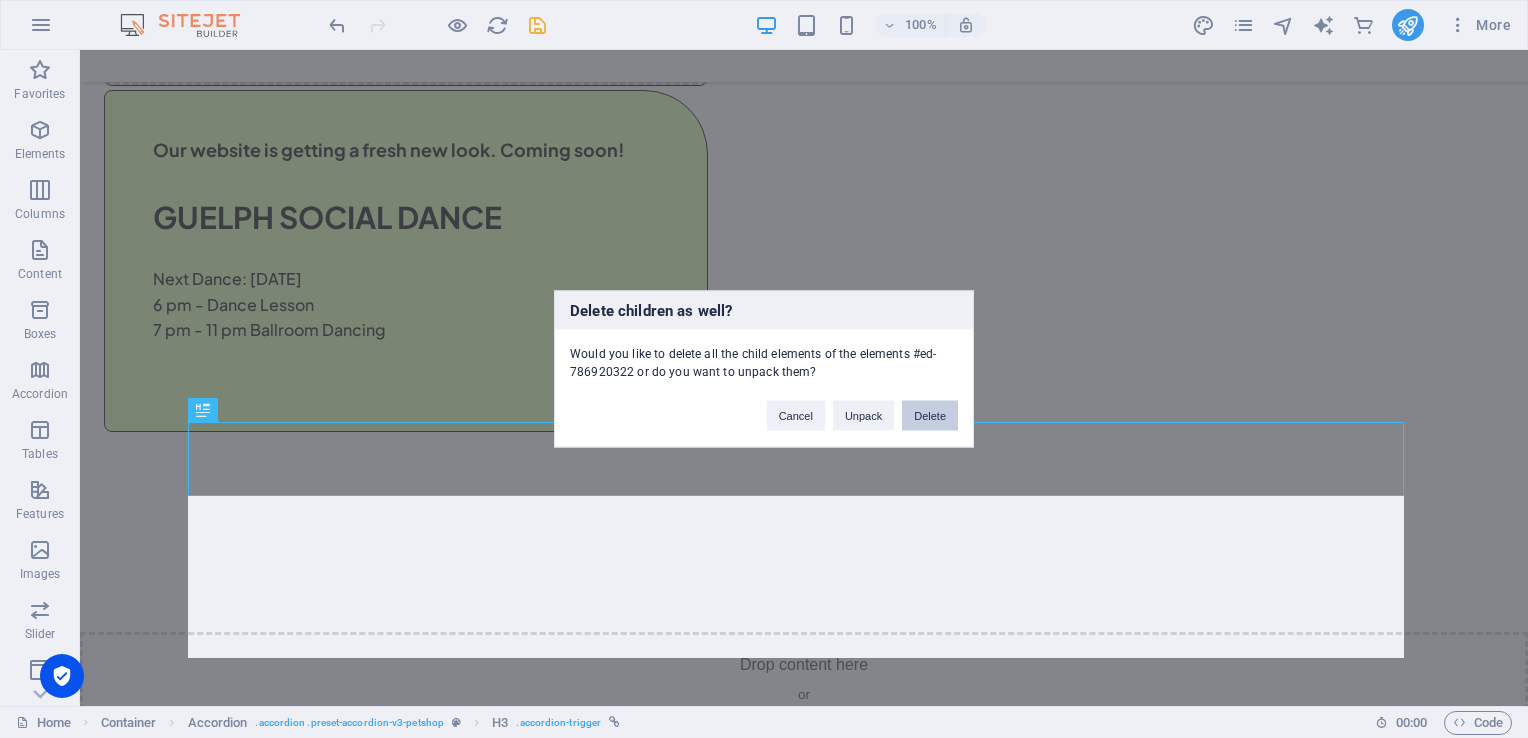 click on "Delete" at bounding box center (930, 416) 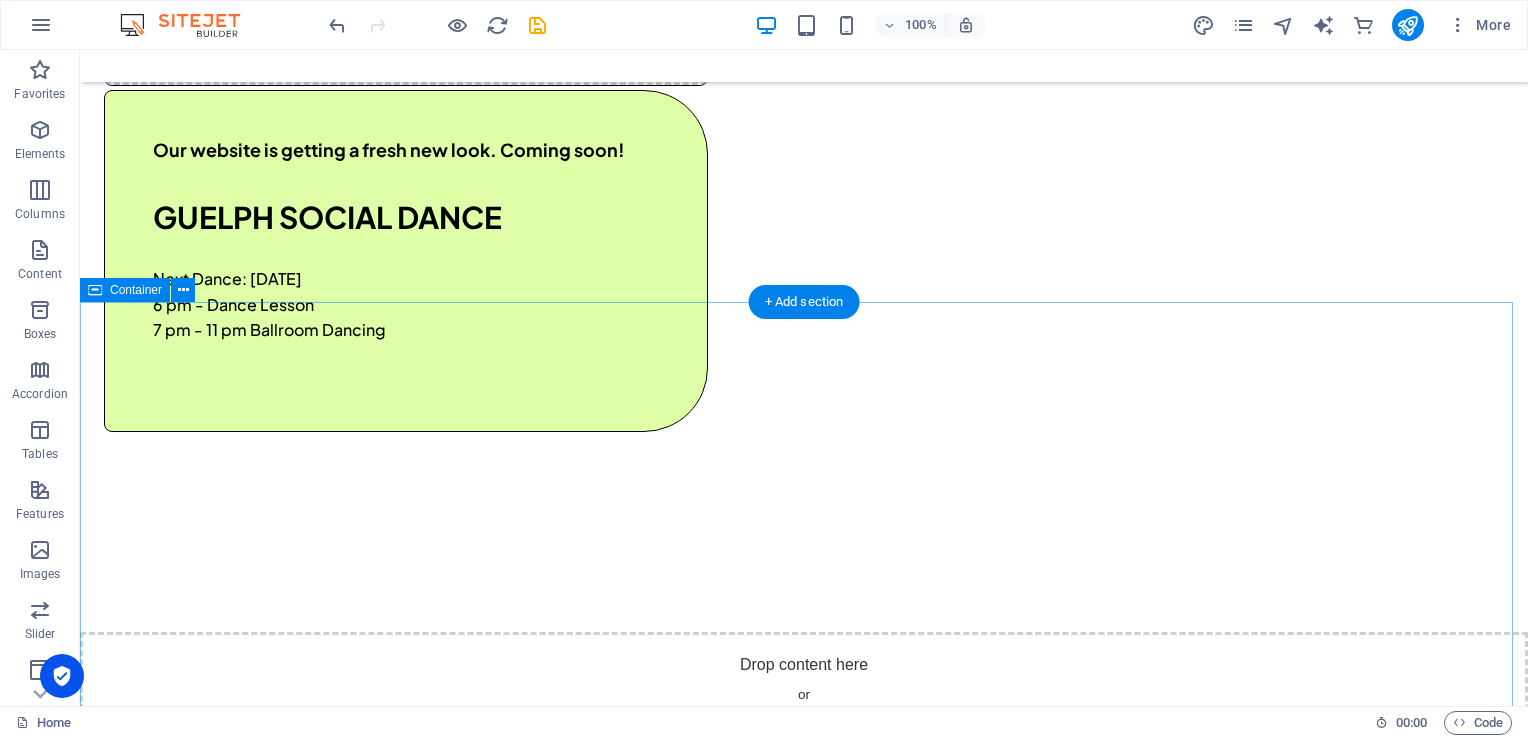 click on "How do I cancel my order? Lorem ipsum dolor sit amet, consectetur adipiscing elit, sed do eiusmod tempor incididunt ut labore et dolore magna aliqua. Ut enim ad minim veniam, quis nostrud exercitation ullamco laboris nisi ut aliquip ex ea commodo consequat. Duis aute irure dolor in reprehenderit in voluptate velit esse cillum dolore eu fugiat nulla pariatur. Excepteur sint occaecat cupidatat non proident, sunt in. What payment methods do you accept? Lorem ipsum dolor sit amet, consectetur adipiscing elit, sed do eiusmod tempor incididunt ut labore et dolore magna aliqua. Ut enim ad minim veniam, quis nostrud exercitation ullamco laboris nisi ut aliquip ex ea commodo consequat. Duis aute irure dolor in reprehenderit in voluptate velit esse cillum dolore eu fugiat nulla pariatur. Excepteur sint occaecat cupidatat non proident, sunt in." at bounding box center [804, 1099] 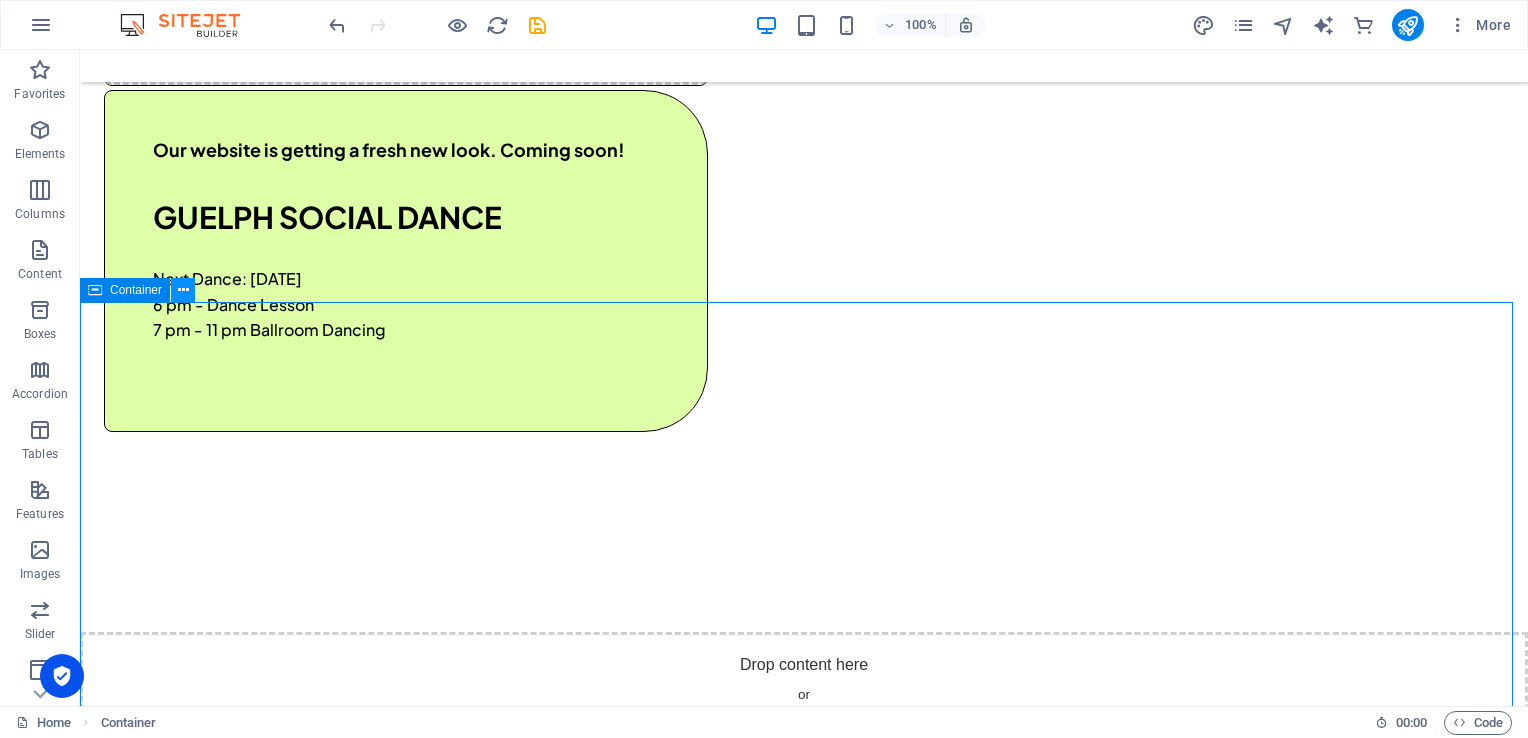 click at bounding box center (183, 290) 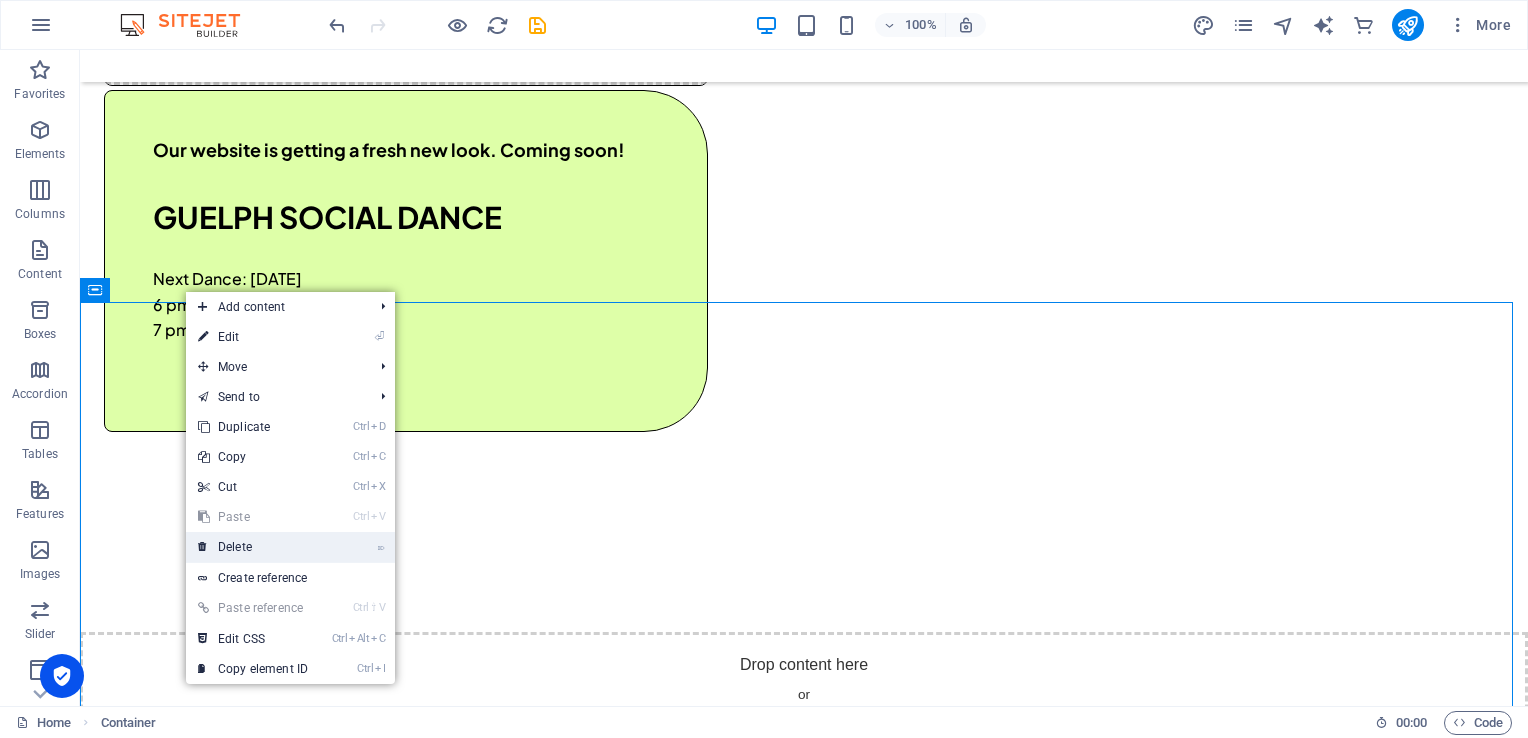 click on "⌦  Delete" at bounding box center (253, 547) 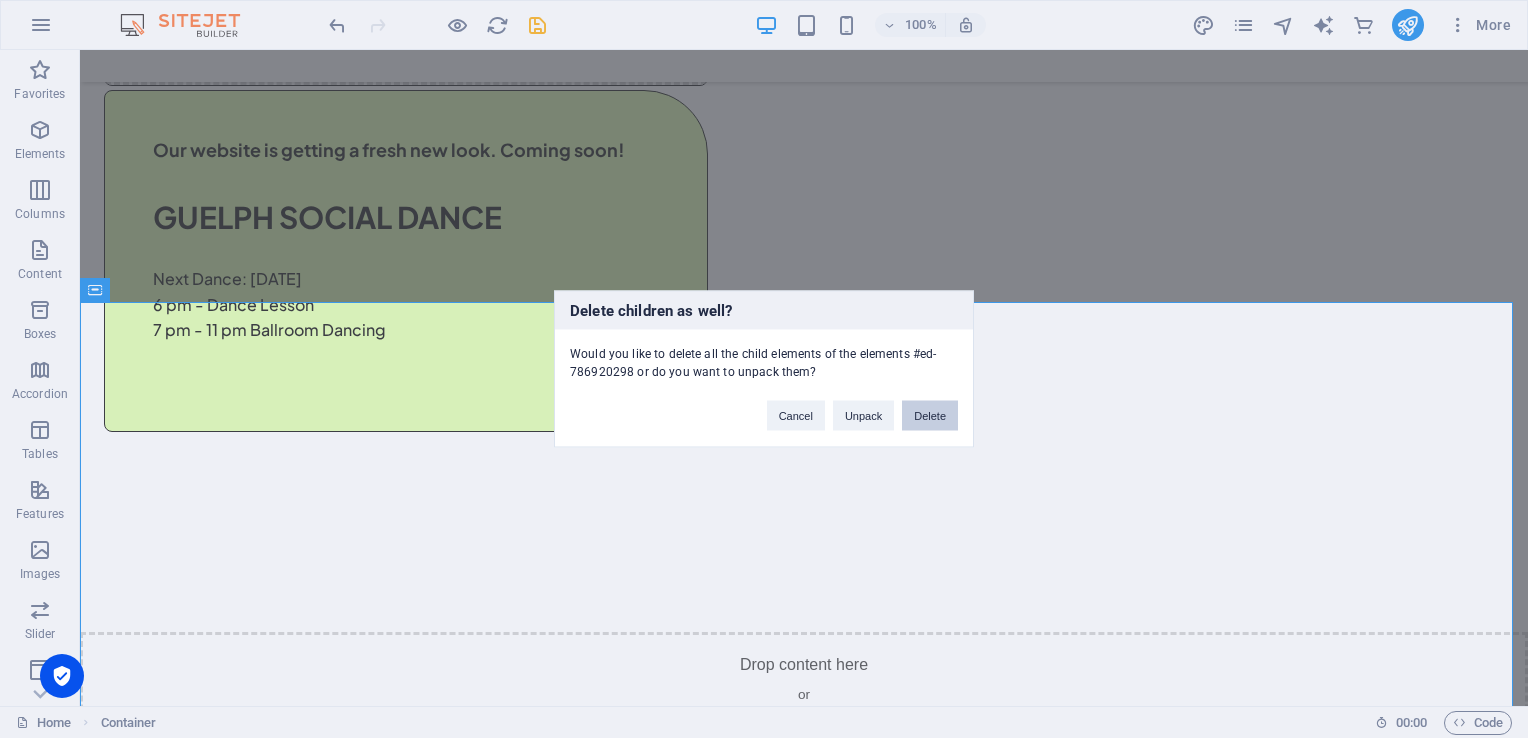 click on "Delete" at bounding box center [930, 416] 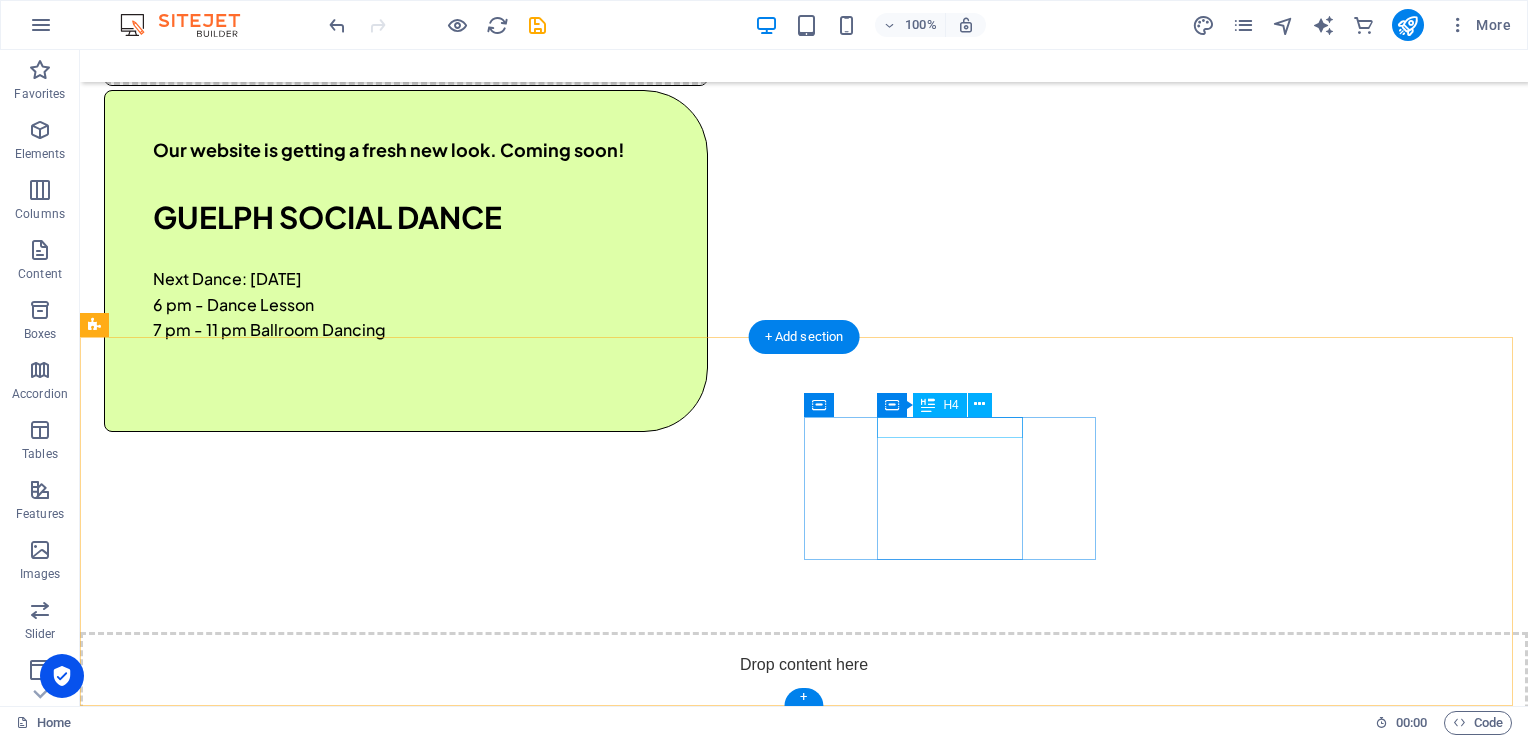 scroll, scrollTop: 840, scrollLeft: 0, axis: vertical 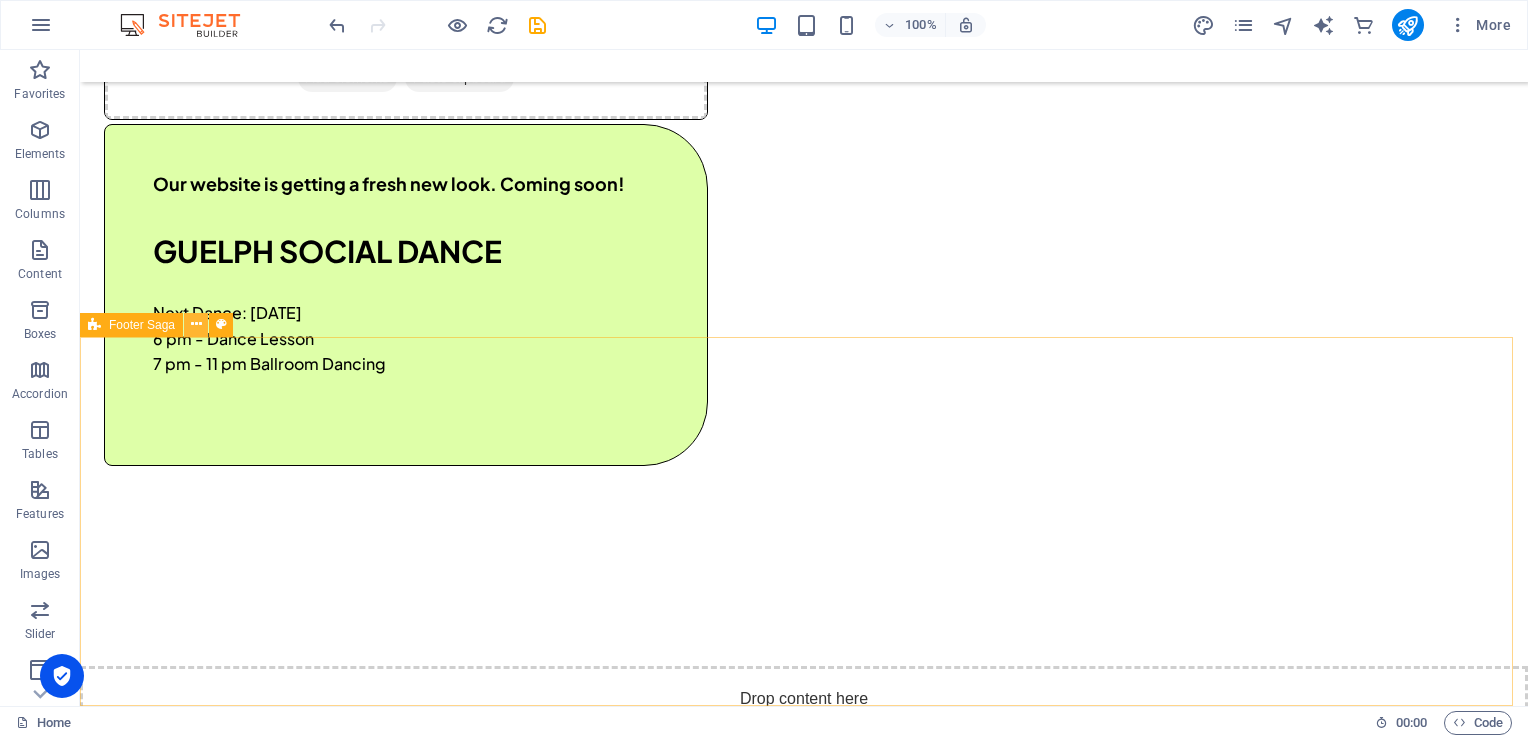 click at bounding box center (196, 324) 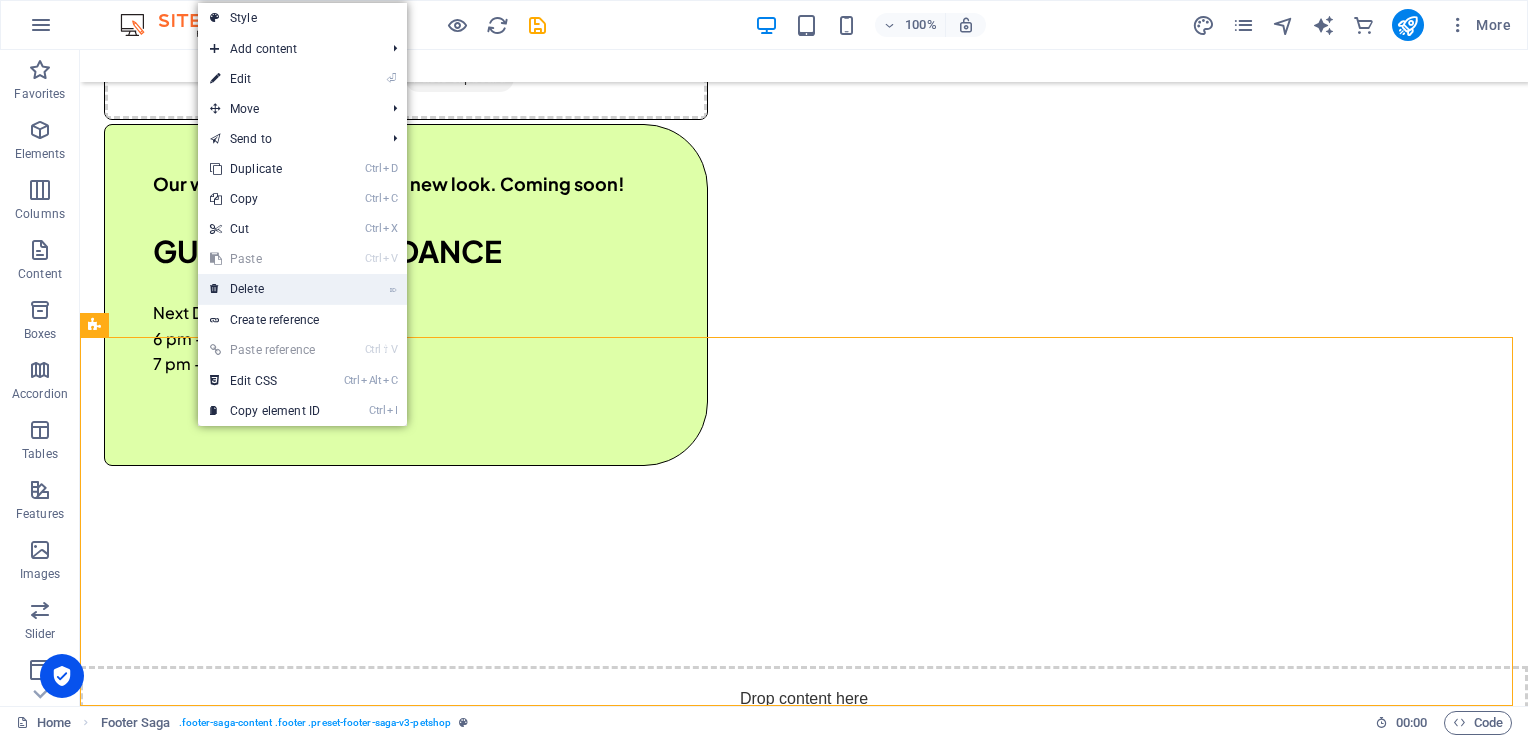 click on "⌦  Delete" at bounding box center (265, 289) 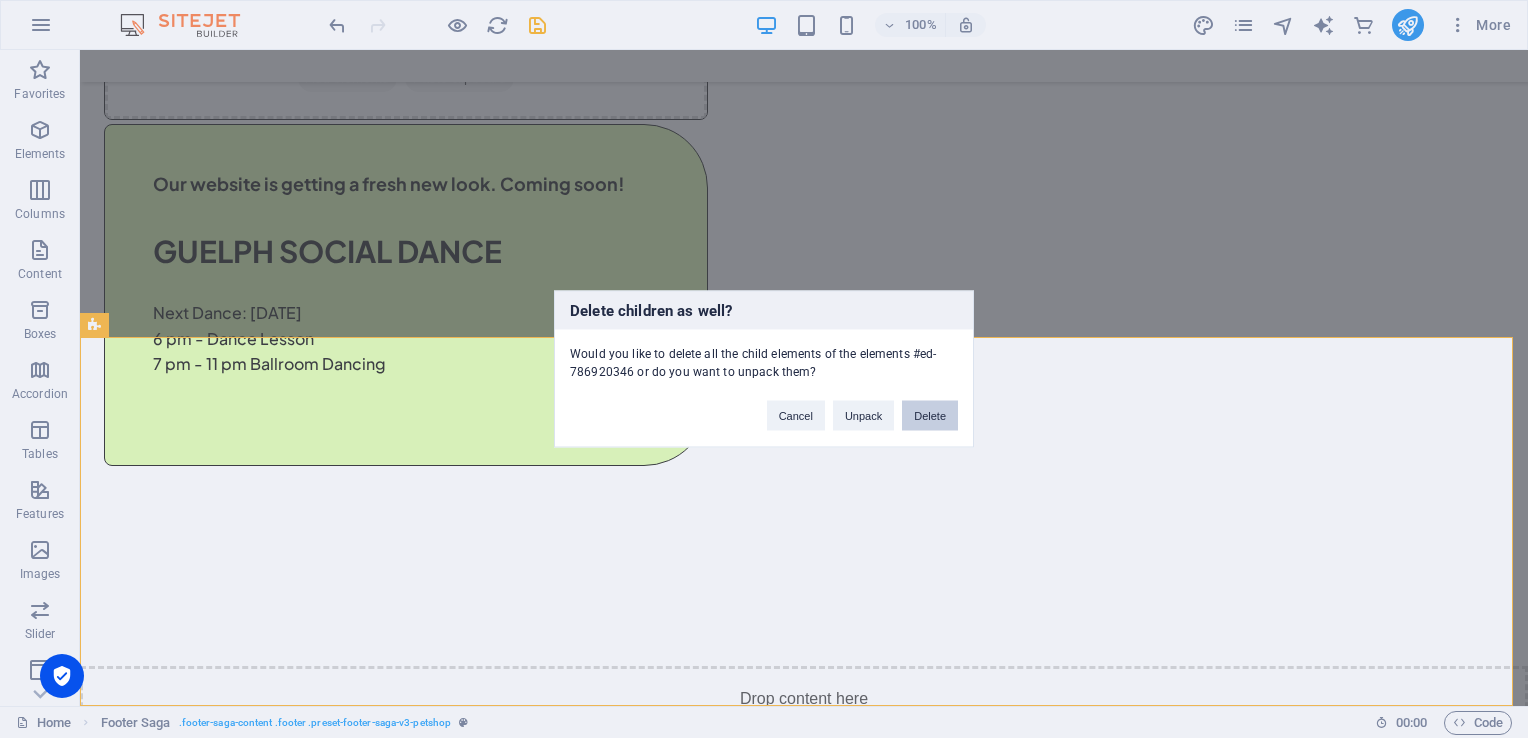 click on "Delete" at bounding box center [930, 416] 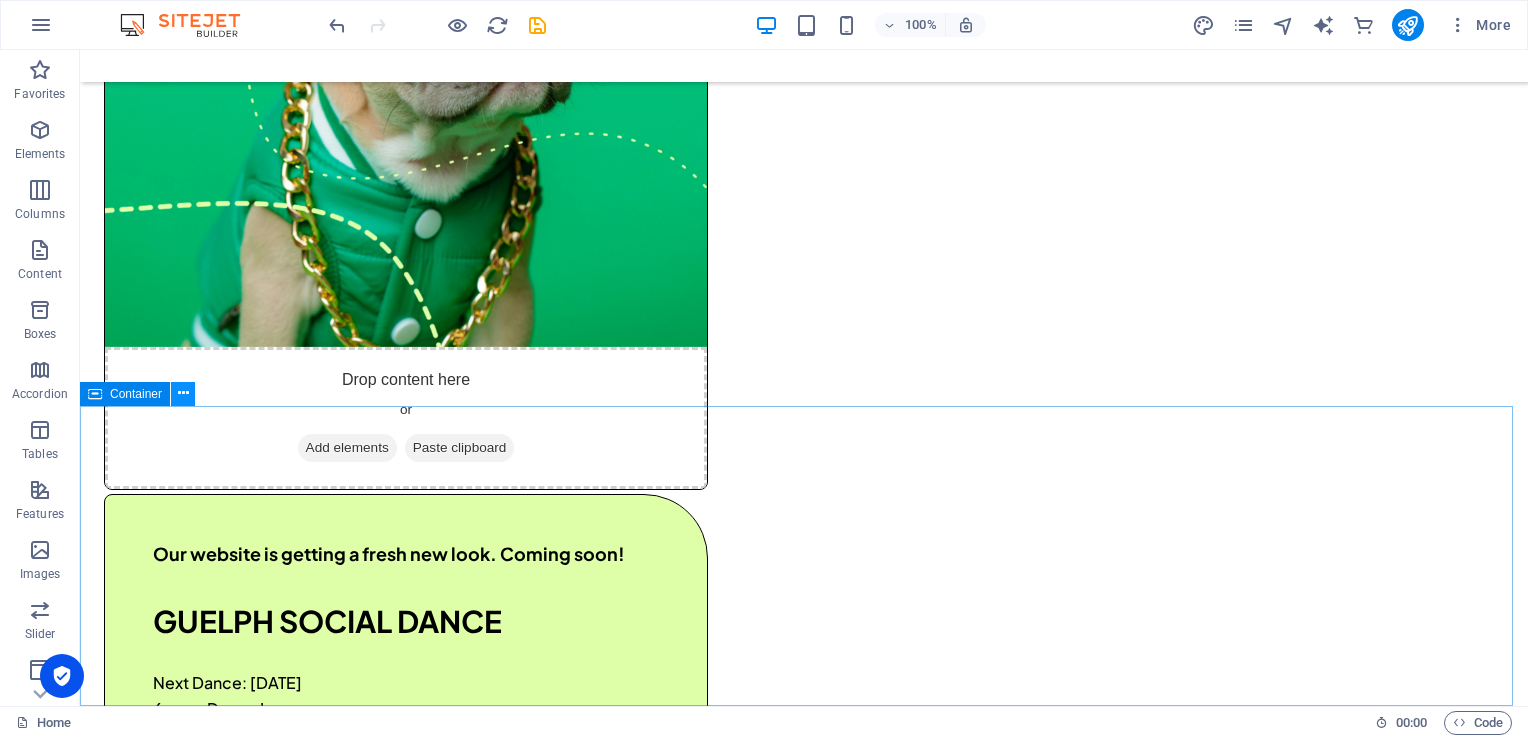 click at bounding box center (183, 393) 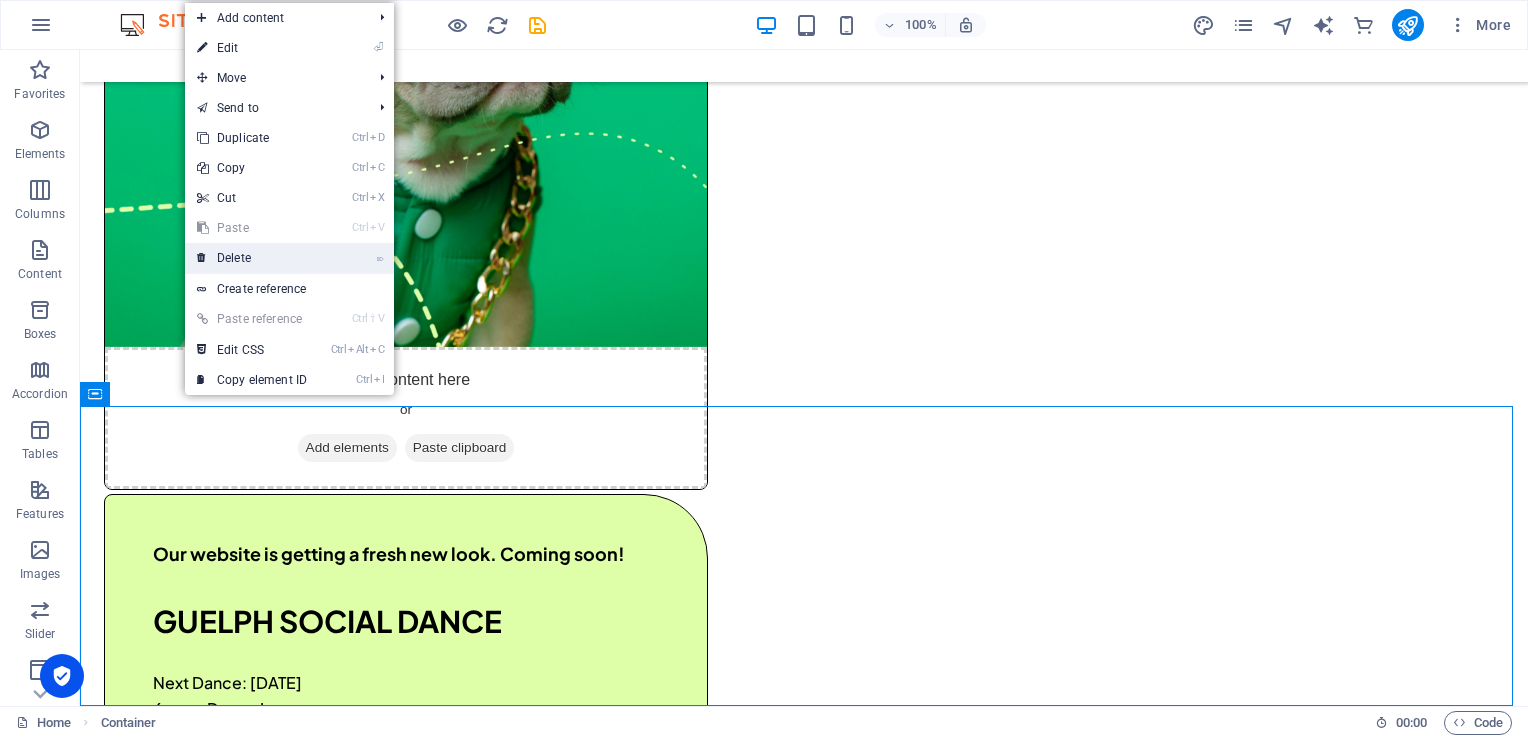 click on "⌦  Delete" at bounding box center [252, 258] 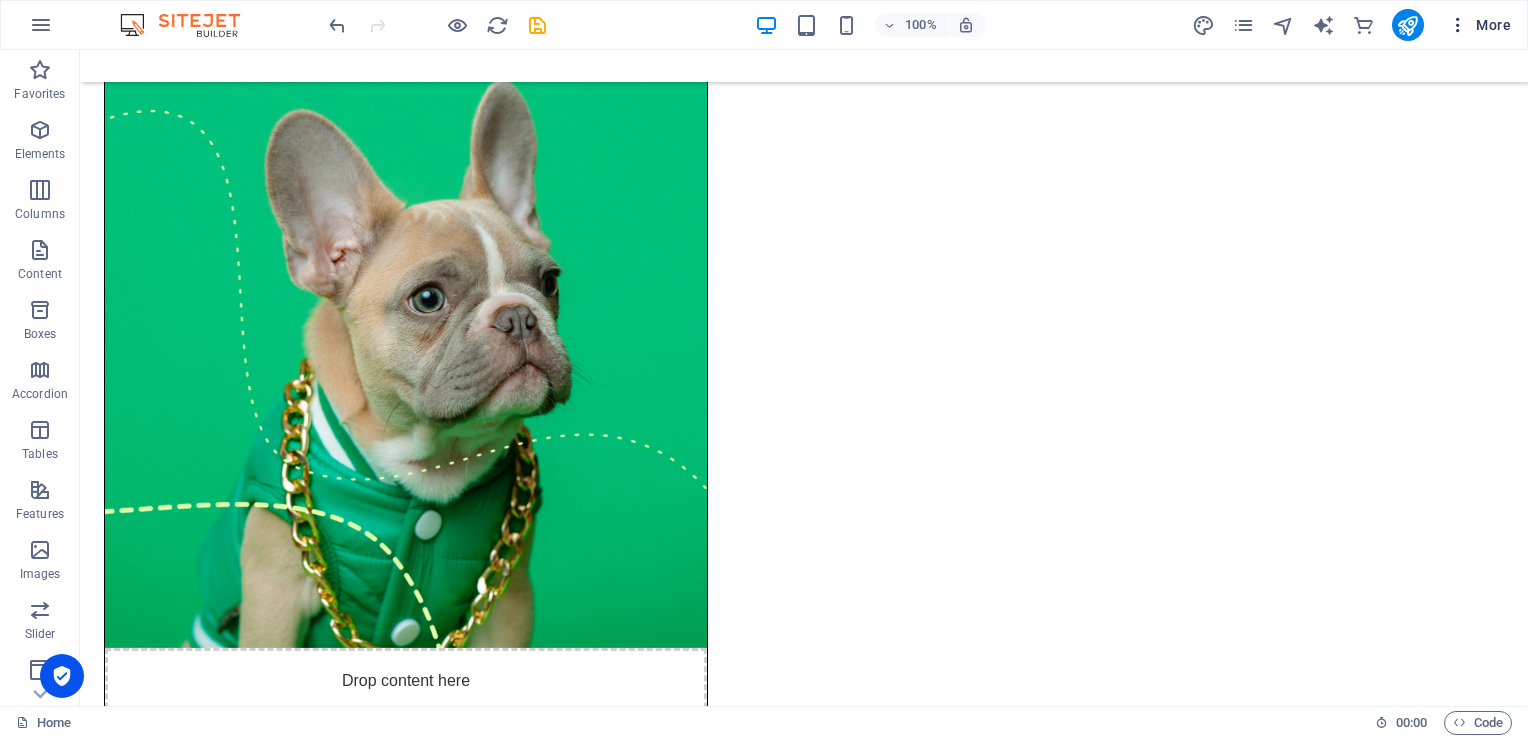 click at bounding box center (1458, 25) 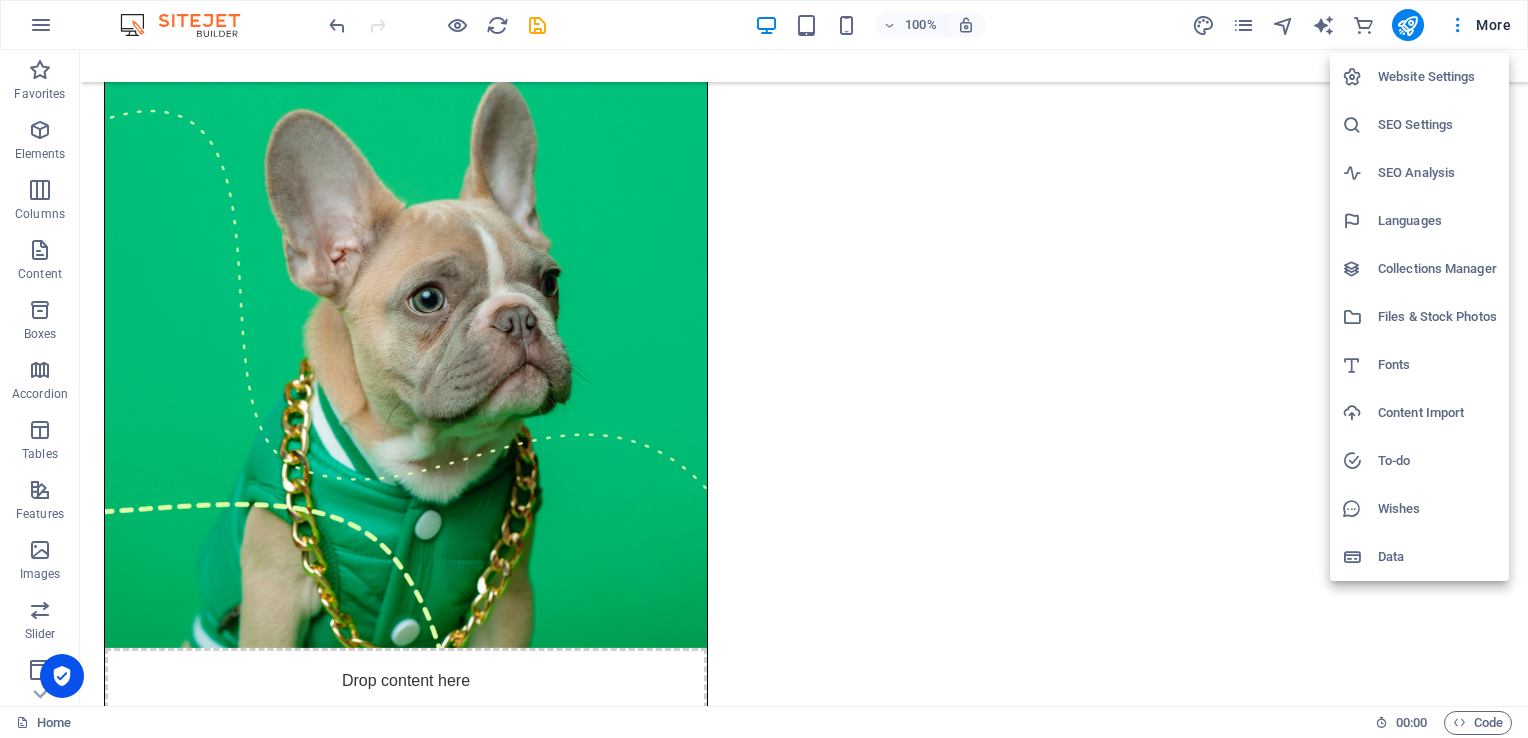drag, startPoint x: 1410, startPoint y: 31, endPoint x: 1100, endPoint y: 67, distance: 312.0833 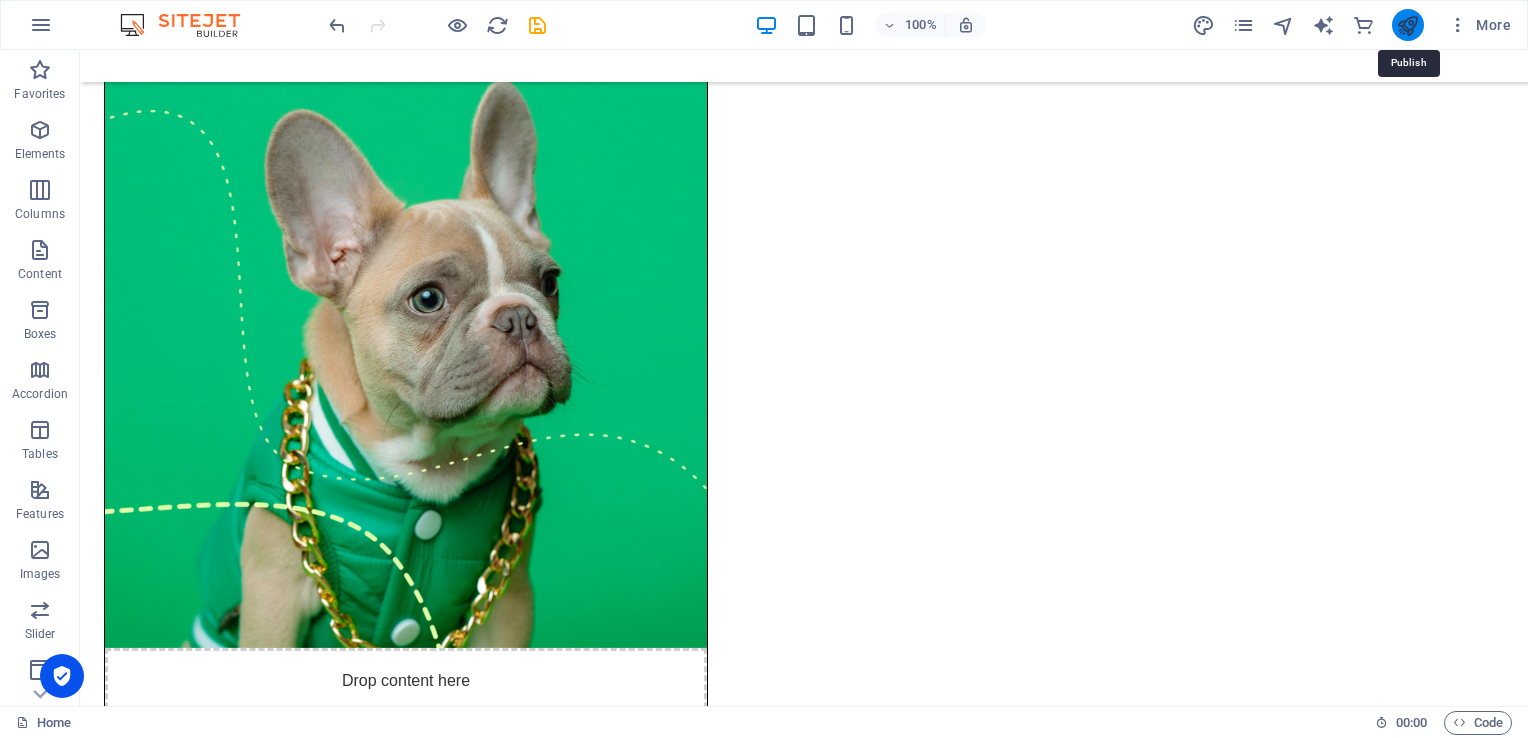 click at bounding box center [1407, 25] 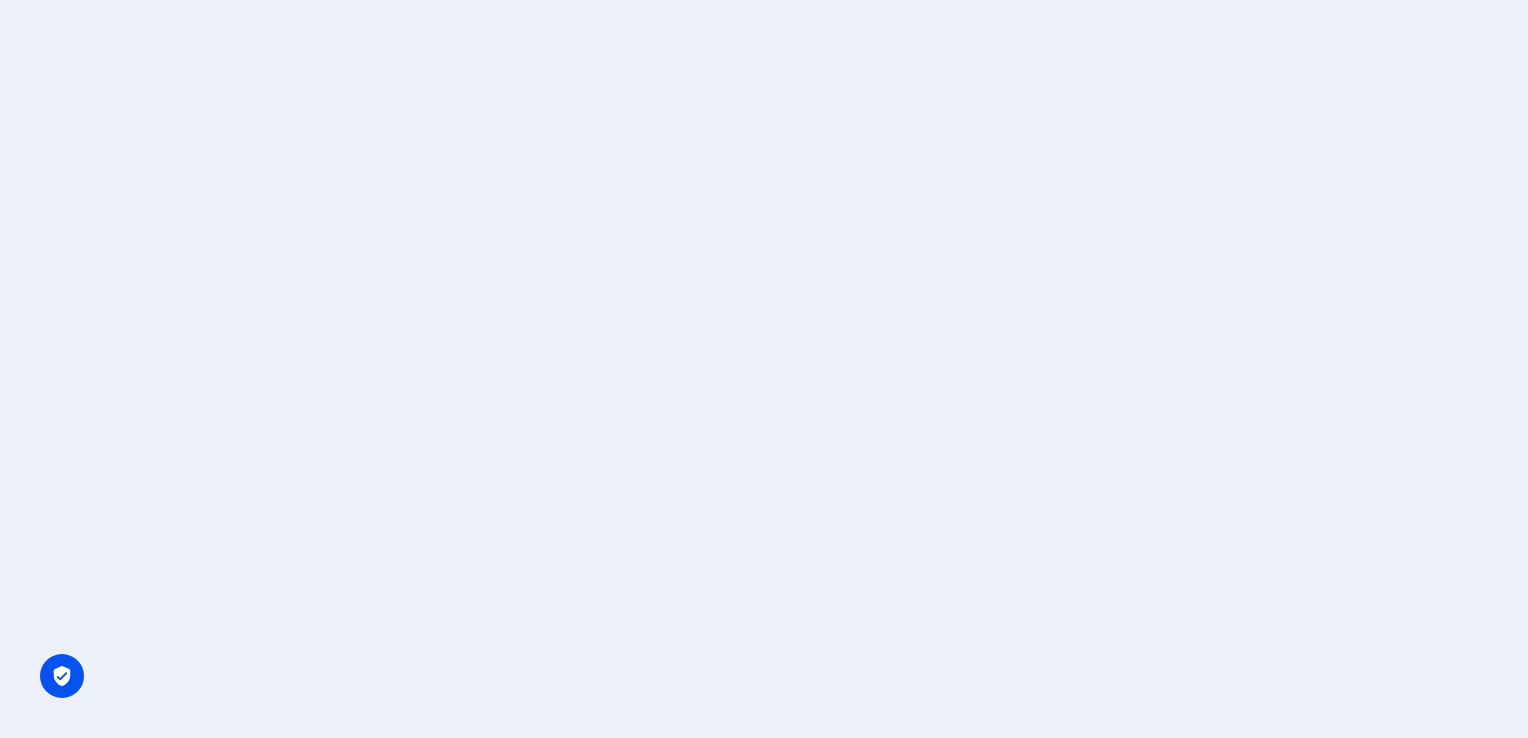 scroll, scrollTop: 0, scrollLeft: 0, axis: both 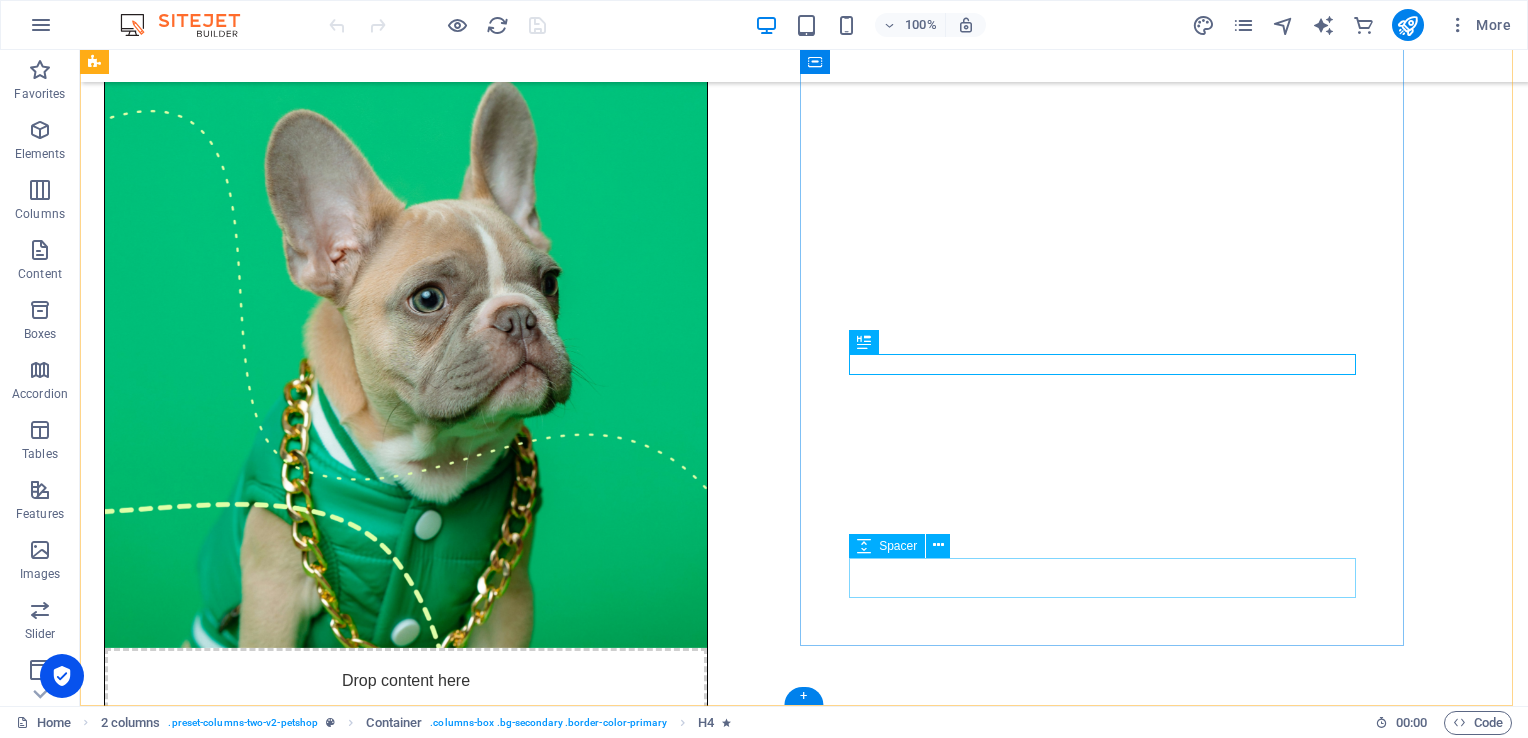 click at bounding box center [406, 1068] 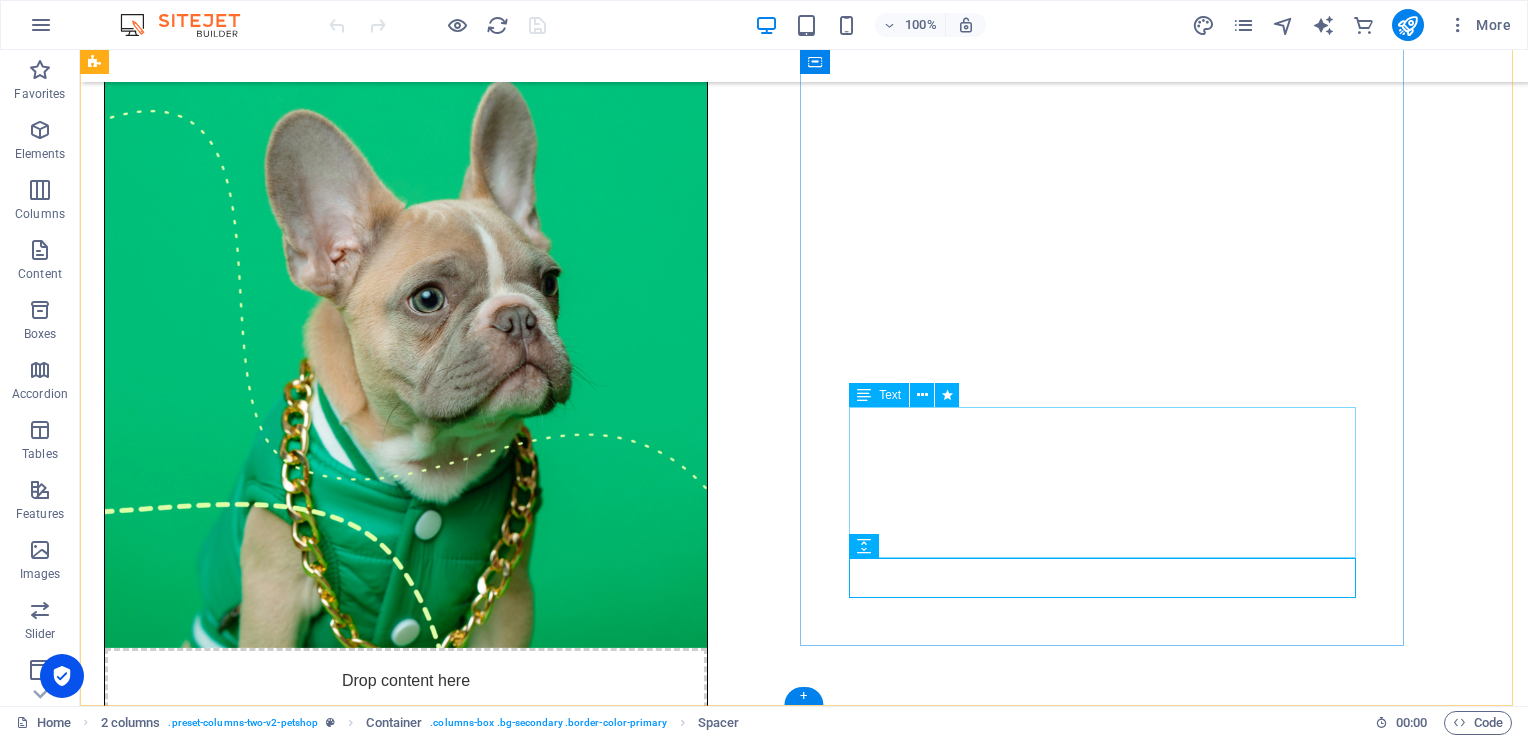 click on "GUELPH SOCIAL DANCE Next Dance: [DATE]  6 pm - Dance Lesson 7 pm - 11 pm Ballroom Dancing" at bounding box center (406, 973) 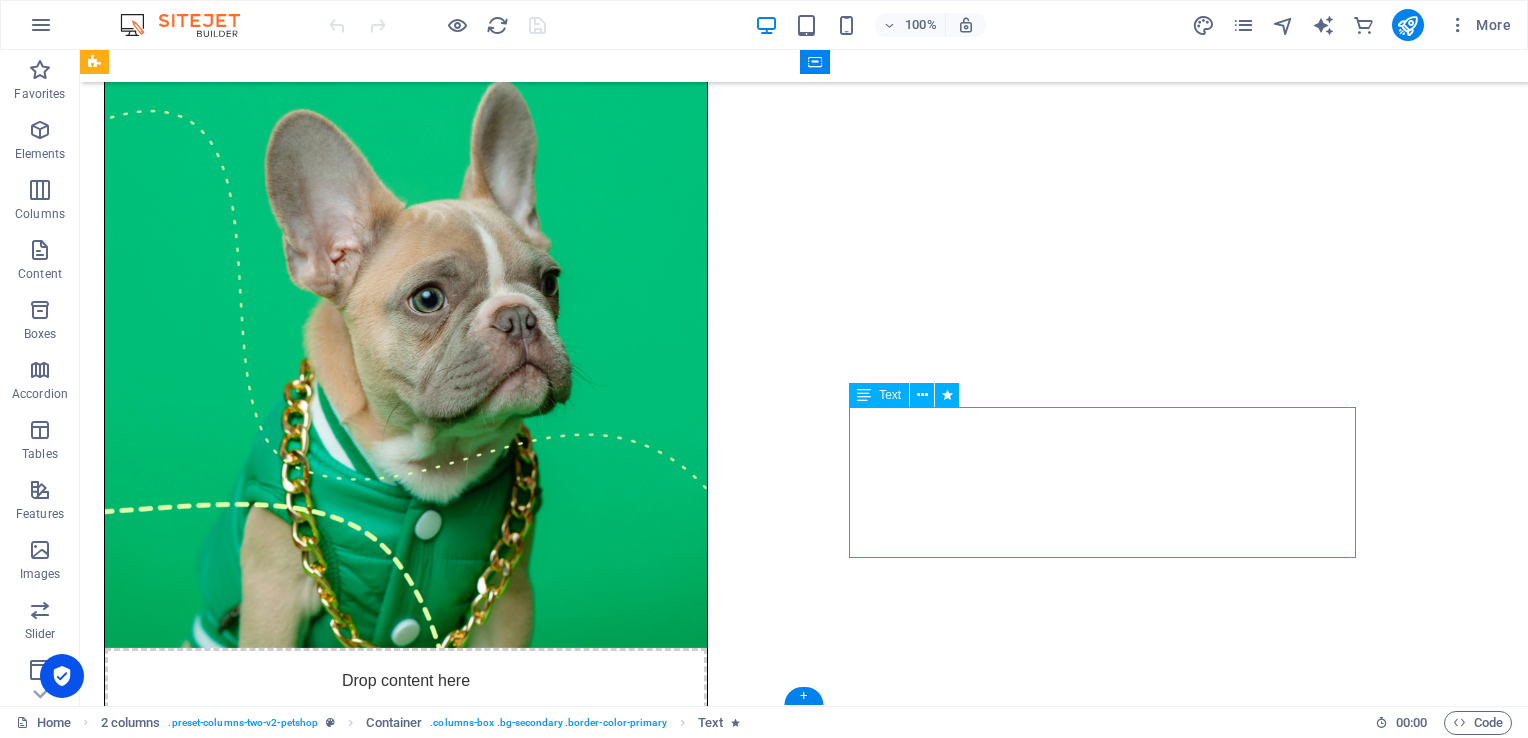 click on "GUELPH SOCIAL DANCE Next Dance: [DATE]  6 pm - Dance Lesson 7 pm - 11 pm Ballroom Dancing" at bounding box center [406, 973] 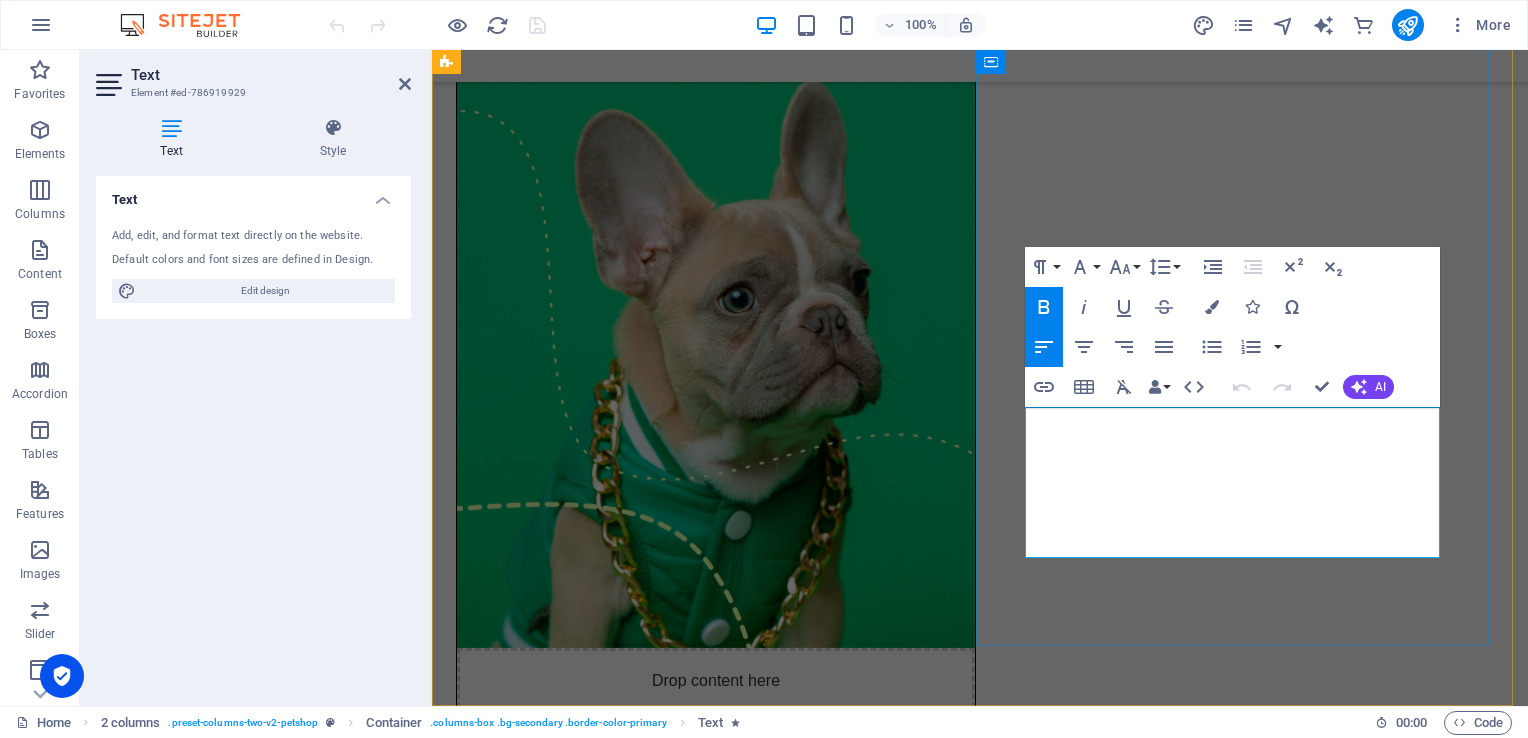 click on "7 pm - 11 pm Ballroom Dancing" at bounding box center [716, 1057] 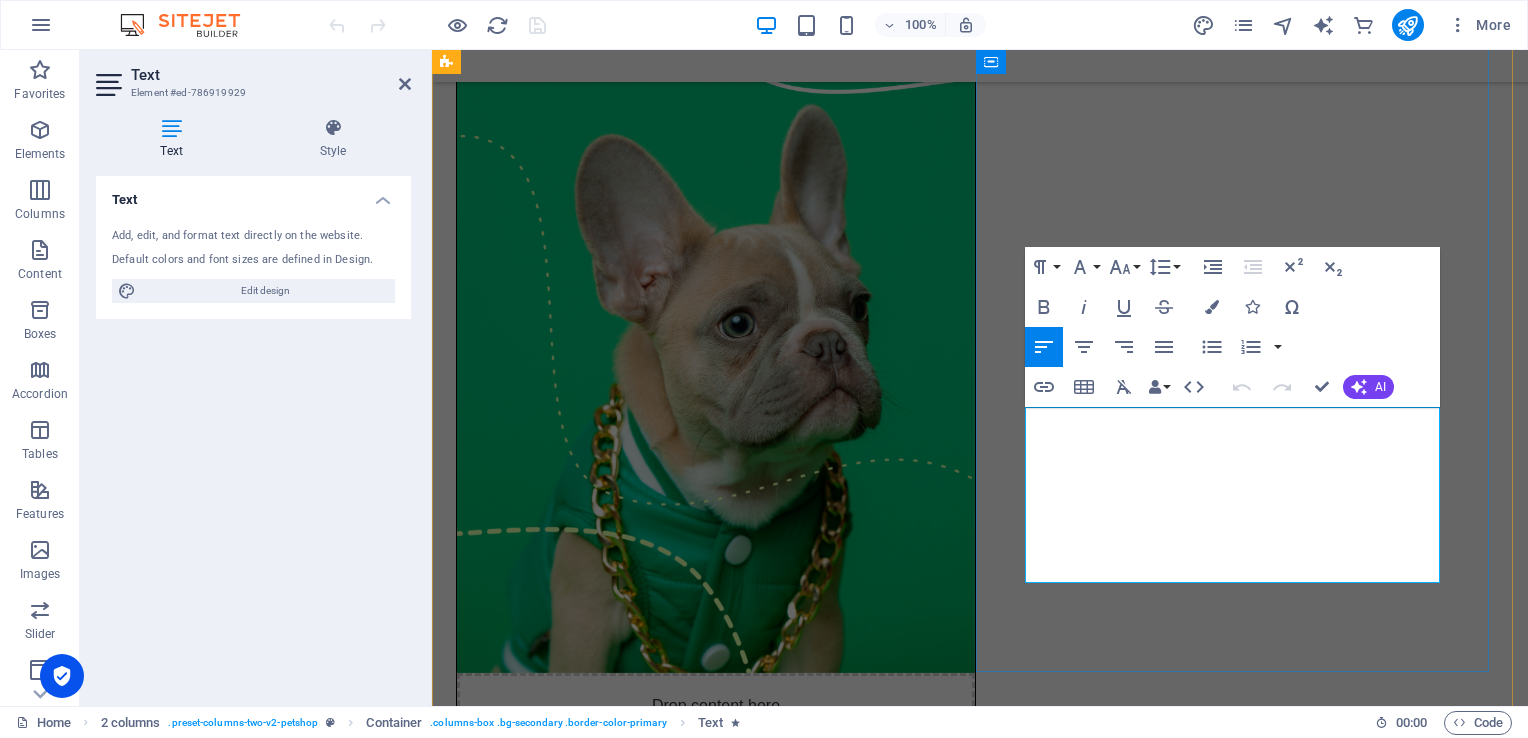 scroll, scrollTop: 118, scrollLeft: 0, axis: vertical 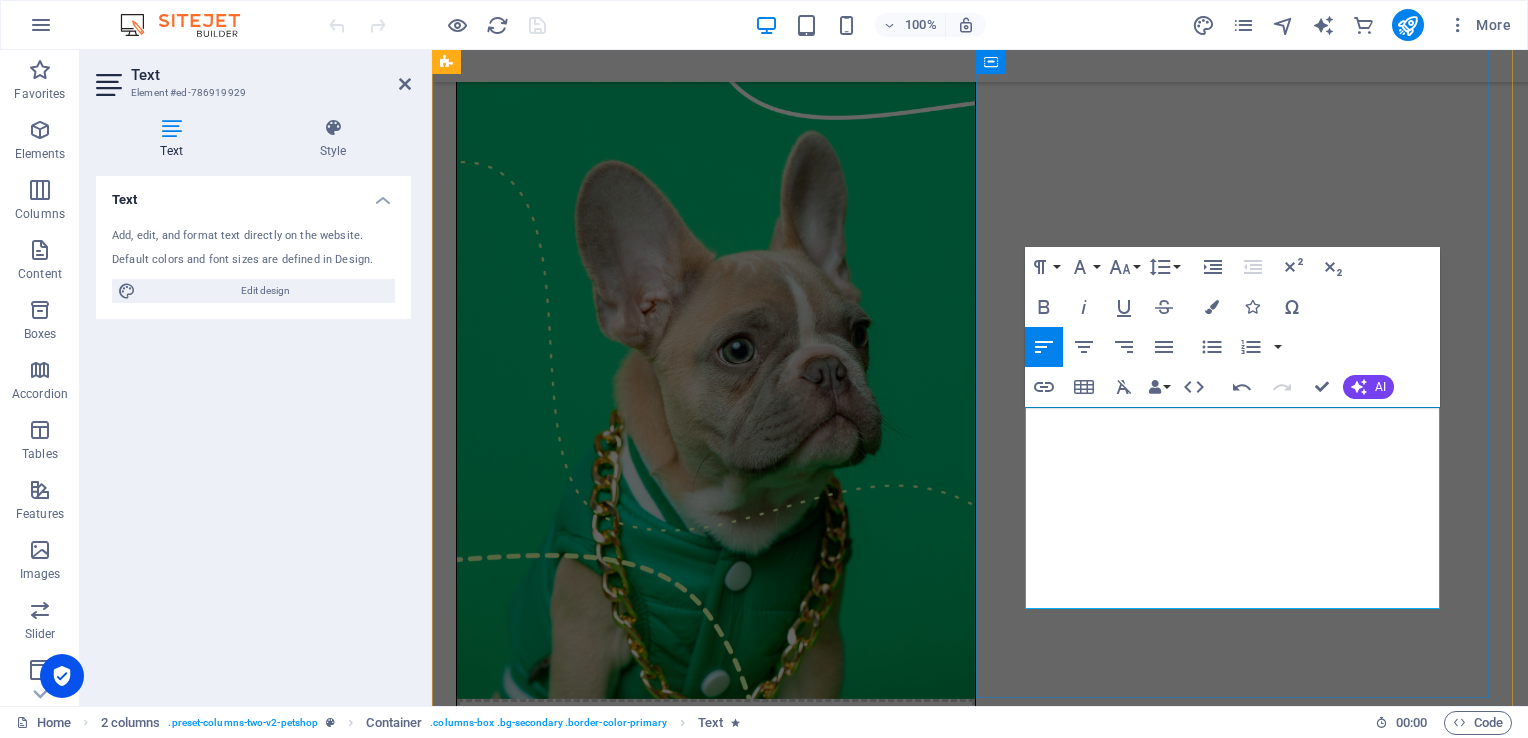 type 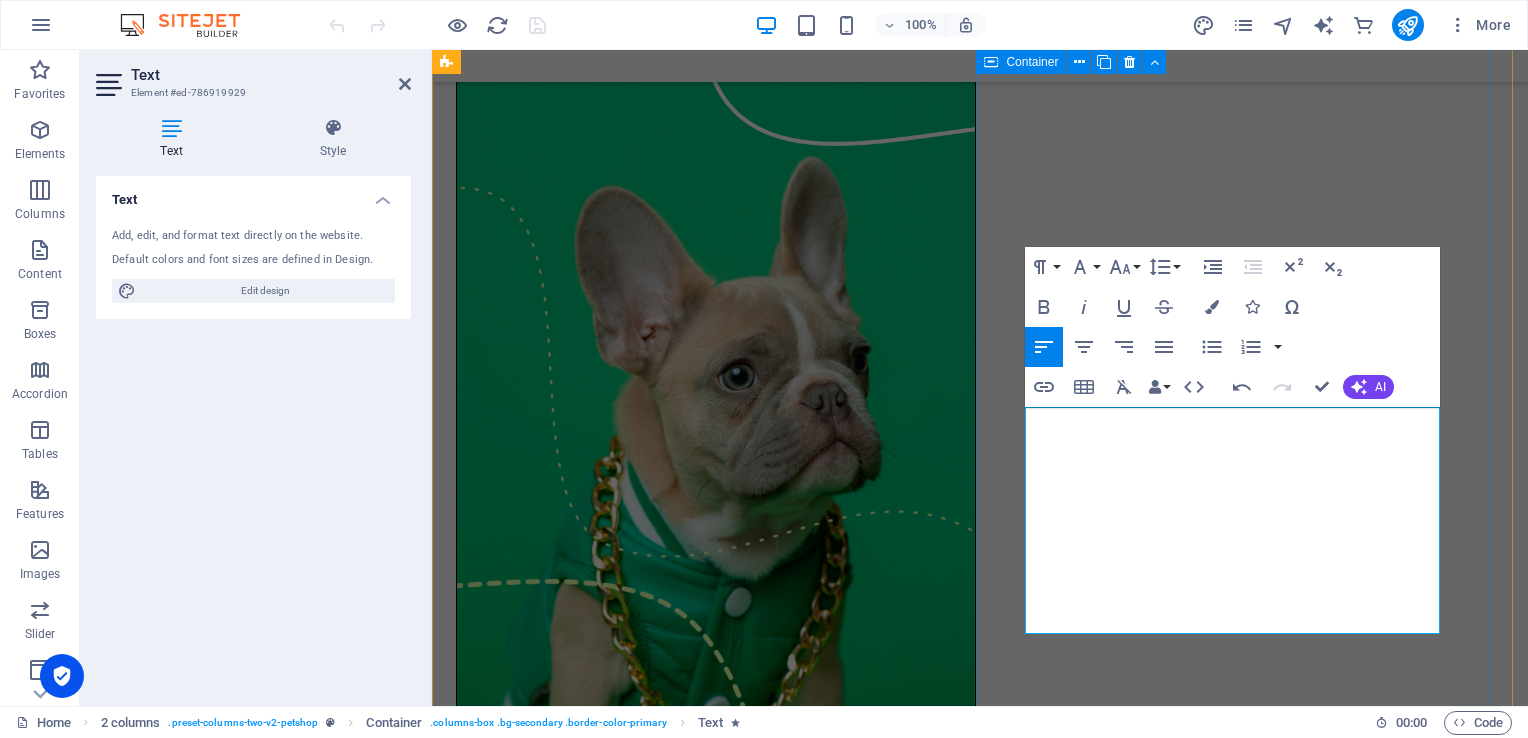 click on "Our website is getting a fresh new look. Coming soon! GUELPH SOCIAL DANCE Next Dance: [DATE]  6 pm - Dance Lesson 7 pm - 11 pm Ballroom Dancing Contact:  [EMAIL_ADDRESS][DOMAIN_NAME]" at bounding box center [716, 1092] 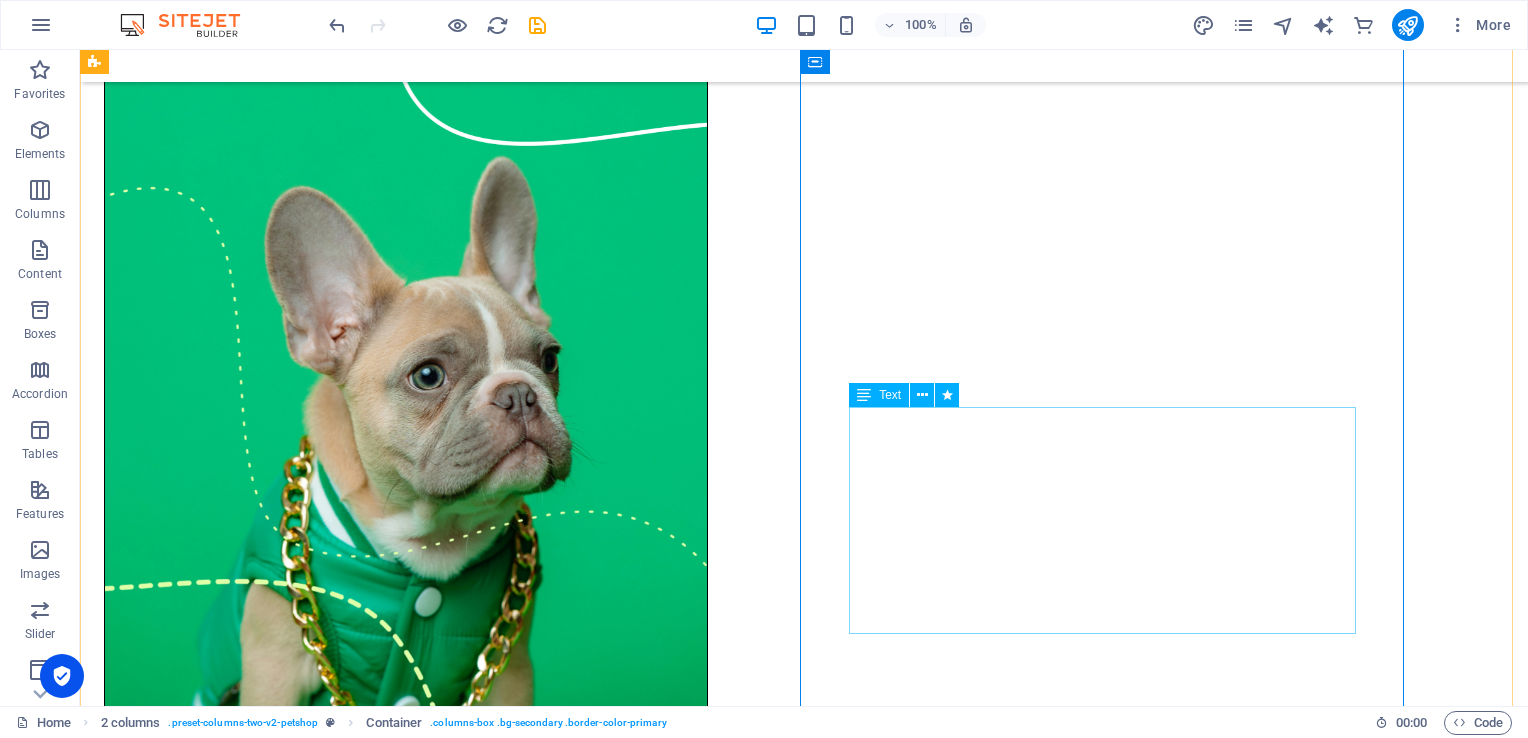 click on "GUELPH SOCIAL DANCE Next Dance: [DATE]  6 pm - Dance Lesson 7 pm - 11 pm Ballroom Dancing Contact:  [EMAIL_ADDRESS][DOMAIN_NAME]" at bounding box center (406, 1088) 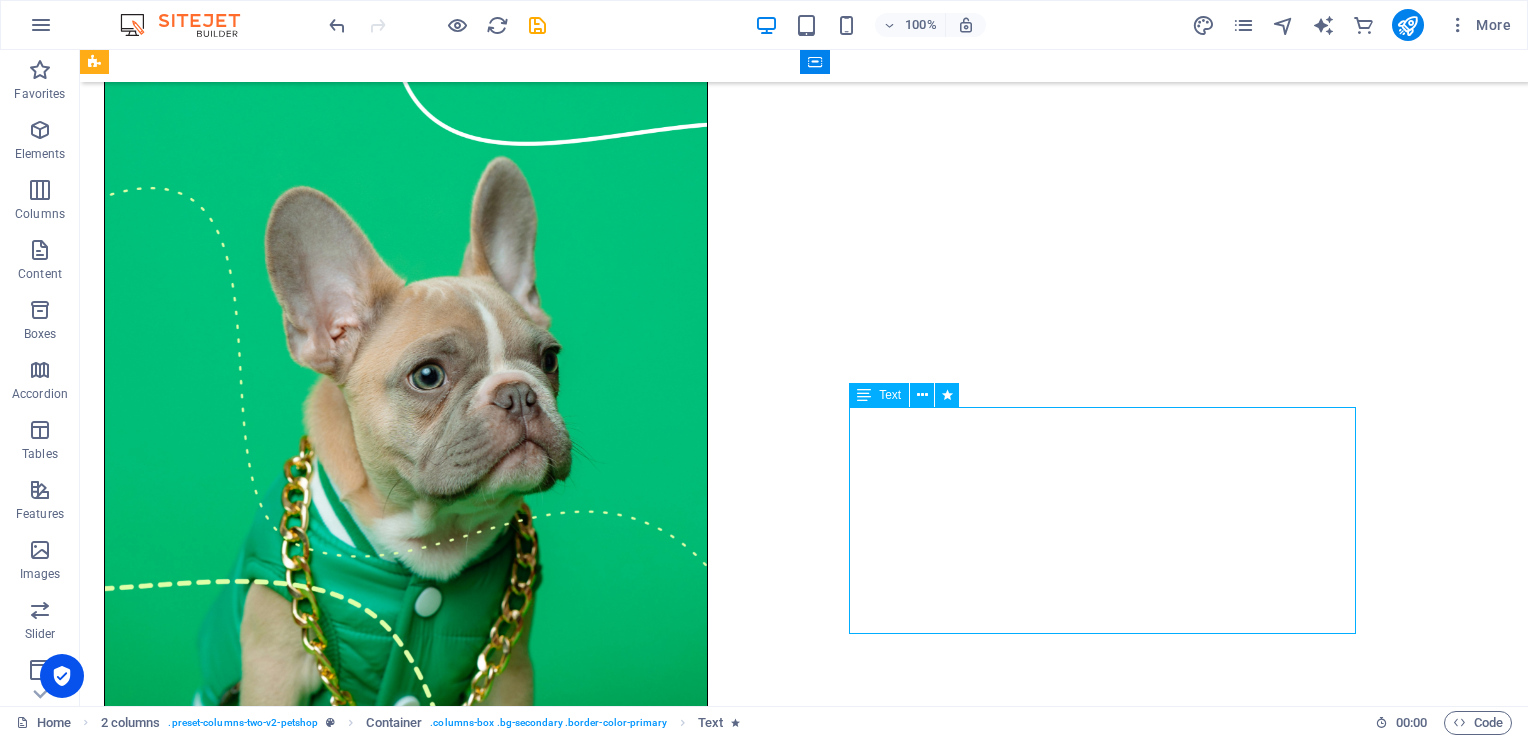 click on "GUELPH SOCIAL DANCE Next Dance: [DATE]  6 pm - Dance Lesson 7 pm - 11 pm Ballroom Dancing Contact:  [EMAIL_ADDRESS][DOMAIN_NAME]" at bounding box center [406, 1088] 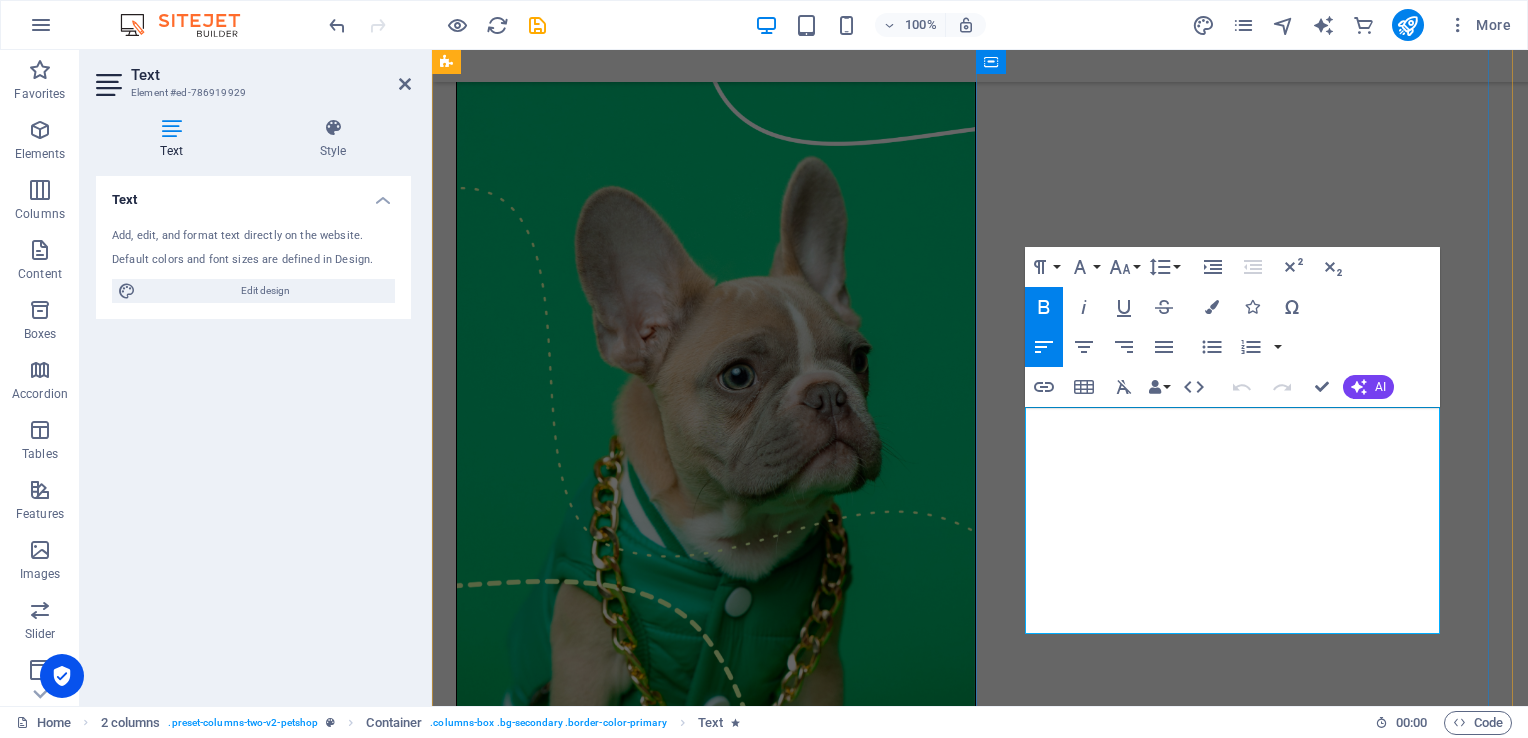 click on "Next Dance: [DATE]" at bounding box center [716, 1083] 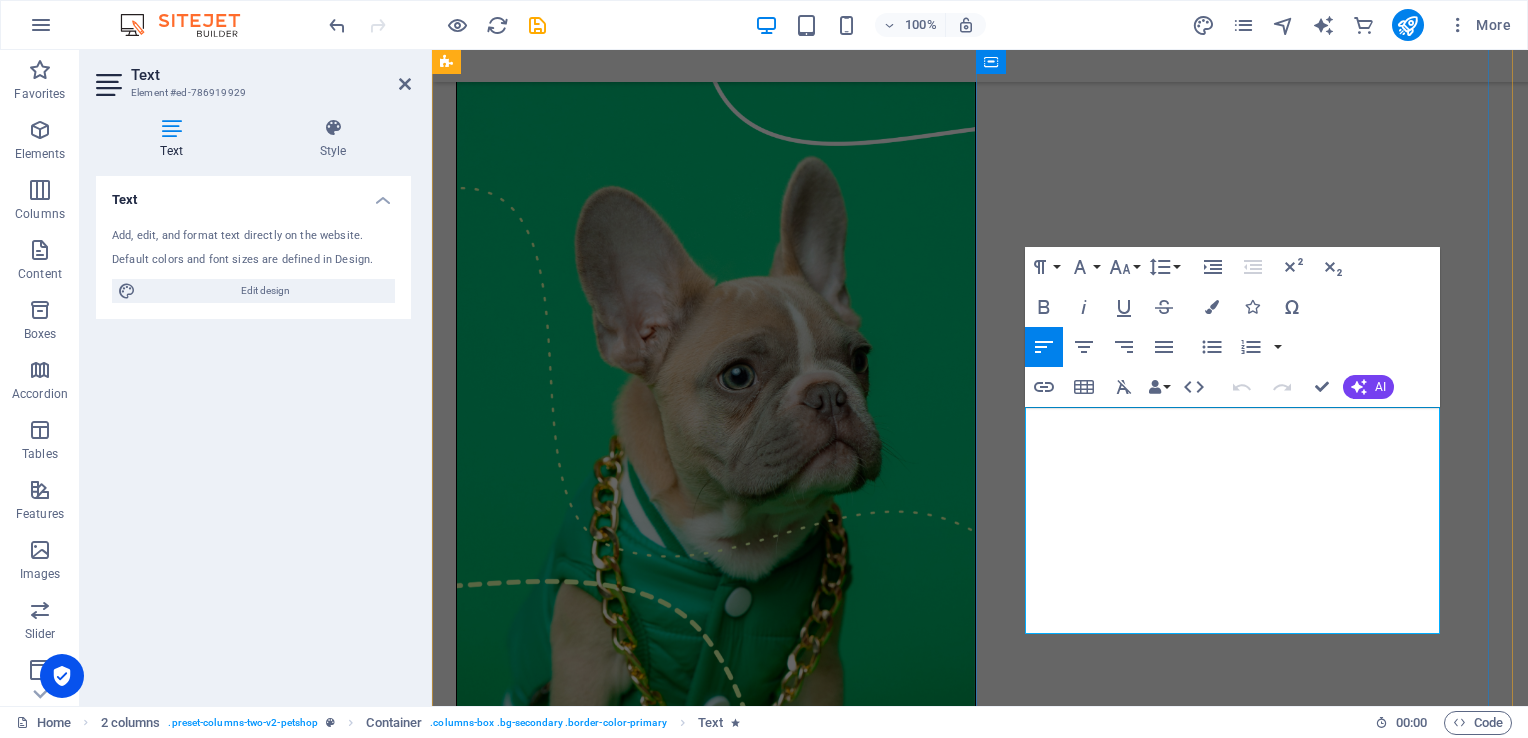 scroll, scrollTop: 67, scrollLeft: 0, axis: vertical 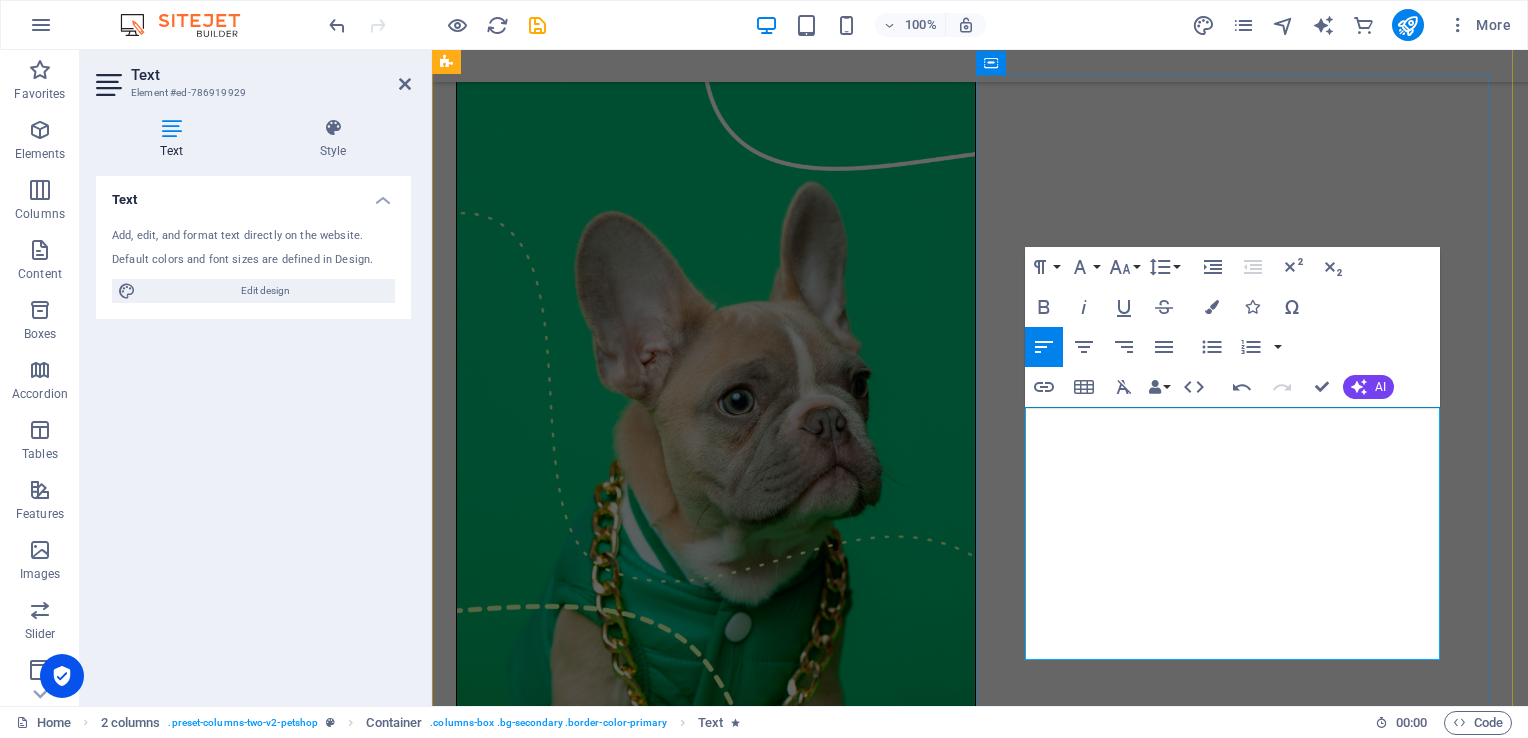 click at bounding box center [716, 1108] 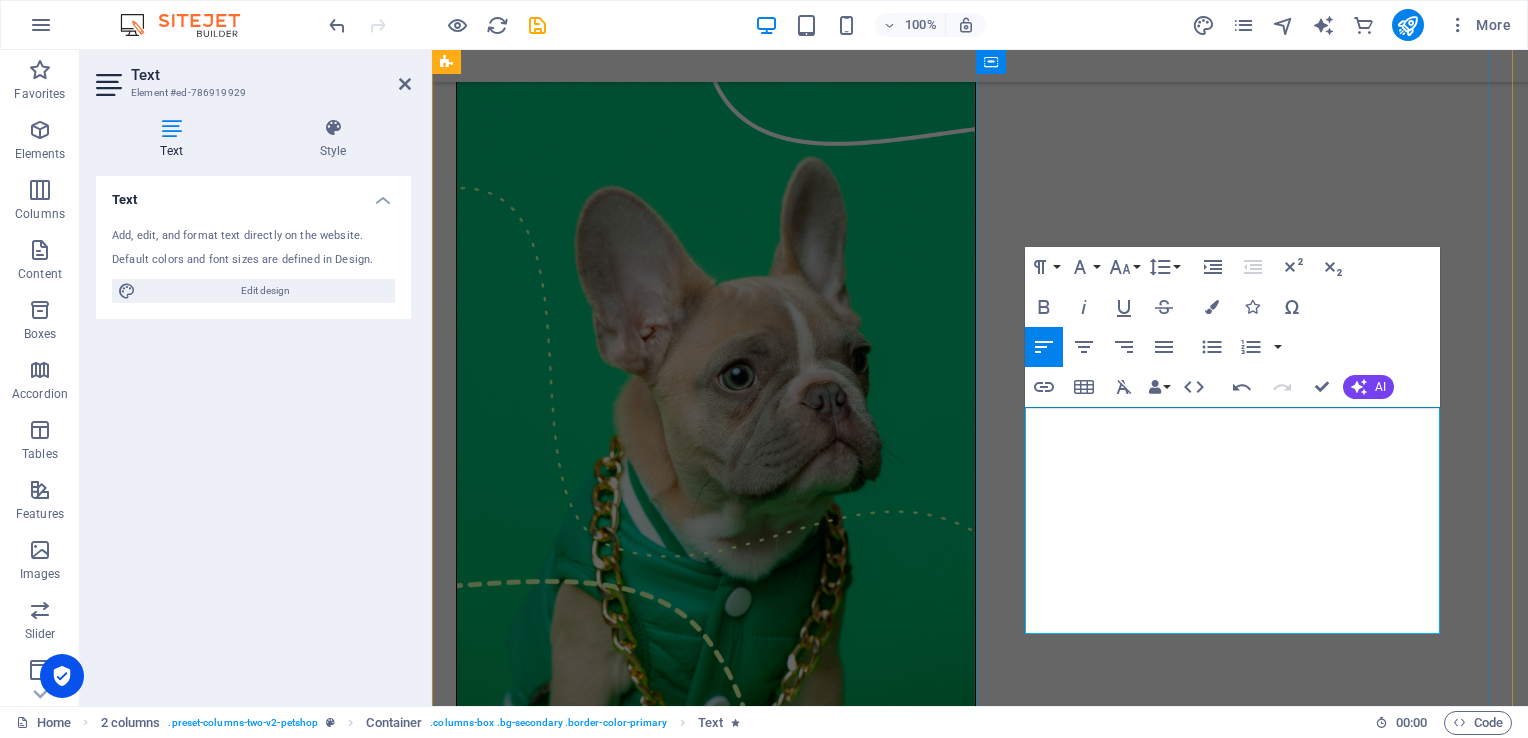 click on "7 pm - 11 pm Ballroom Dancing" at bounding box center [716, 1134] 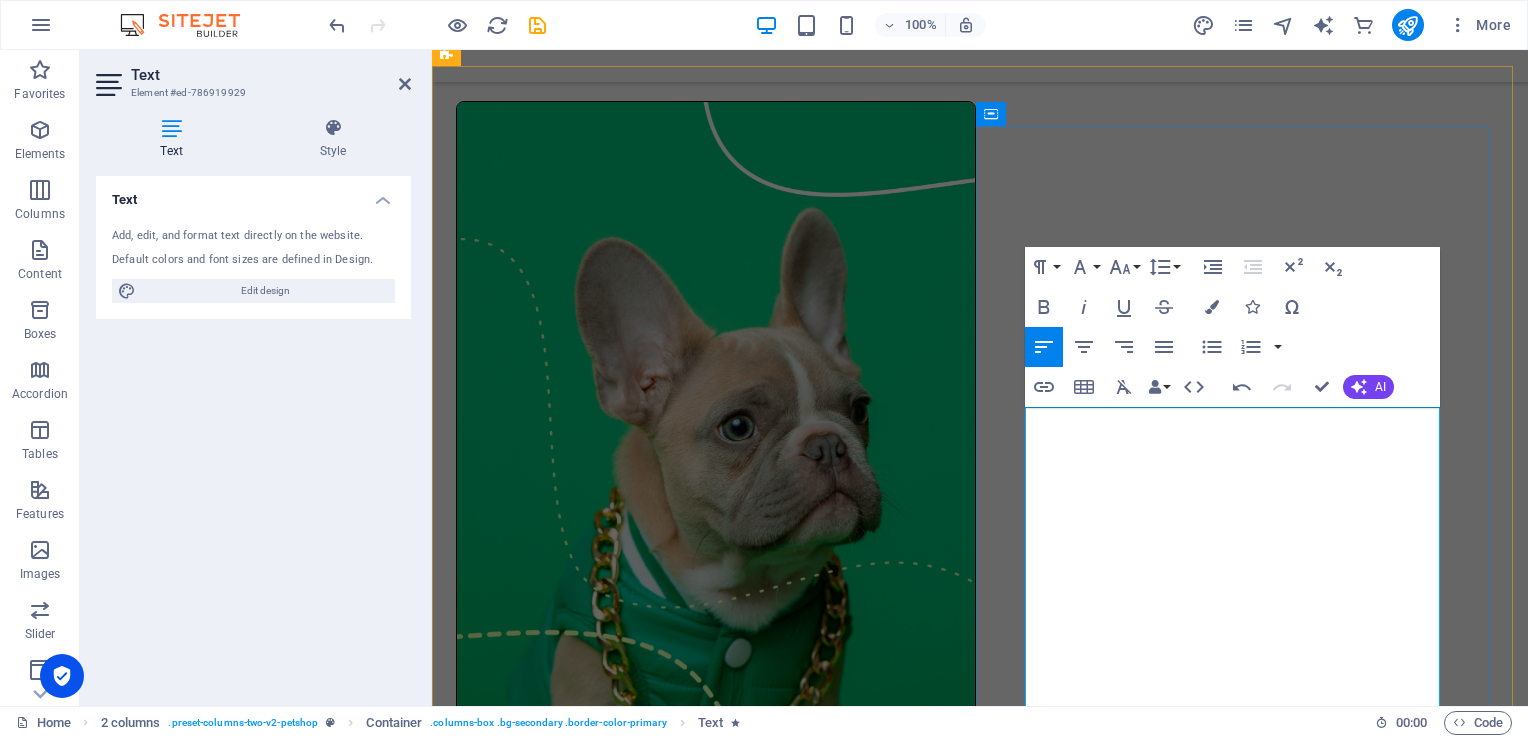 scroll, scrollTop: 16, scrollLeft: 0, axis: vertical 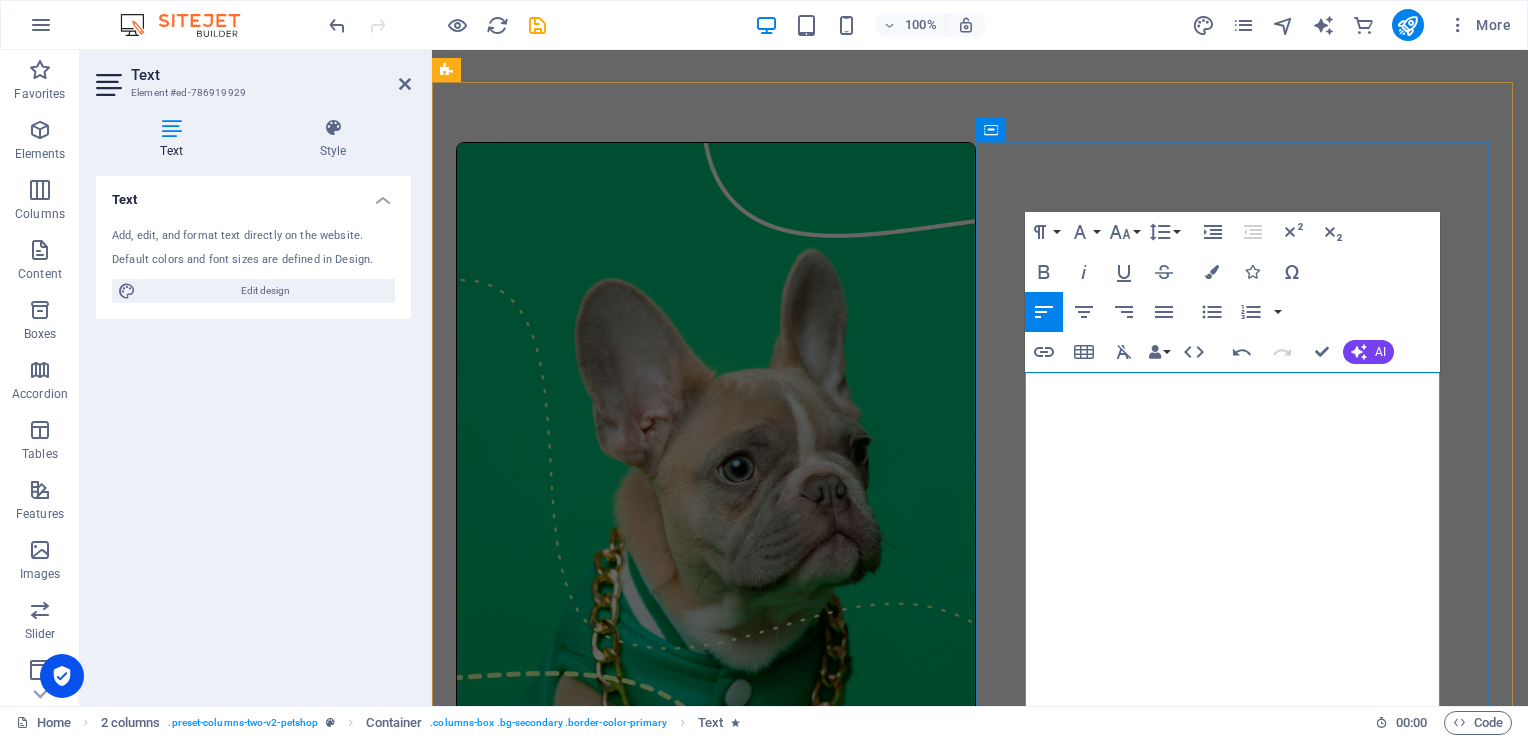click on "[STREET_ADDRESS]" at bounding box center [716, 1328] 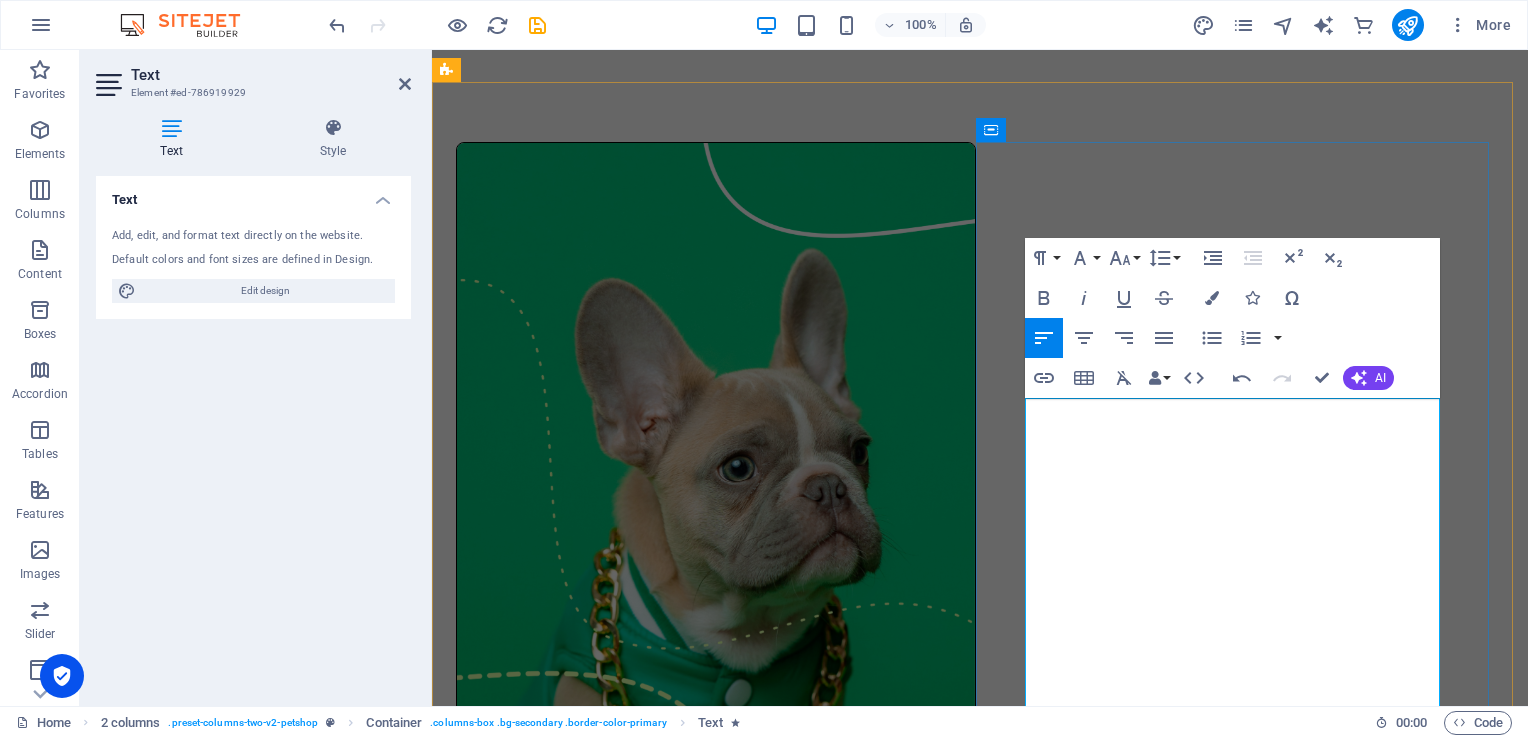 click on "[STREET_ADDRESS][PERSON_NAME]" at bounding box center (716, 1328) 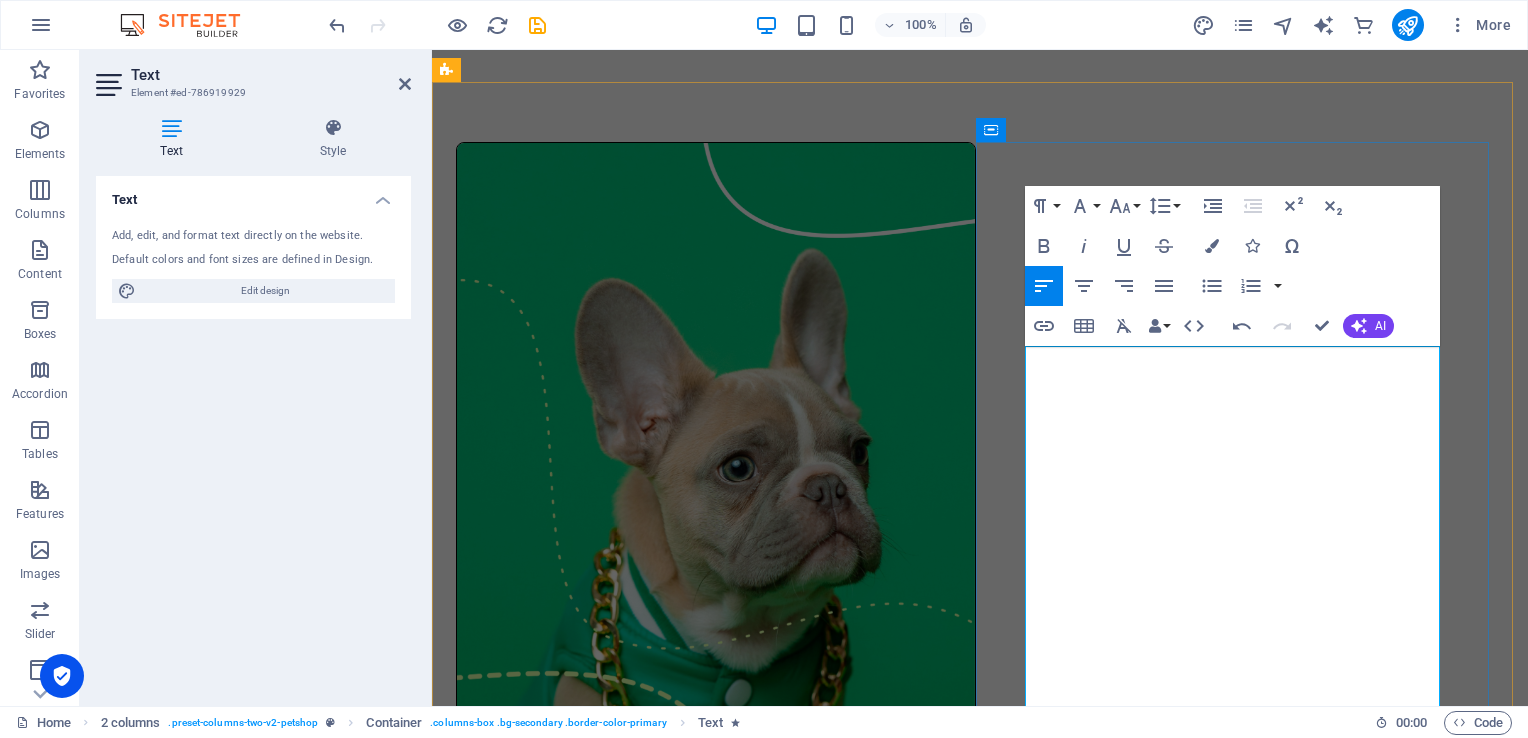click on "7 pm - 11 pm Ballroom Dancing" at bounding box center [716, 1226] 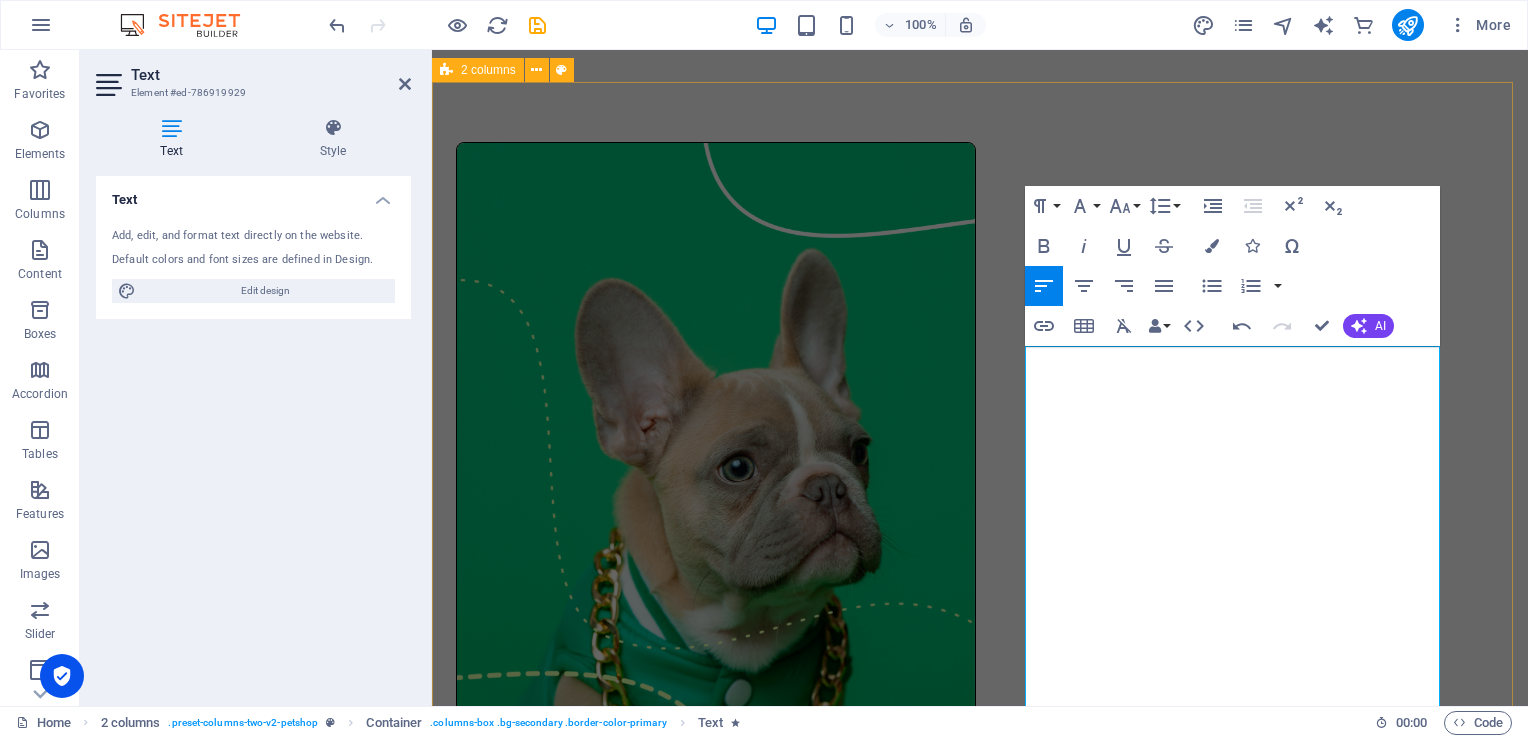 click on "Drop content here or  Add elements  Paste clipboard Our website is getting a fresh new look. Coming soon! GUELPH SOCIAL DANCE Next Dance: [DATE]  6 pm - Dance Lesson 7 pm - 11 pm Ballroom Dancing Admission: $15 /person Cash at the door or e-transfer Location: ​[PERSON_NAME][GEOGRAPHIC_DATA] [STREET_ADDRESS]  Contact:  [EMAIL_ADDRESS][DOMAIN_NAME]" at bounding box center [980, 850] 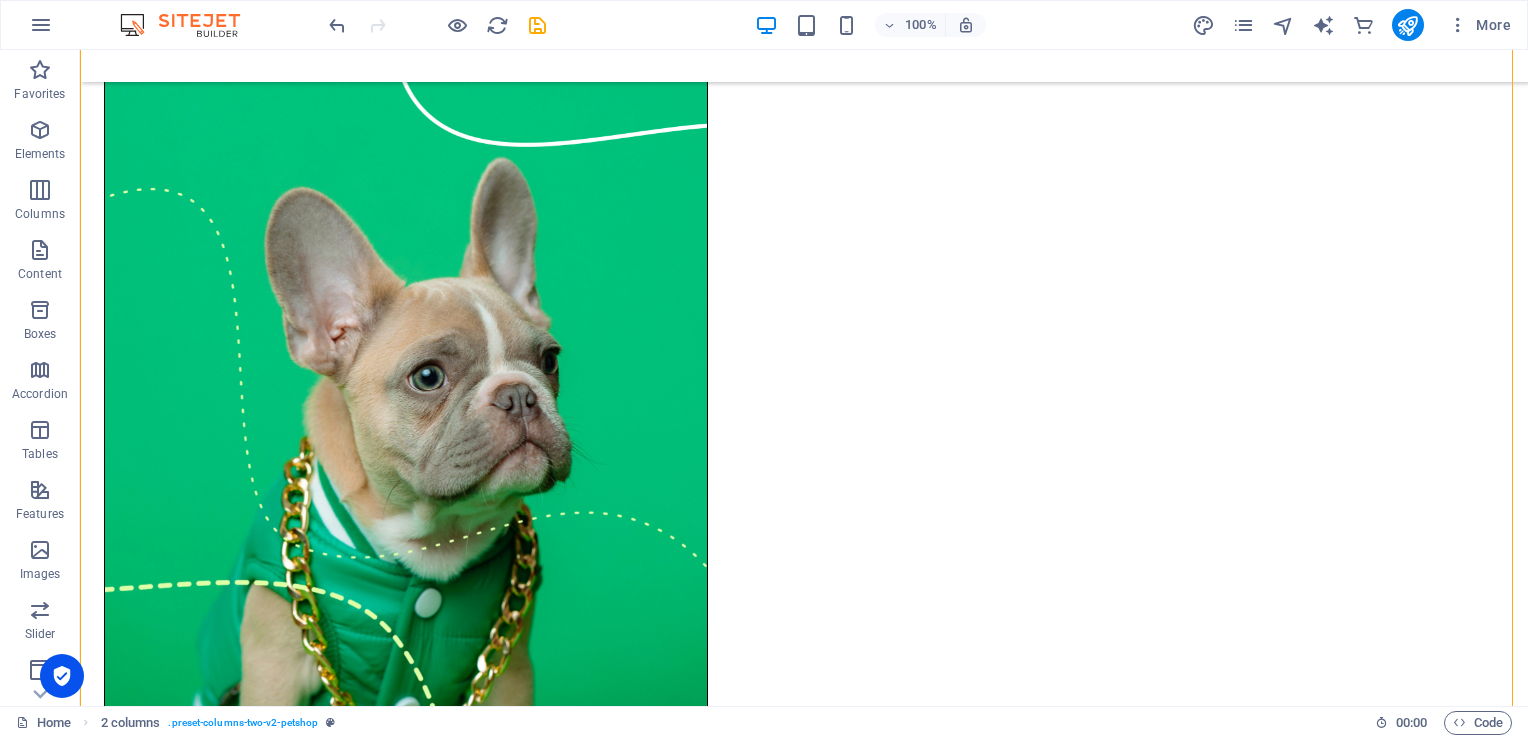 scroll, scrollTop: 95, scrollLeft: 0, axis: vertical 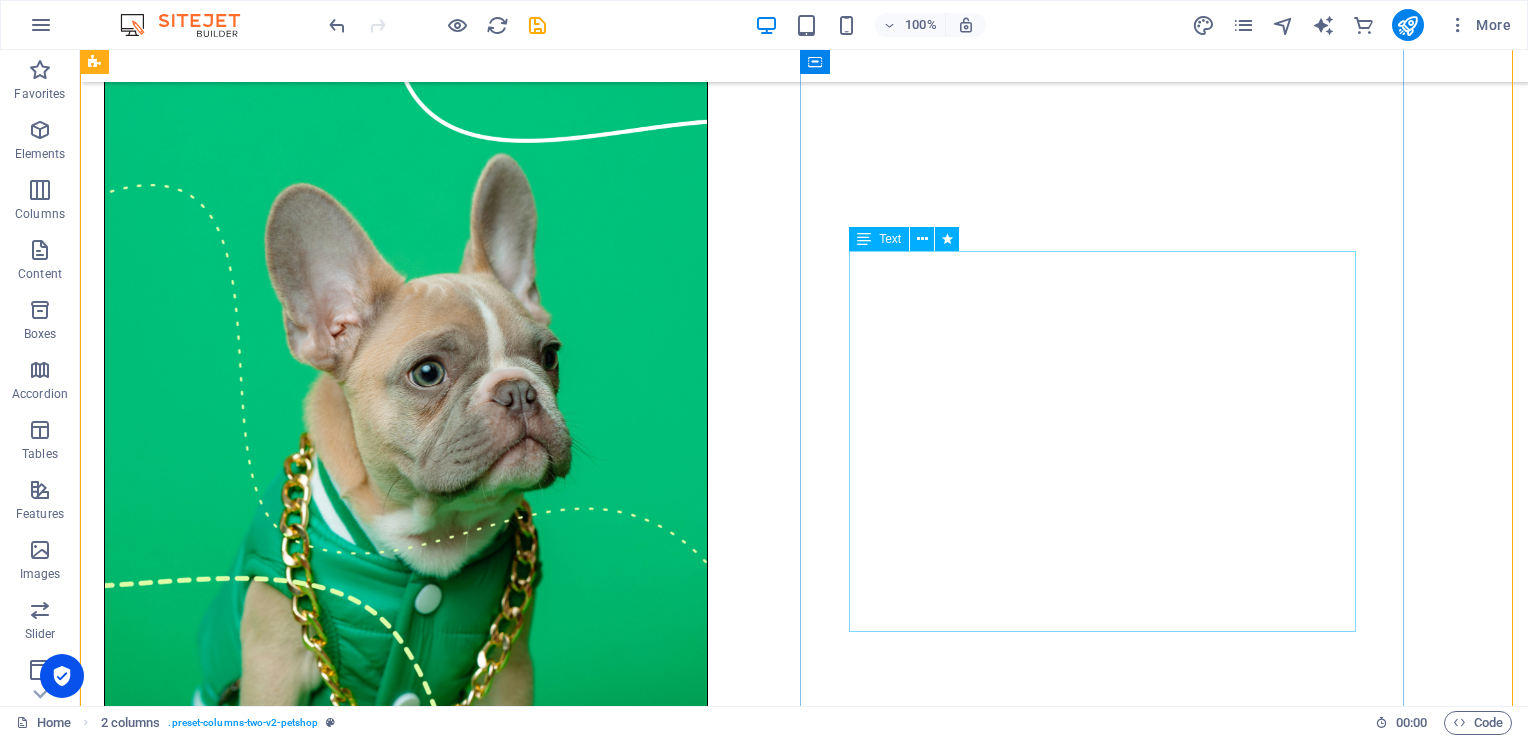 click on "GUELPH SOCIAL DANCE Next Dance: [DATE]  6 pm - Dance Lesson 7 pm - 11 pm Ballroom Dancing Admission: $15 /person Cash at the door or e-transfer Location: [PERSON_NAME][GEOGRAPHIC_DATA] [STREET_ADDRESS]  Contact:  [EMAIL_ADDRESS][DOMAIN_NAME]" at bounding box center [406, 1162] 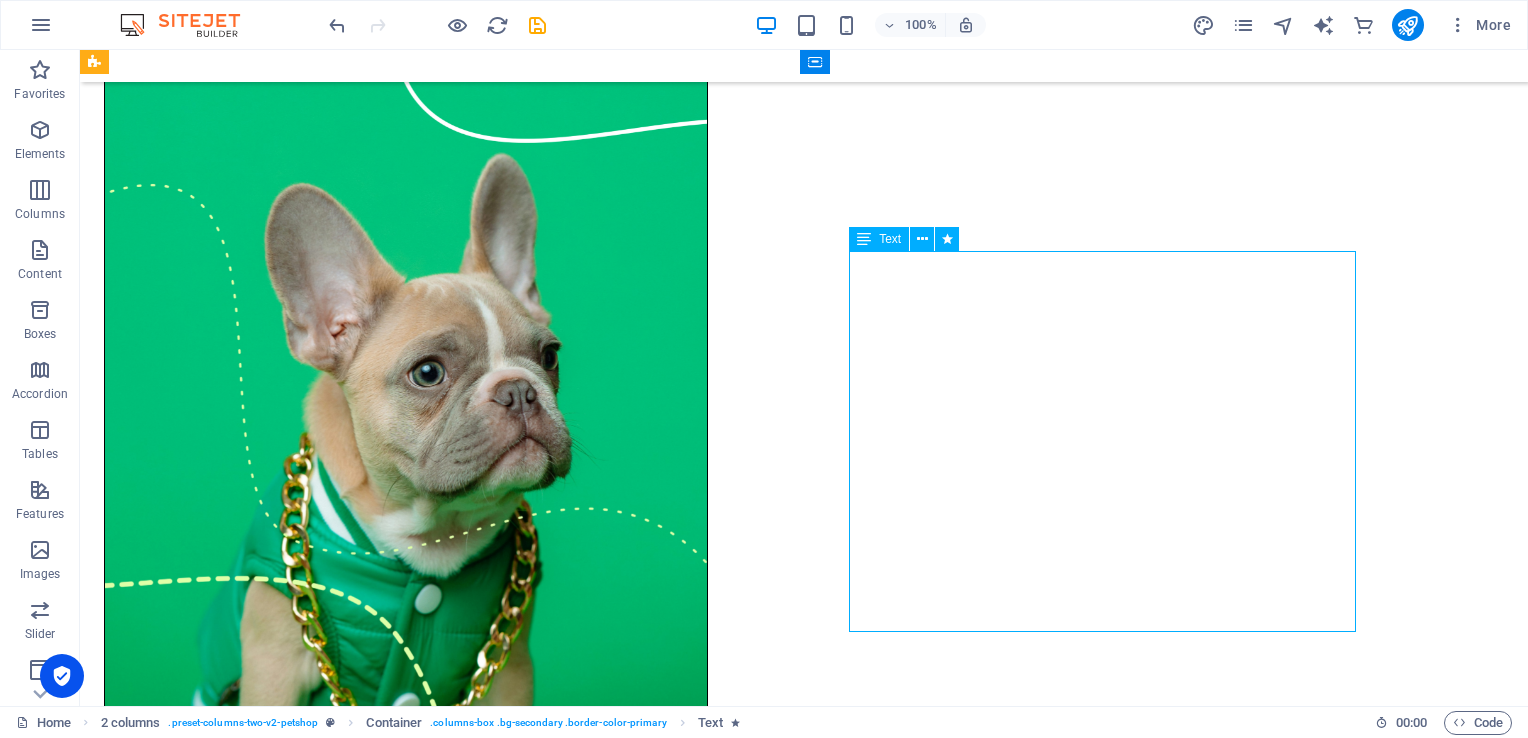 click on "GUELPH SOCIAL DANCE Next Dance: [DATE]  6 pm - Dance Lesson 7 pm - 11 pm Ballroom Dancing Admission: $15 /person Cash at the door or e-transfer Location: [PERSON_NAME][GEOGRAPHIC_DATA] [STREET_ADDRESS]  Contact:  [EMAIL_ADDRESS][DOMAIN_NAME]" at bounding box center (406, 1162) 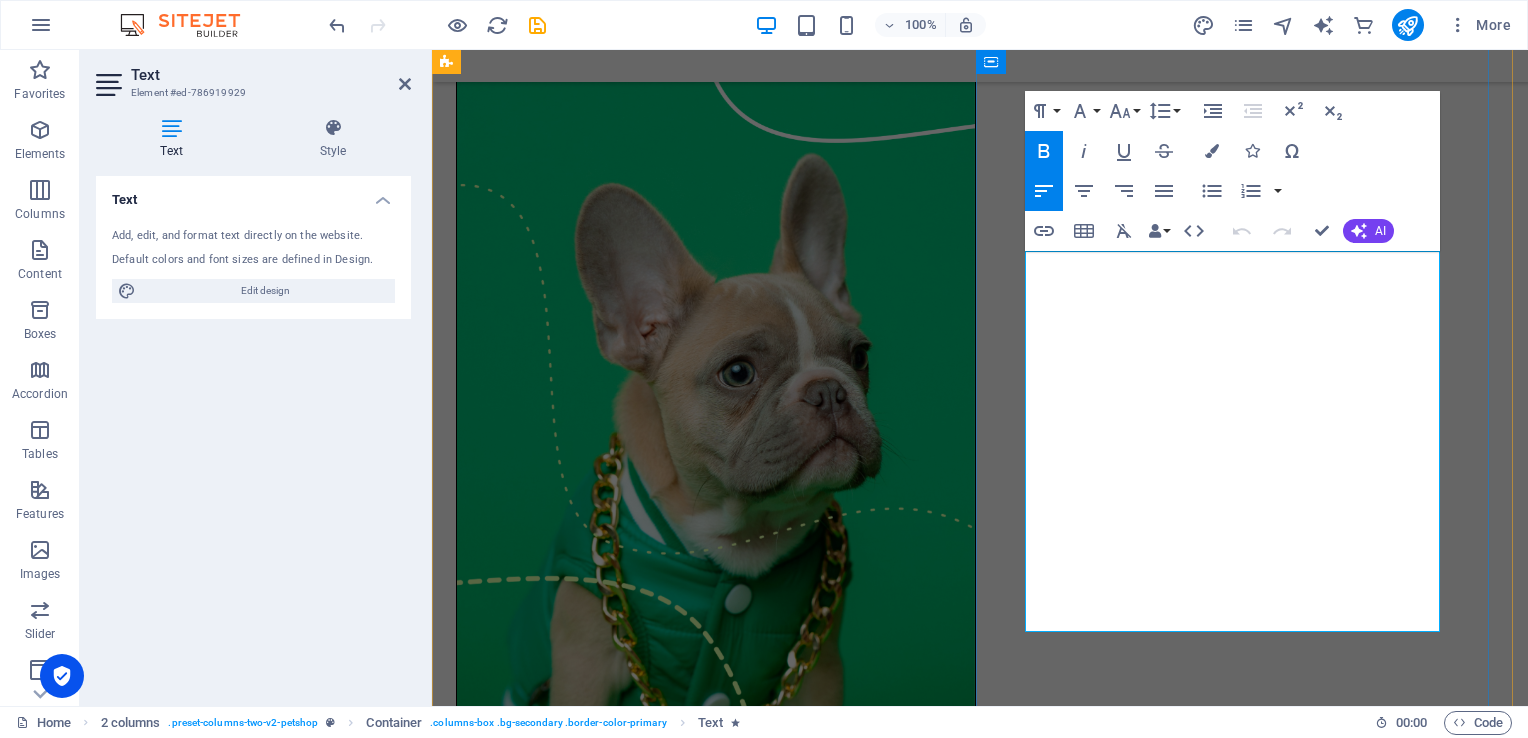 click on "Cash at the door or e-transfer" at bounding box center [716, 1182] 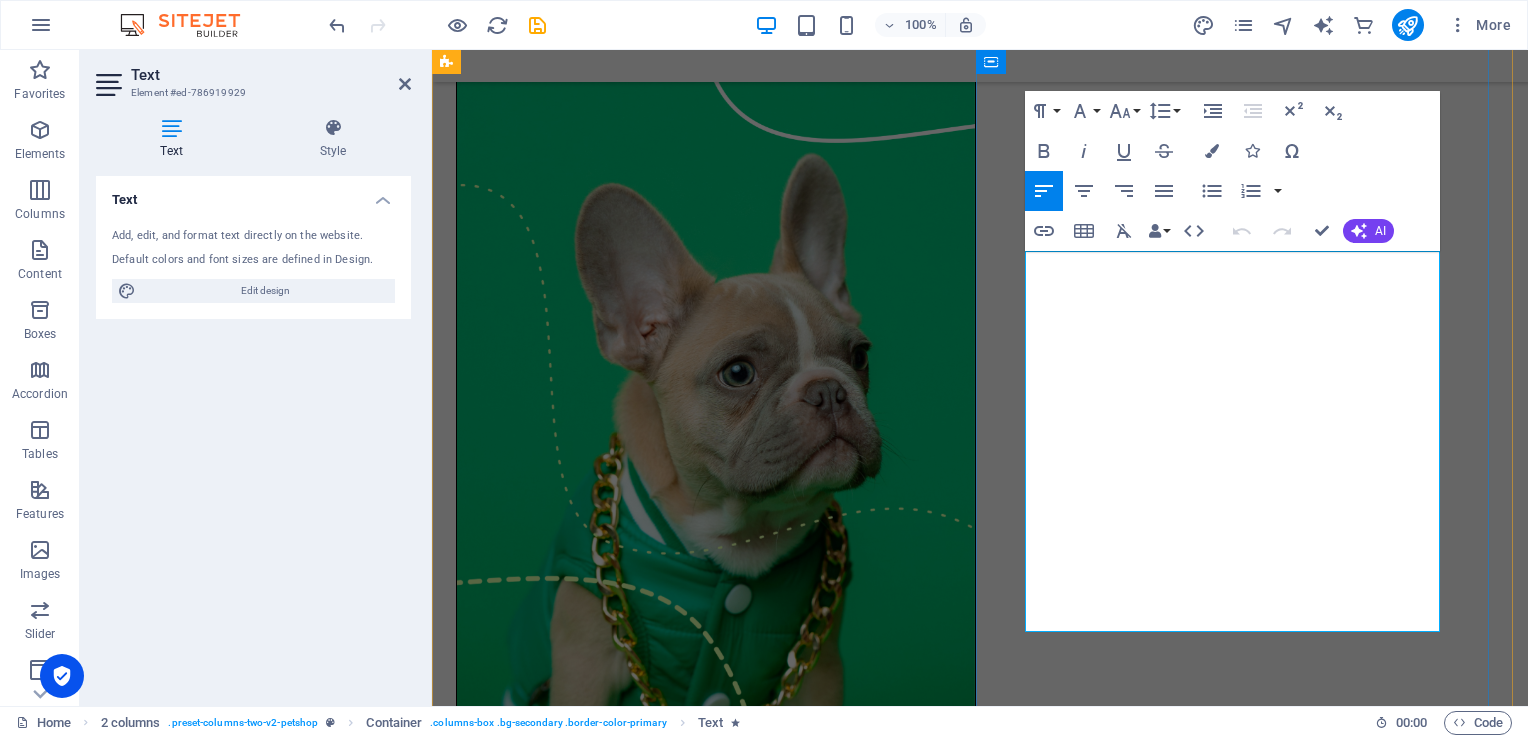 type 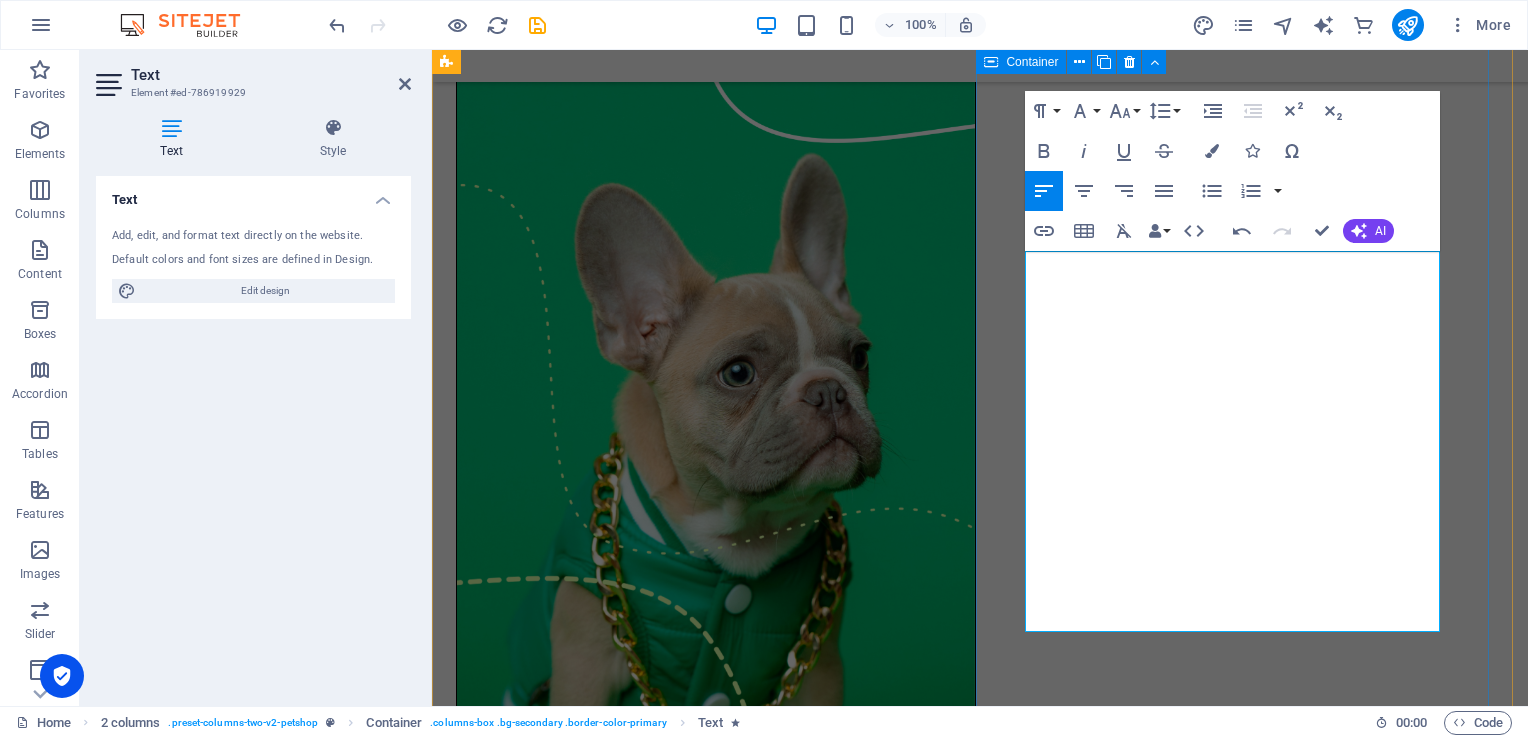 click on "Our website is getting a fresh new look. Coming soon! GUELPH SOCIAL DANCE Next Dance: [DATE]  6 pm - Dance Lesson 7 pm - 11 pm Ballroom Dancing Admission: $15 /person Cash at the door or e-transfer Location: [PERSON_NAME][GEOGRAPHIC_DATA] [STREET_ADDRESS]  Contact:  [EMAIL_ADDRESS][DOMAIN_NAME]" at bounding box center (716, 1166) 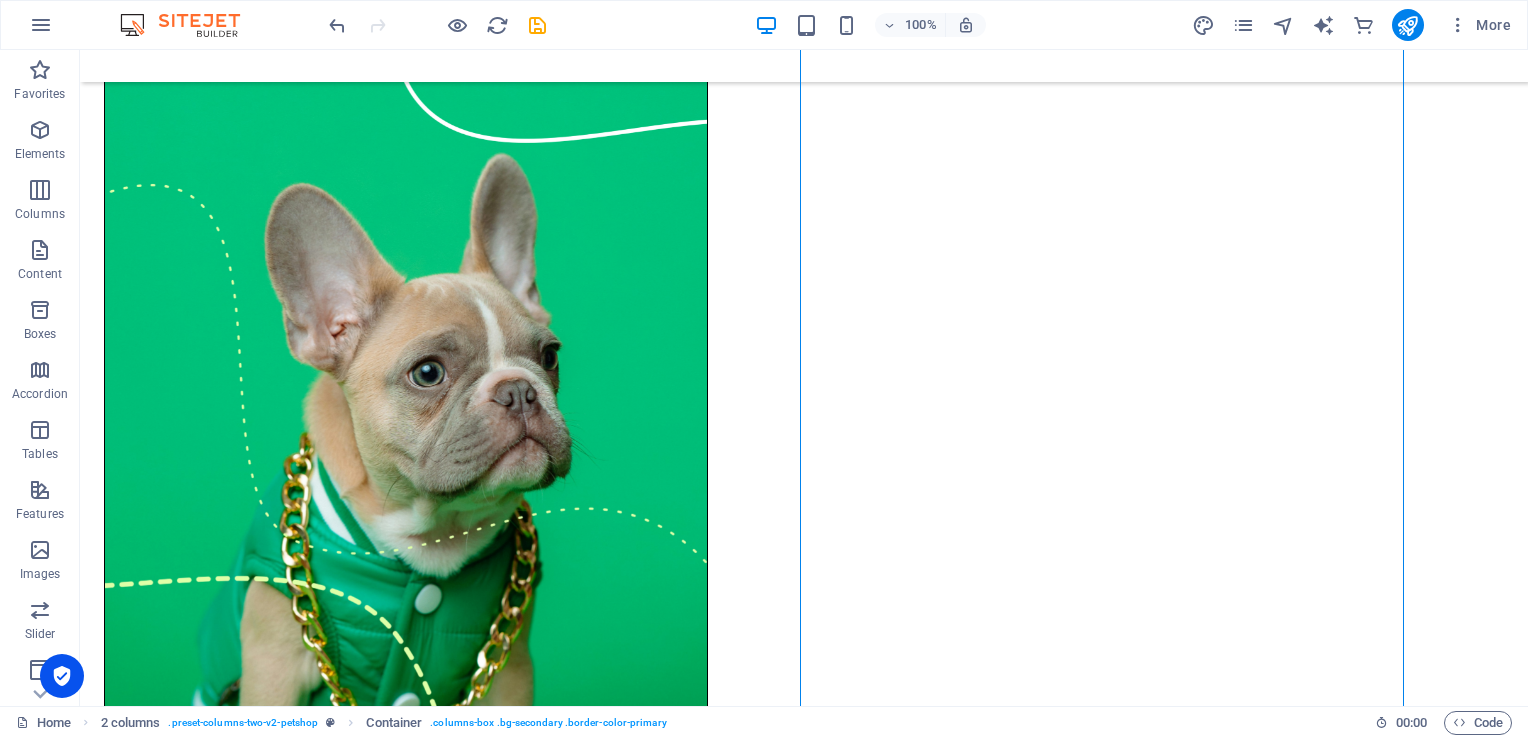 scroll, scrollTop: 128, scrollLeft: 0, axis: vertical 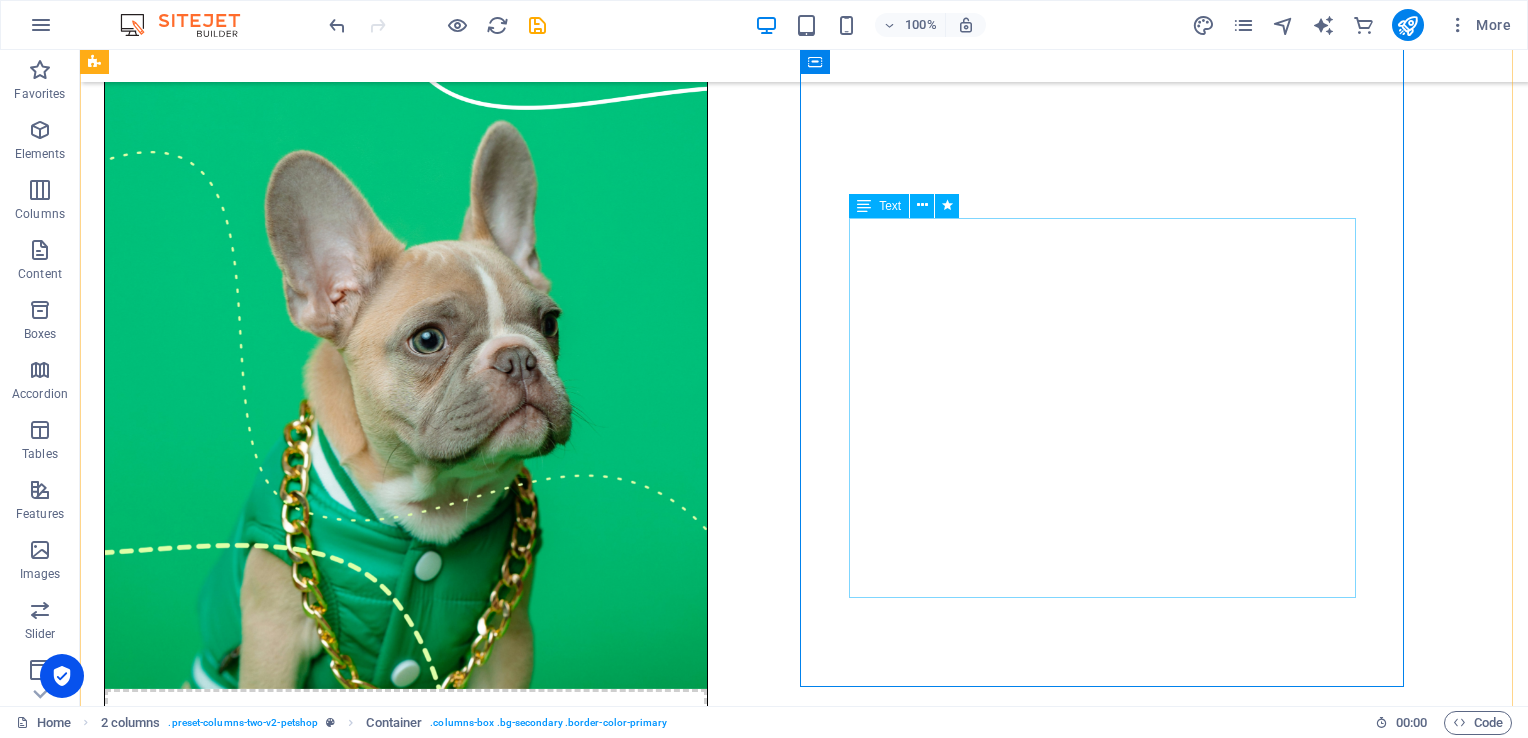 click on "GUELPH SOCIAL DANCE Next Dance: [DATE]  6 pm - Dance Lesson 7 pm - 11 pm Ballroom Dancing Admission: $15 /person Cash at the door or e-transfer Location: [PERSON_NAME][GEOGRAPHIC_DATA] [STREET_ADDRESS]  Contact:  [EMAIL_ADDRESS][DOMAIN_NAME]" at bounding box center (406, 1129) 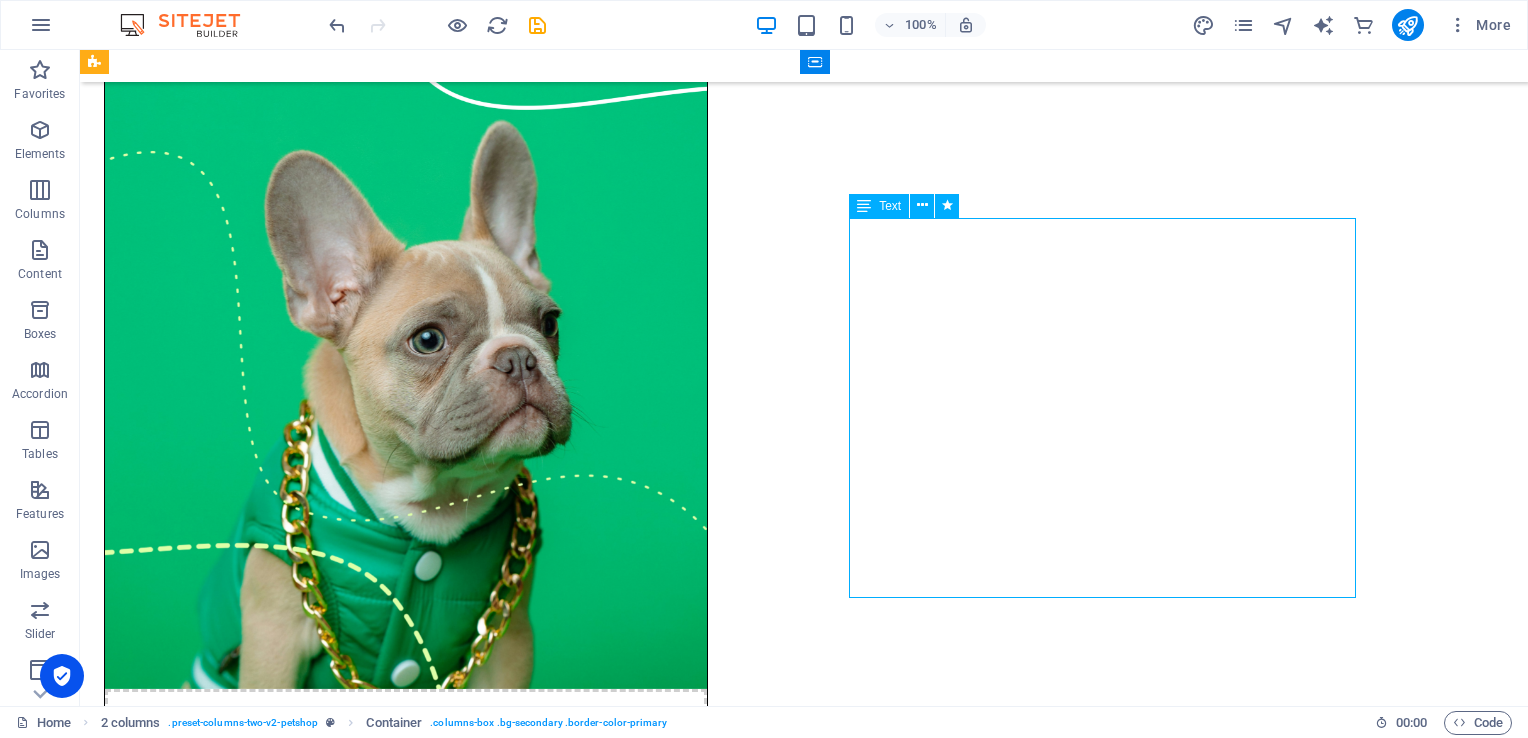 click on "GUELPH SOCIAL DANCE Next Dance: [DATE]  6 pm - Dance Lesson 7 pm - 11 pm Ballroom Dancing Admission: $15 /person Cash at the door or e-transfer Location: [PERSON_NAME][GEOGRAPHIC_DATA] [STREET_ADDRESS]  Contact:  [EMAIL_ADDRESS][DOMAIN_NAME]" at bounding box center (406, 1129) 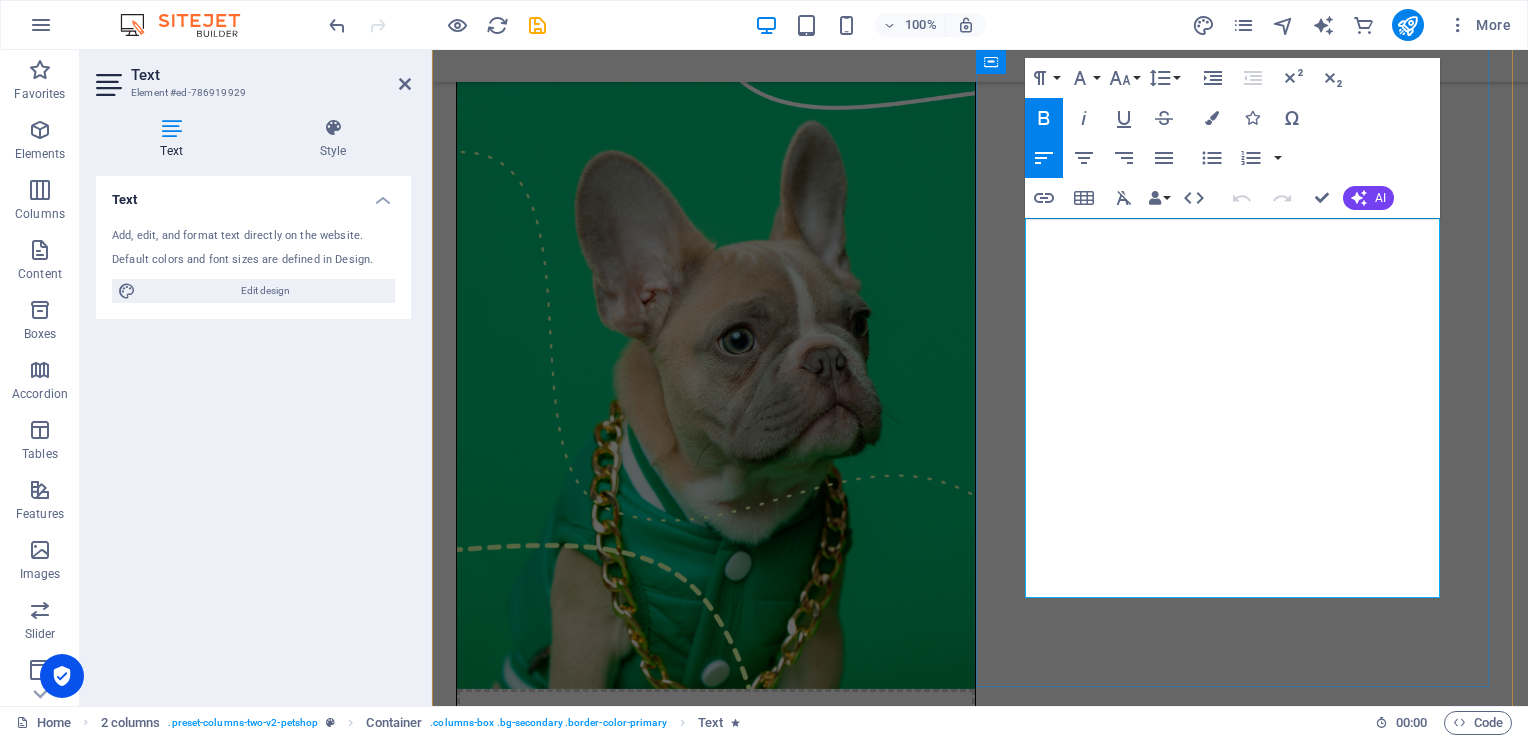 click on "Contact:  [EMAIL_ADDRESS][DOMAIN_NAME]" at bounding box center (716, 1303) 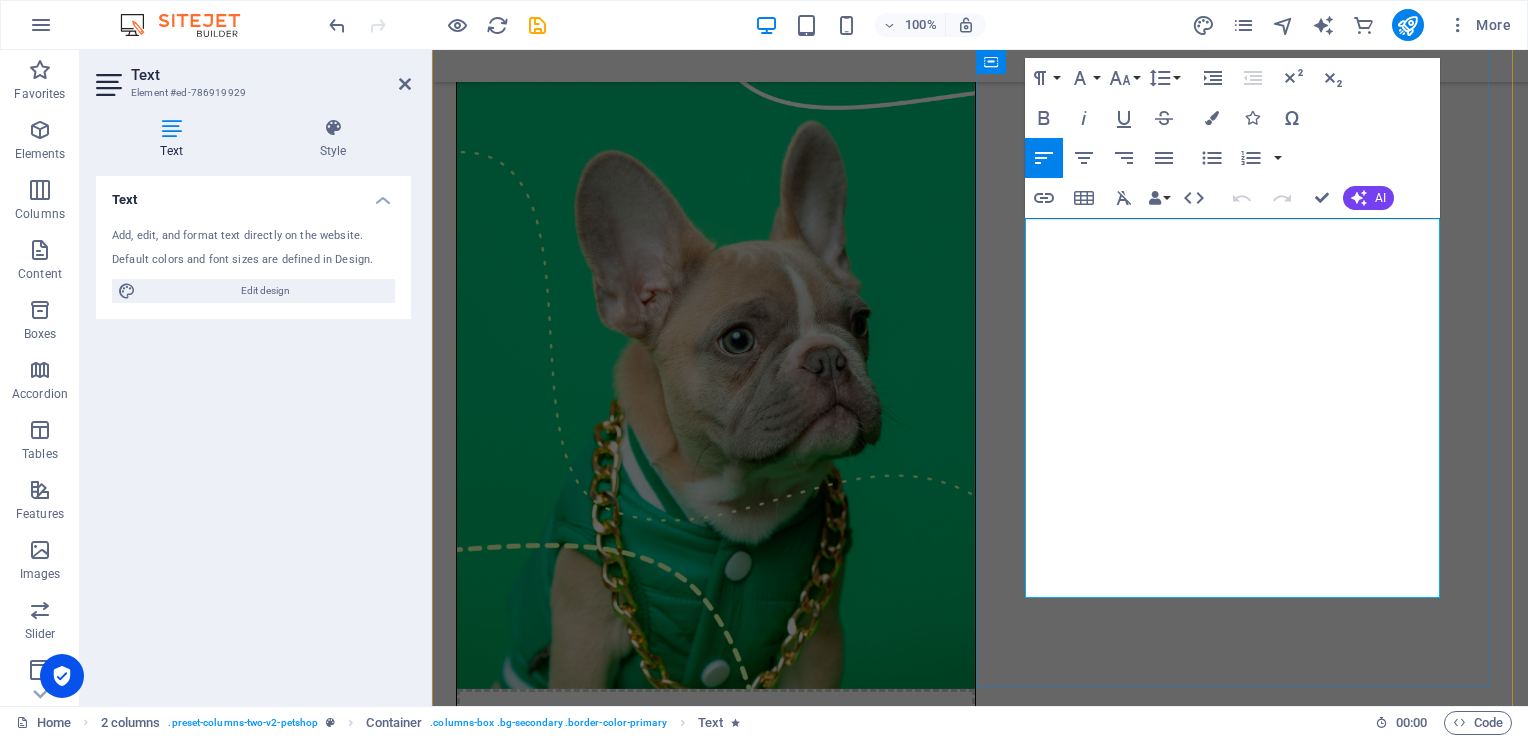 type 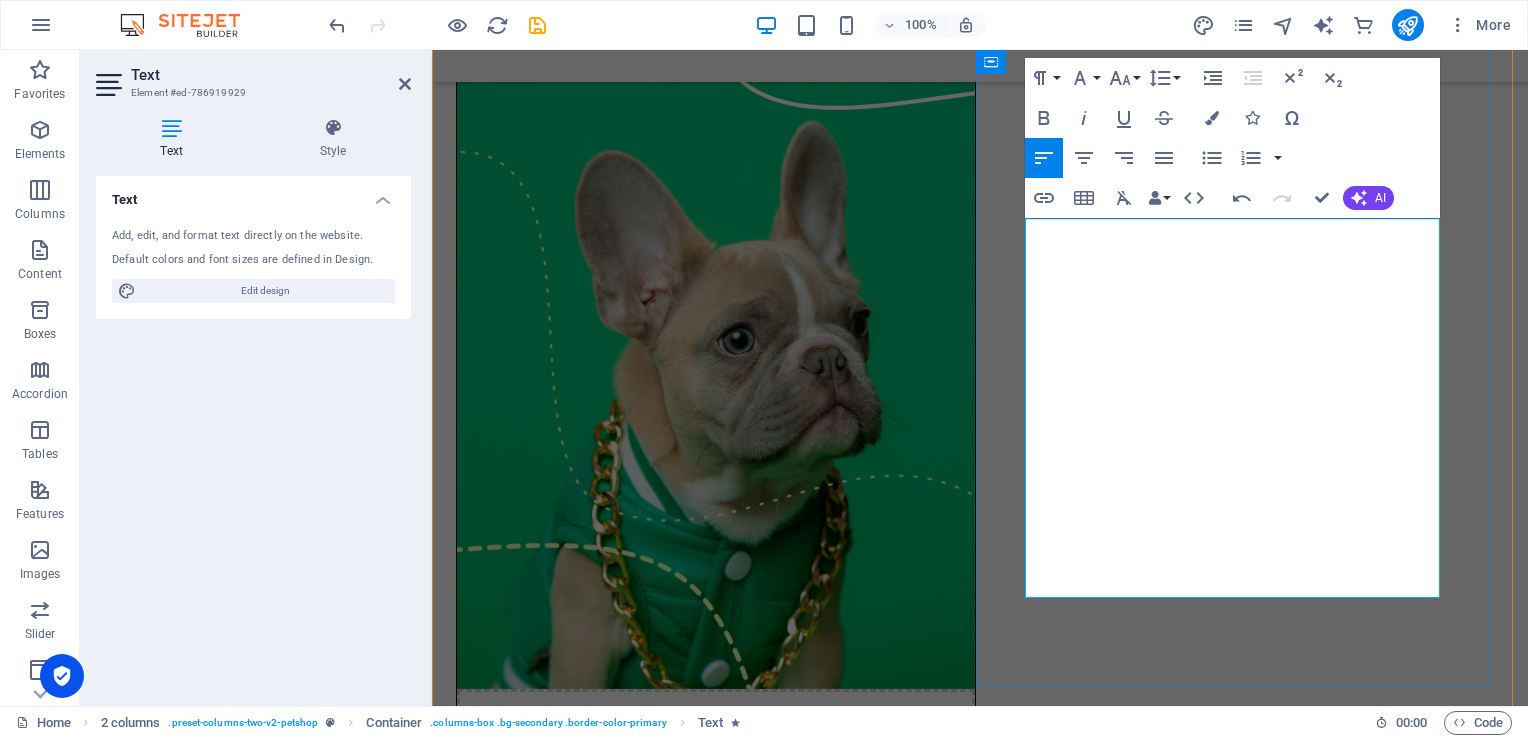 scroll, scrollTop: 103, scrollLeft: 0, axis: vertical 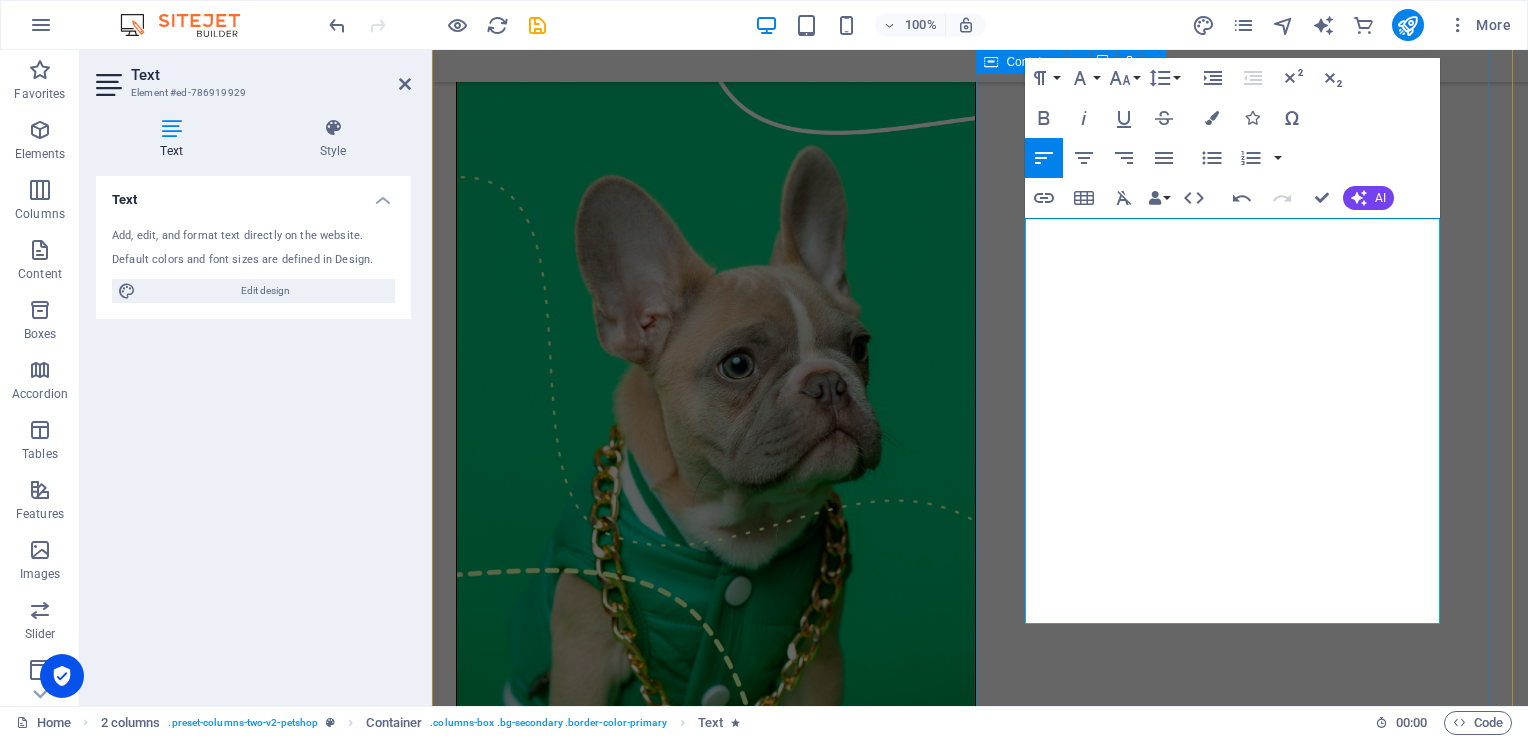 click on "Our website is getting a fresh new look. Coming soon! GUELPH SOCIAL DANCE Next Dance: [DATE]  6 pm - Dance Lesson 7 pm - 11 pm Ballroom Dancing Admission: $15 /person Cash at the door or e-transfer Location: [PERSON_NAME][GEOGRAPHIC_DATA] [STREET_ADDRESS]  Contact / e-transfer :  [EMAIL_ADDRESS][DOMAIN_NAME]" at bounding box center (716, 1171) 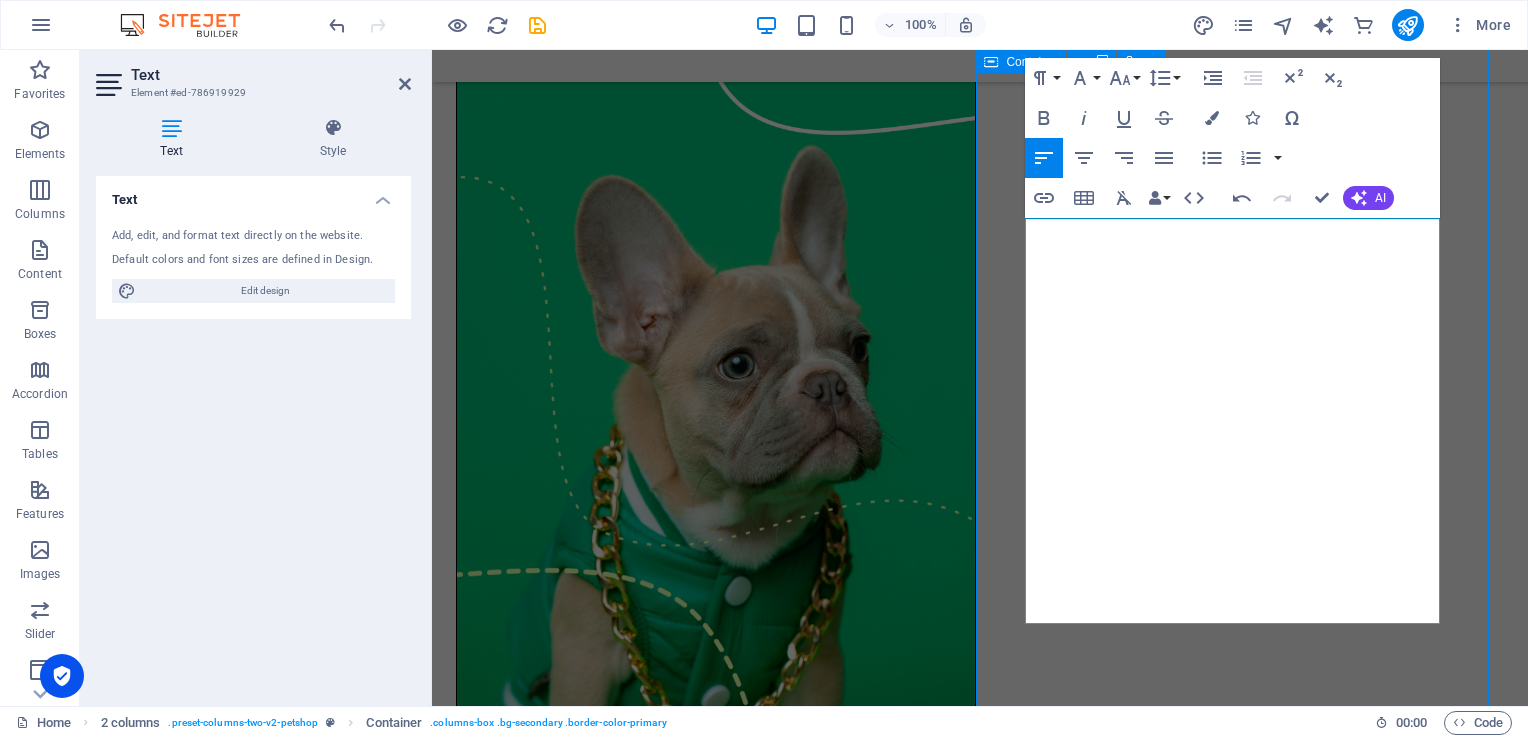 scroll, scrollTop: 128, scrollLeft: 0, axis: vertical 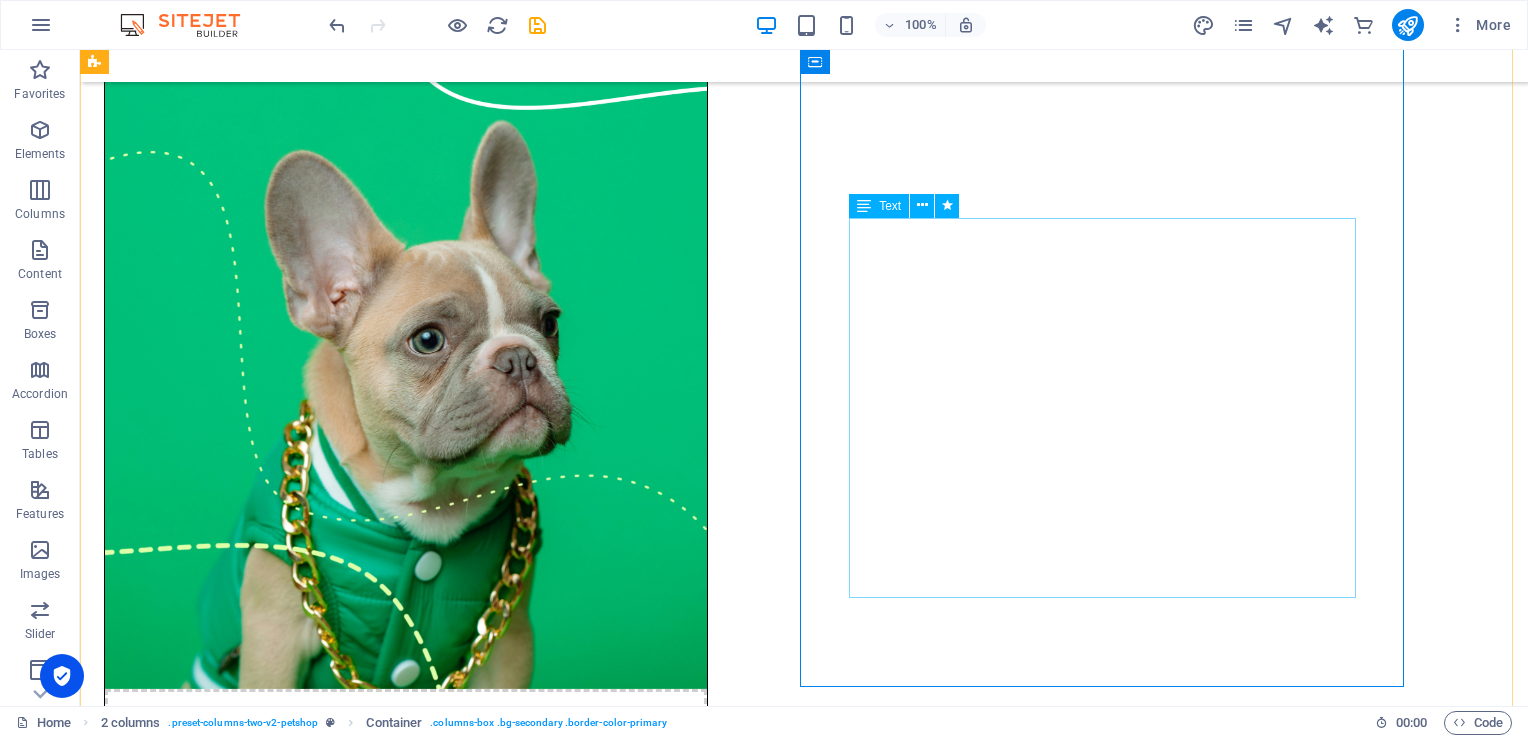 click on "GUELPH SOCIAL DANCE Next Dance: [DATE]  6 pm - Dance Lesson 7 pm - 11 pm Ballroom Dancing Admission: $15 /person Cash at the door or e-transfer Location: [PERSON_NAME][GEOGRAPHIC_DATA] [STREET_ADDRESS]  Contact / e-transfer:  [EMAIL_ADDRESS][DOMAIN_NAME]" at bounding box center [406, 1129] 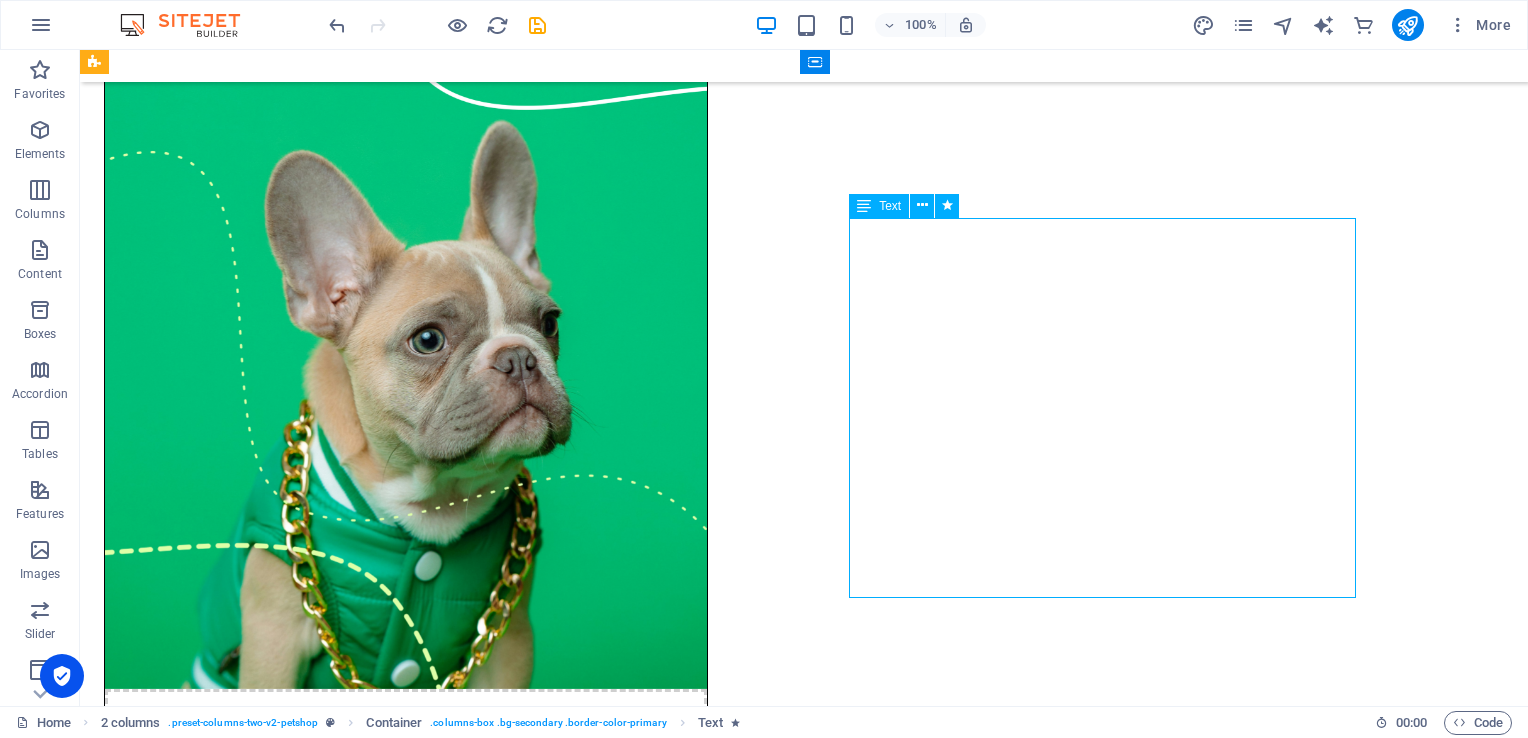 click on "GUELPH SOCIAL DANCE Next Dance: [DATE]  6 pm - Dance Lesson 7 pm - 11 pm Ballroom Dancing Admission: $15 /person Cash at the door or e-transfer Location: [PERSON_NAME][GEOGRAPHIC_DATA] [STREET_ADDRESS]  Contact / e-transfer:  [EMAIL_ADDRESS][DOMAIN_NAME]" at bounding box center (406, 1129) 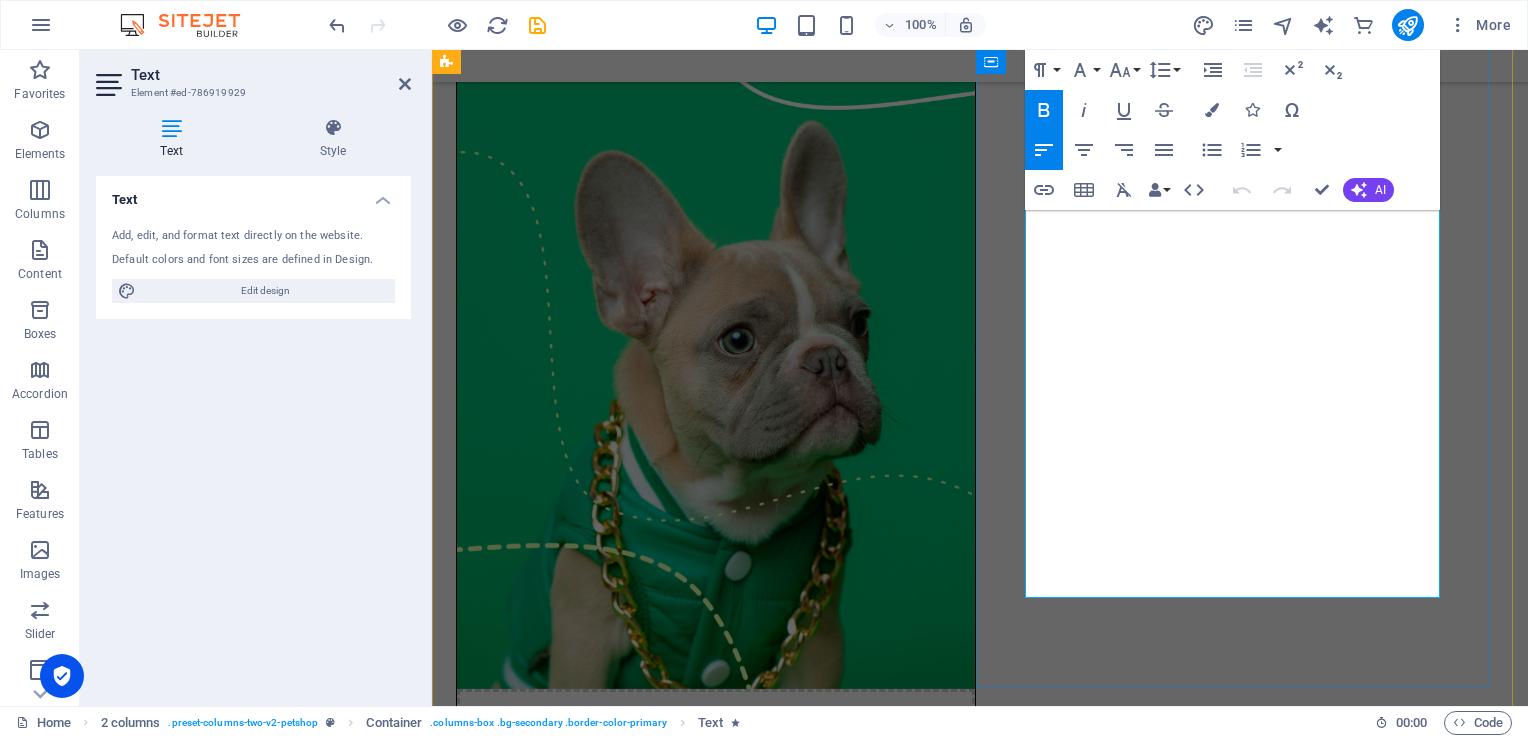 drag, startPoint x: 1319, startPoint y: 282, endPoint x: 1028, endPoint y: 270, distance: 291.2473 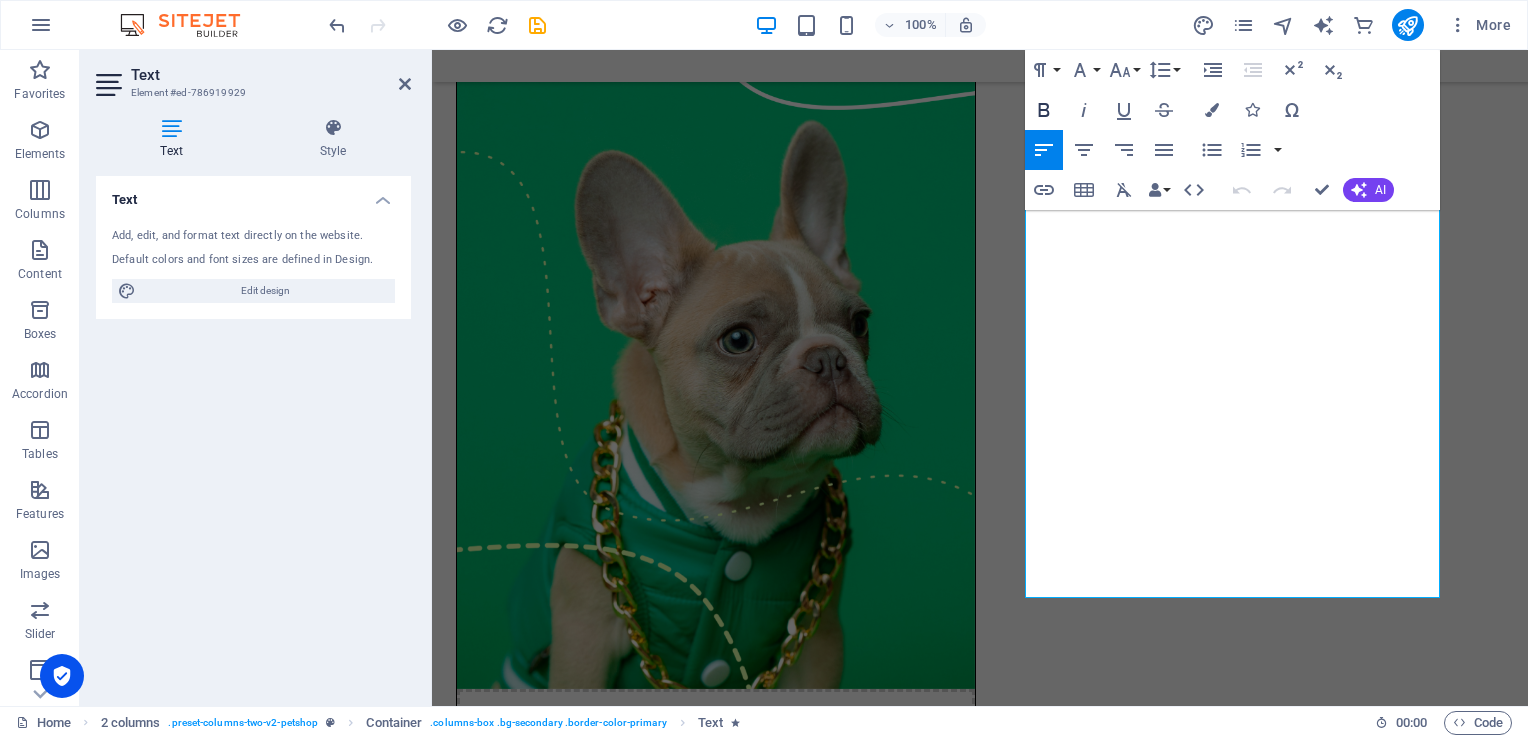 click 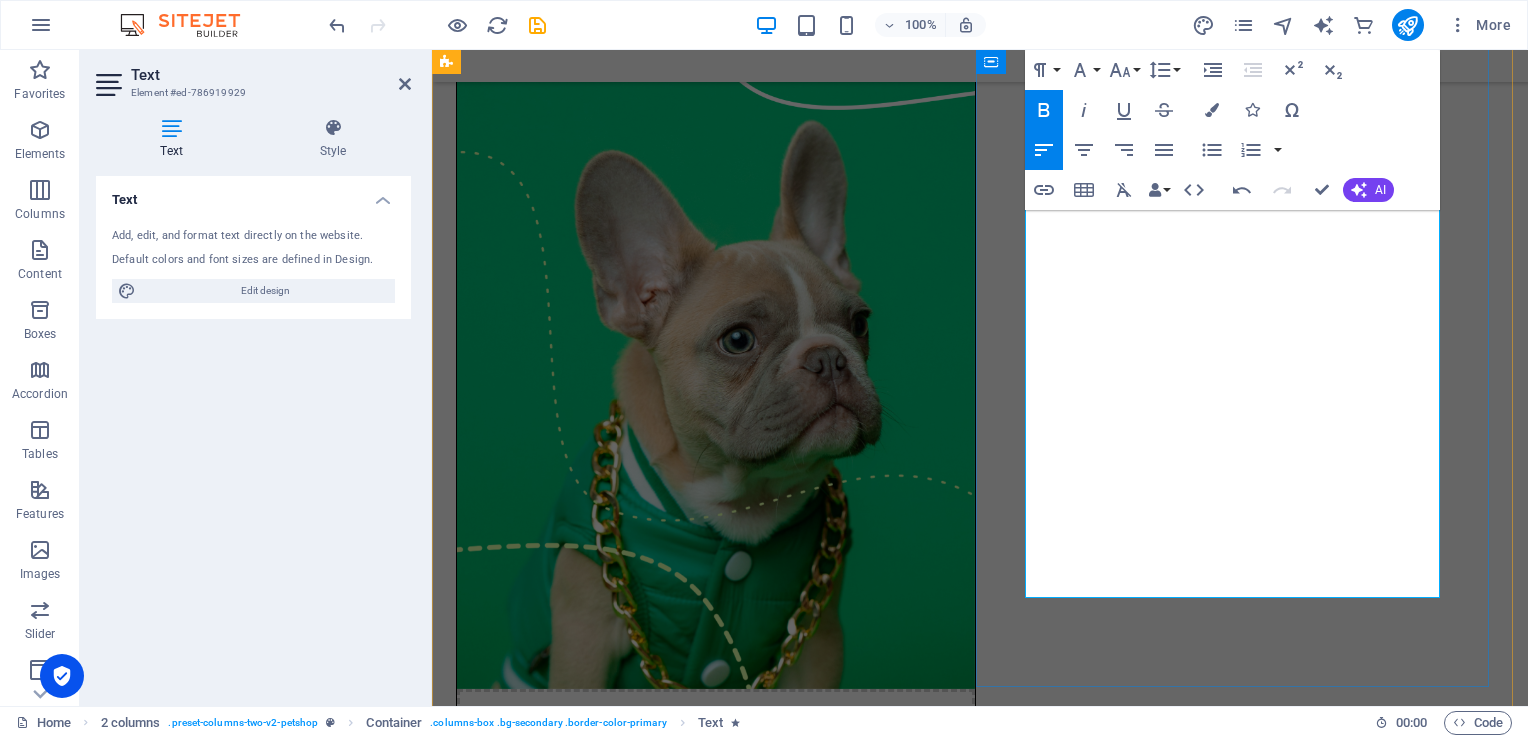 click on "Admission: $15 /person" at bounding box center (716, 1124) 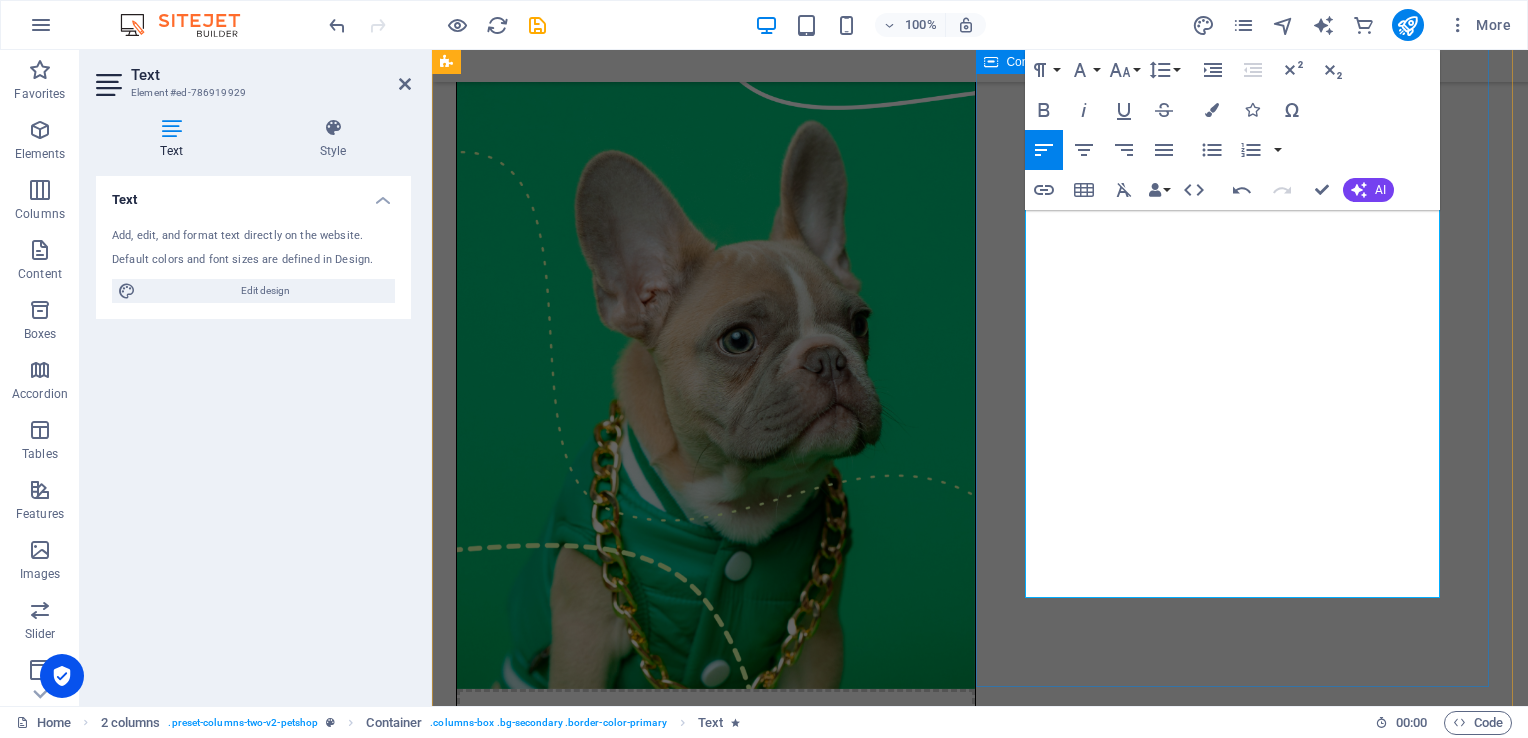 click on "Our website is getting a fresh new look. Coming soon! GUELPH SOCIAL DANCE Next Dance: [DATE]  6 pm - Dance Lesson 7 pm - 11 pm Ballroom Dancing Admission: $15 /person Cash at the door or e-transfer Location: [PERSON_NAME][GEOGRAPHIC_DATA] [STREET_ADDRESS]  Contact / e-transfer:  [EMAIL_ADDRESS][DOMAIN_NAME]" at bounding box center [716, 1146] 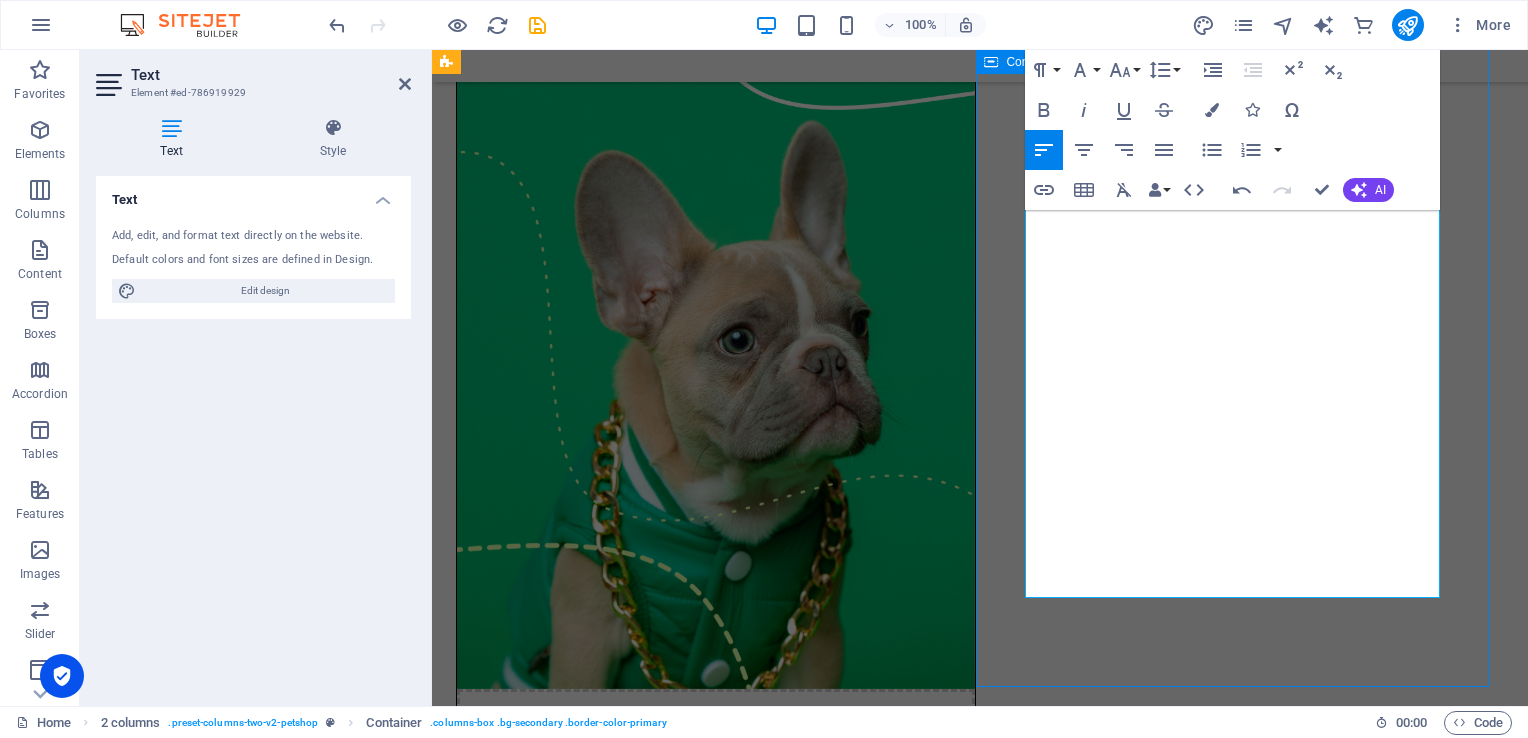 click on "Our website is getting a fresh new look. Coming soon! GUELPH SOCIAL DANCE Next Dance: [DATE]  6 pm - Dance Lesson 7 pm - 11 pm Ballroom Dancing Admission: $15 /person Cash at the door or e-transfer Location: [PERSON_NAME][GEOGRAPHIC_DATA] [STREET_ADDRESS]  Contact / e-transfer:  [EMAIL_ADDRESS][DOMAIN_NAME]" at bounding box center [716, 1146] 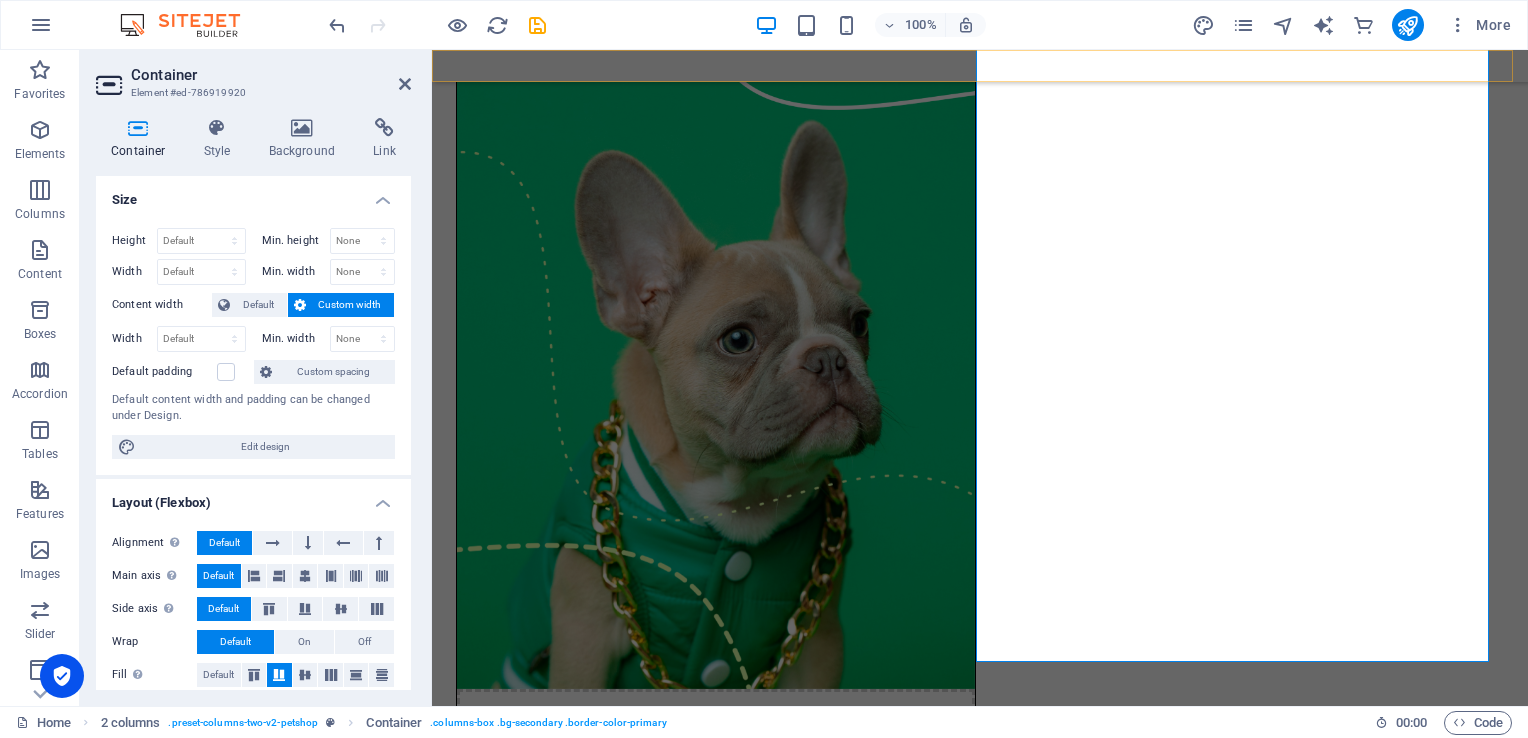 scroll, scrollTop: 154, scrollLeft: 0, axis: vertical 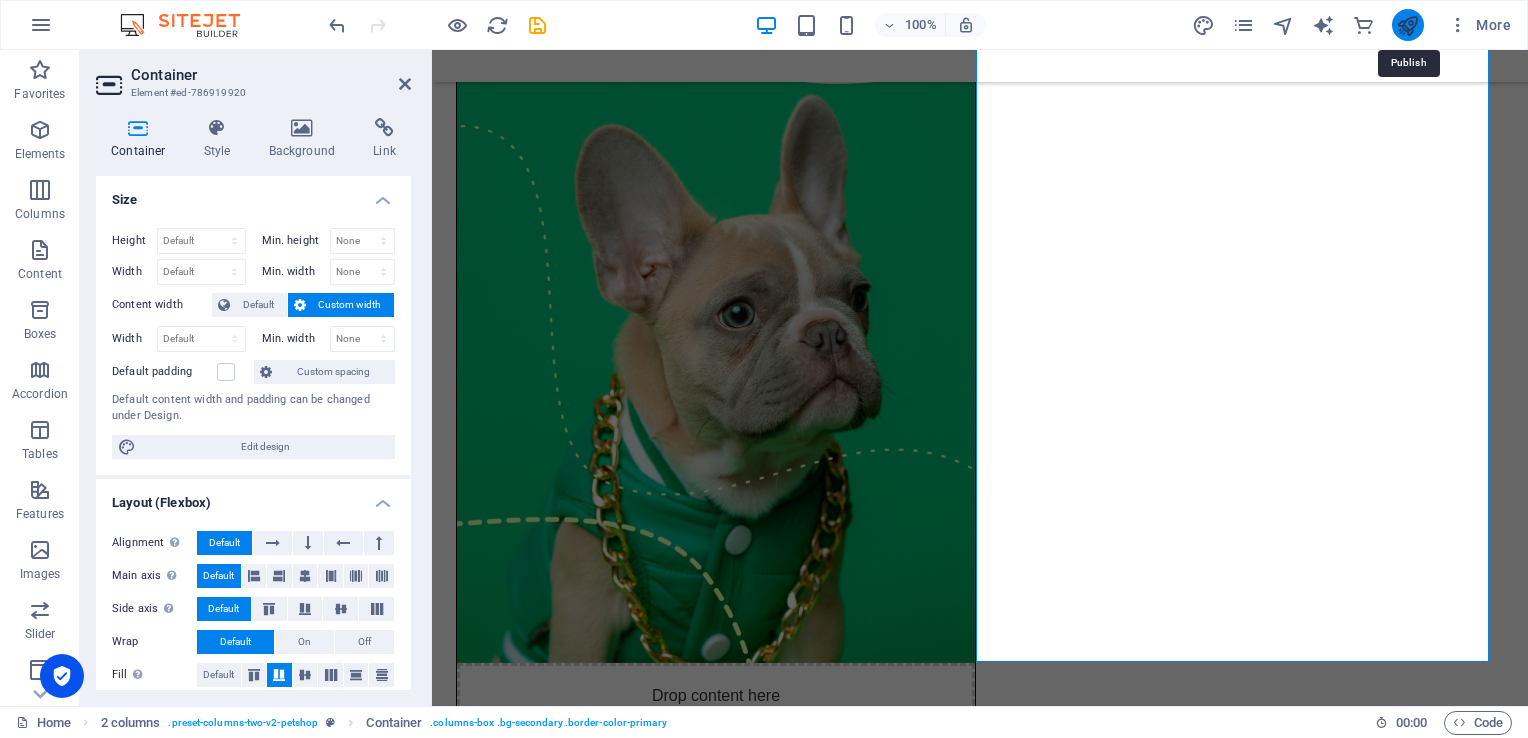 click at bounding box center (1407, 25) 